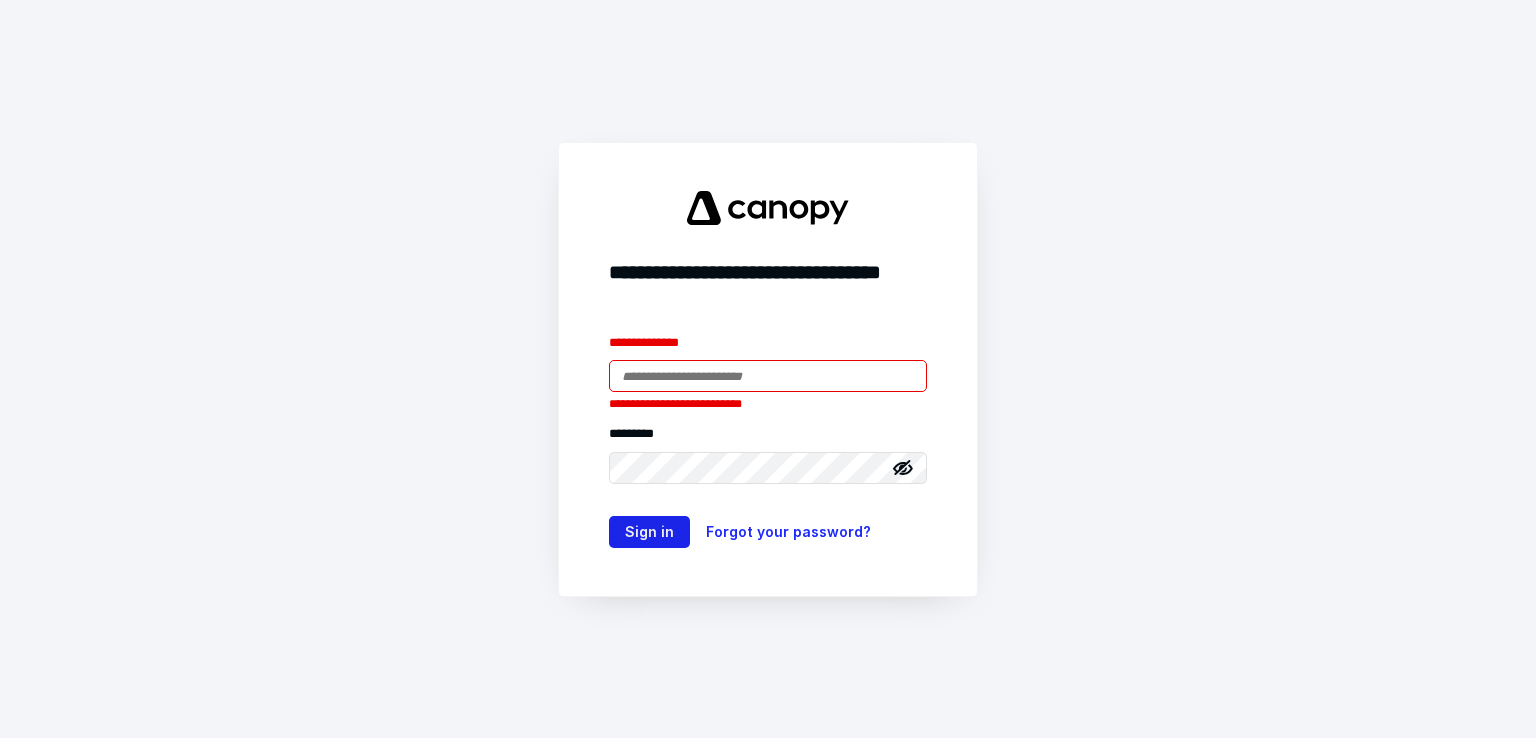 scroll, scrollTop: 0, scrollLeft: 0, axis: both 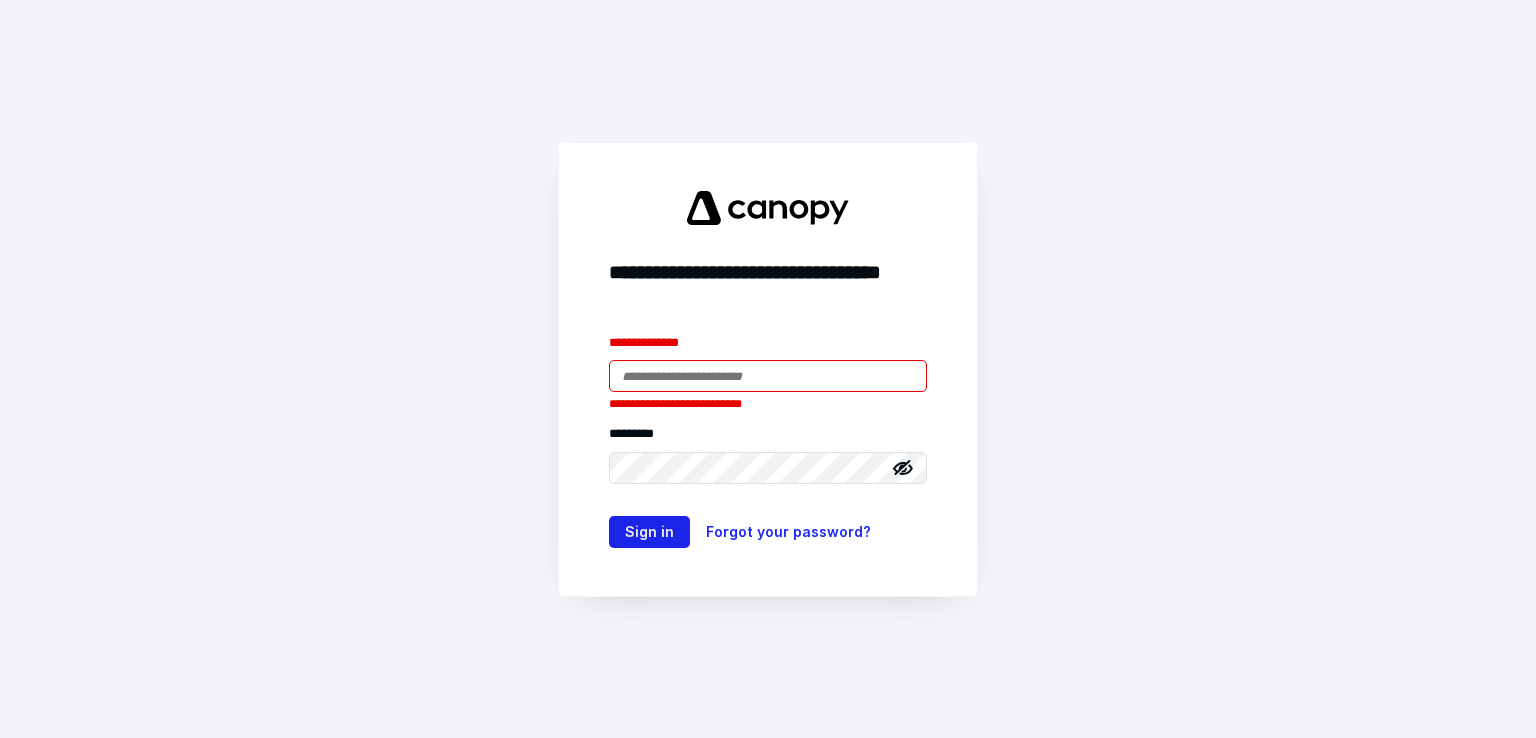 type on "**********" 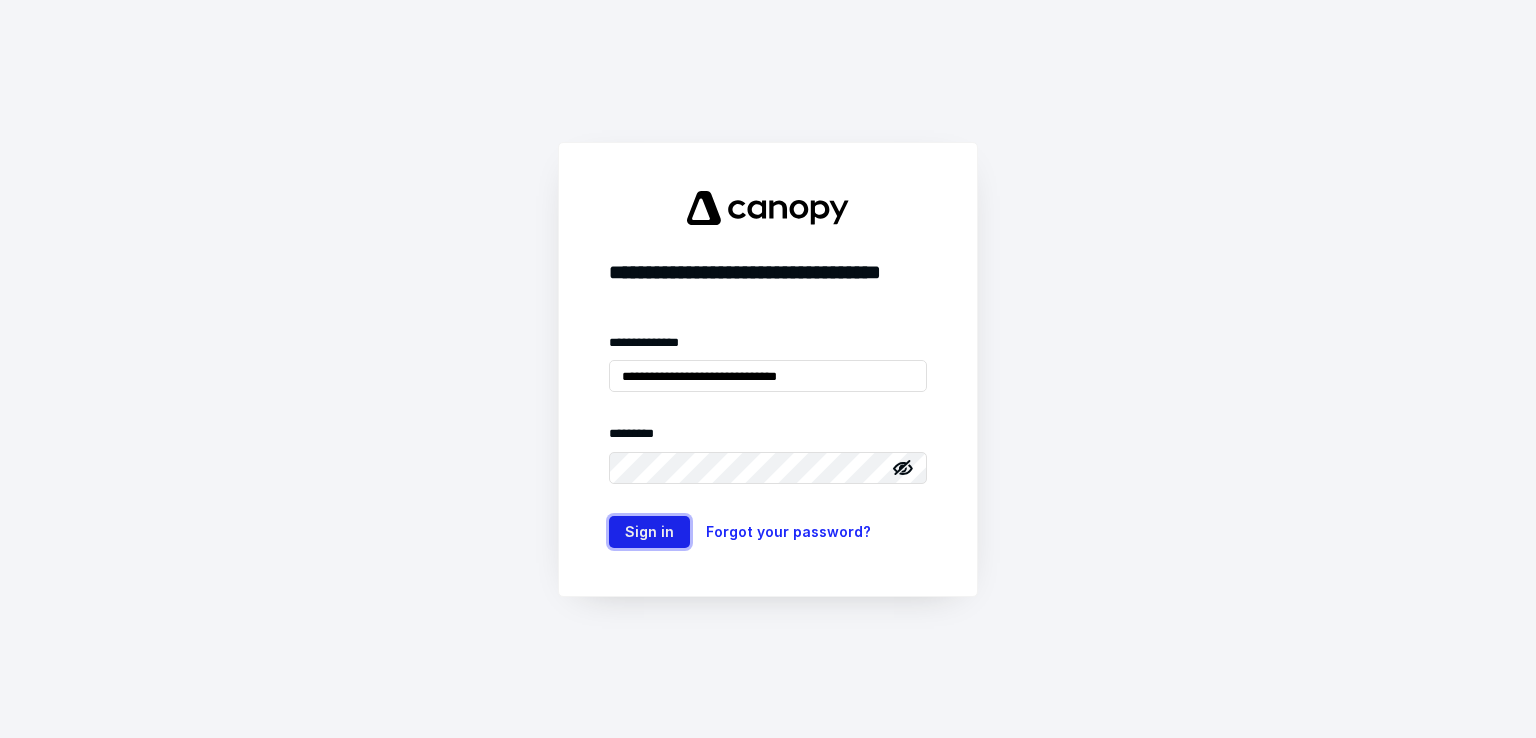 click on "Sign in" at bounding box center [649, 532] 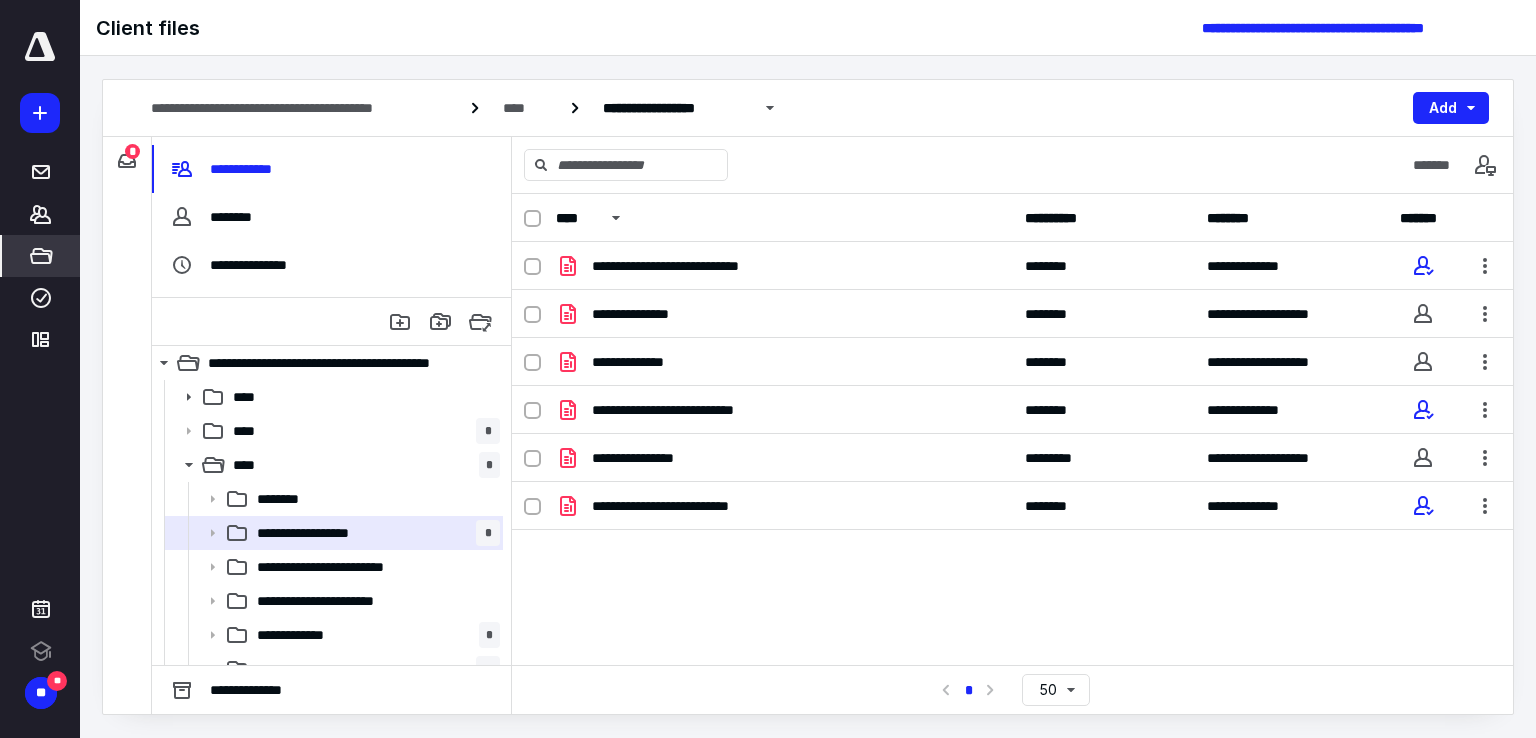 scroll, scrollTop: 0, scrollLeft: 0, axis: both 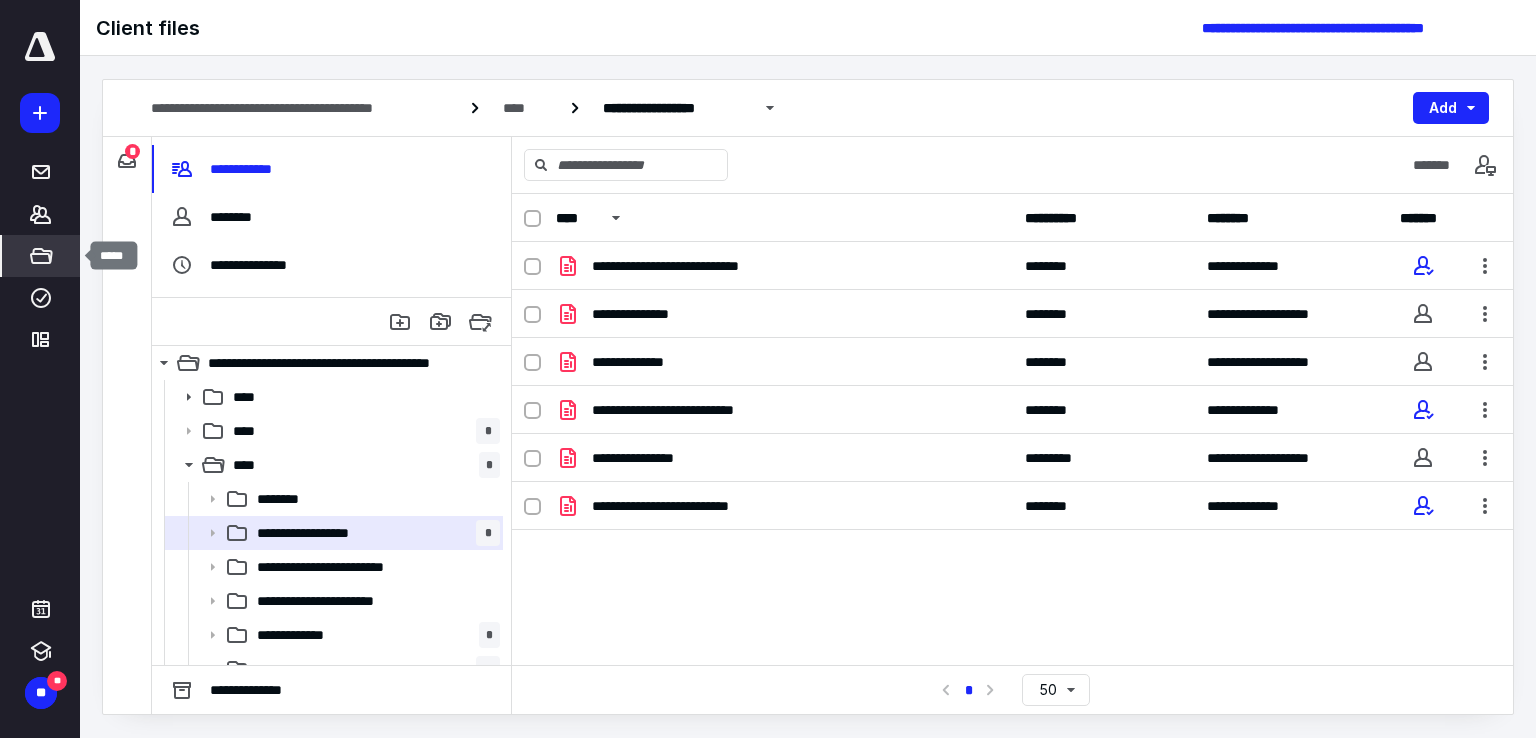 click 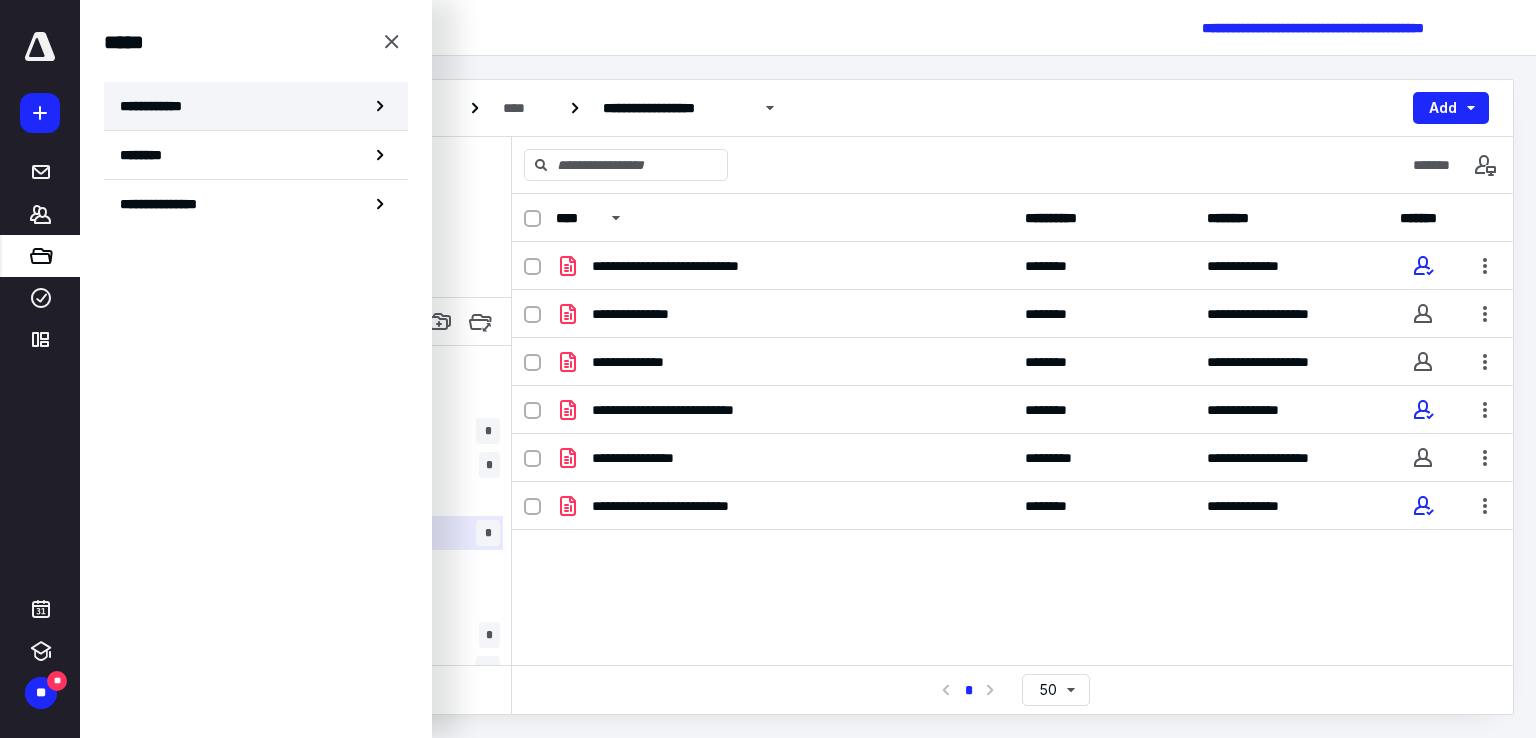 click on "**********" at bounding box center [157, 106] 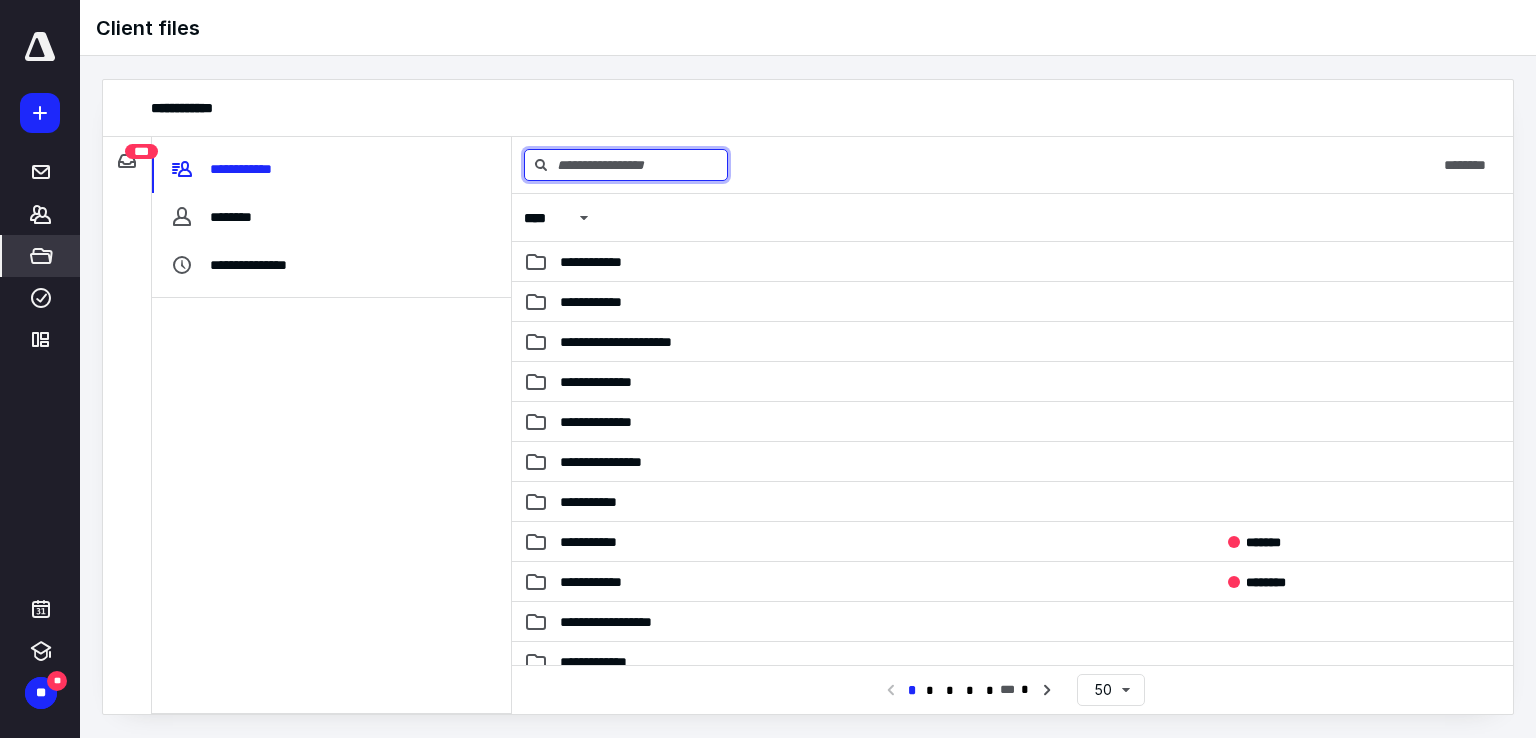 click at bounding box center (626, 165) 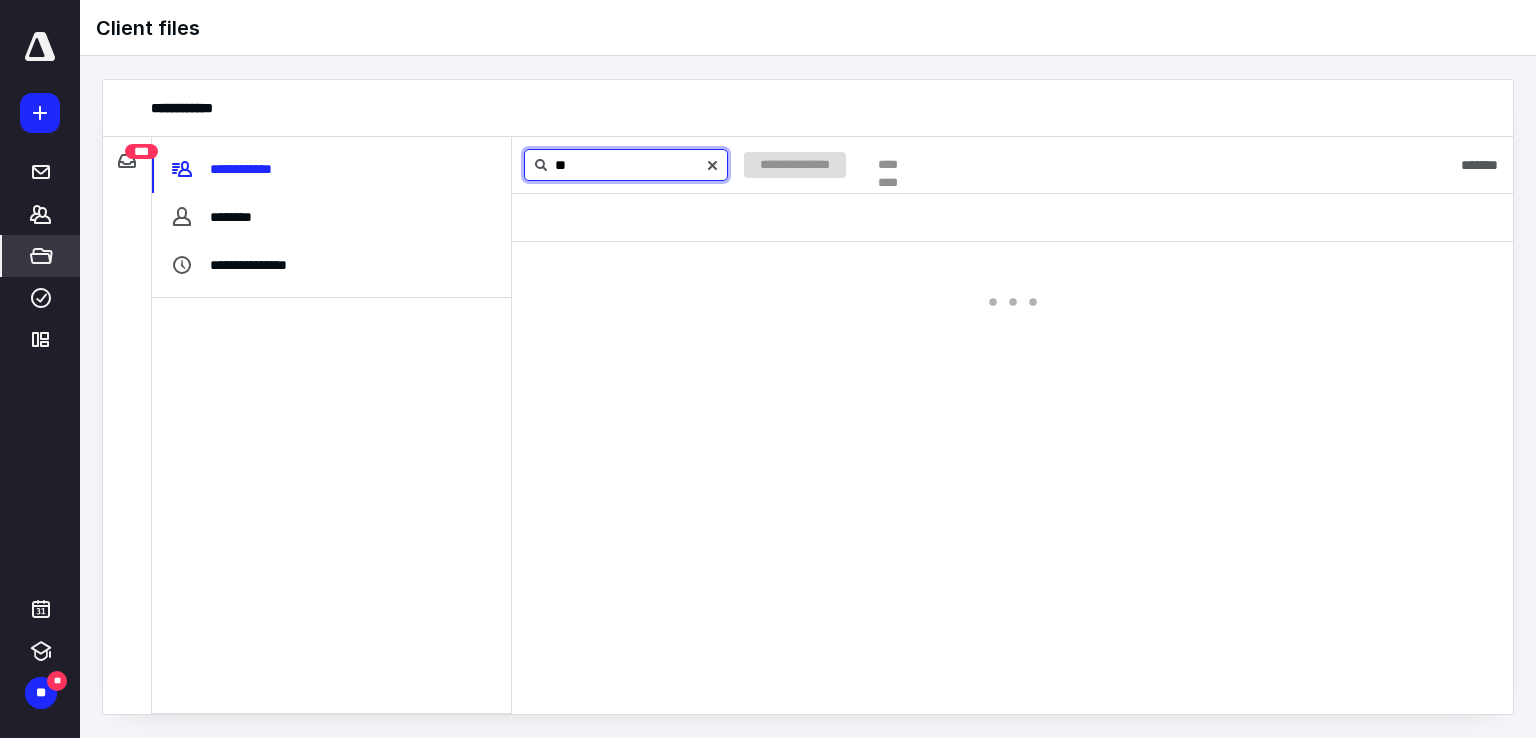 type on "*" 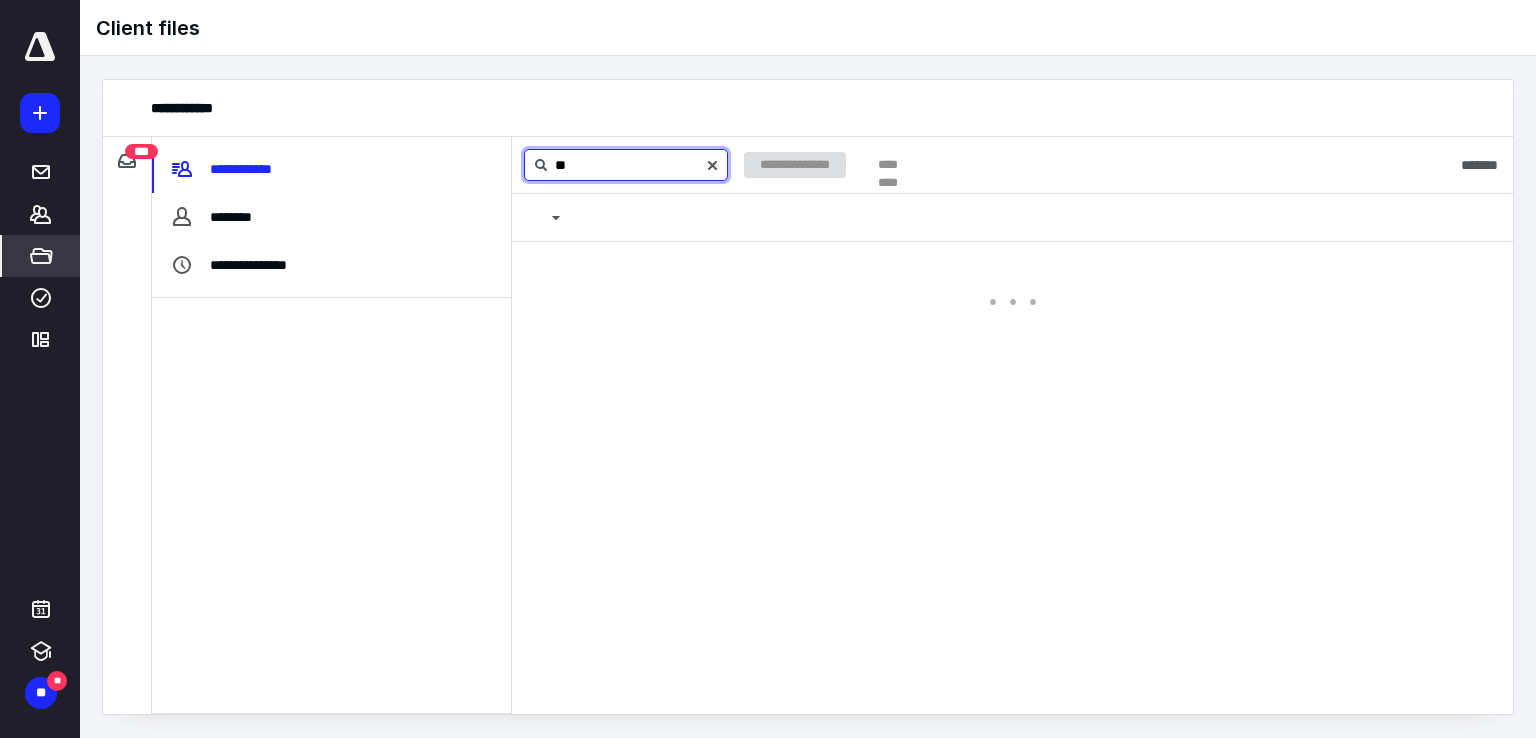 type on "*" 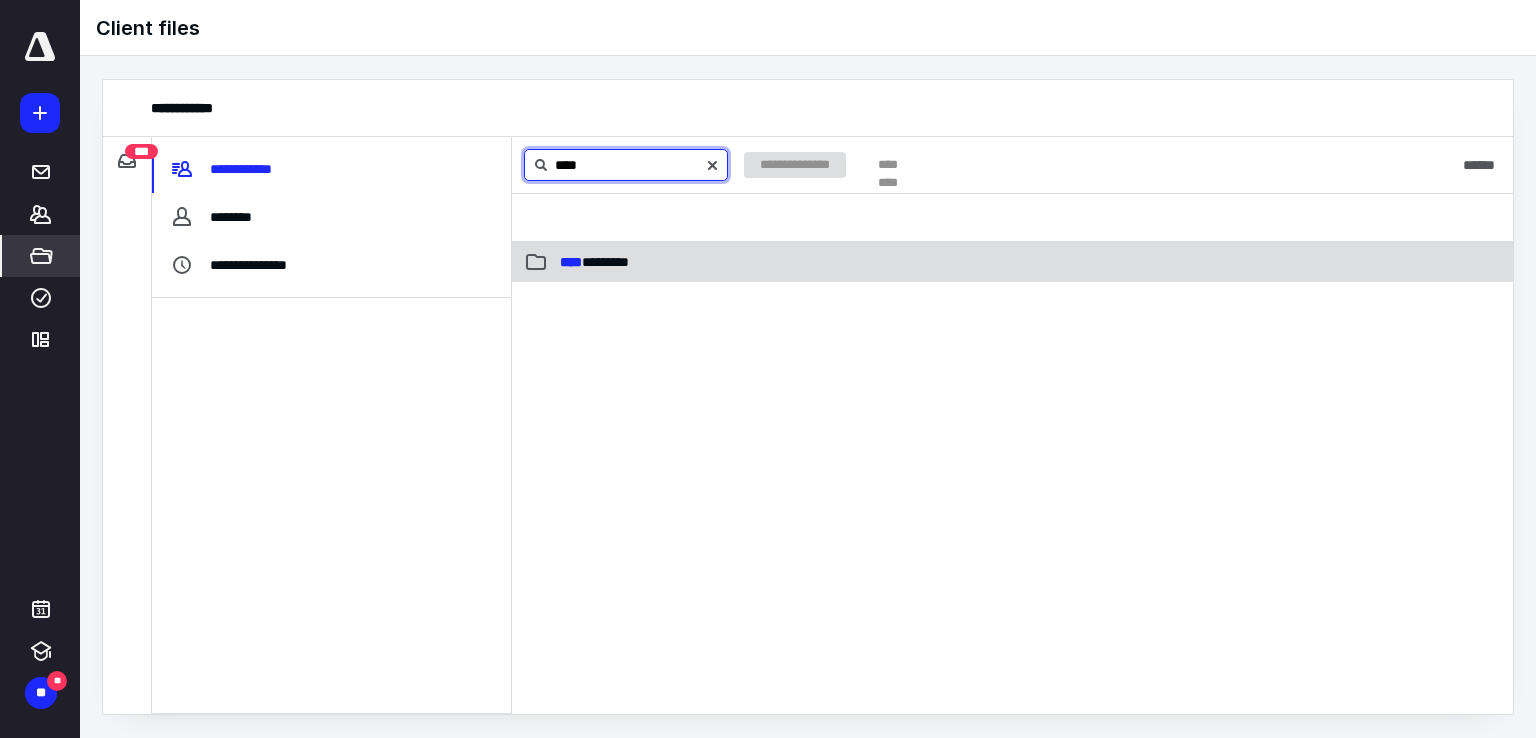 type on "****" 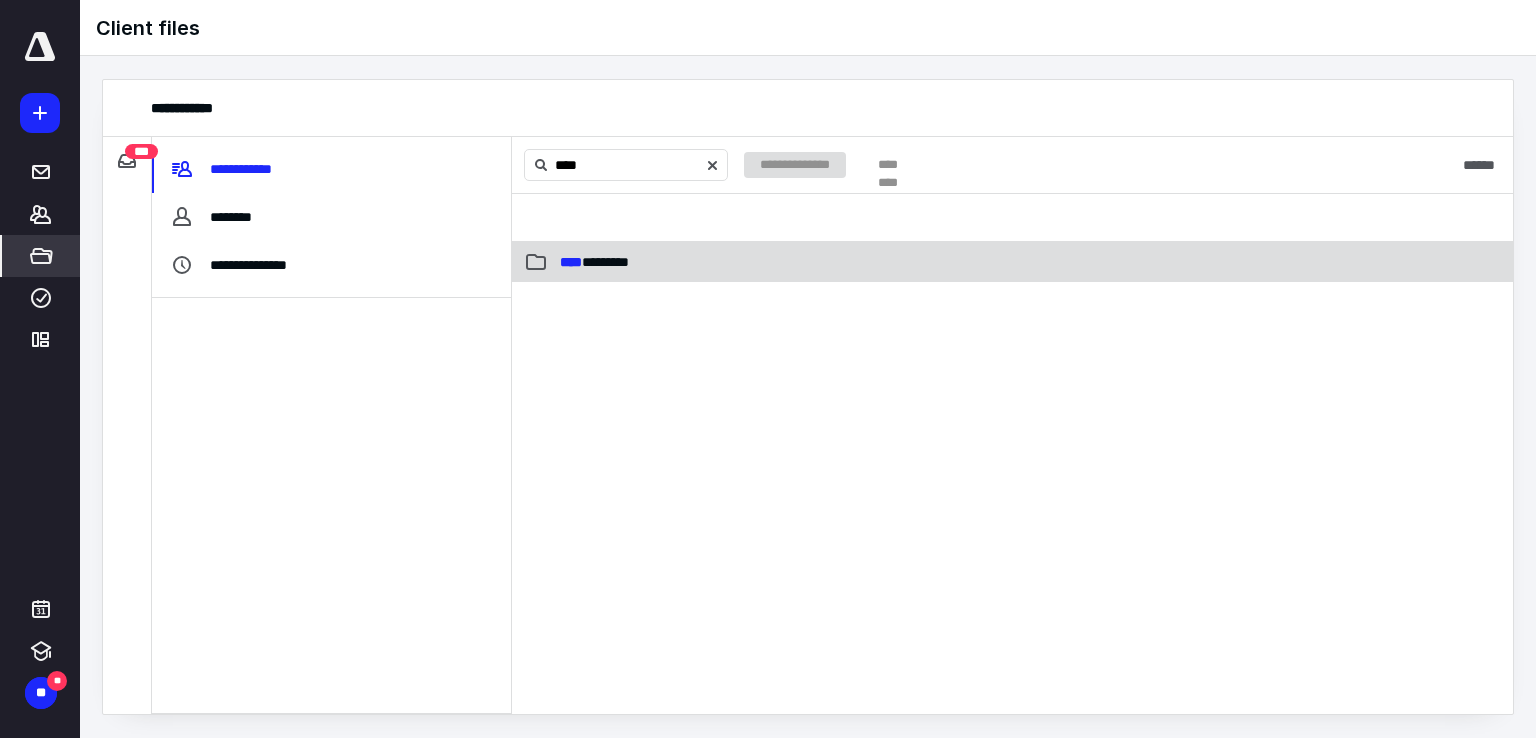 click on "**** *********" at bounding box center [594, 262] 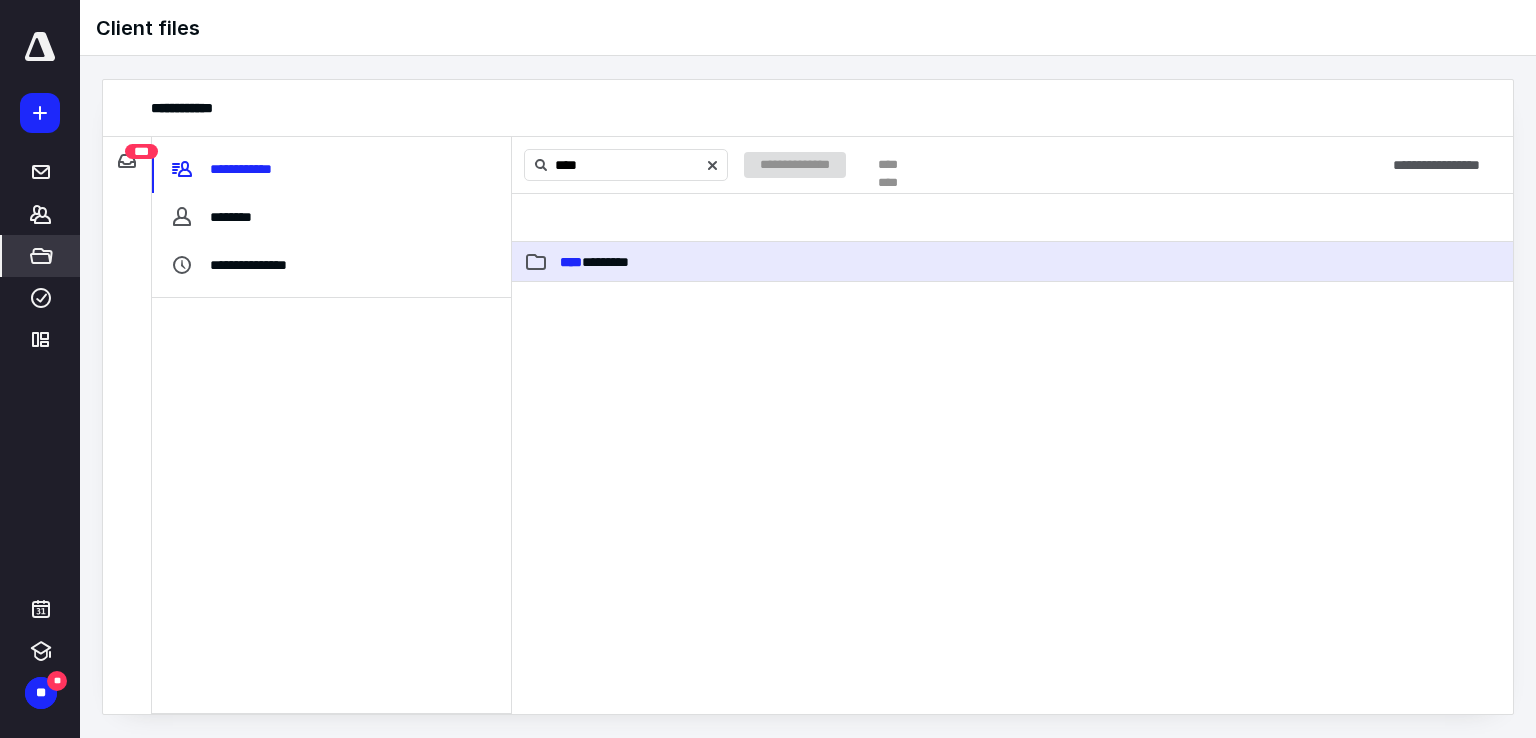 click 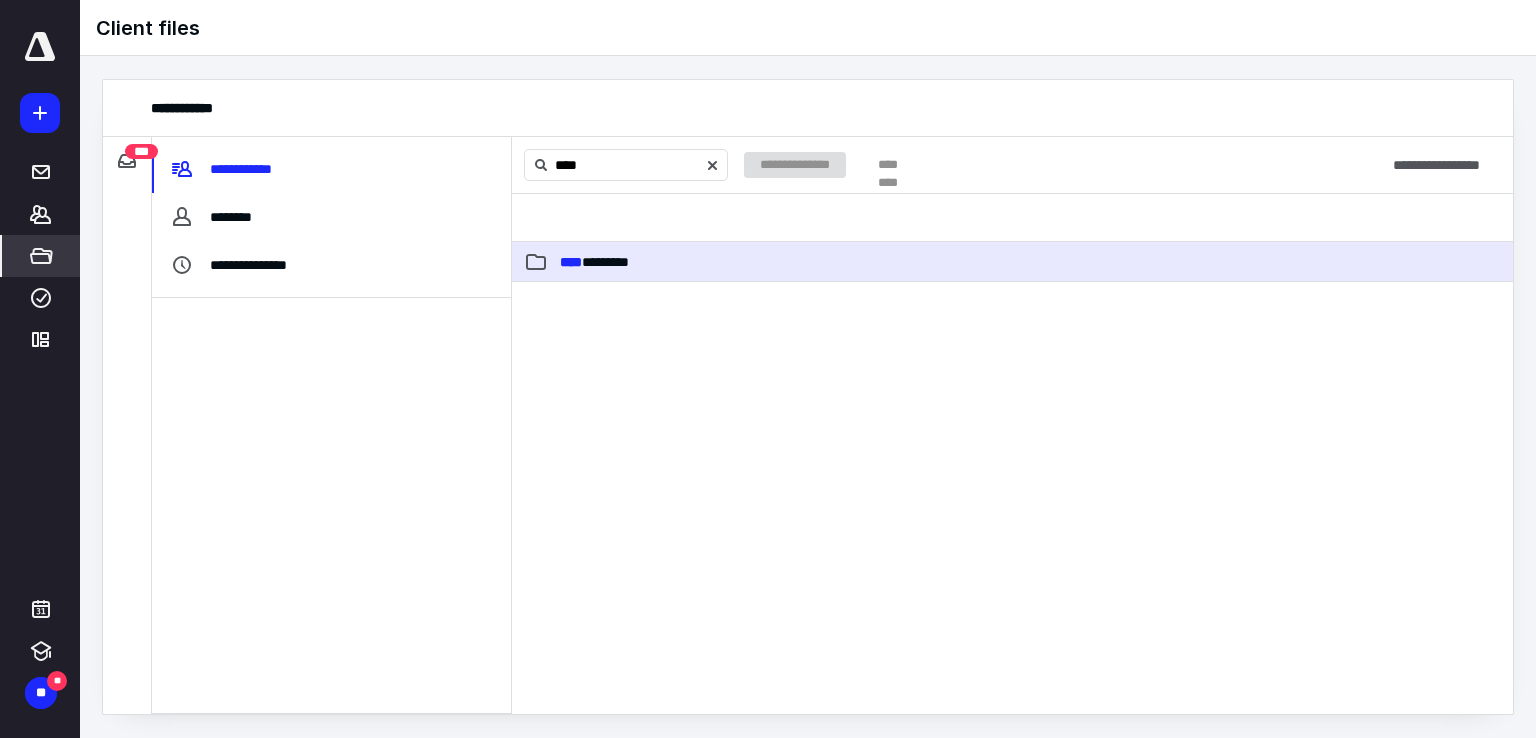 type 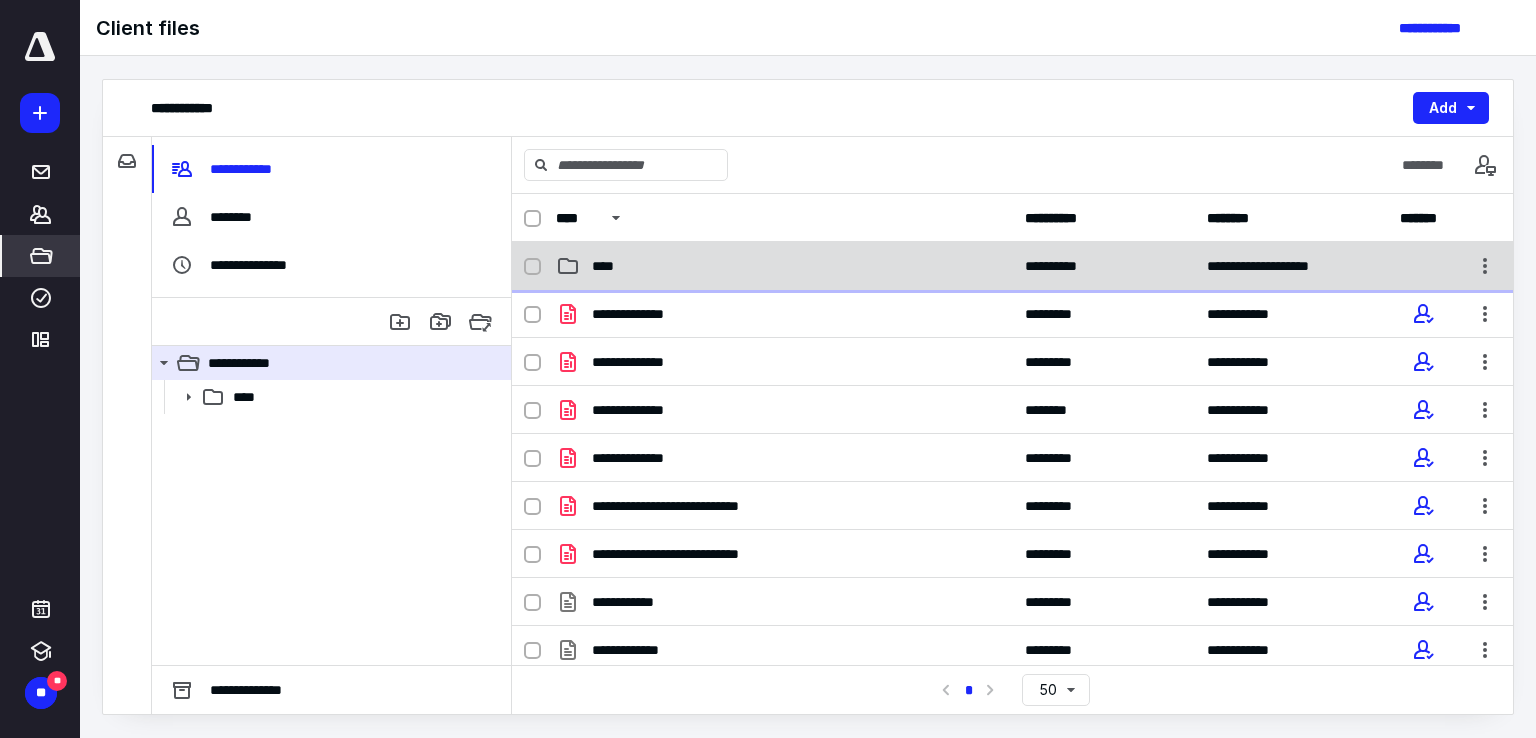 click 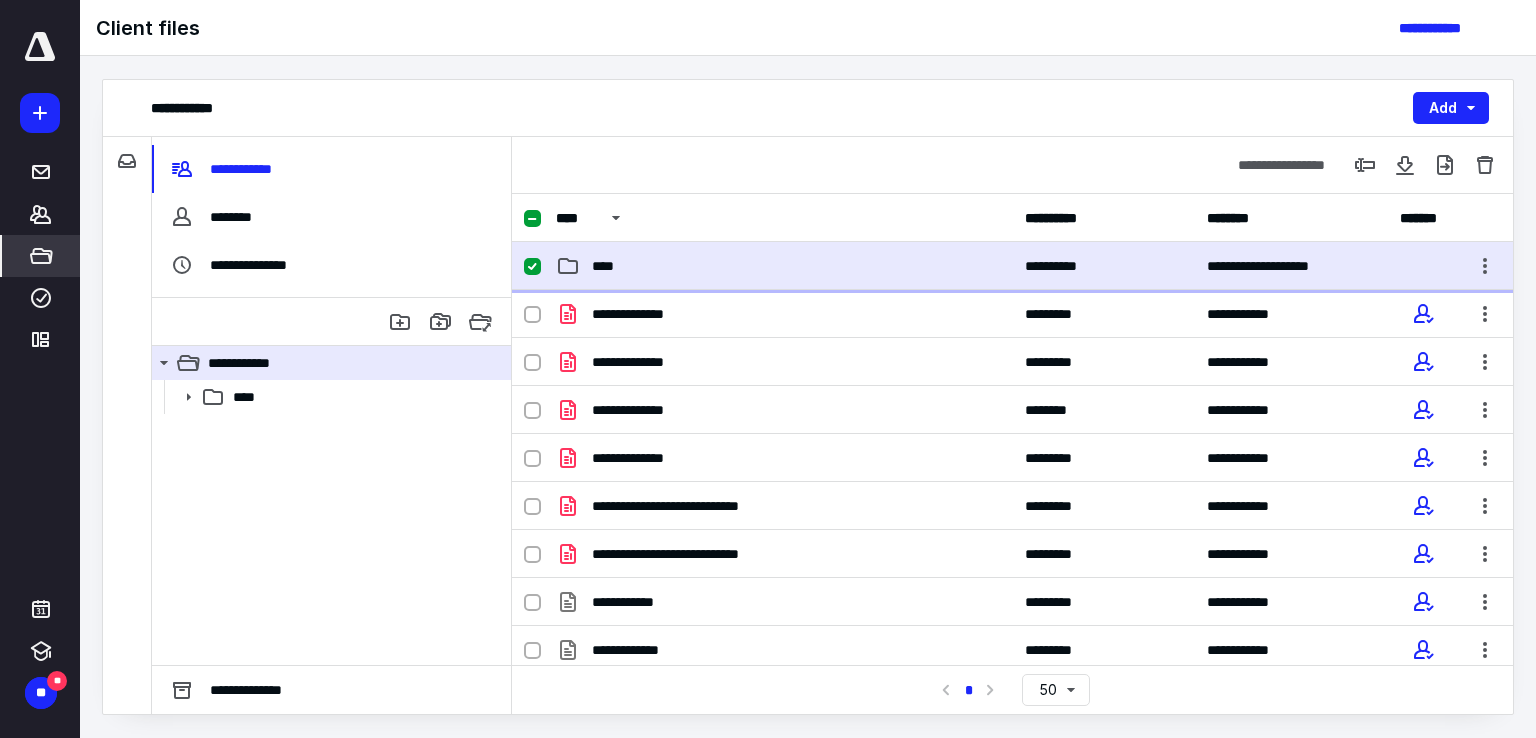 click 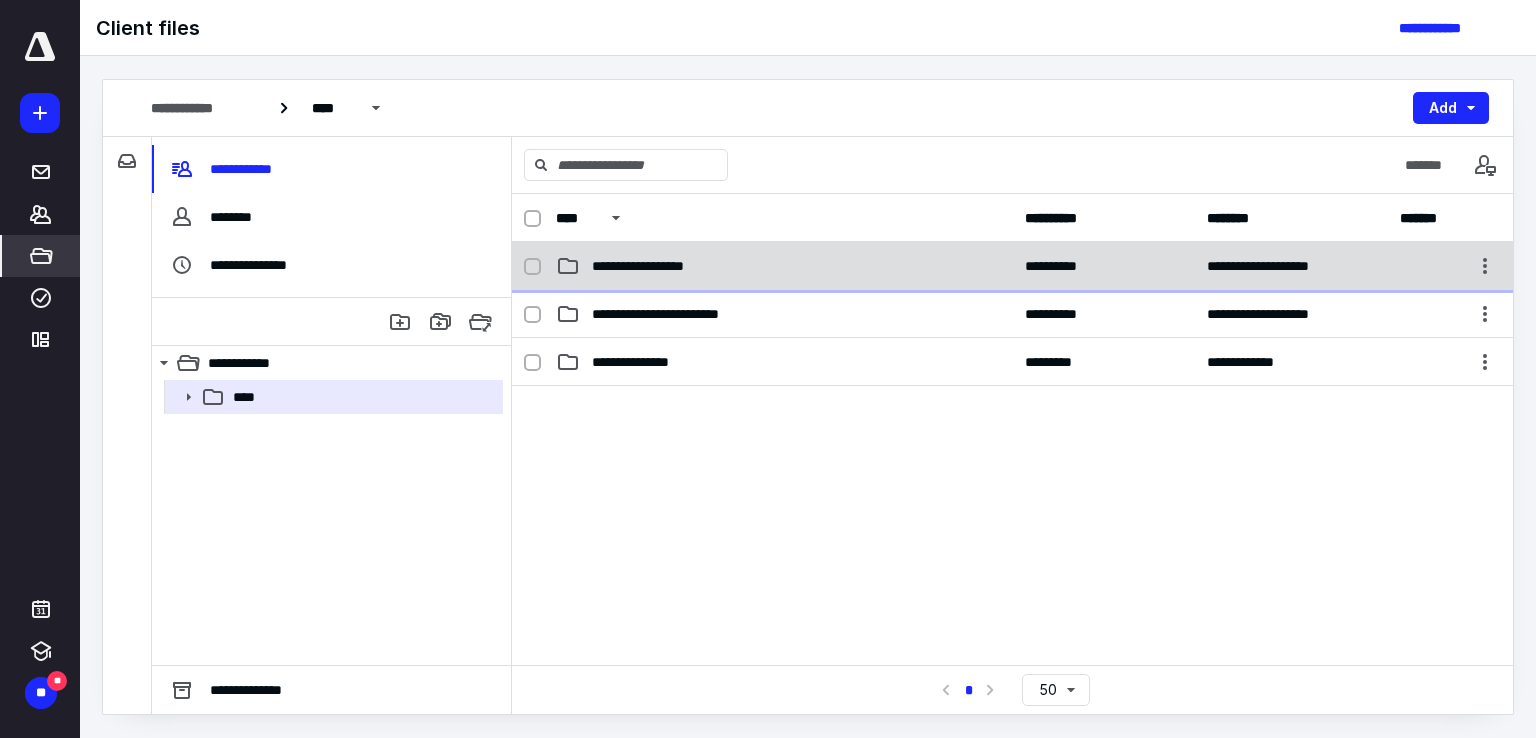click 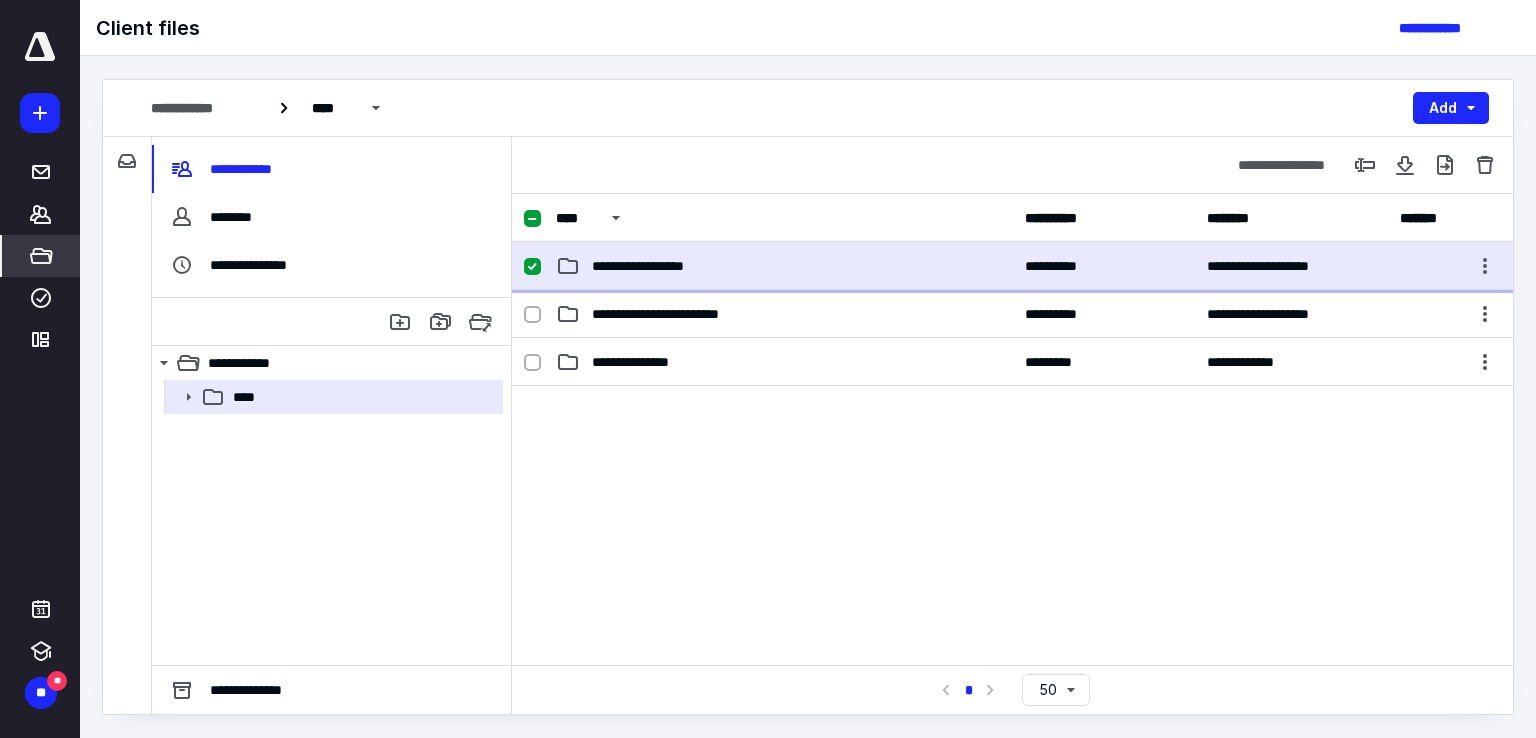 click 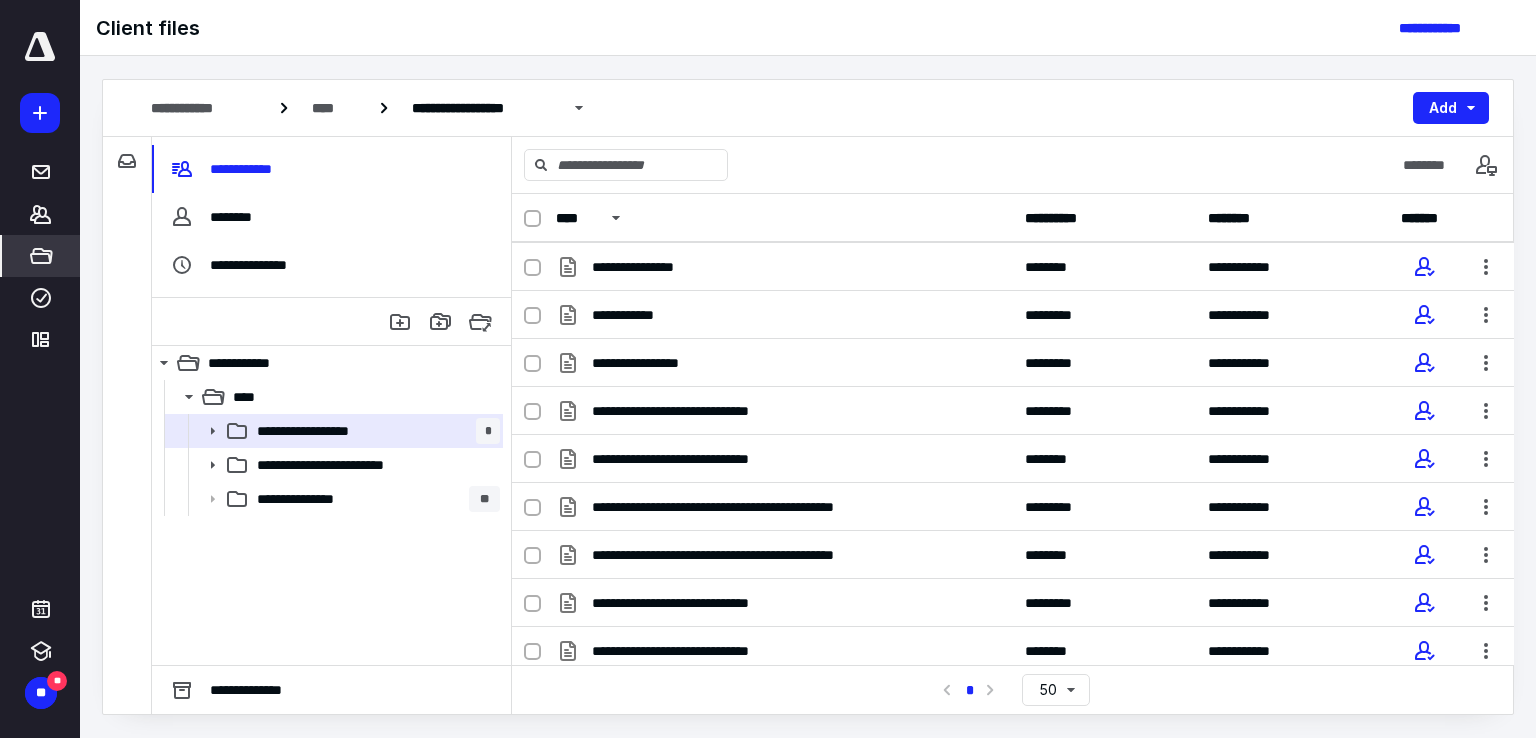 scroll, scrollTop: 102, scrollLeft: 0, axis: vertical 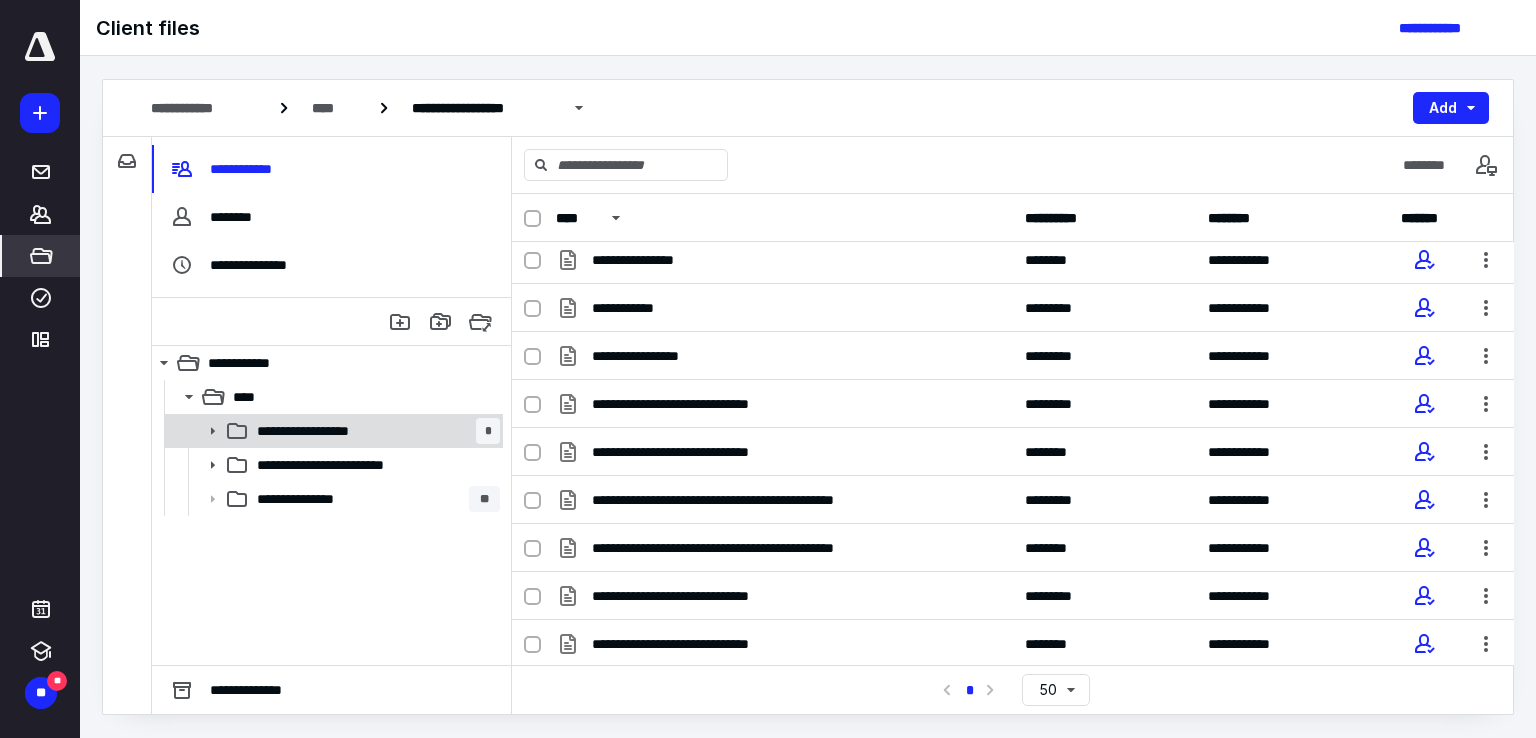 click 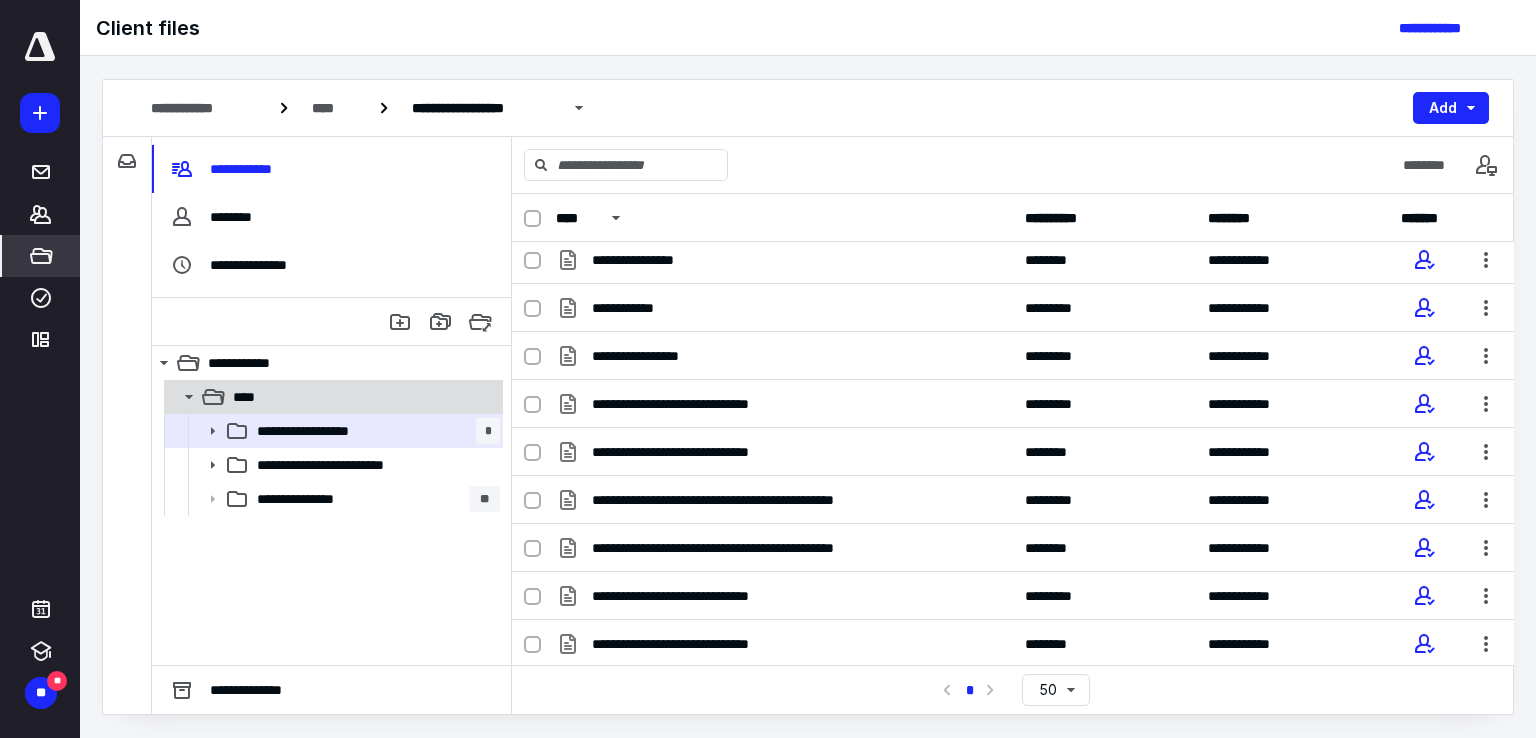 click 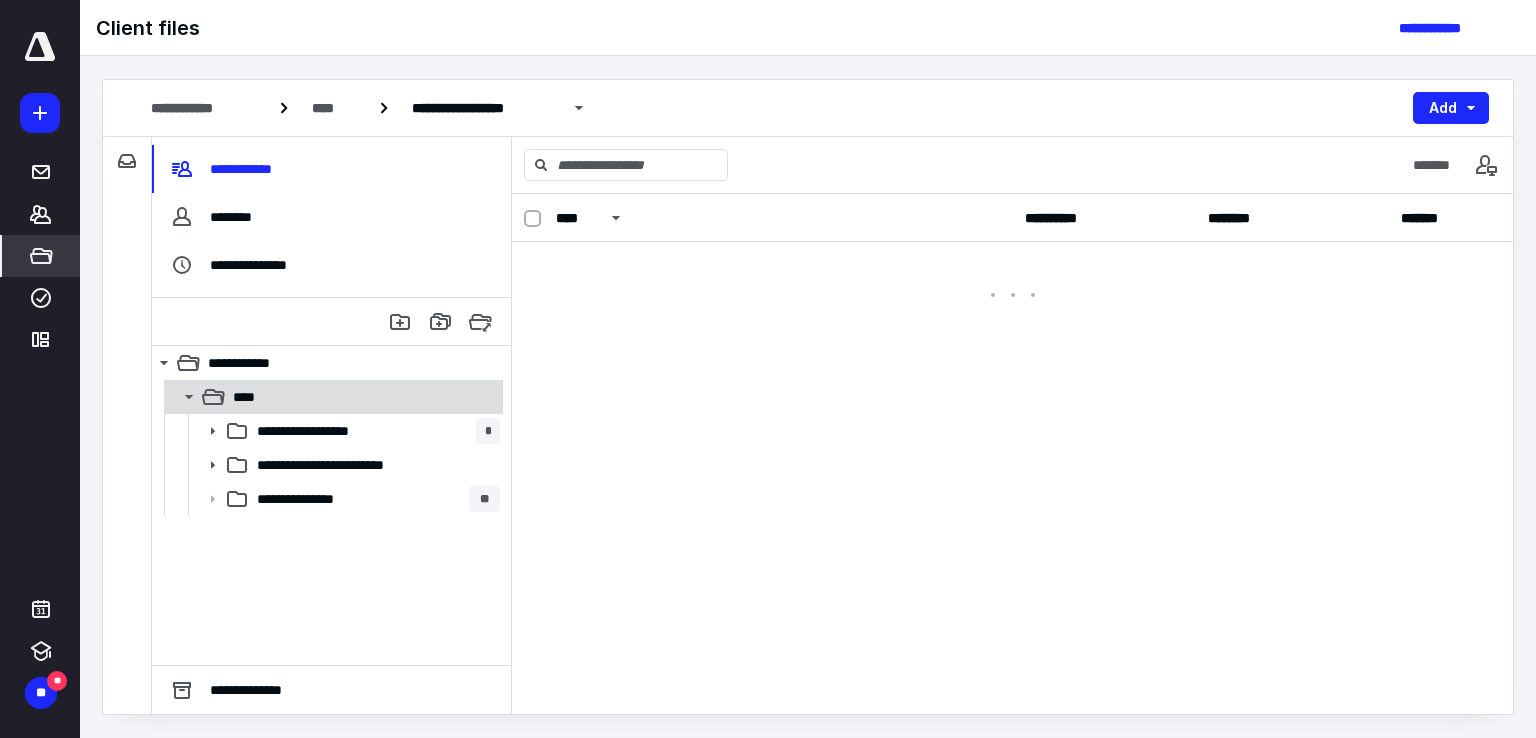 scroll, scrollTop: 0, scrollLeft: 0, axis: both 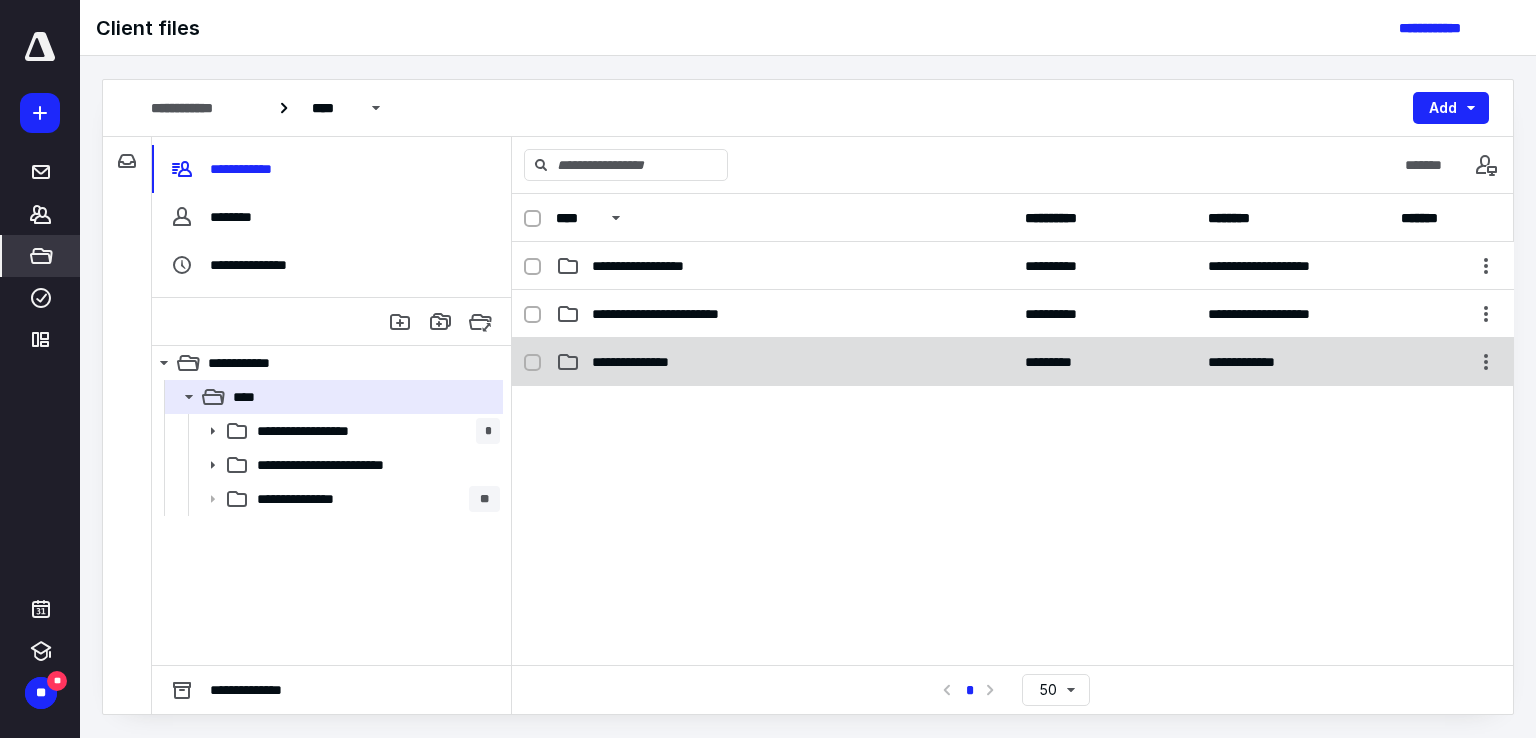 click on "**********" at bounding box center (641, 362) 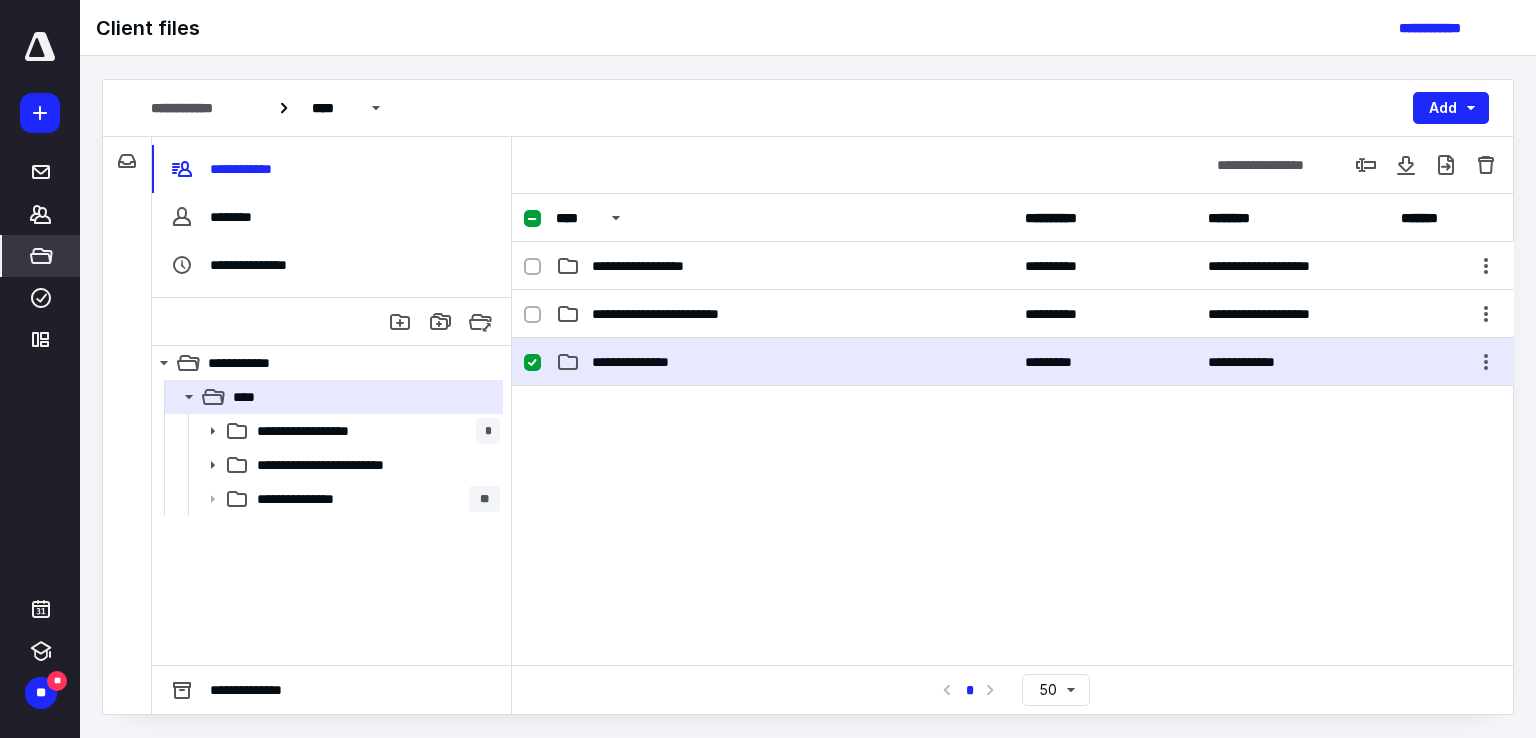 click on "**********" at bounding box center (641, 362) 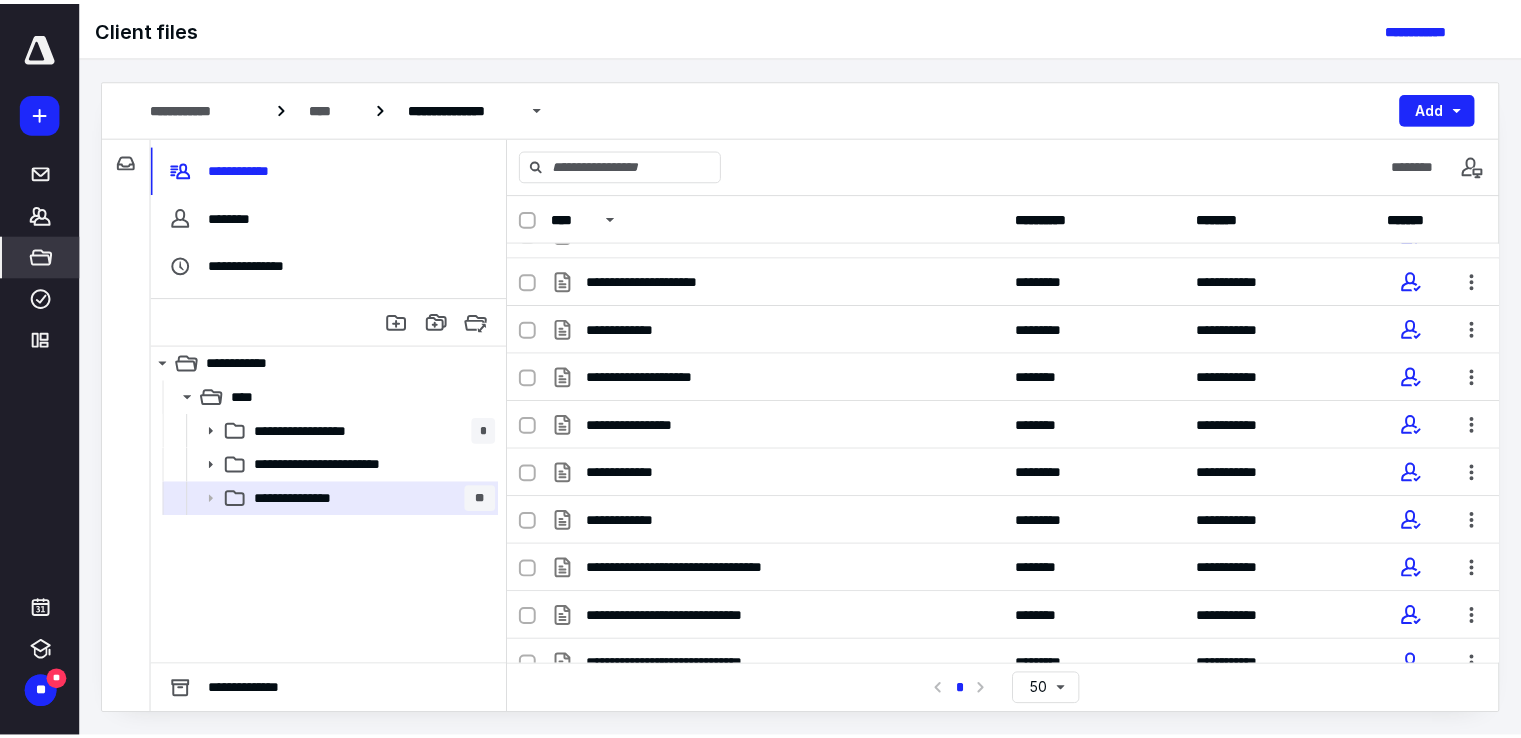 scroll, scrollTop: 502, scrollLeft: 0, axis: vertical 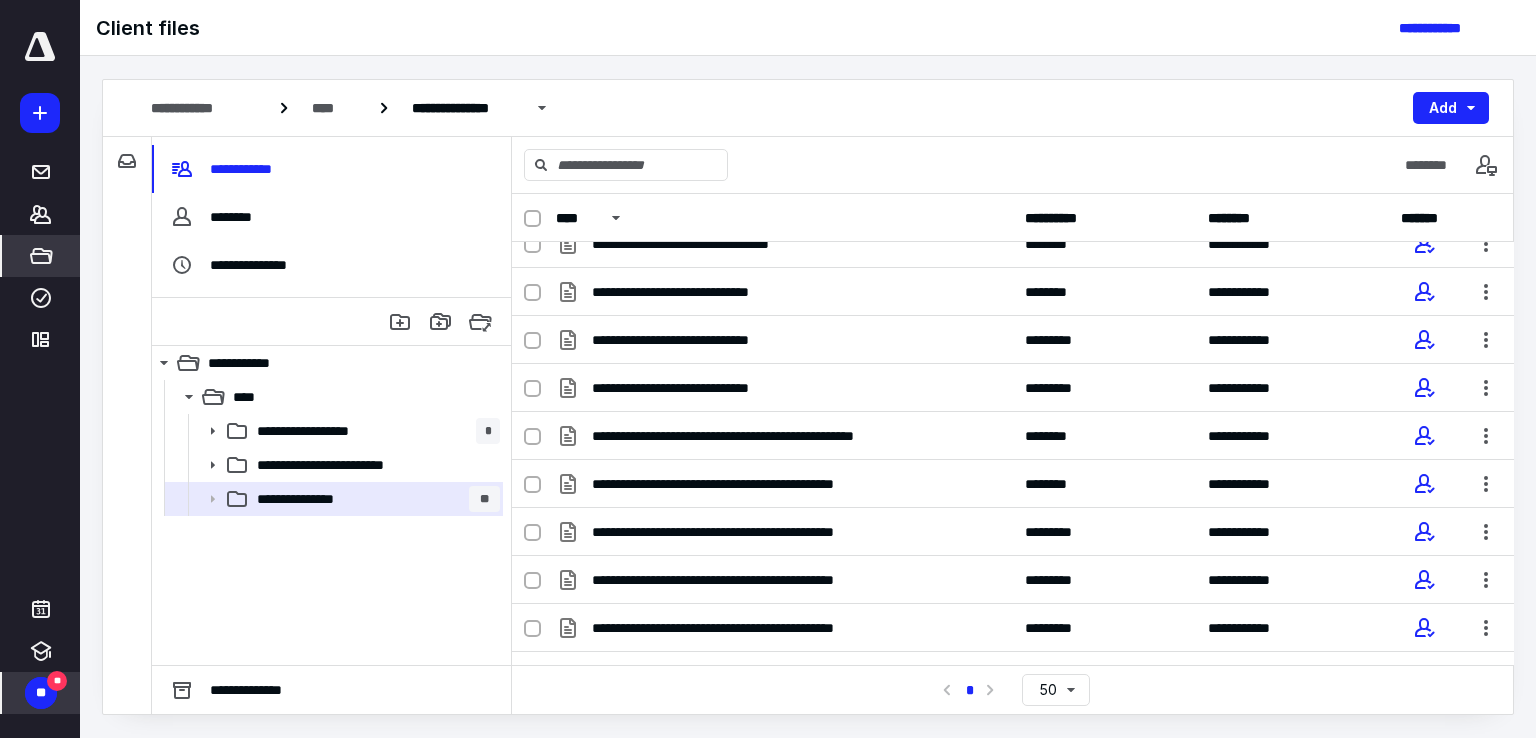 click on "**" at bounding box center [41, 693] 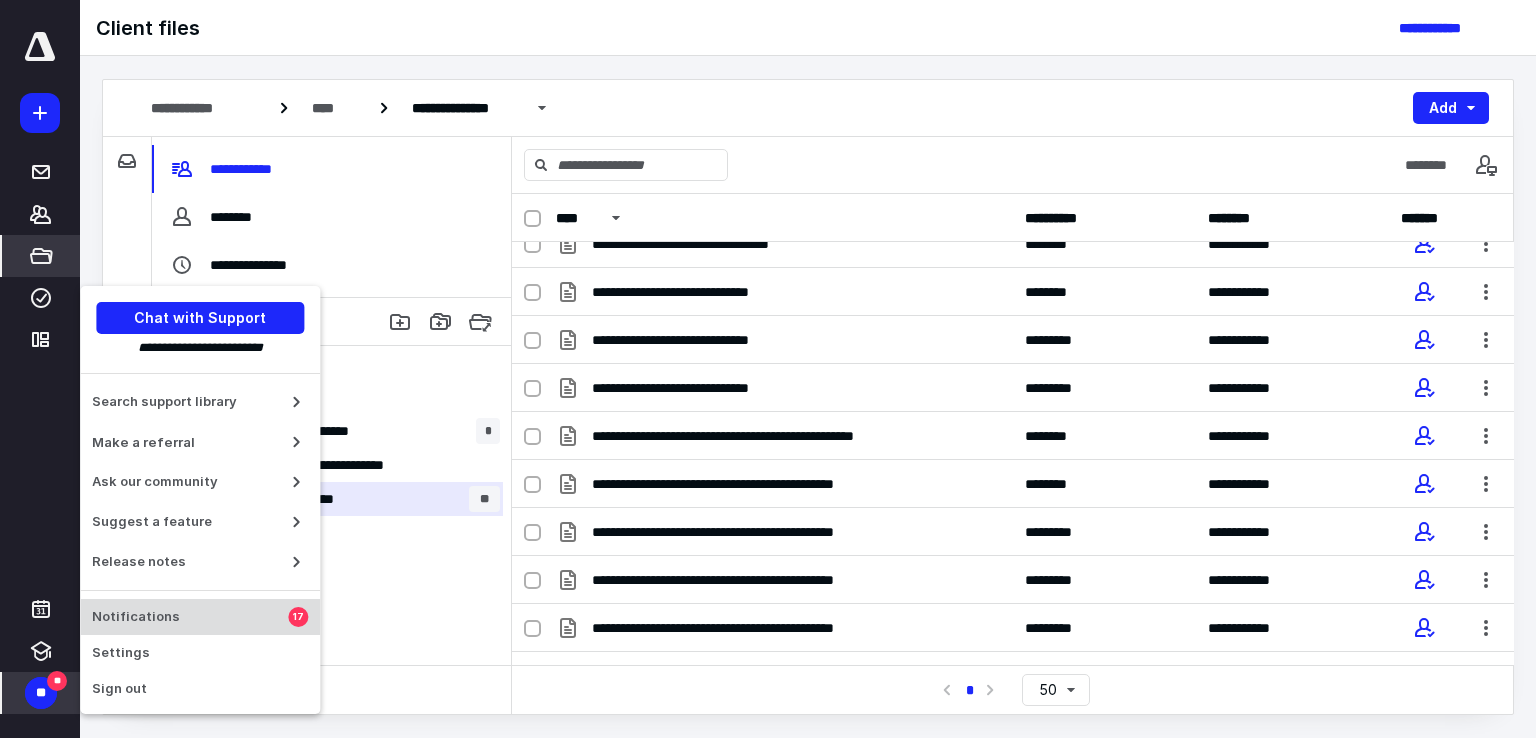 click on "Notifications" at bounding box center [190, 617] 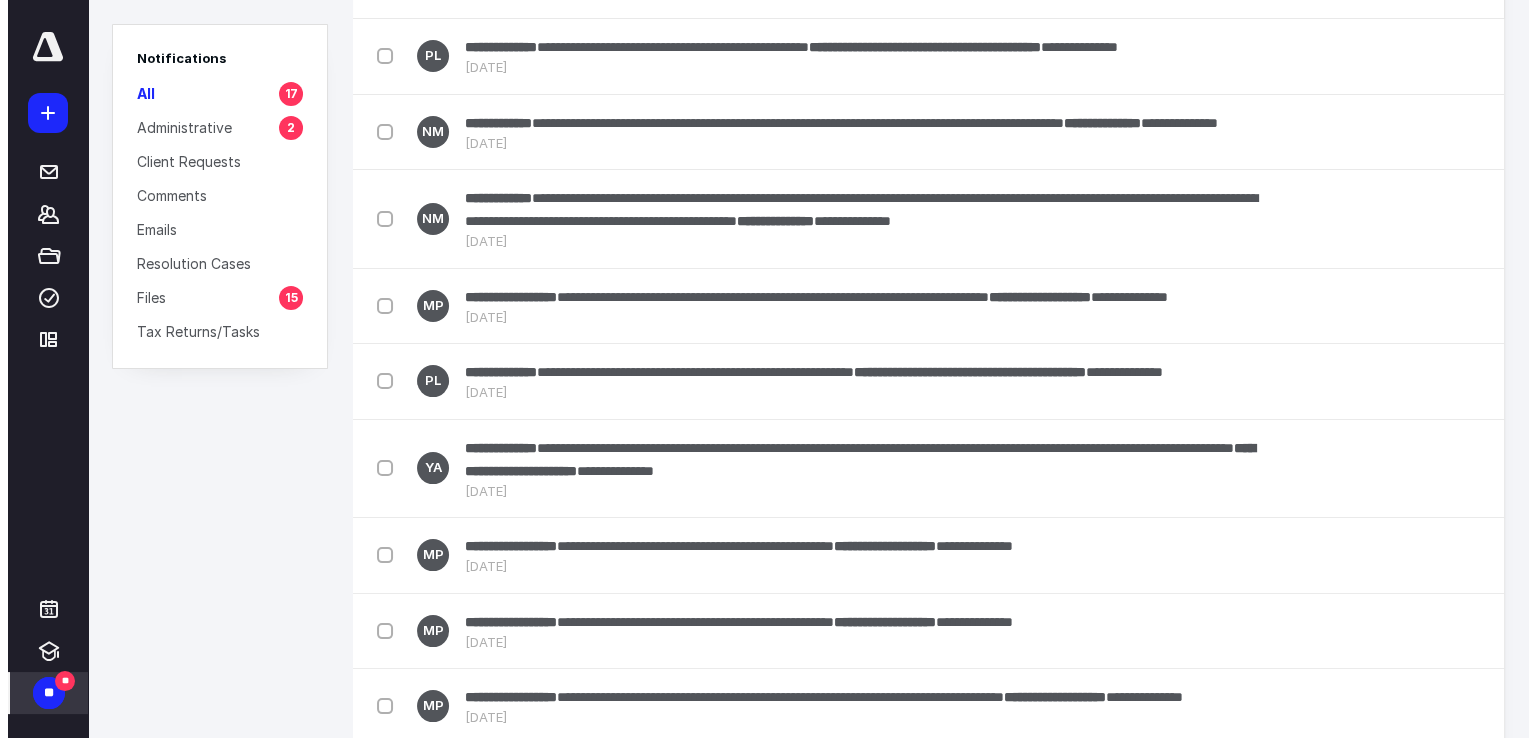 scroll, scrollTop: 0, scrollLeft: 0, axis: both 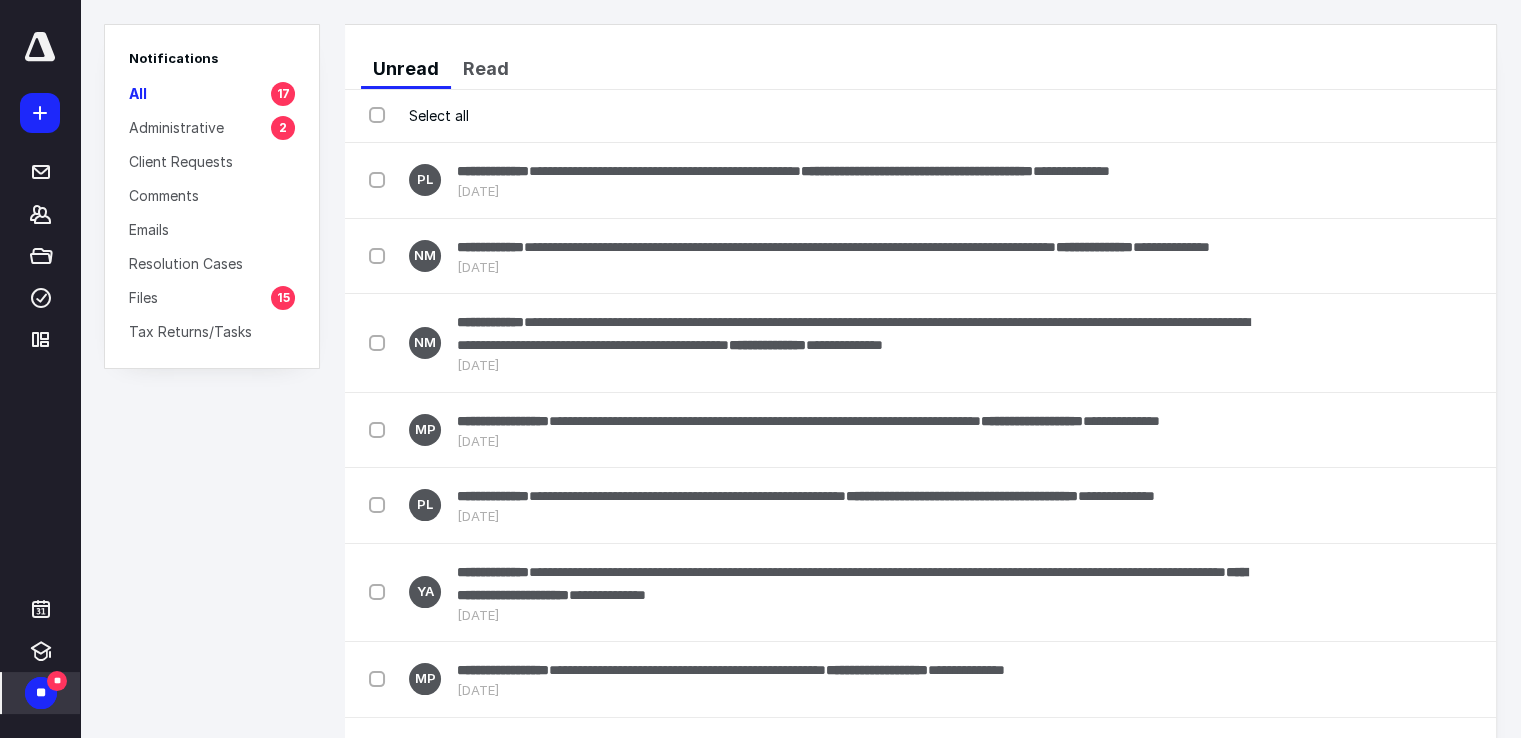 click on "Files" at bounding box center (143, 297) 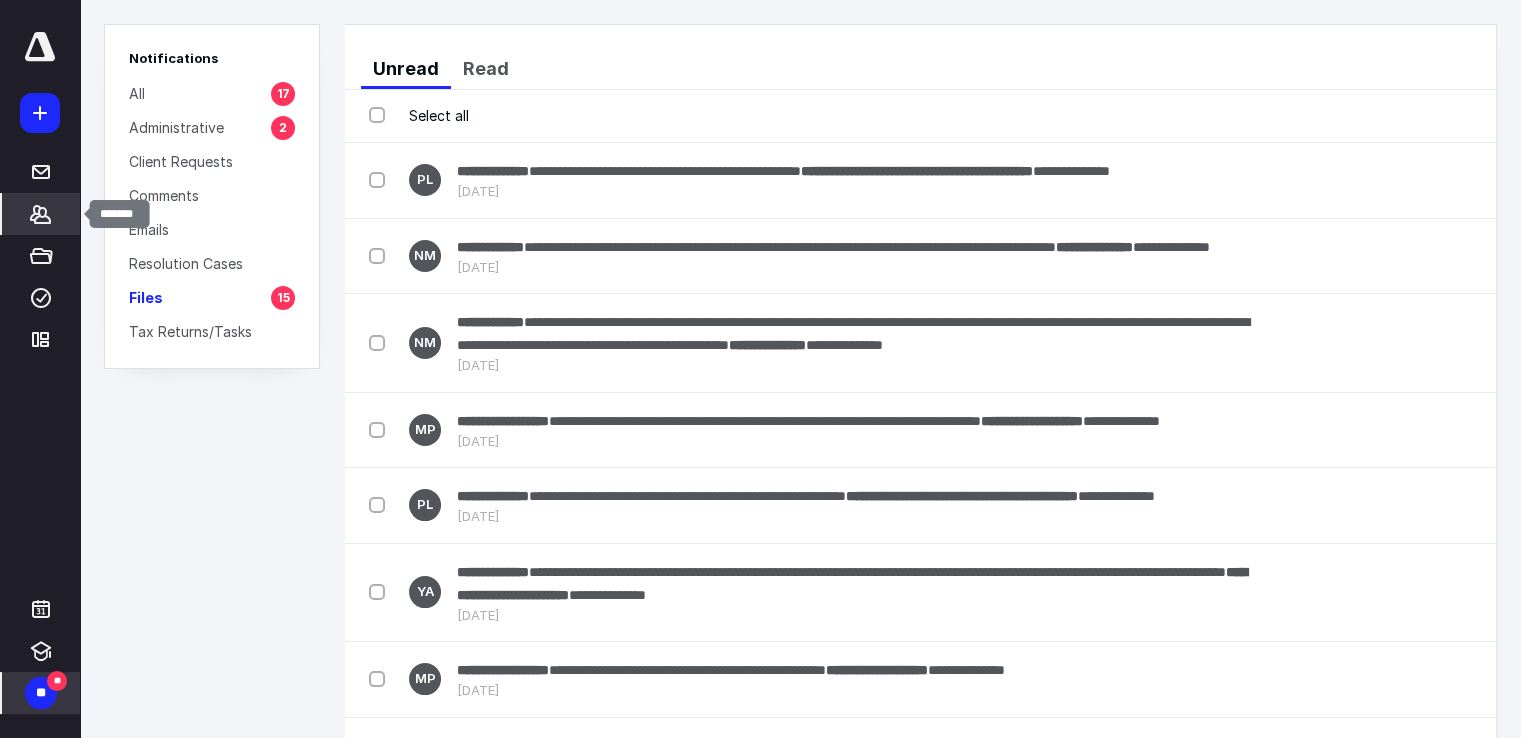 click on "*******" at bounding box center (41, 214) 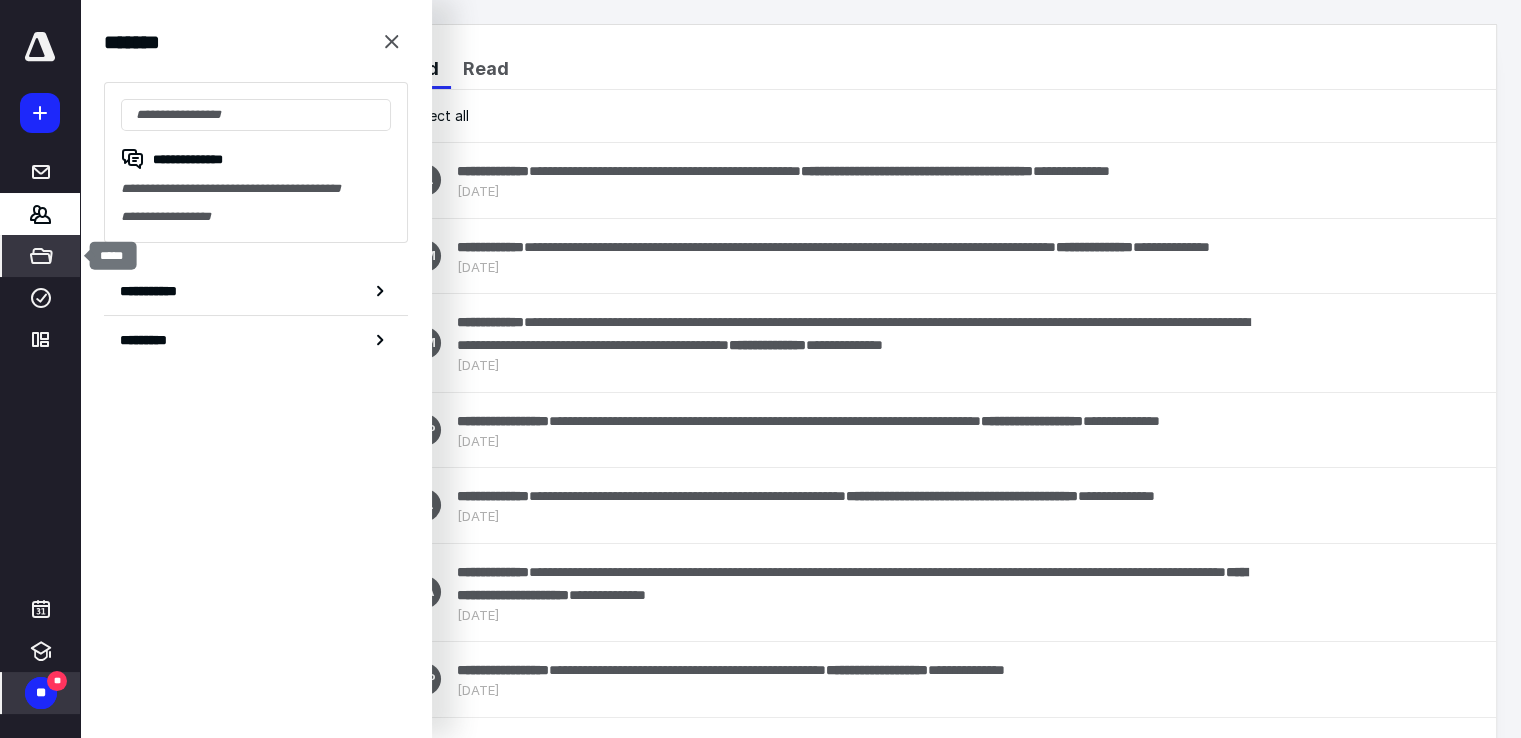 click 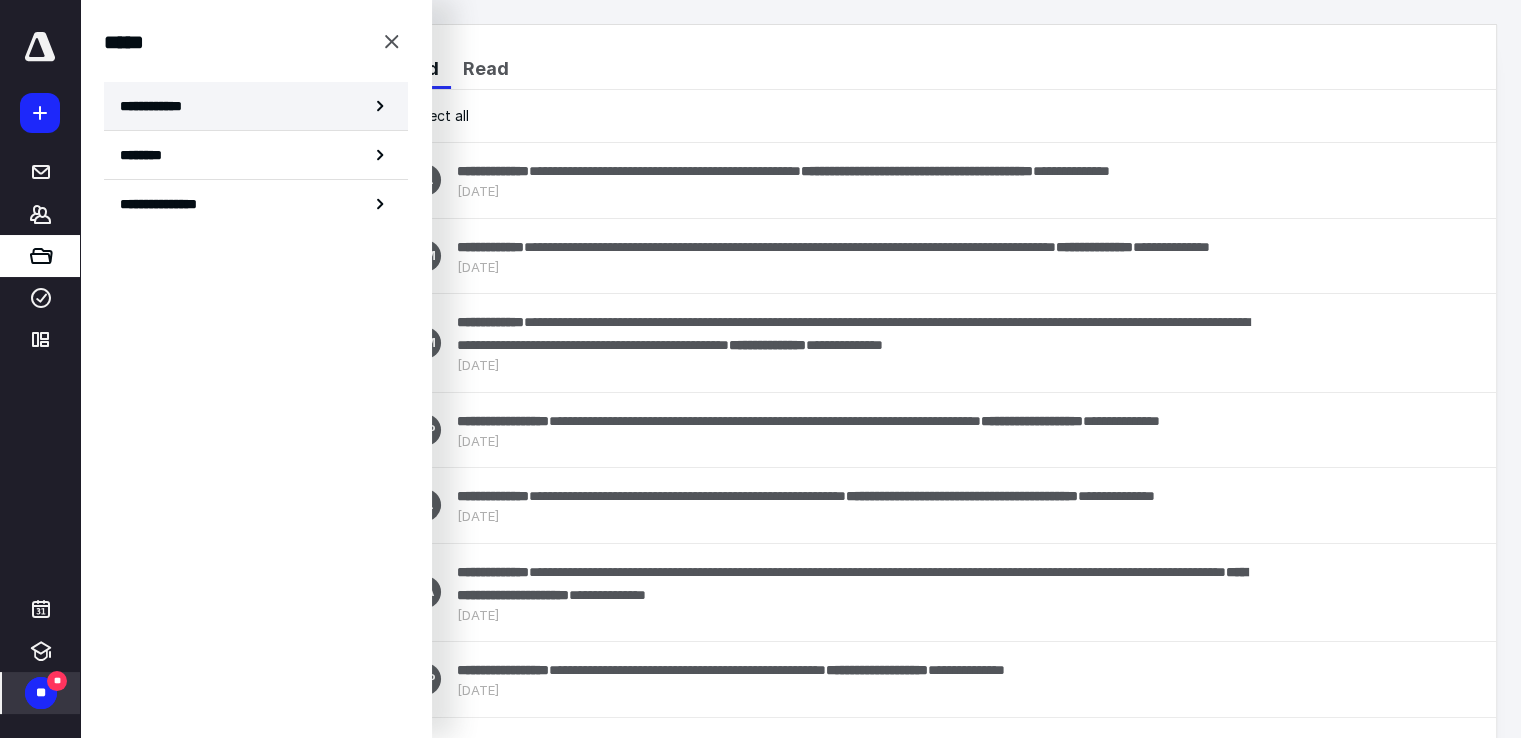 click on "**********" at bounding box center [157, 106] 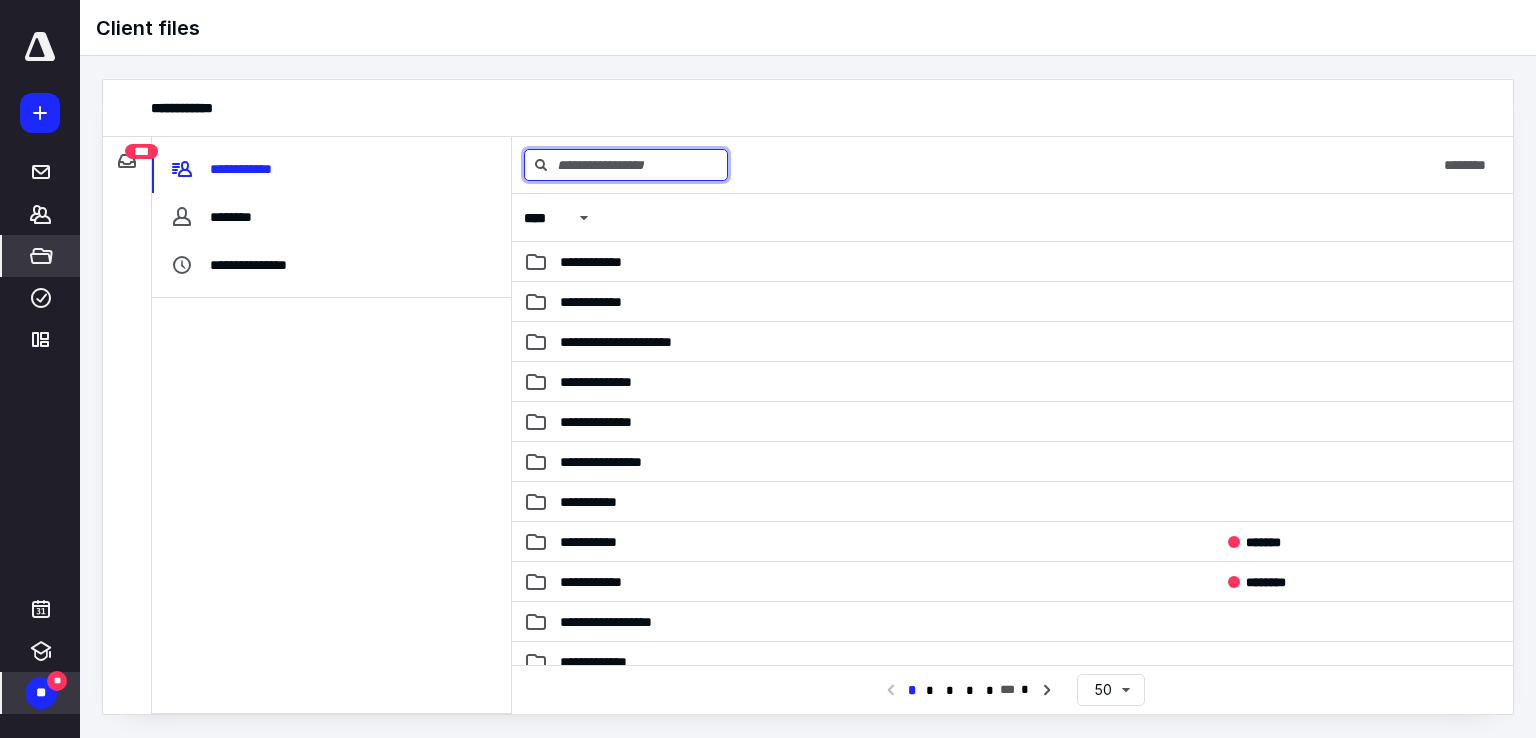 click at bounding box center [626, 165] 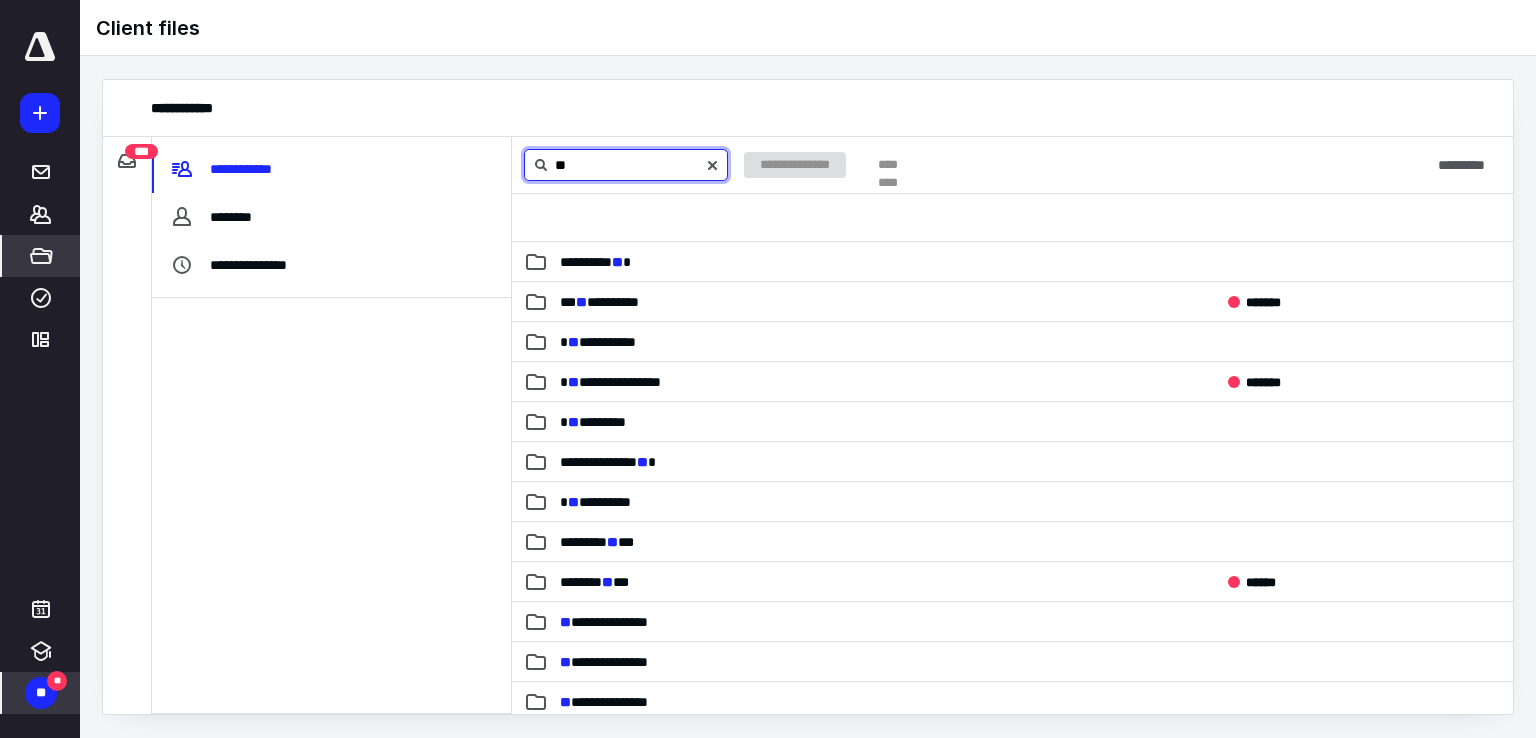 type on "*" 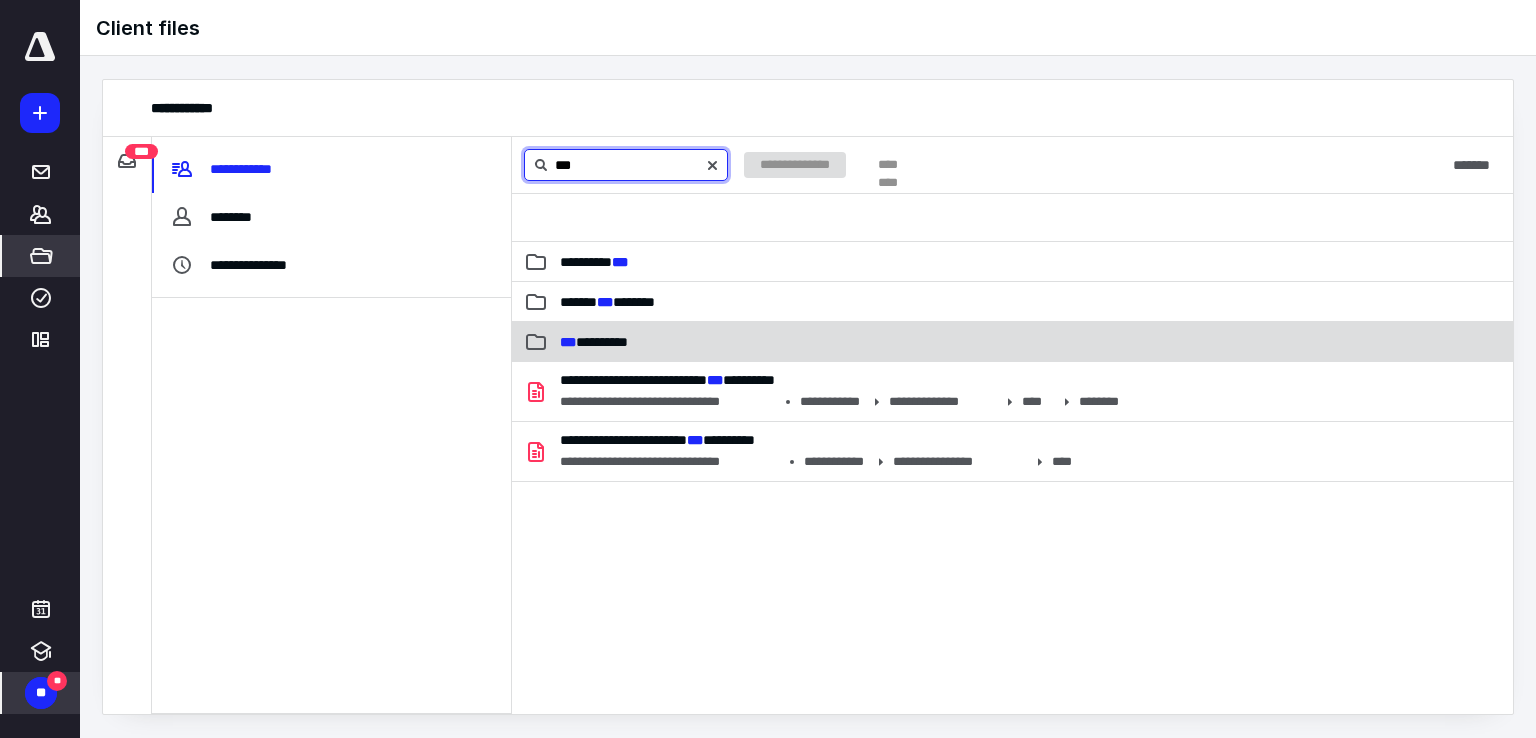 type on "***" 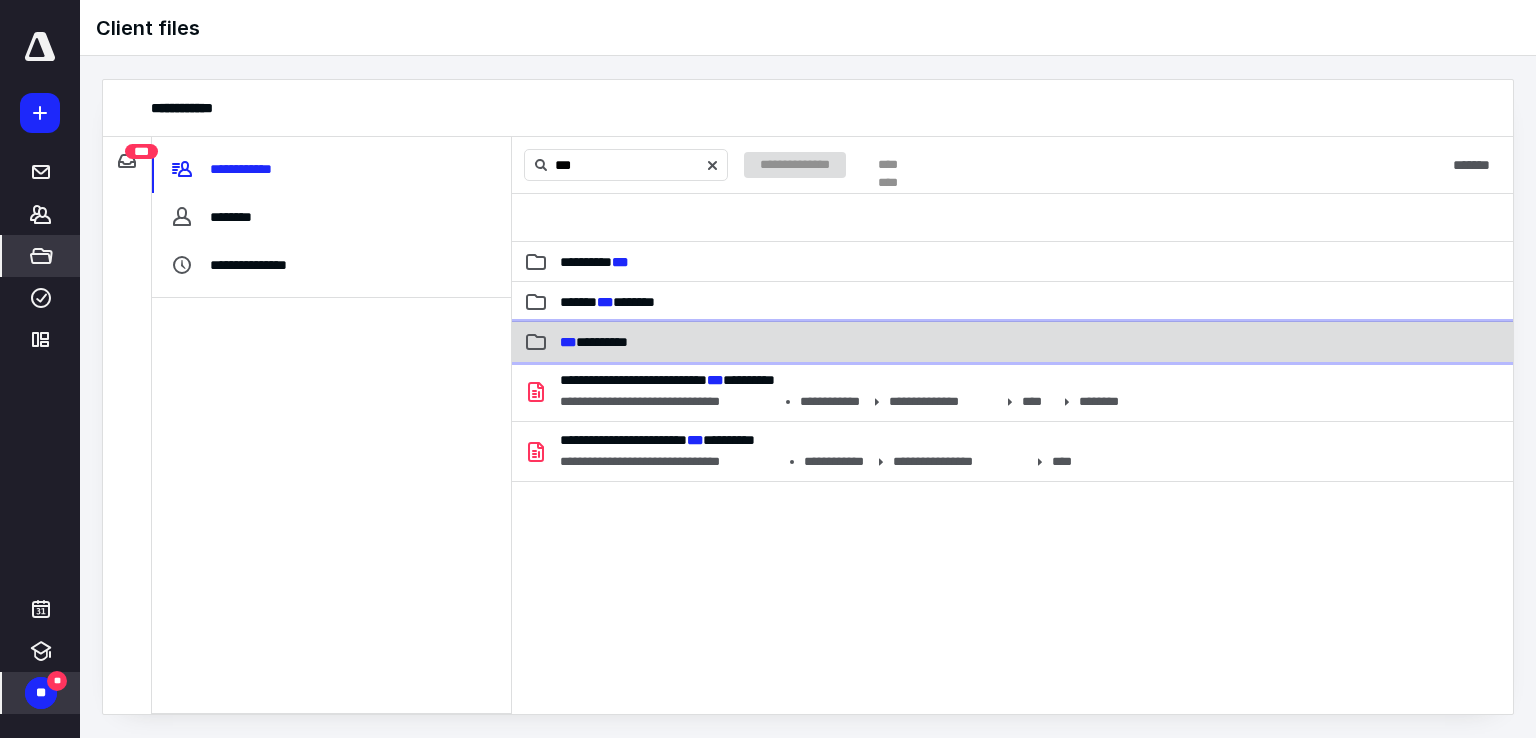 click 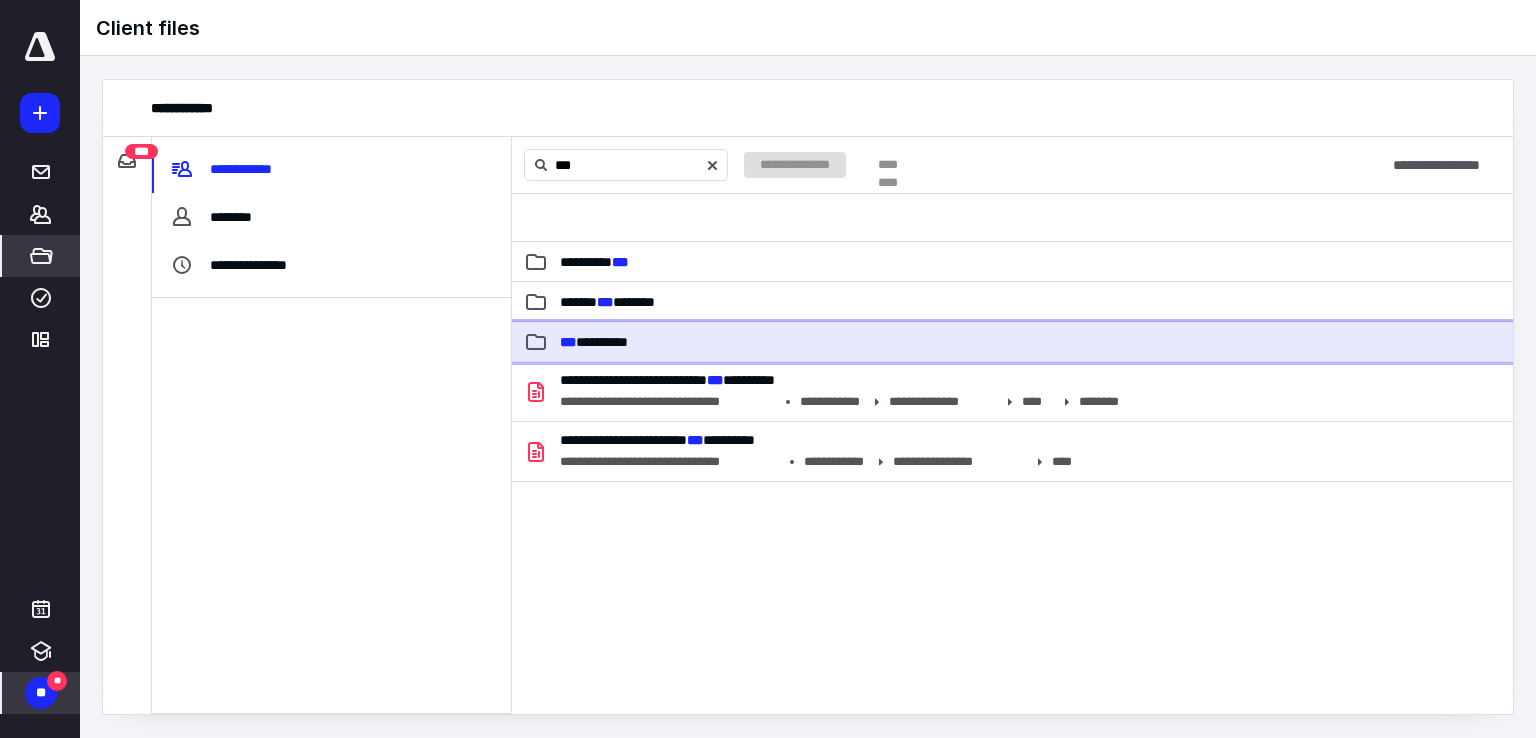 click 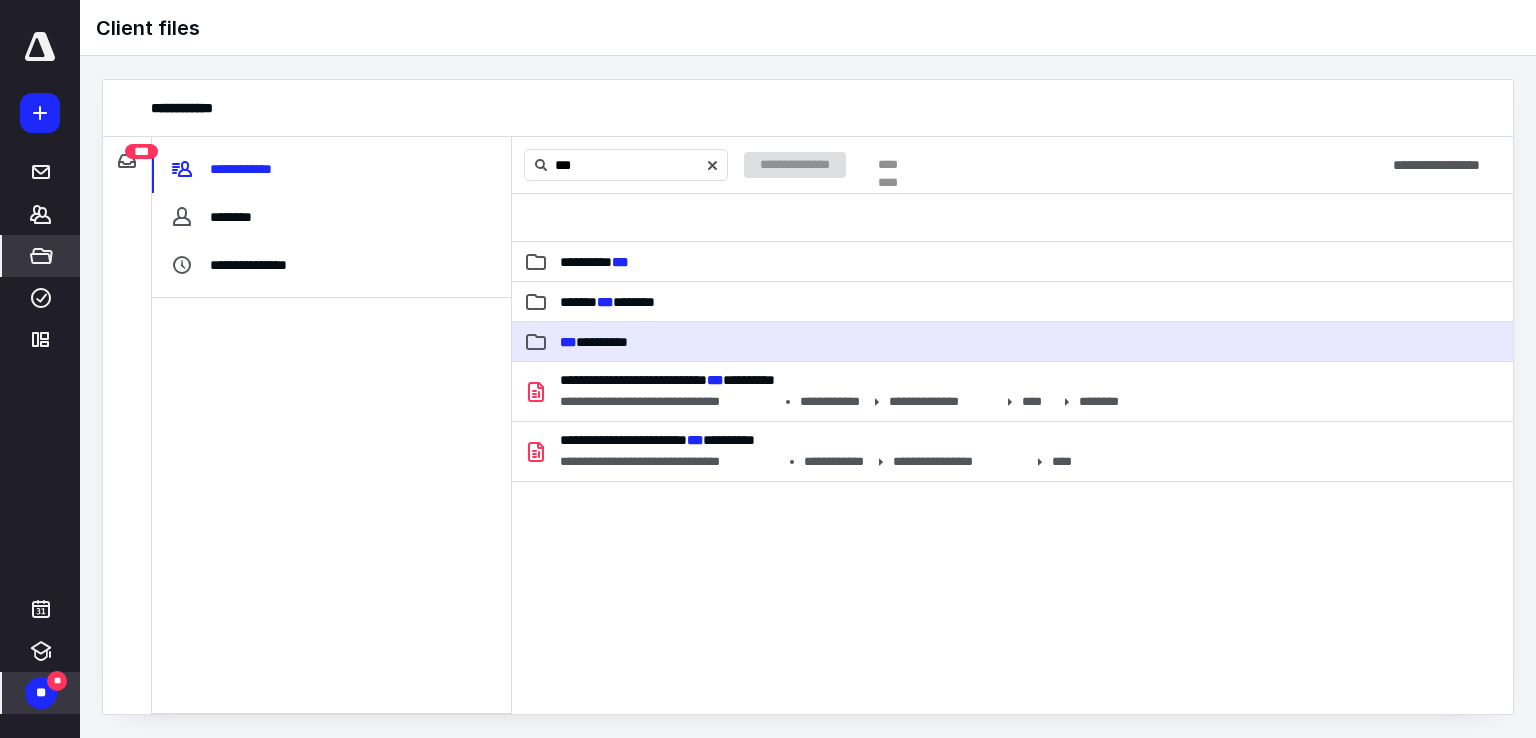 type 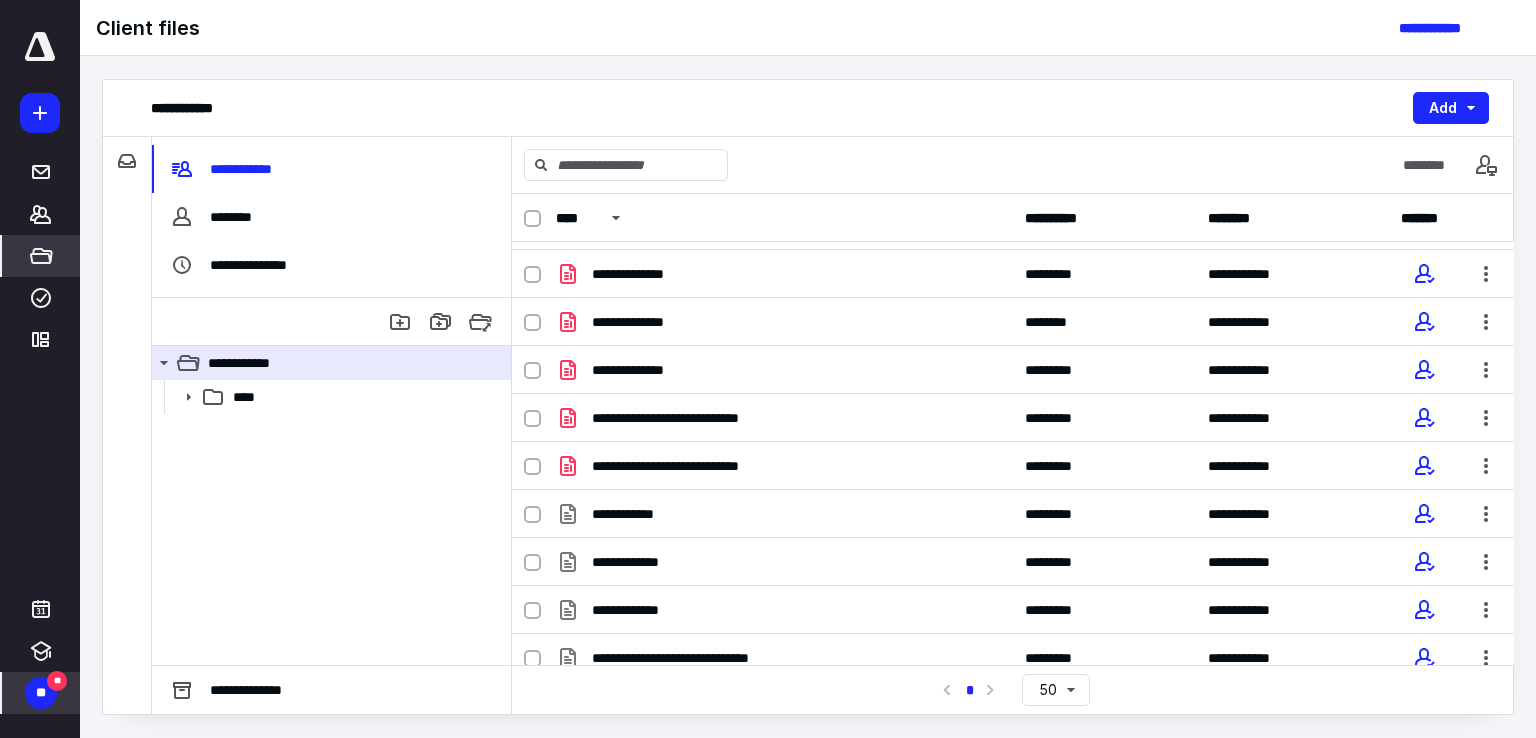 scroll, scrollTop: 102, scrollLeft: 0, axis: vertical 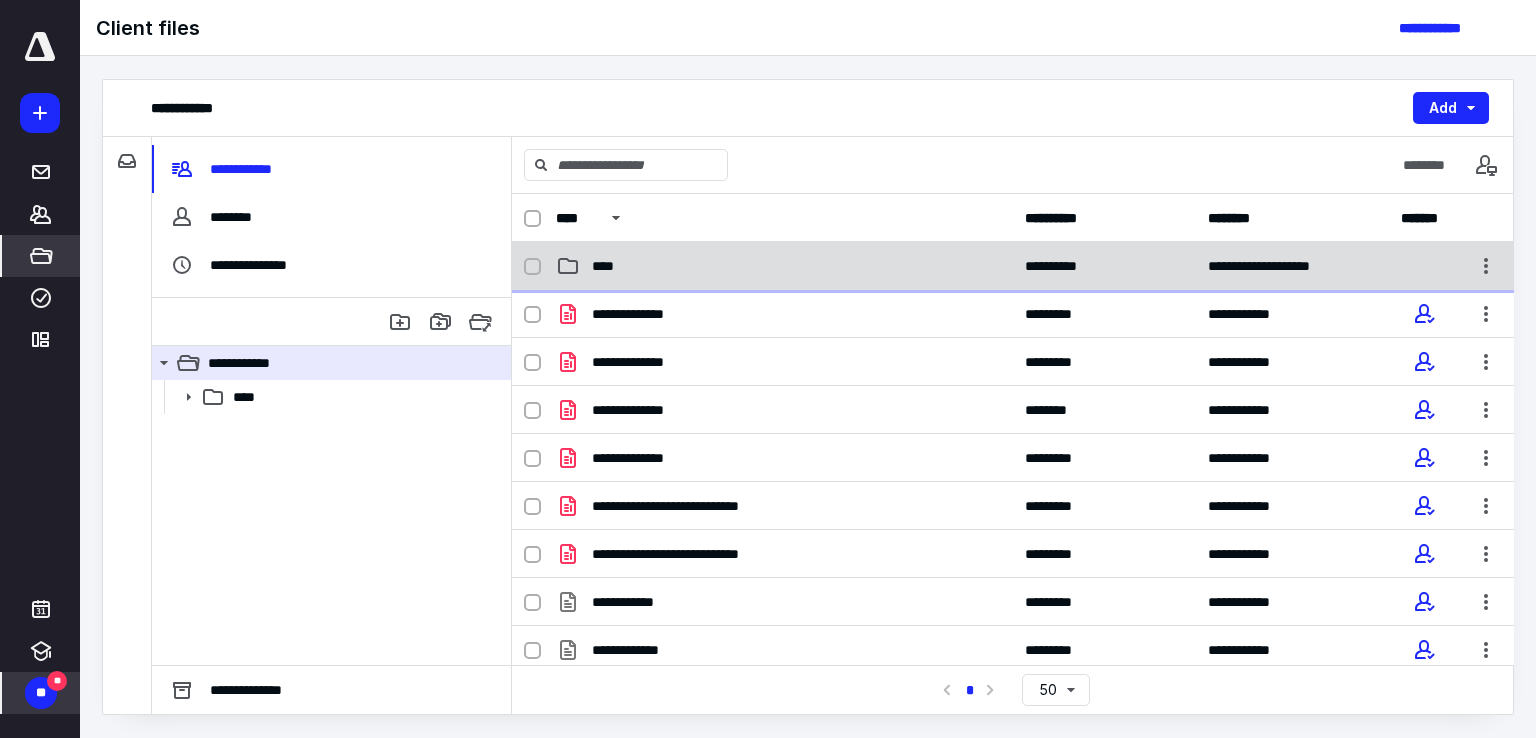 click 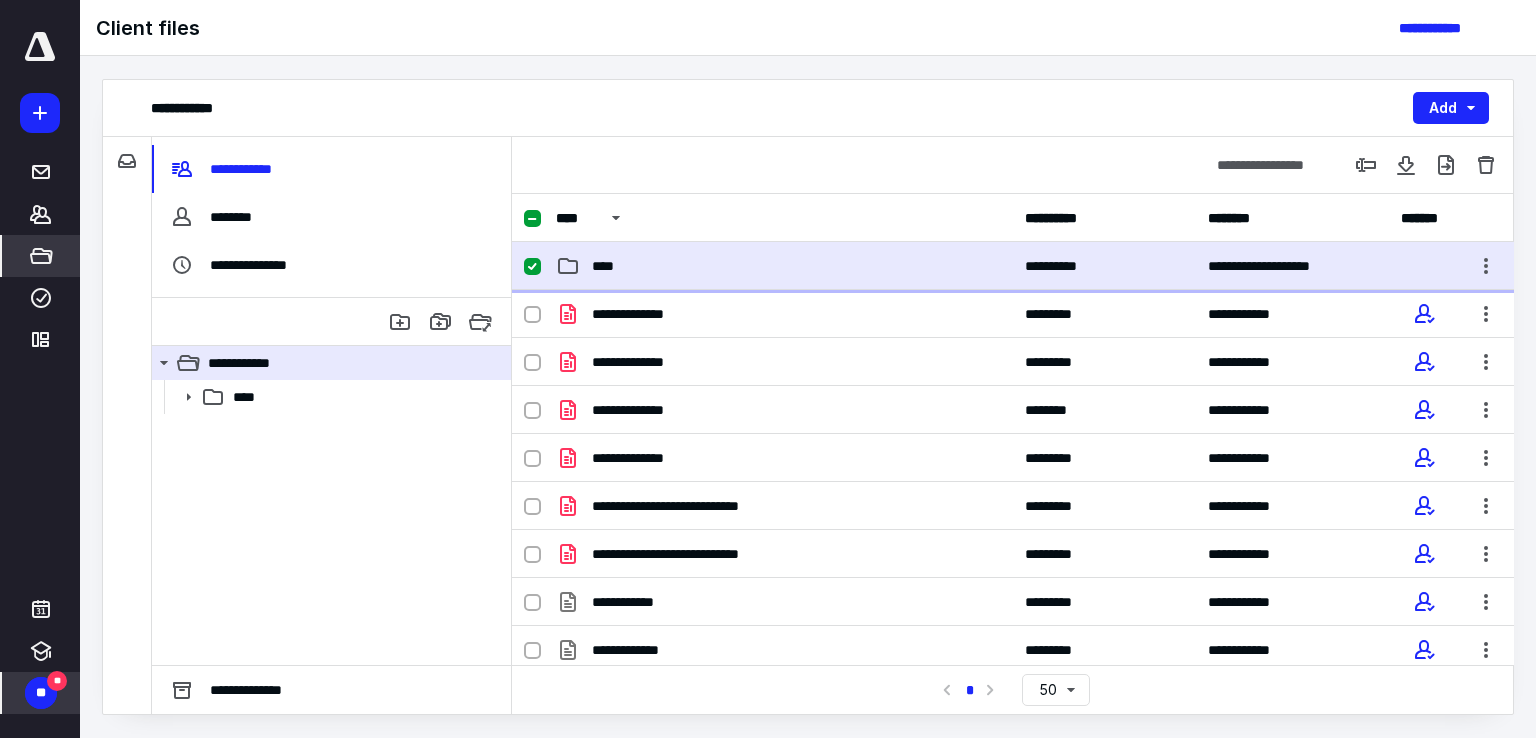 click 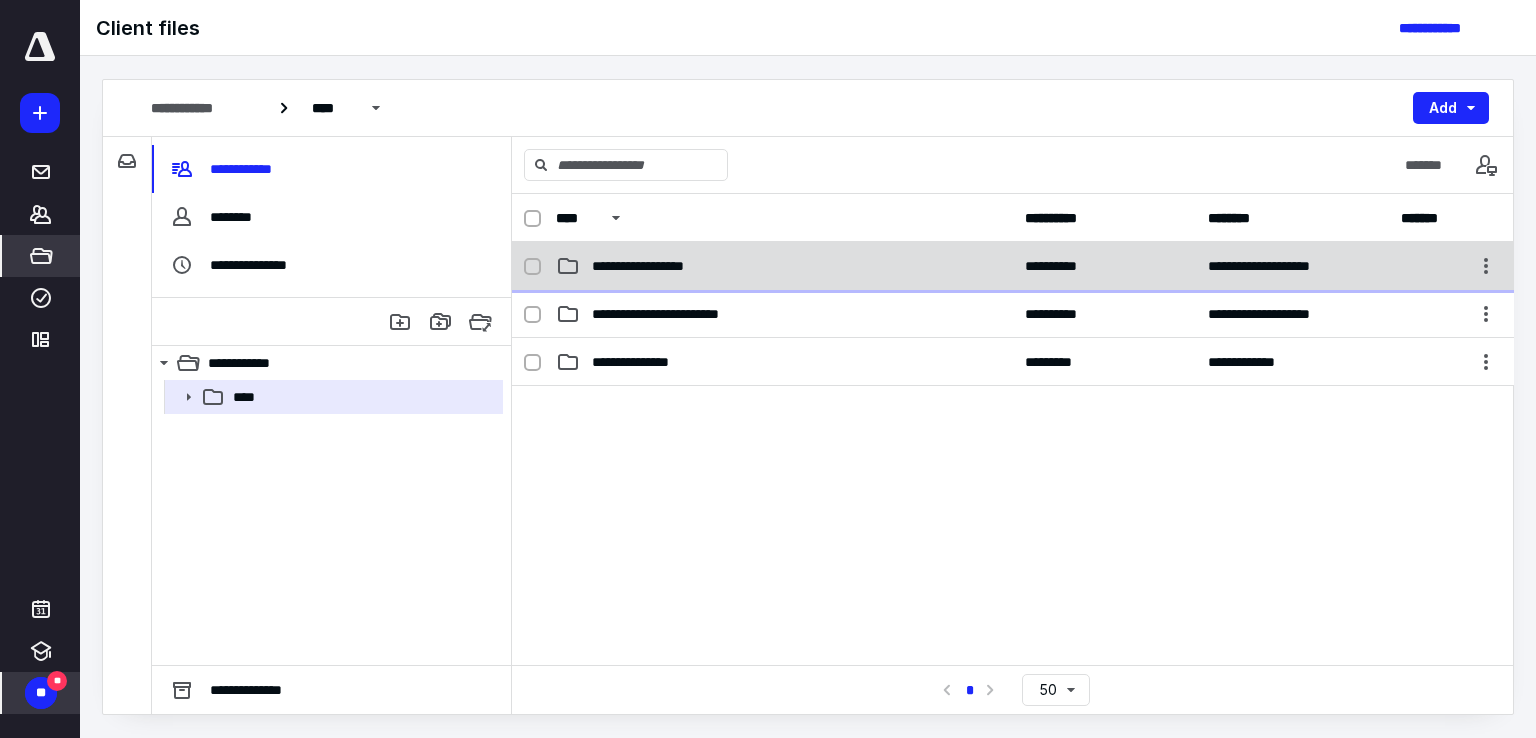 click 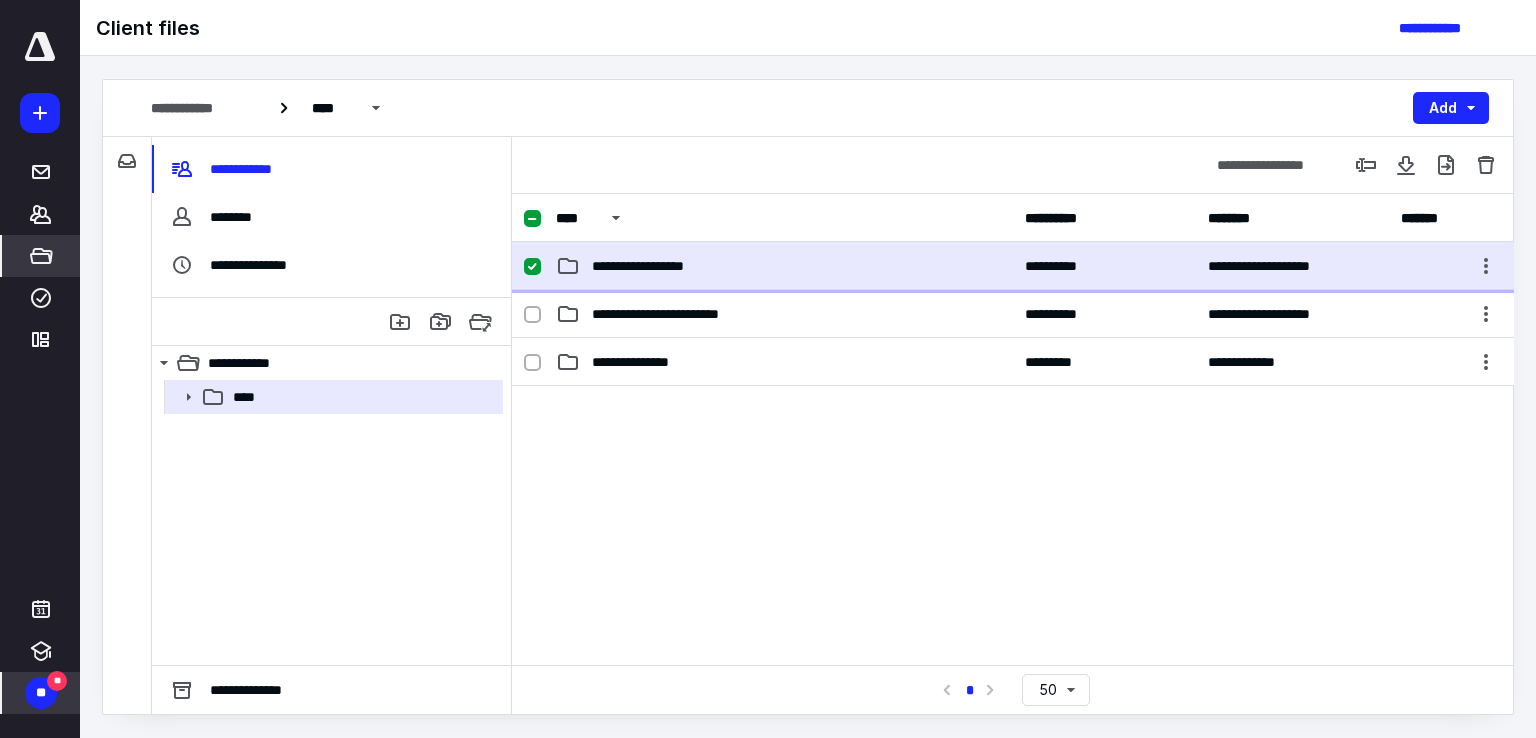 click 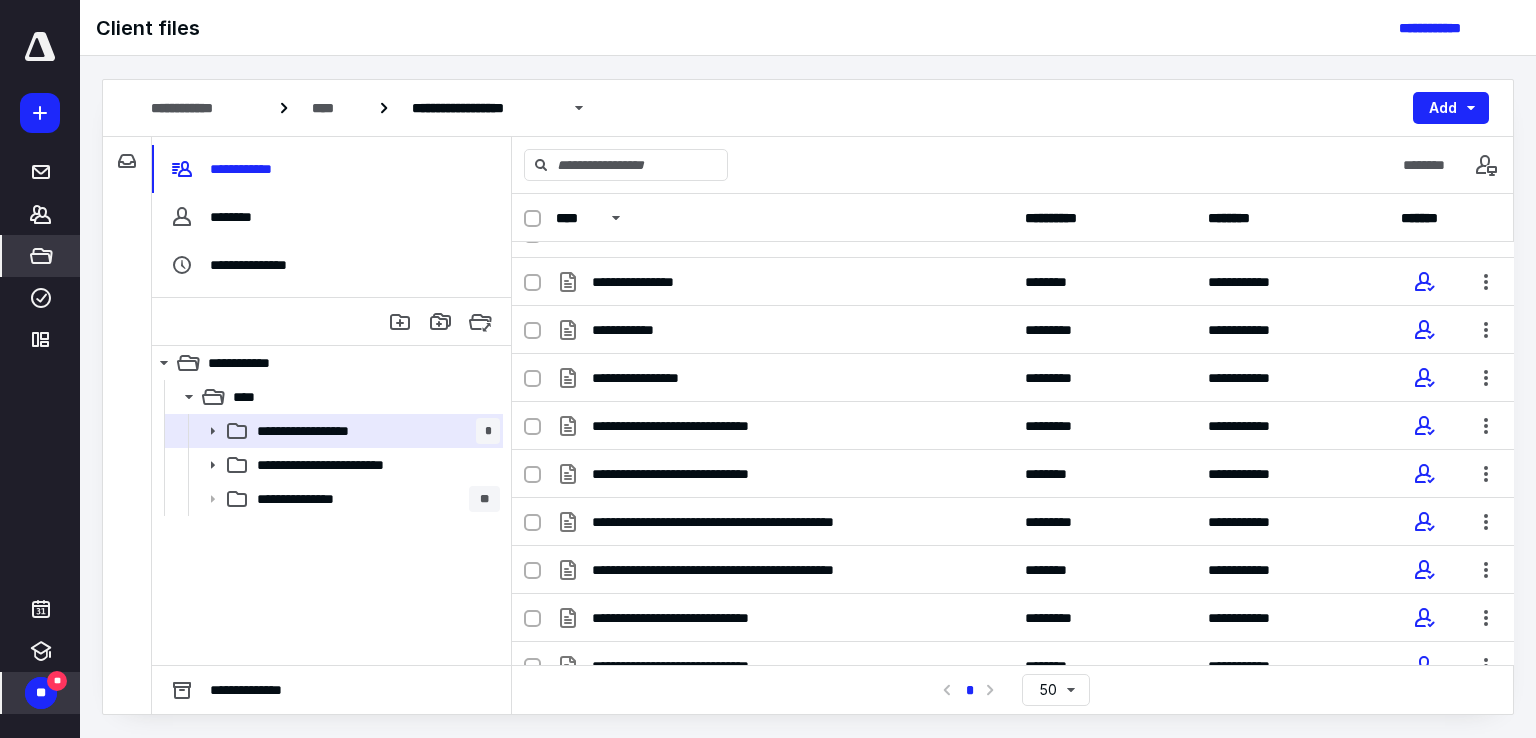 scroll, scrollTop: 102, scrollLeft: 0, axis: vertical 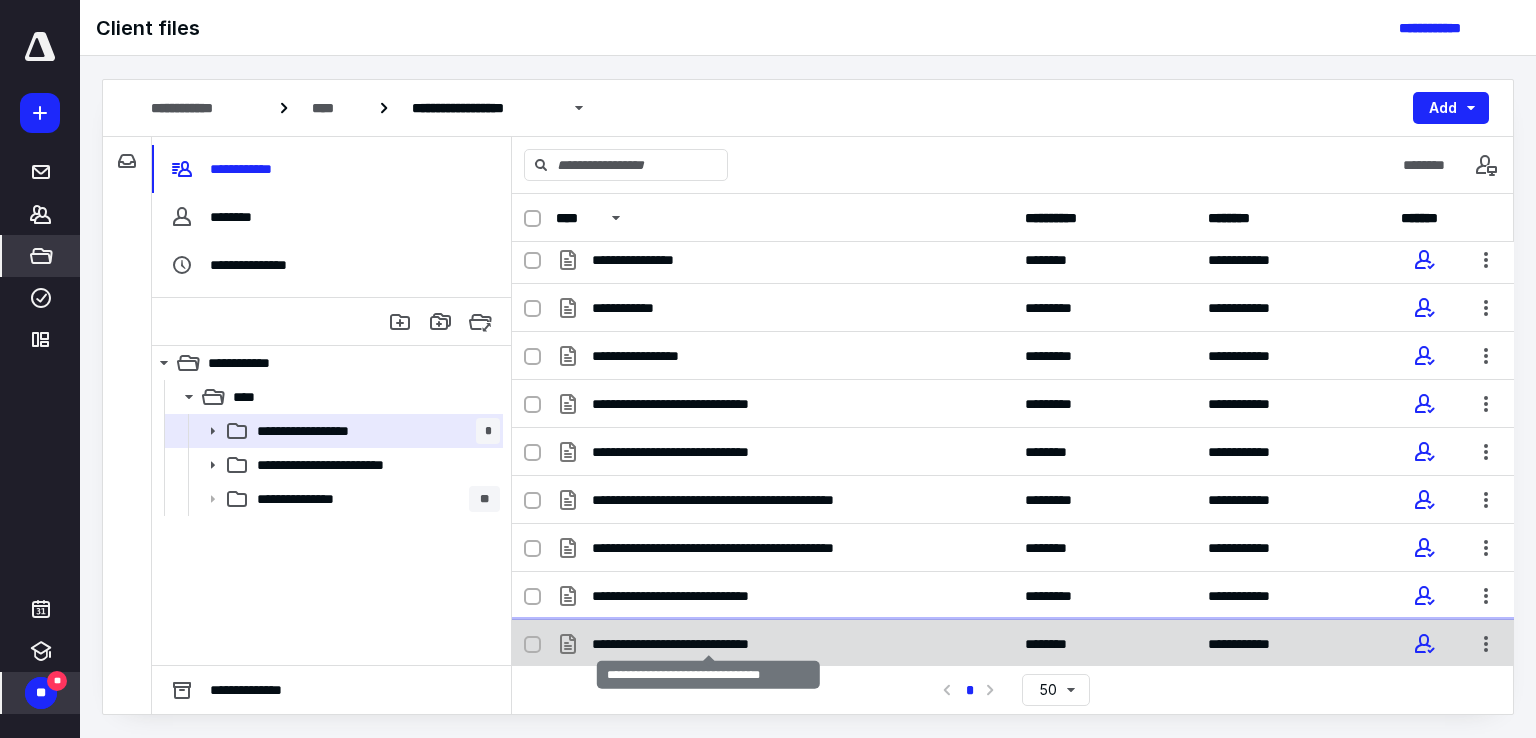 click on "**********" at bounding box center [708, 644] 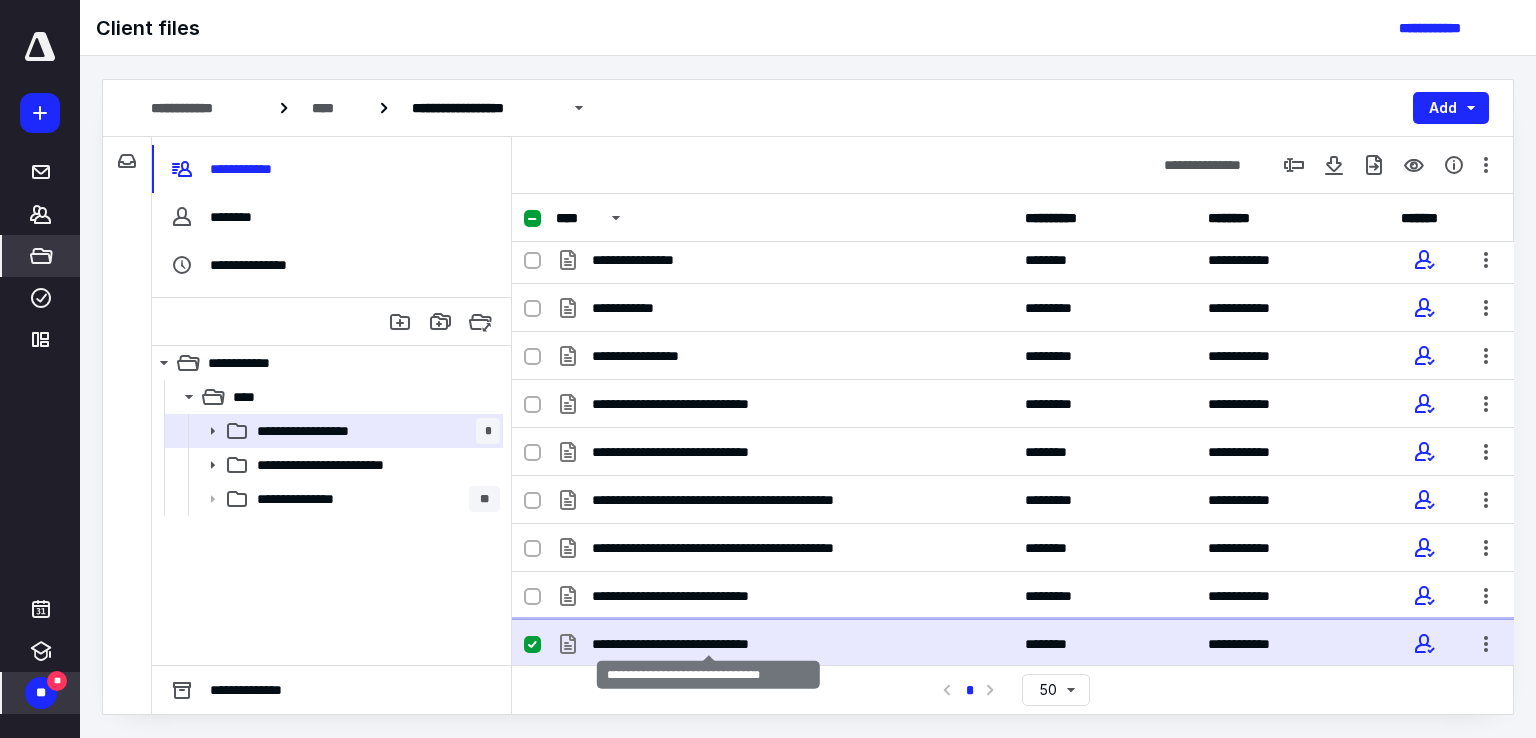 click on "**********" at bounding box center [708, 644] 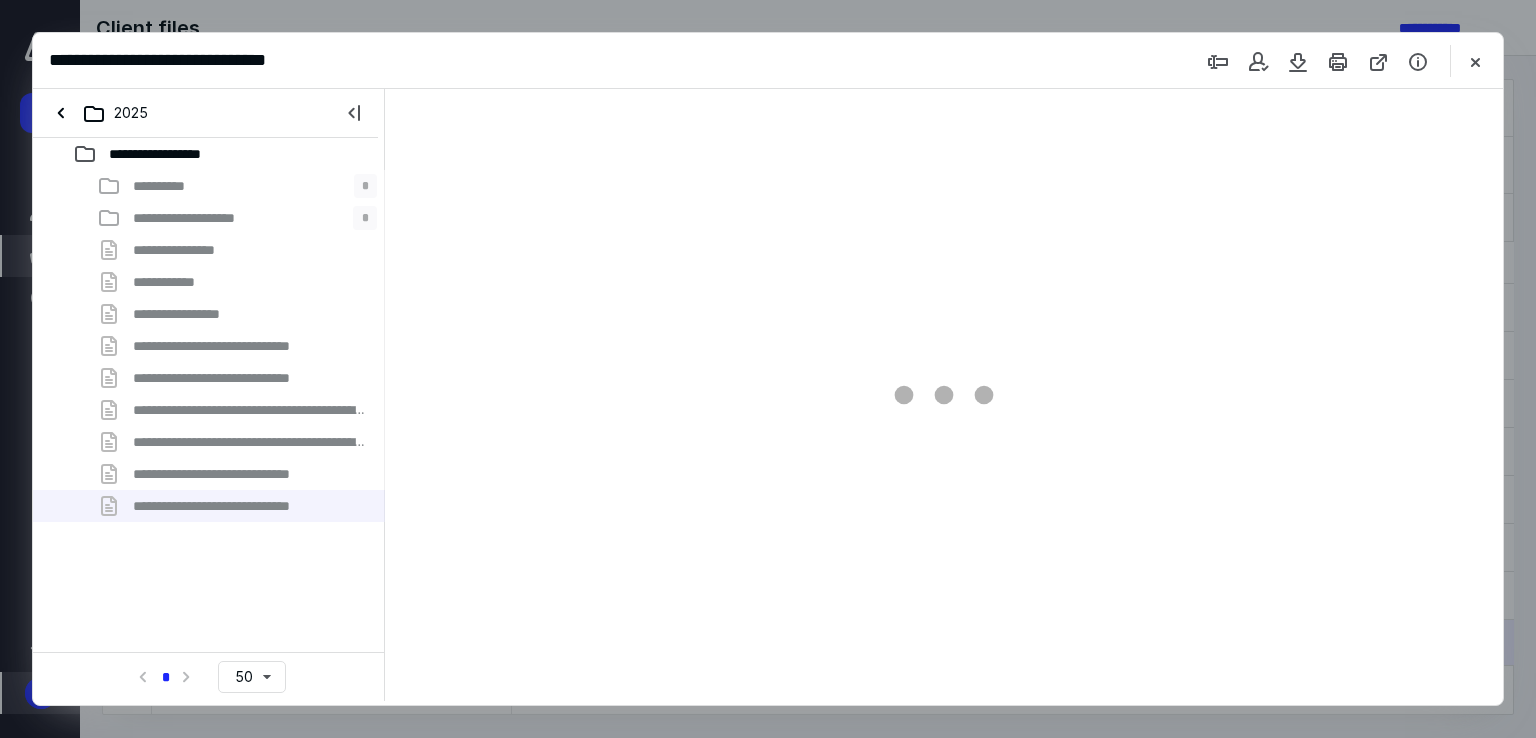 scroll, scrollTop: 0, scrollLeft: 0, axis: both 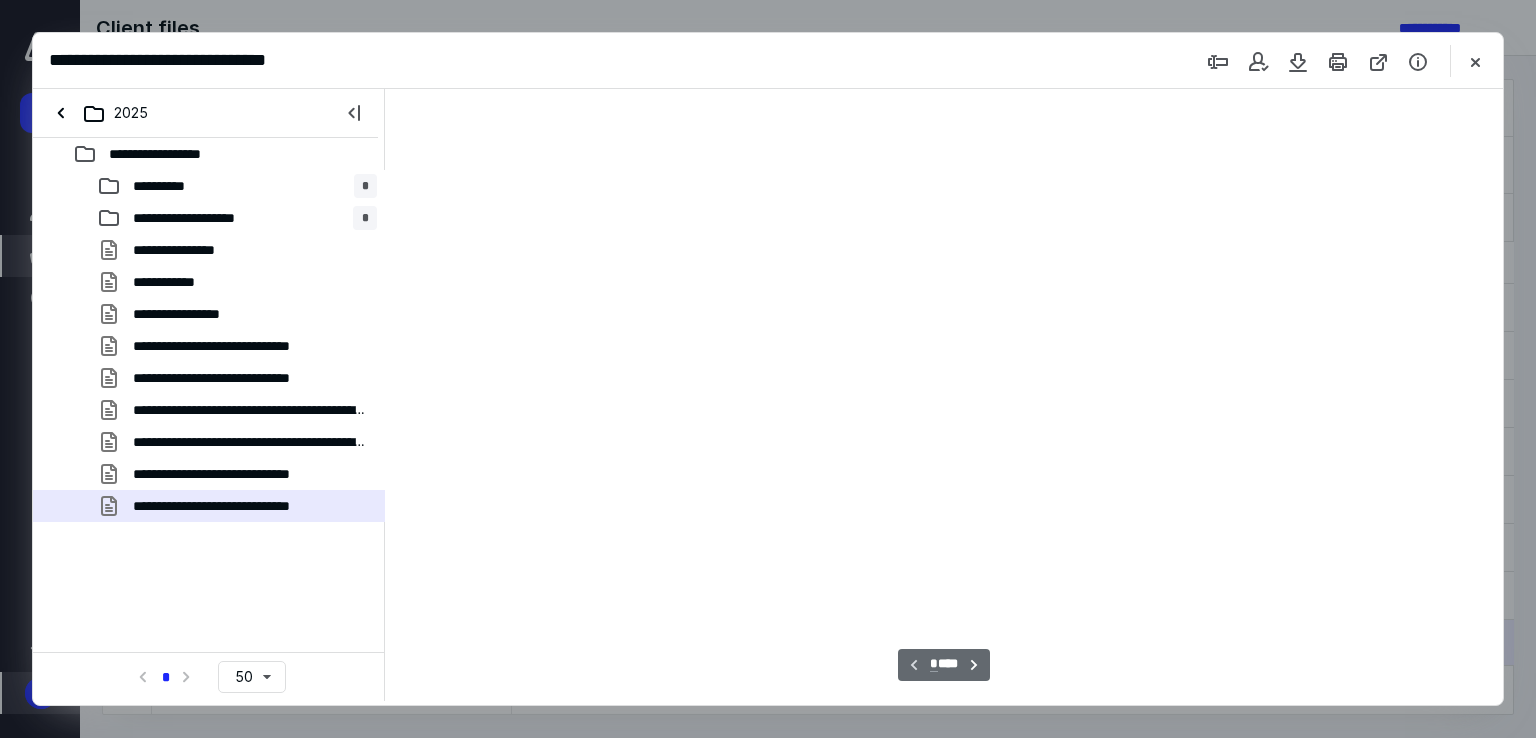 type on "72" 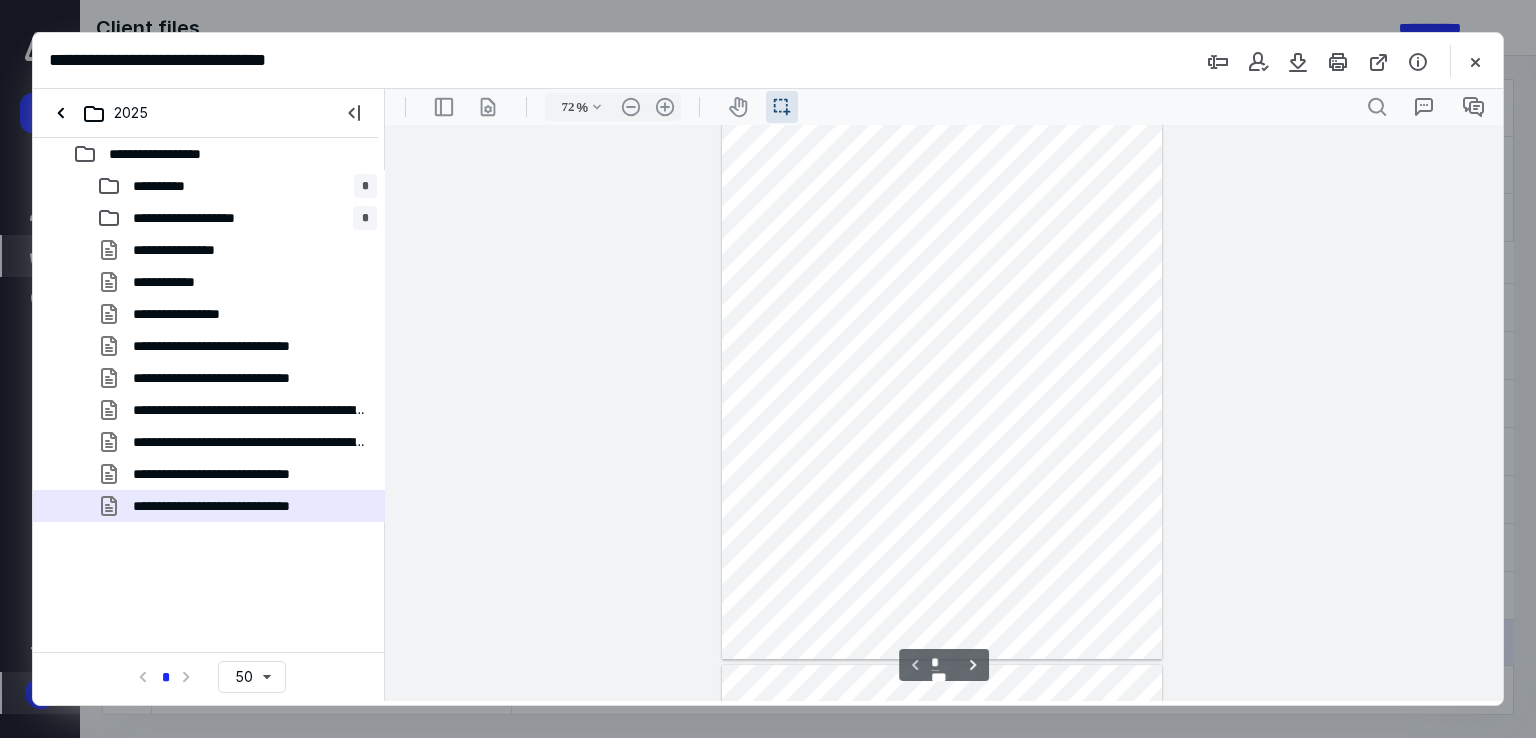 click at bounding box center (942, 374) 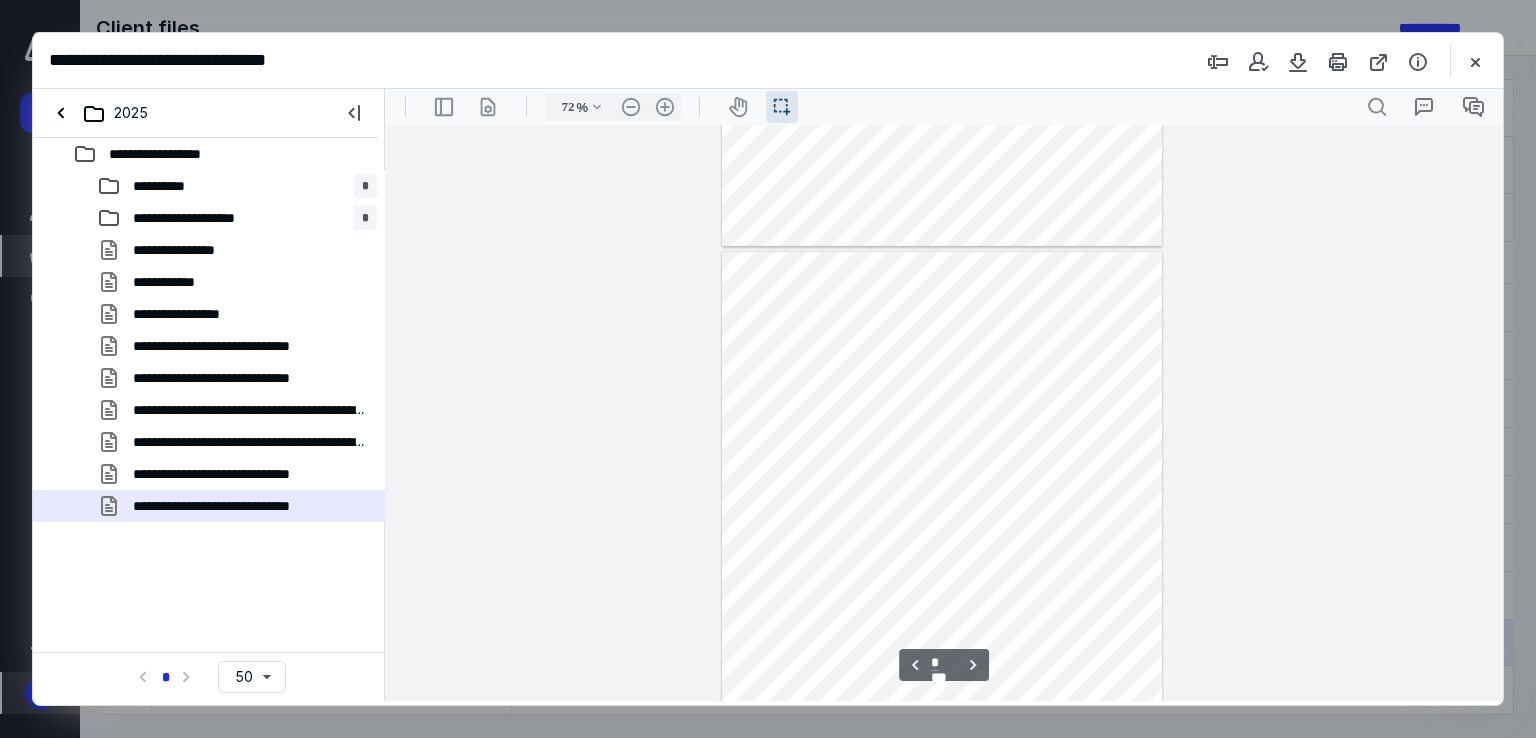 scroll, scrollTop: 352, scrollLeft: 0, axis: vertical 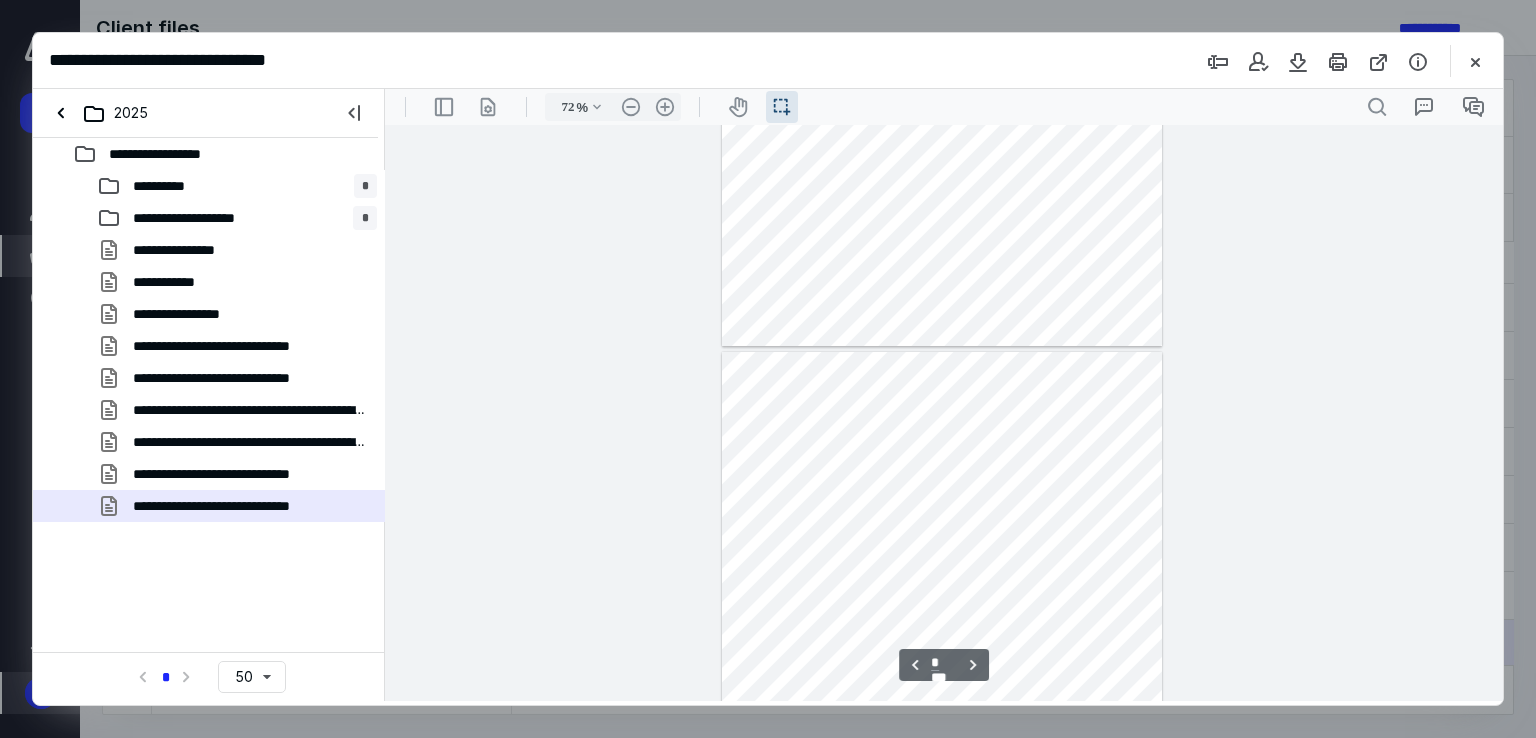type on "*" 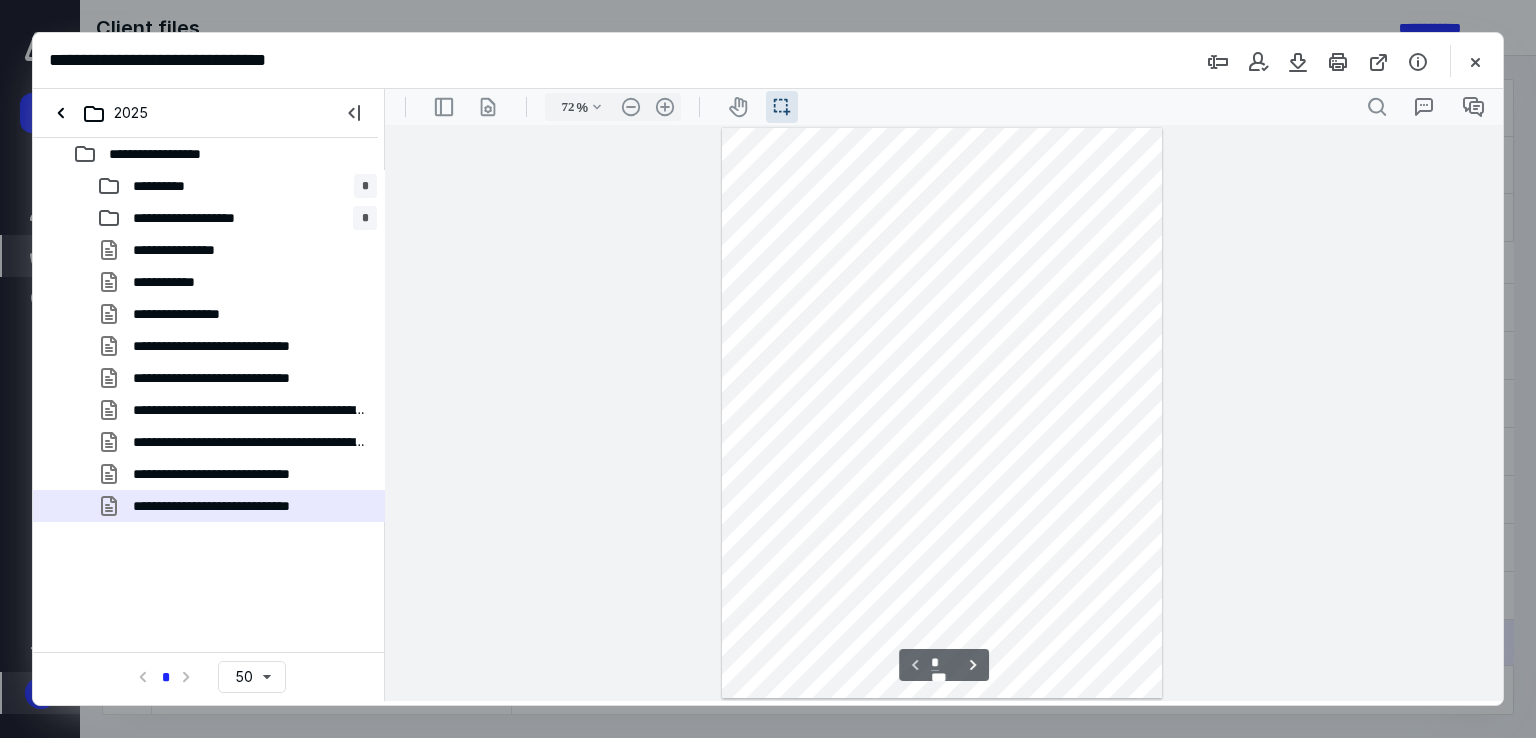 click at bounding box center [942, 413] 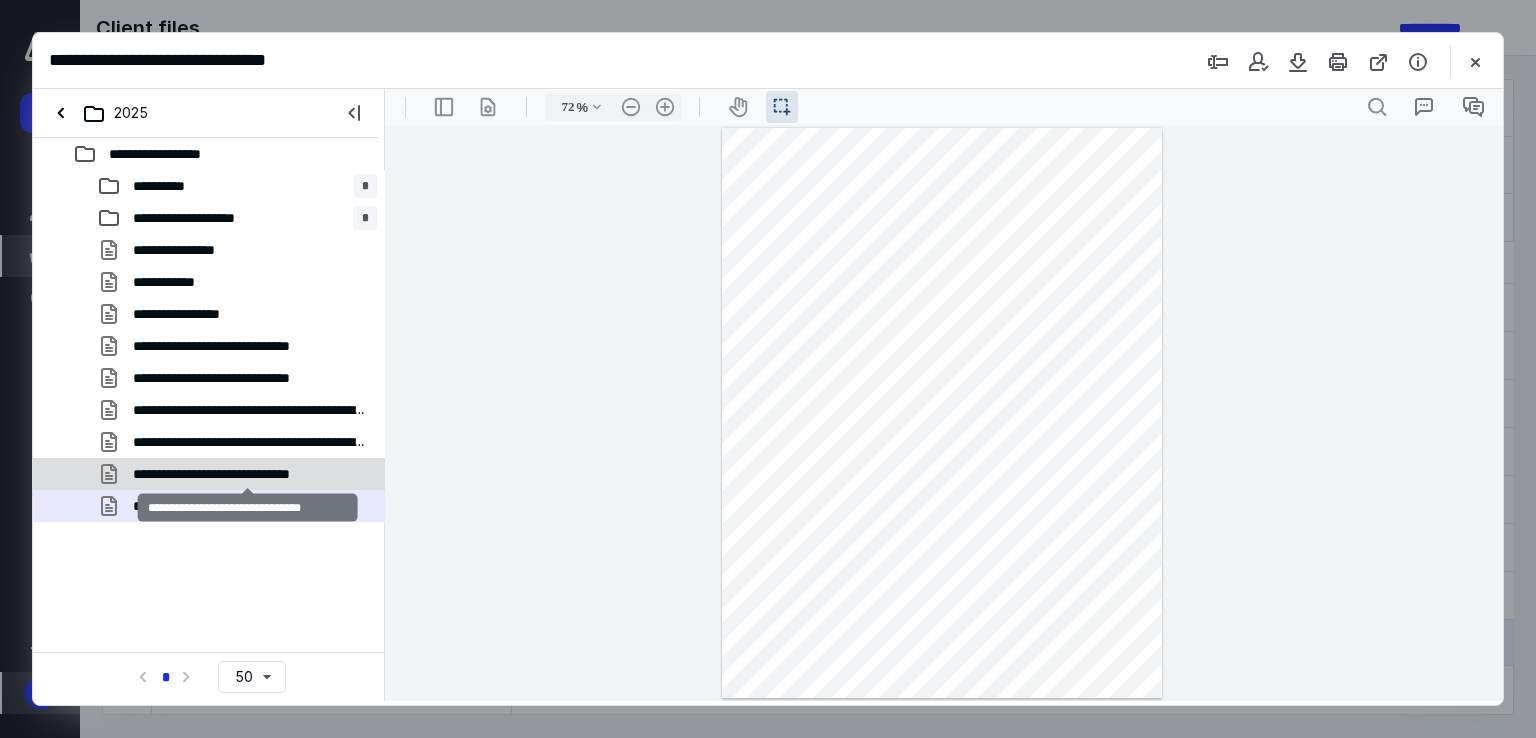 click on "**********" at bounding box center [248, 474] 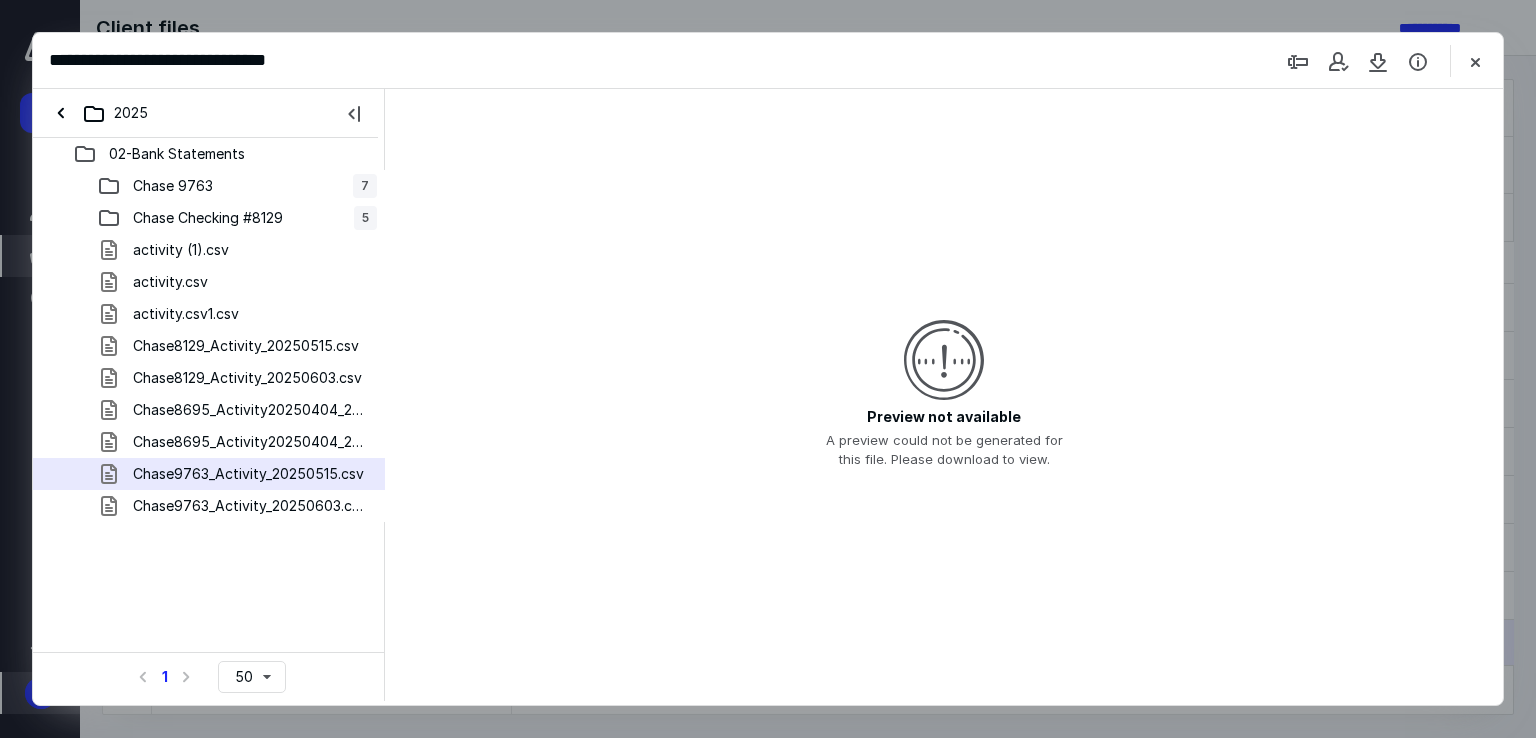 scroll, scrollTop: 0, scrollLeft: 0, axis: both 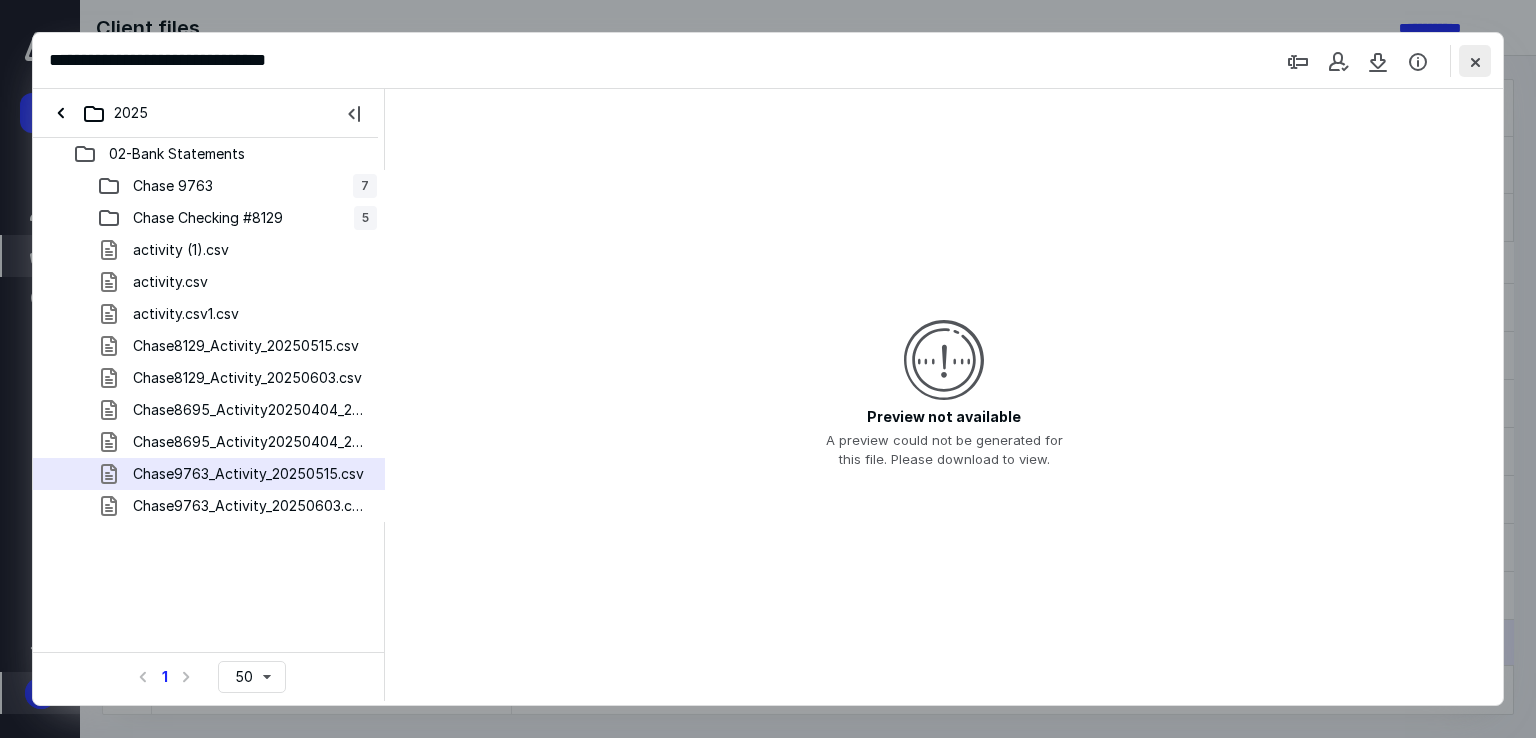 click at bounding box center [1475, 61] 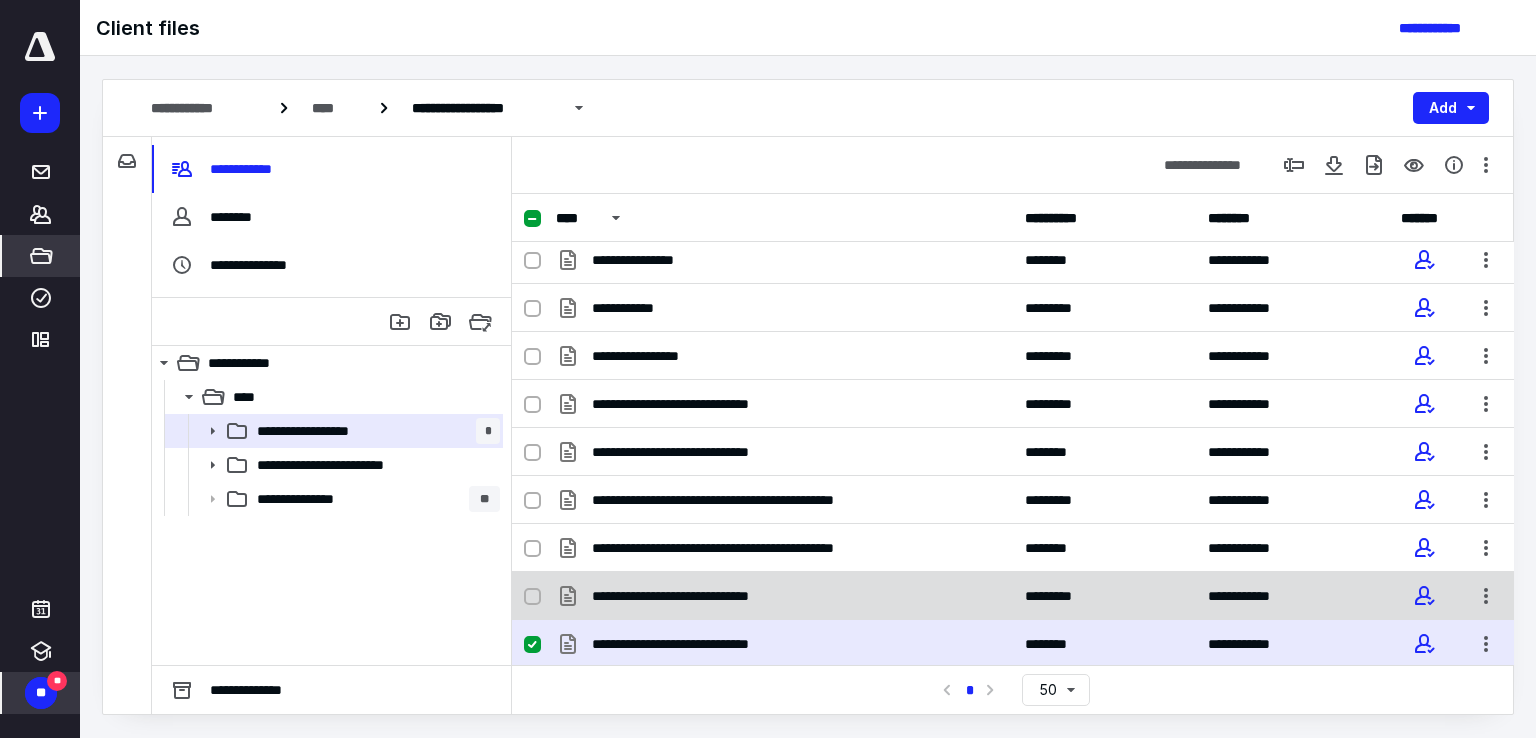 click 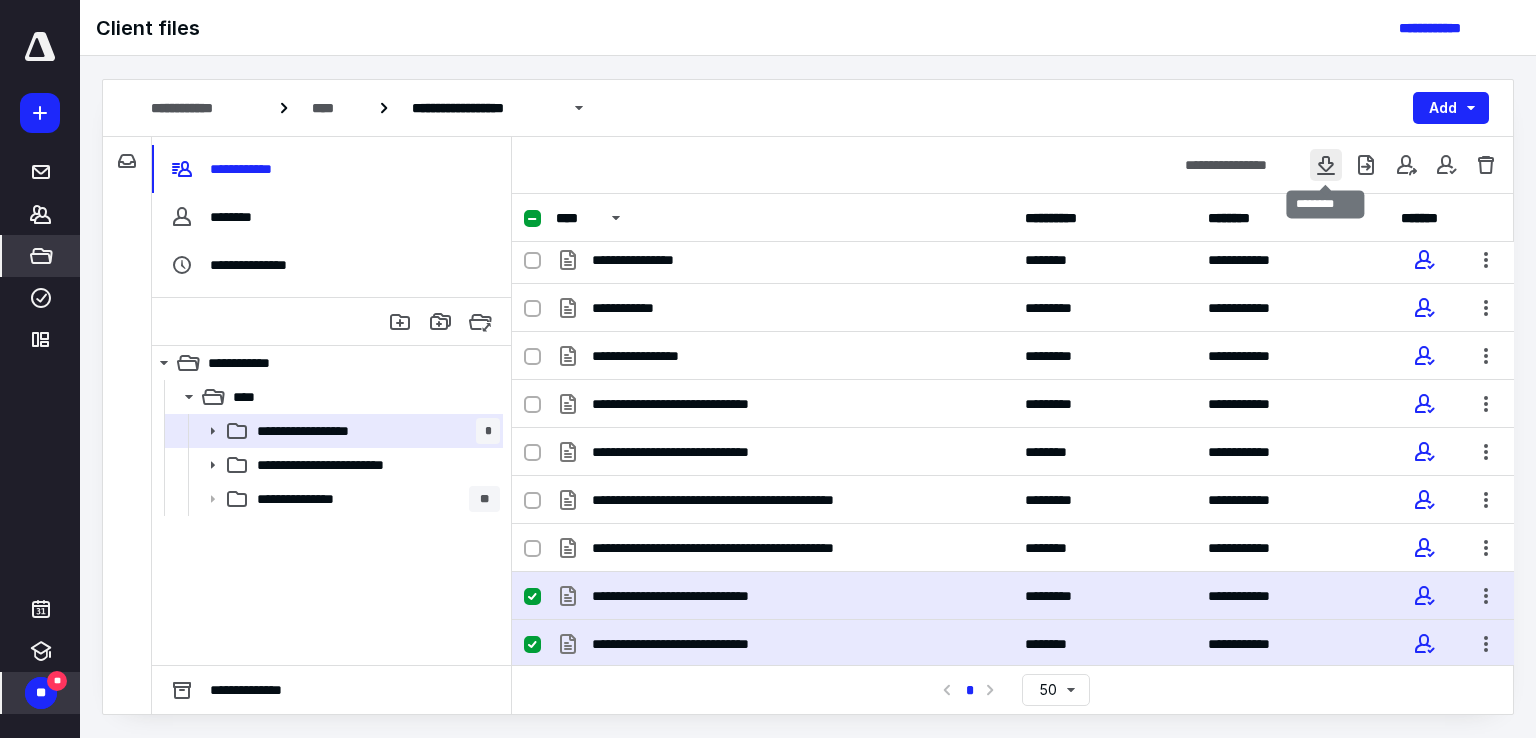 click at bounding box center (1326, 165) 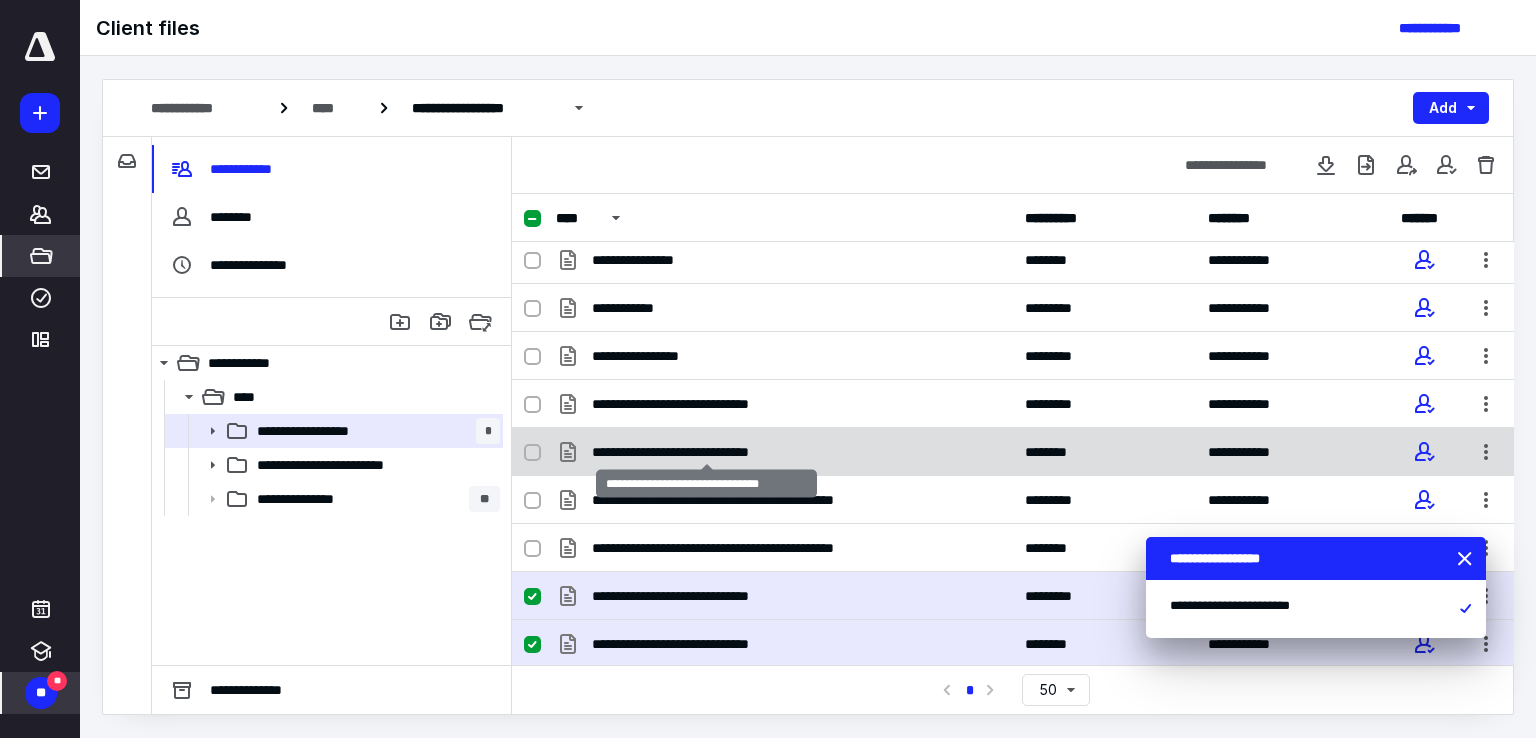 click on "**********" at bounding box center (707, 452) 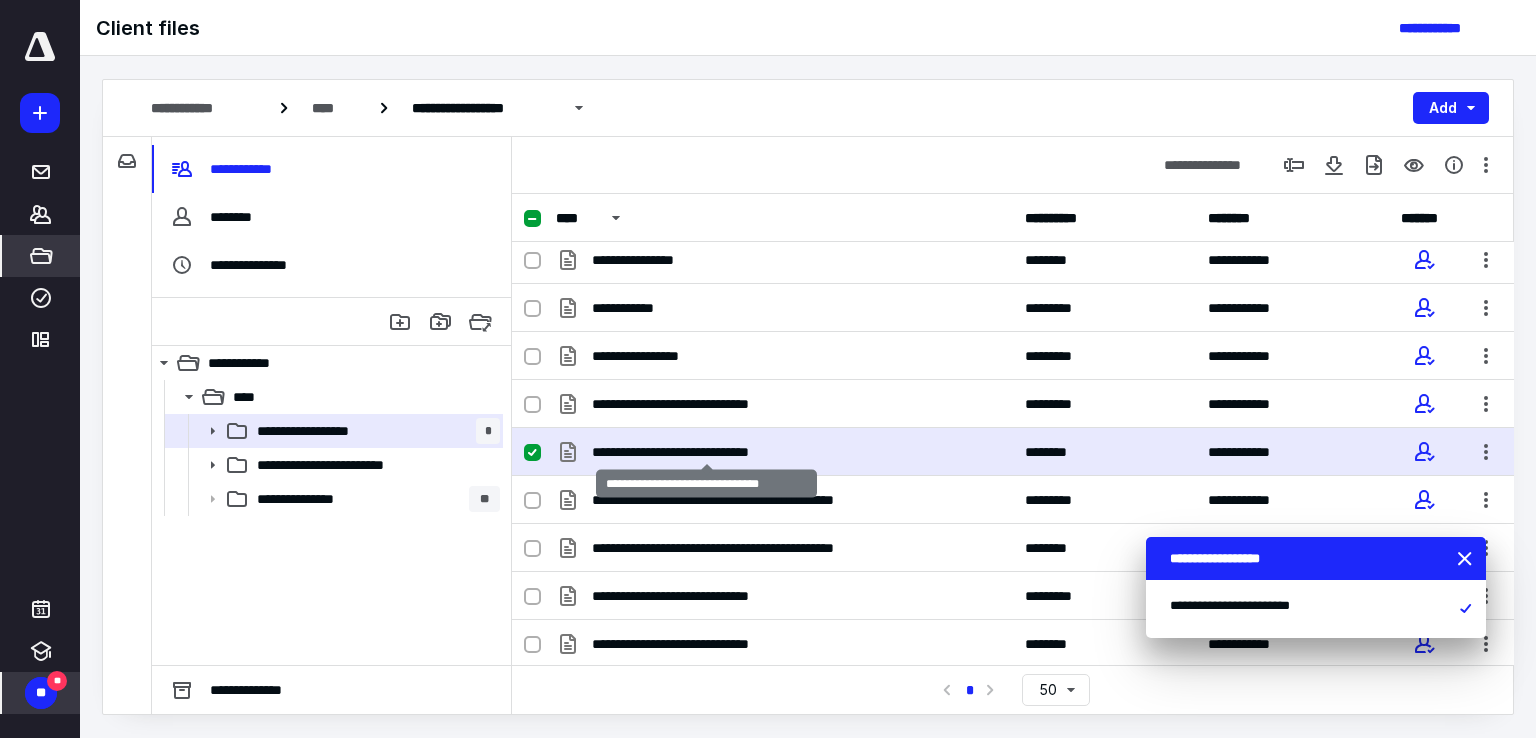 click on "**********" at bounding box center [707, 452] 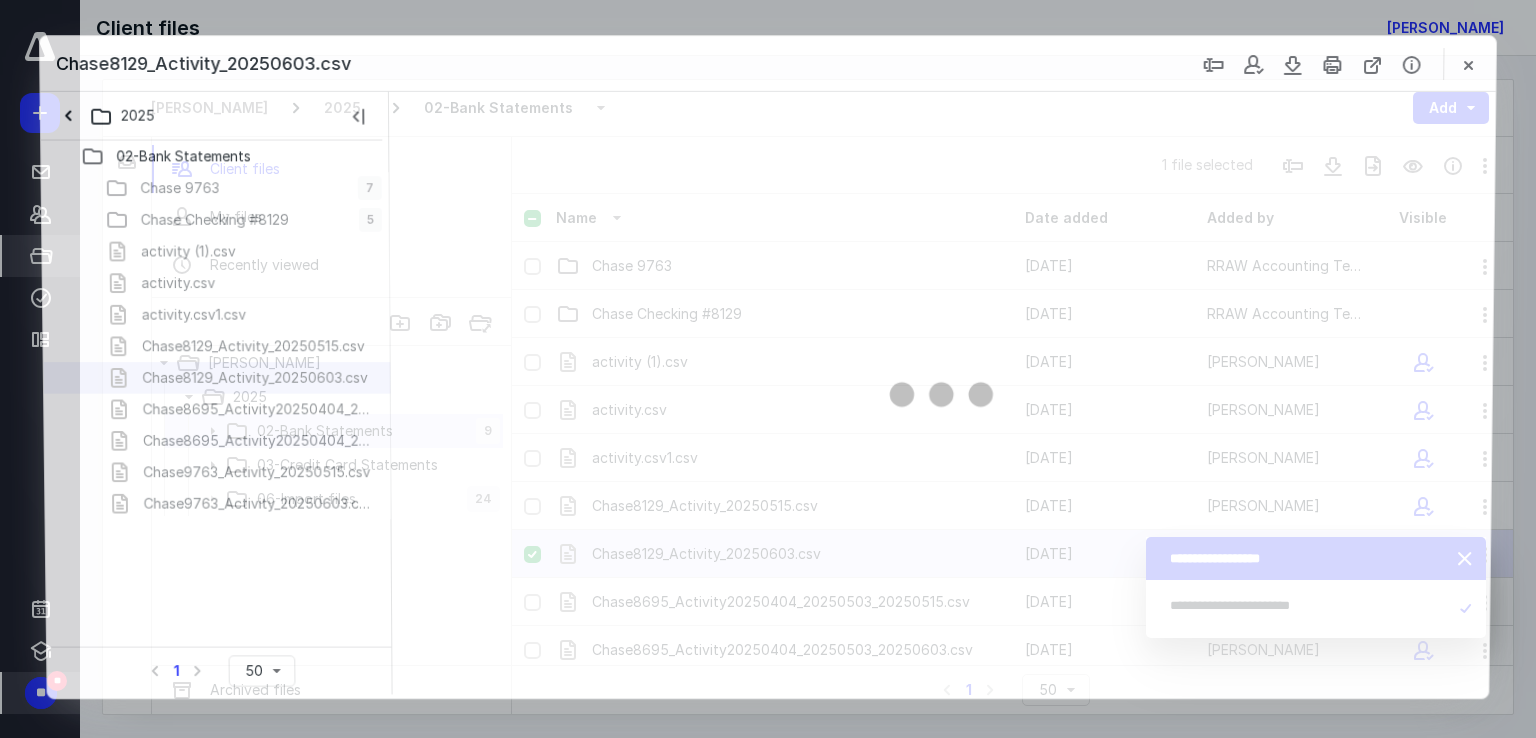 scroll, scrollTop: 102, scrollLeft: 0, axis: vertical 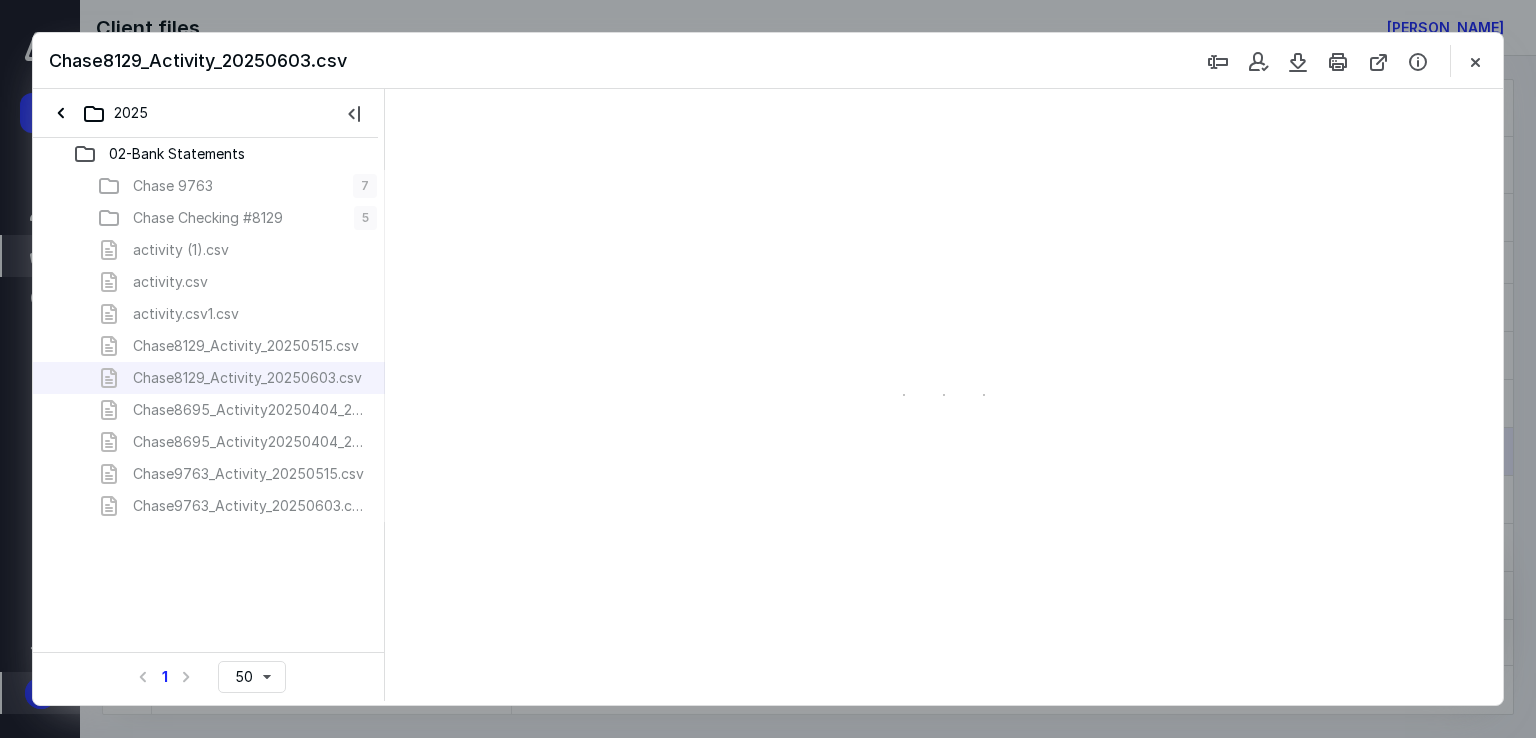 type on "72" 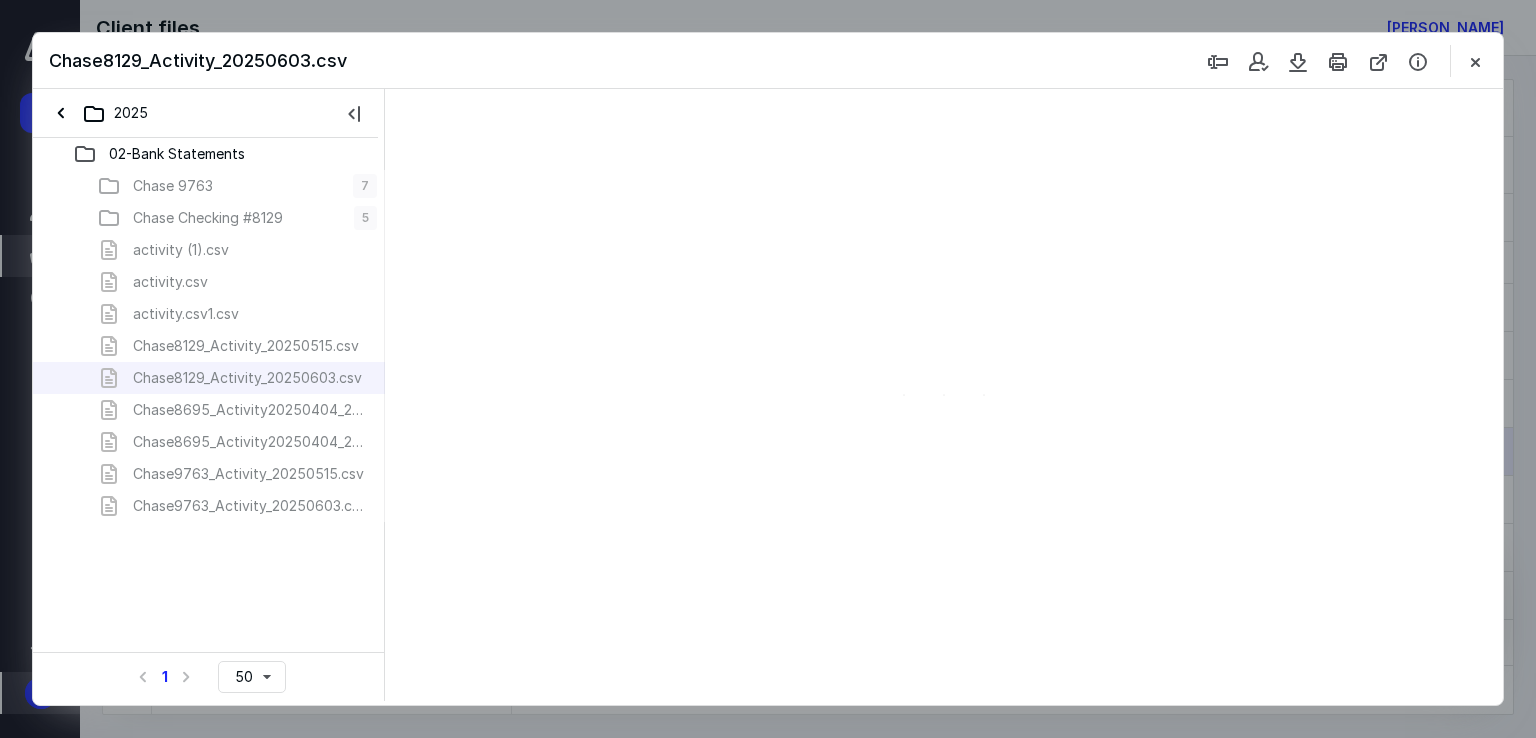 scroll, scrollTop: 39, scrollLeft: 0, axis: vertical 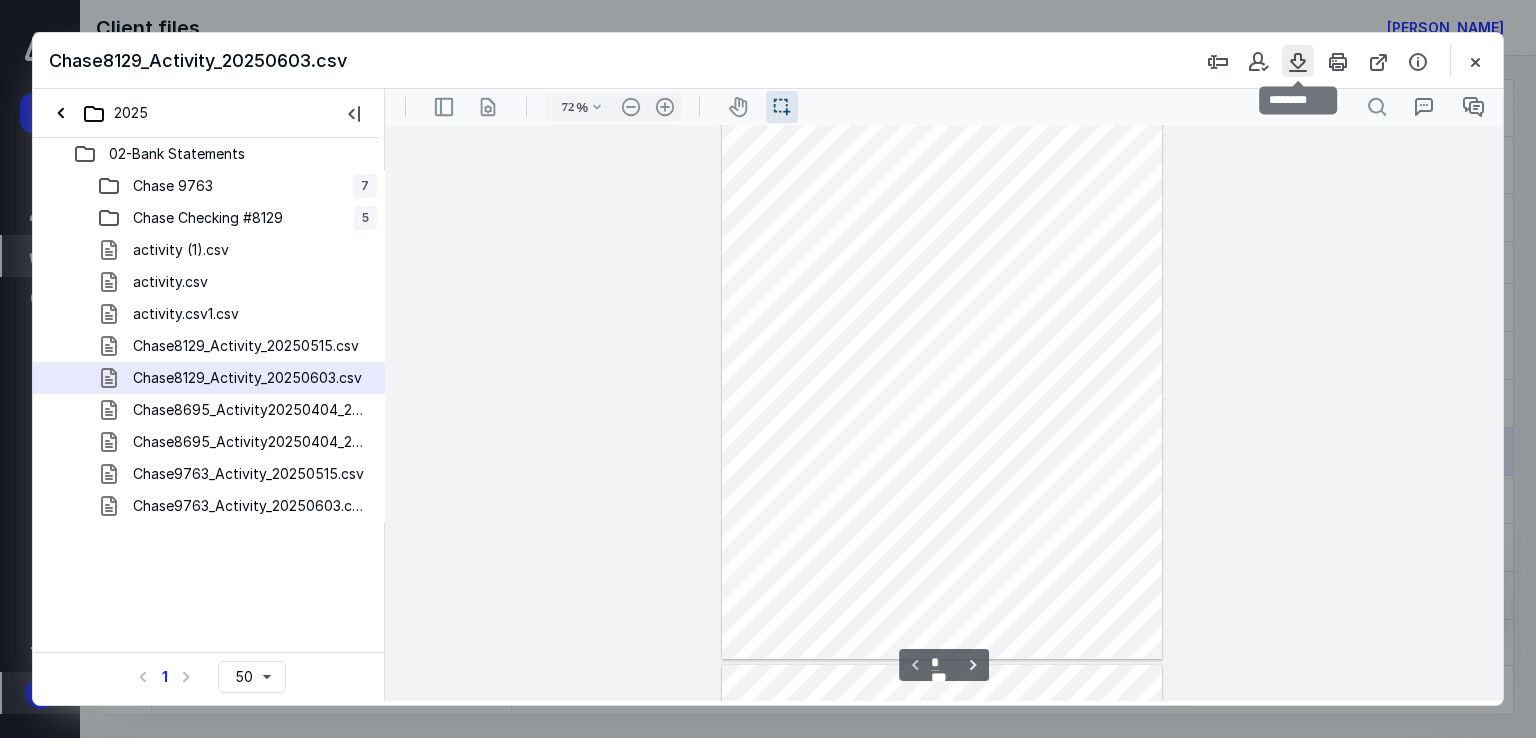 click at bounding box center (1298, 61) 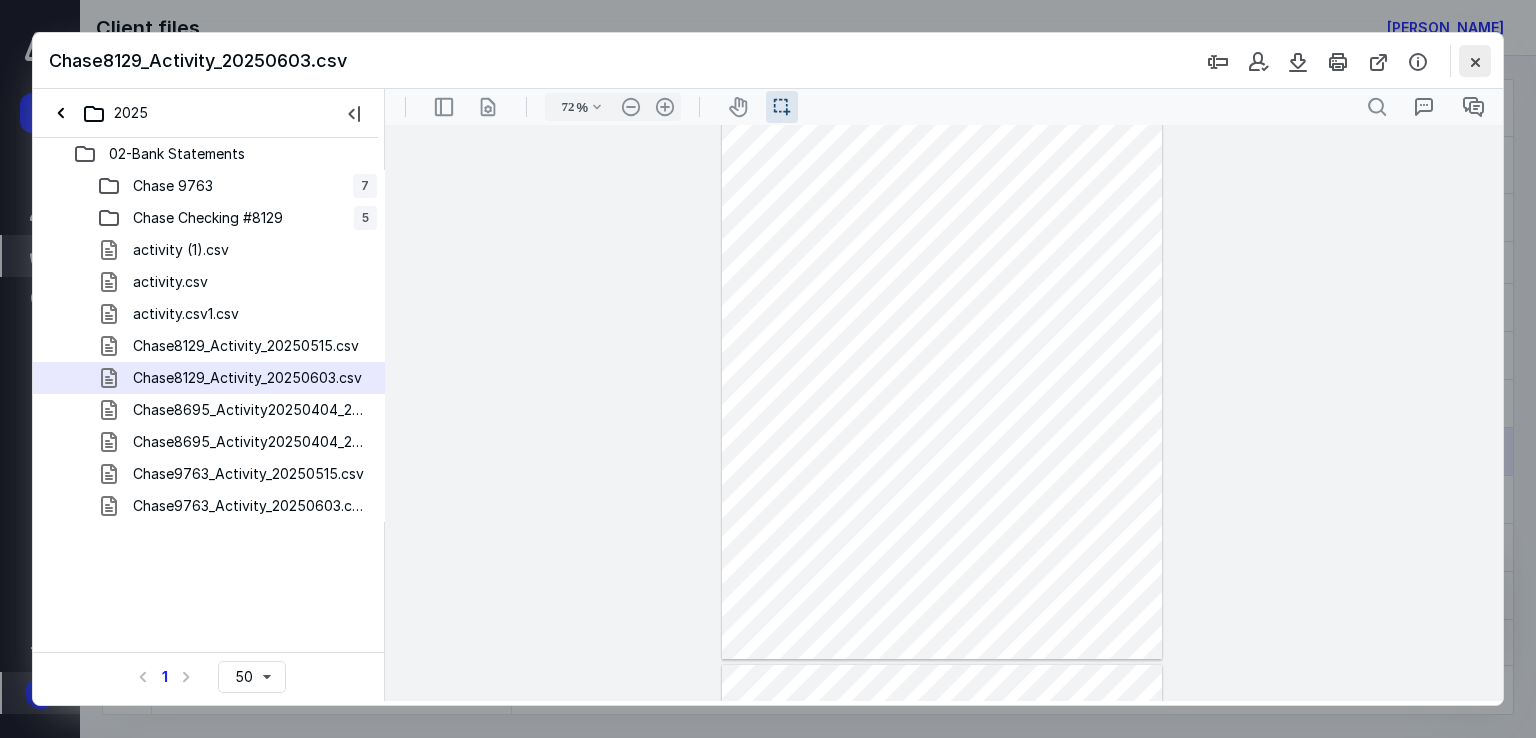 click at bounding box center [1475, 61] 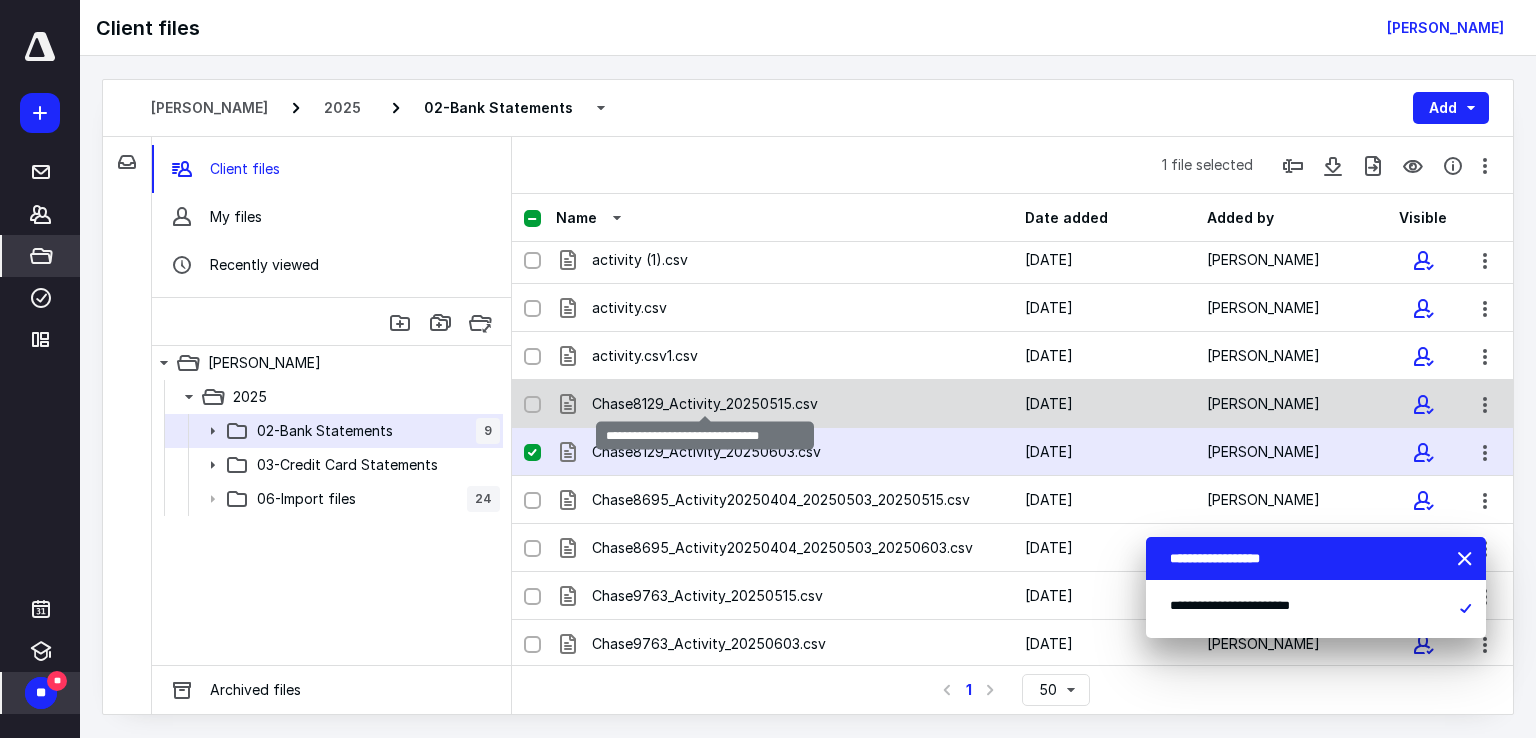 click on "Chase8129_Activity_20250515.csv" at bounding box center (705, 404) 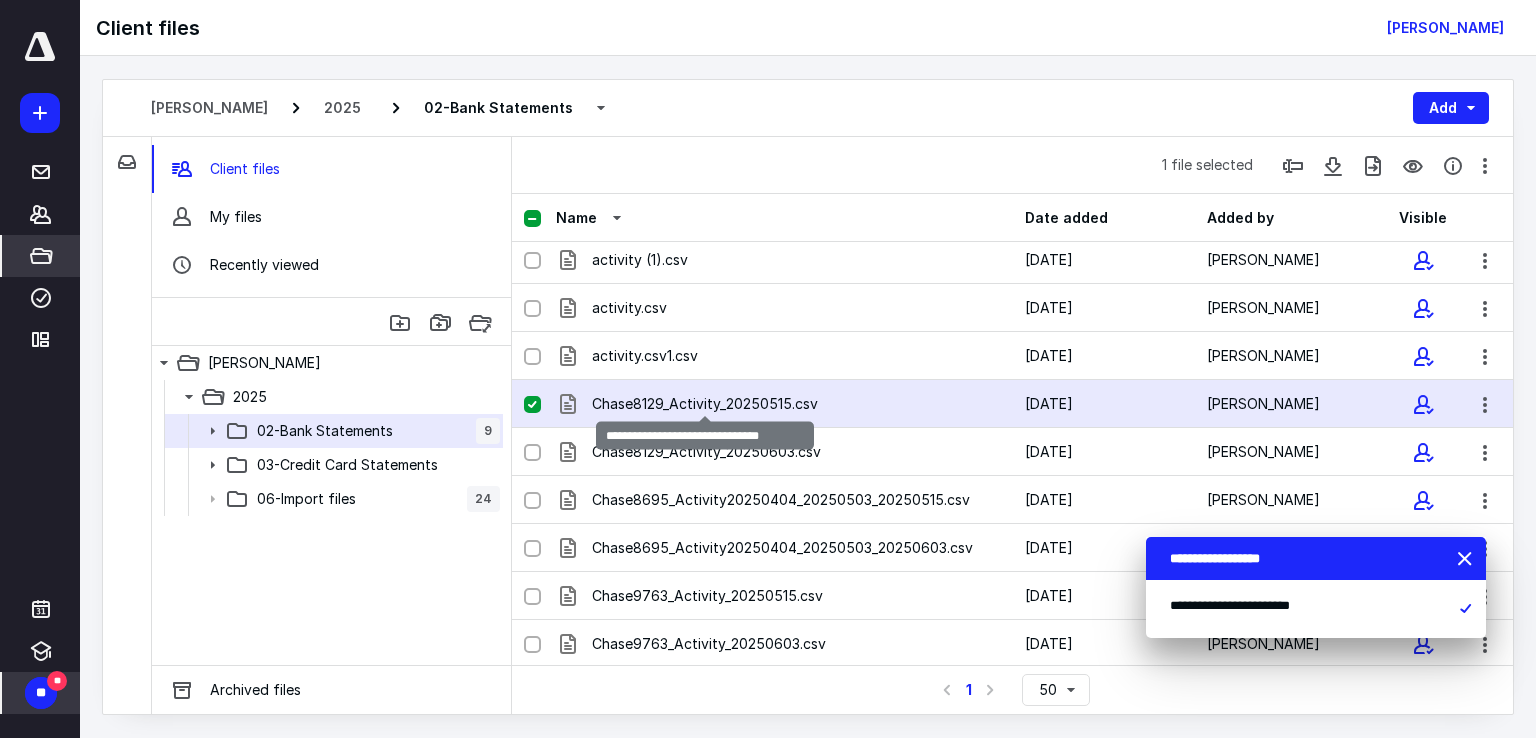 click on "Chase8129_Activity_20250515.csv" at bounding box center (705, 404) 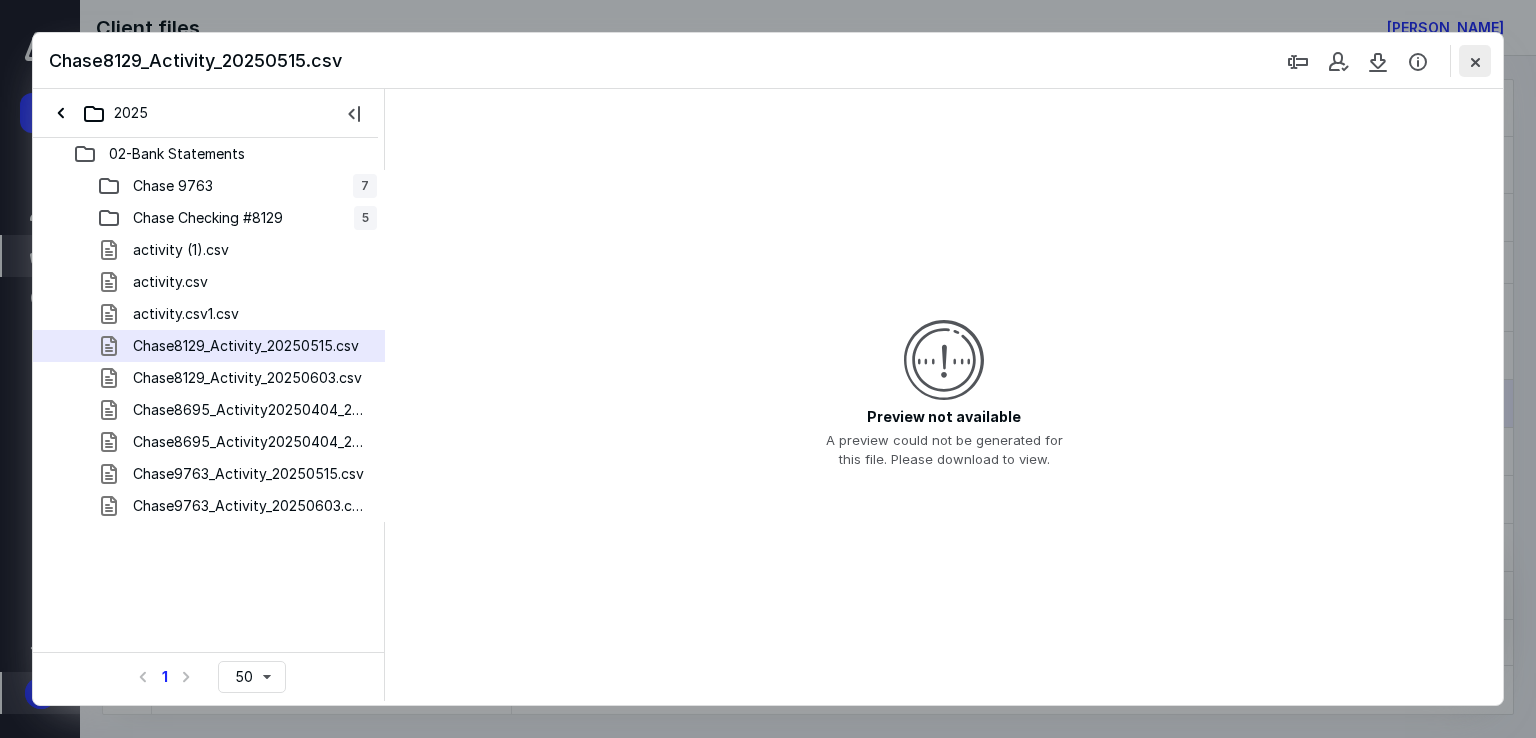 click at bounding box center [1475, 61] 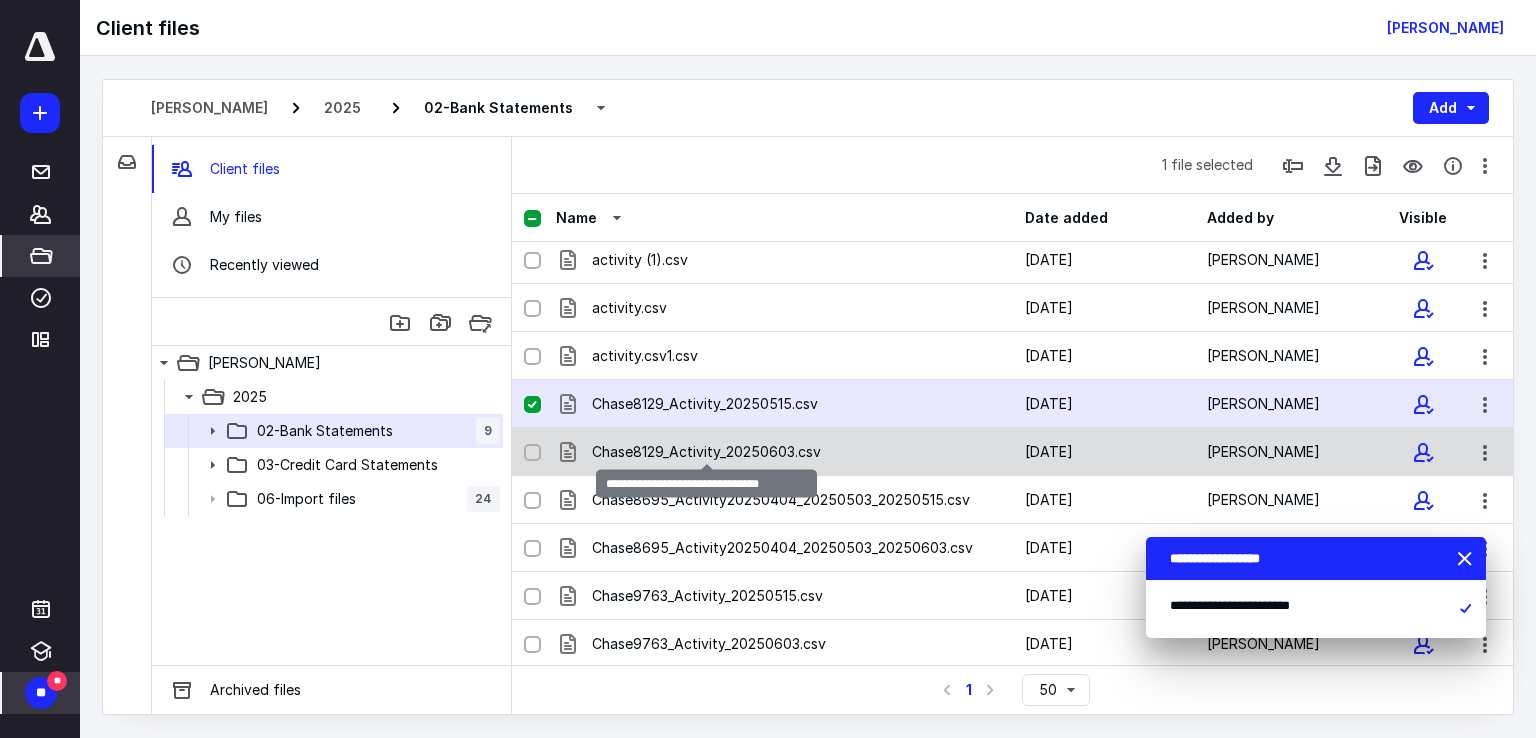 click on "Chase8129_Activity_20250603.csv" at bounding box center [706, 452] 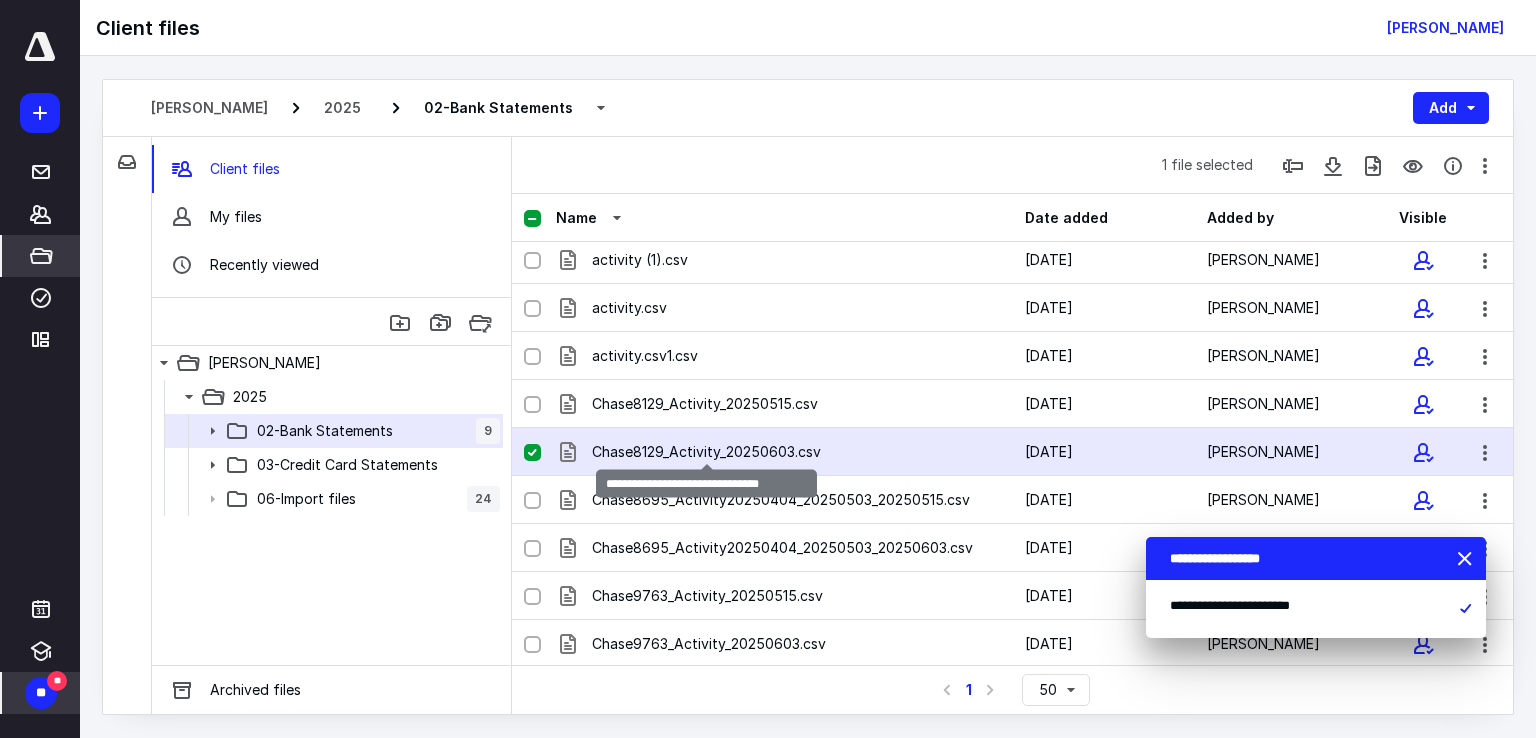 click on "Chase8129_Activity_20250603.csv" at bounding box center [706, 452] 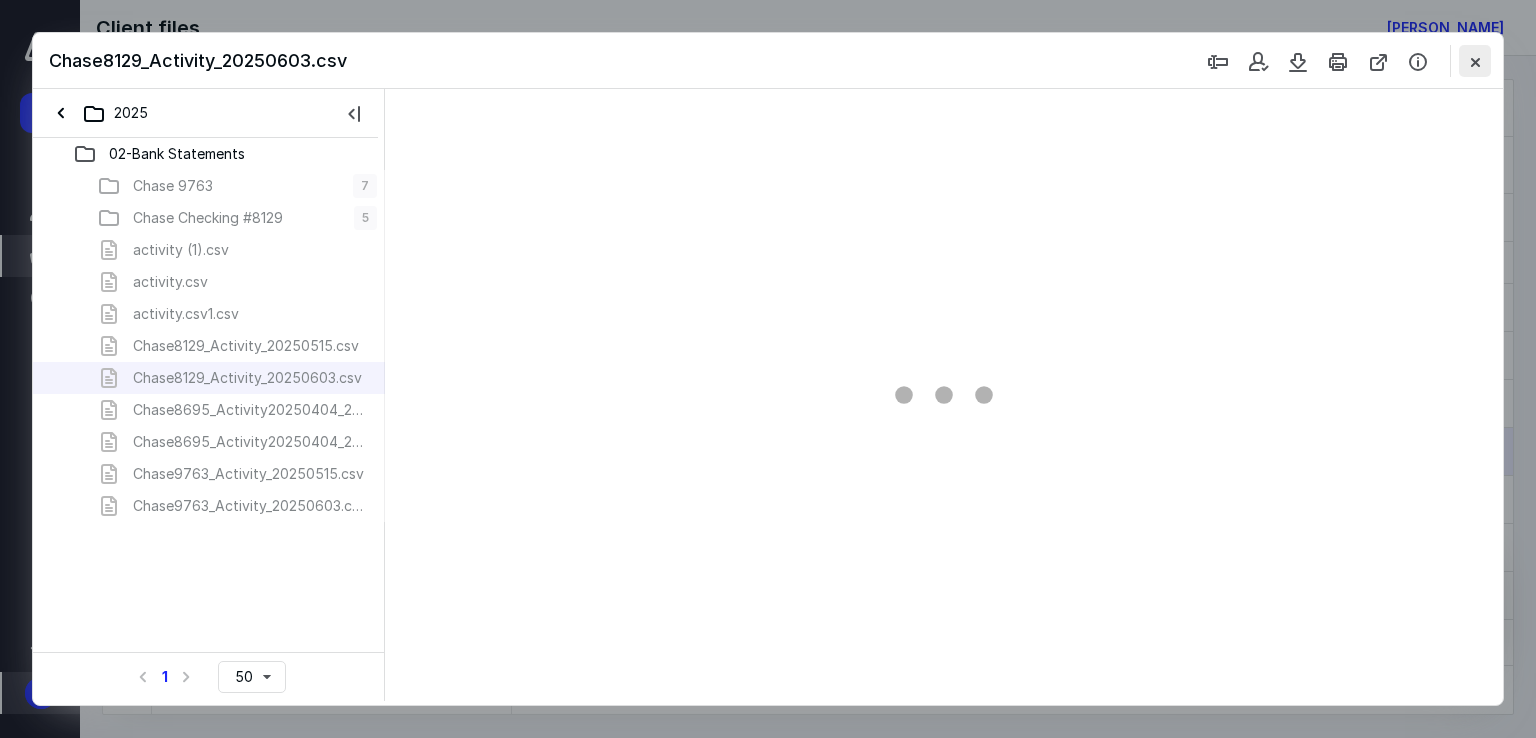 scroll, scrollTop: 0, scrollLeft: 0, axis: both 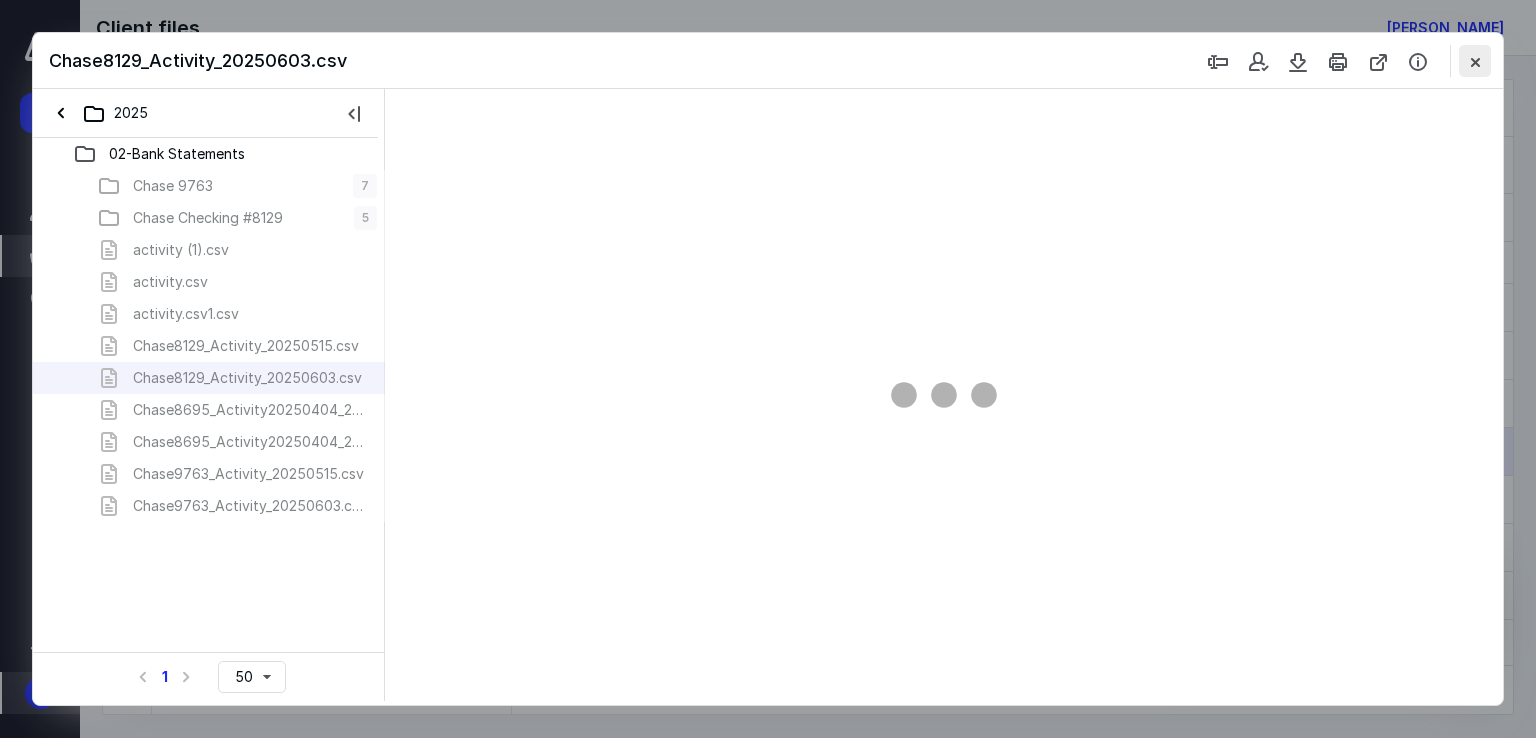 click at bounding box center [1475, 61] 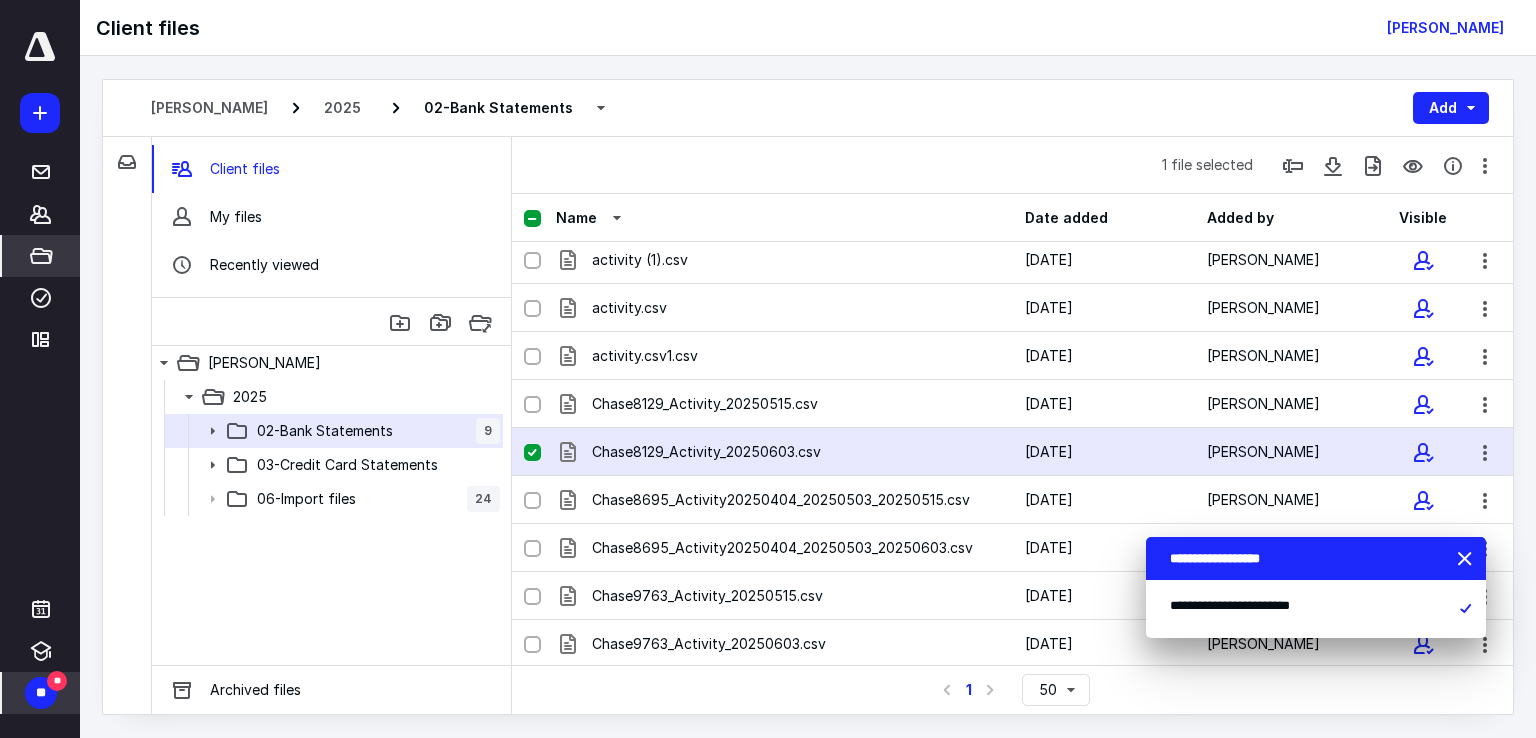 click at bounding box center (532, 453) 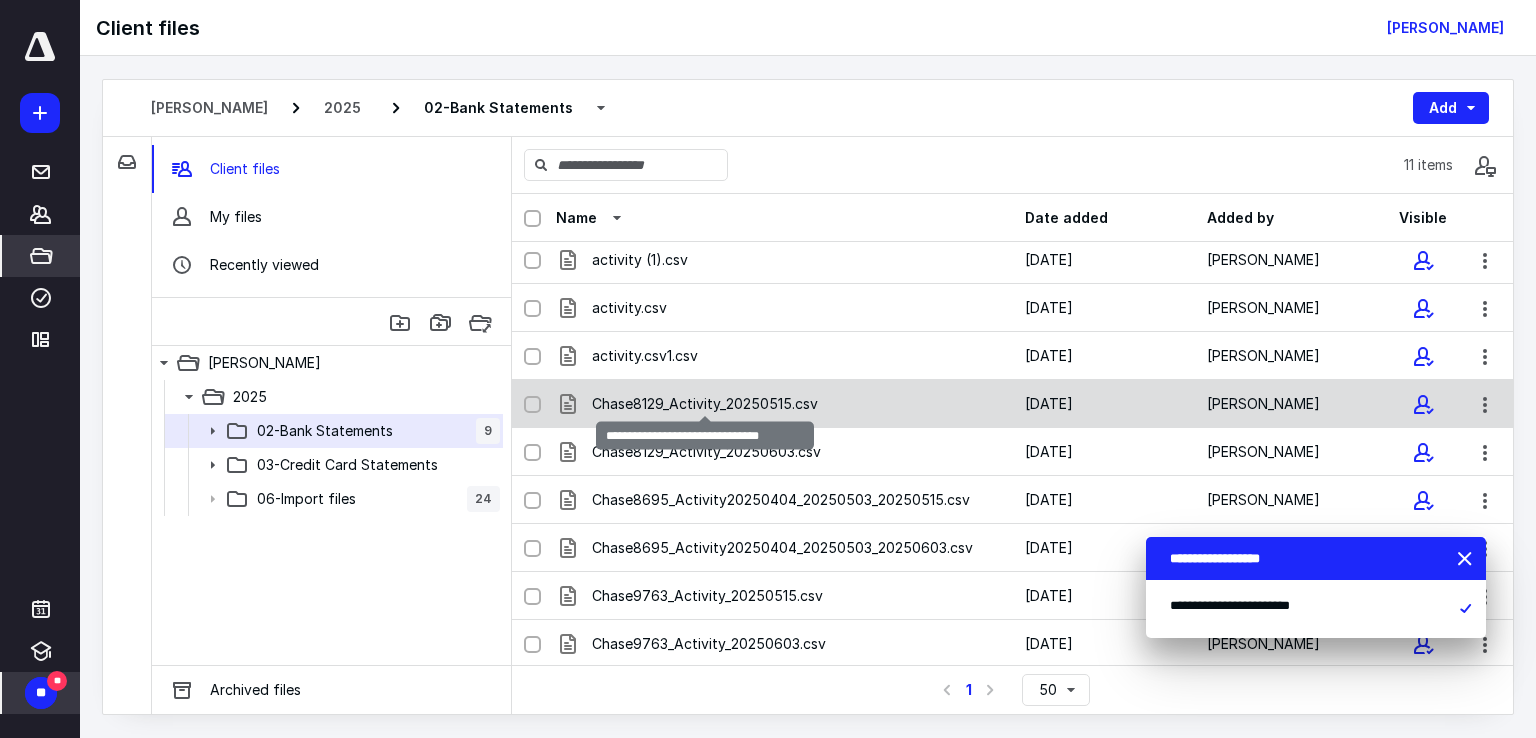 click on "Chase8129_Activity_20250515.csv" at bounding box center [705, 404] 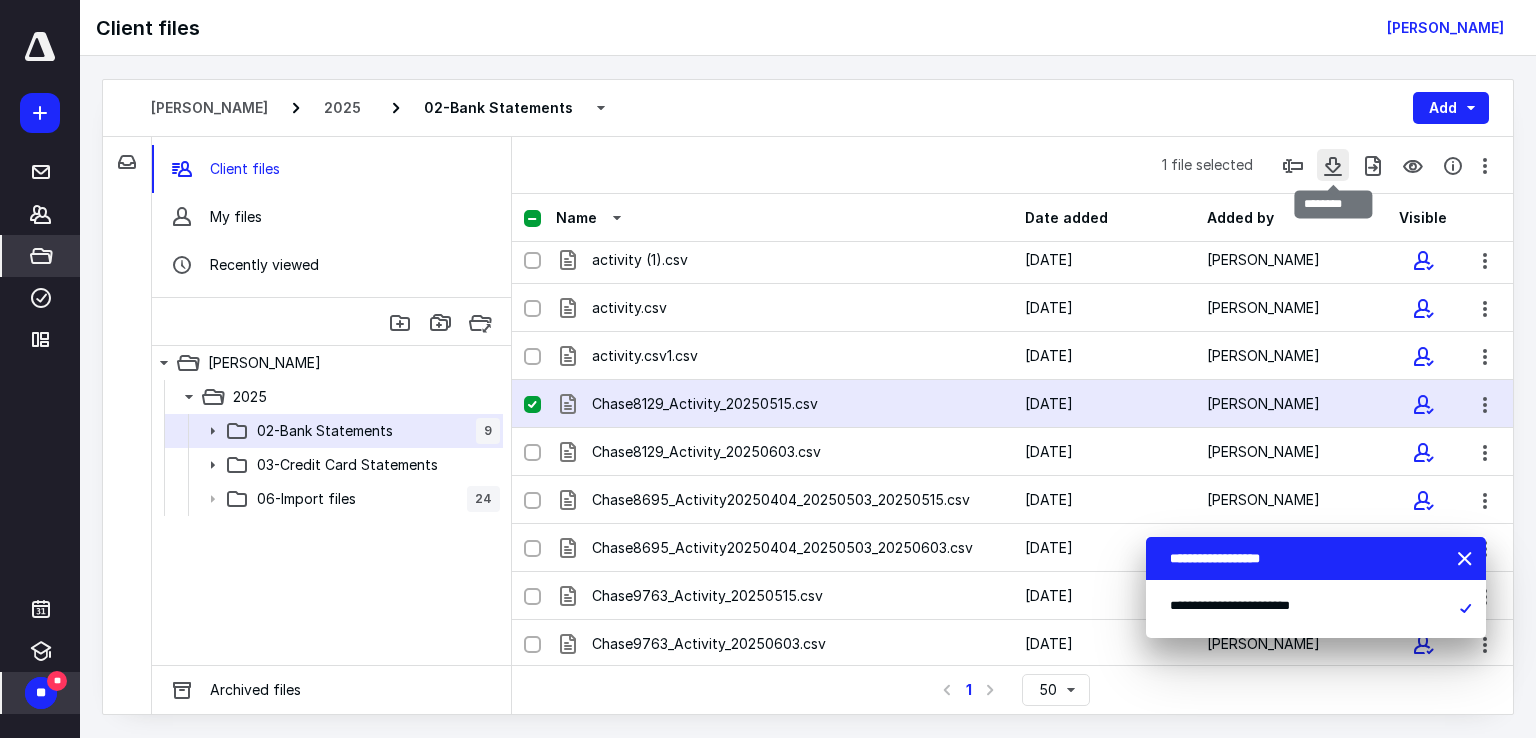 click at bounding box center [1333, 165] 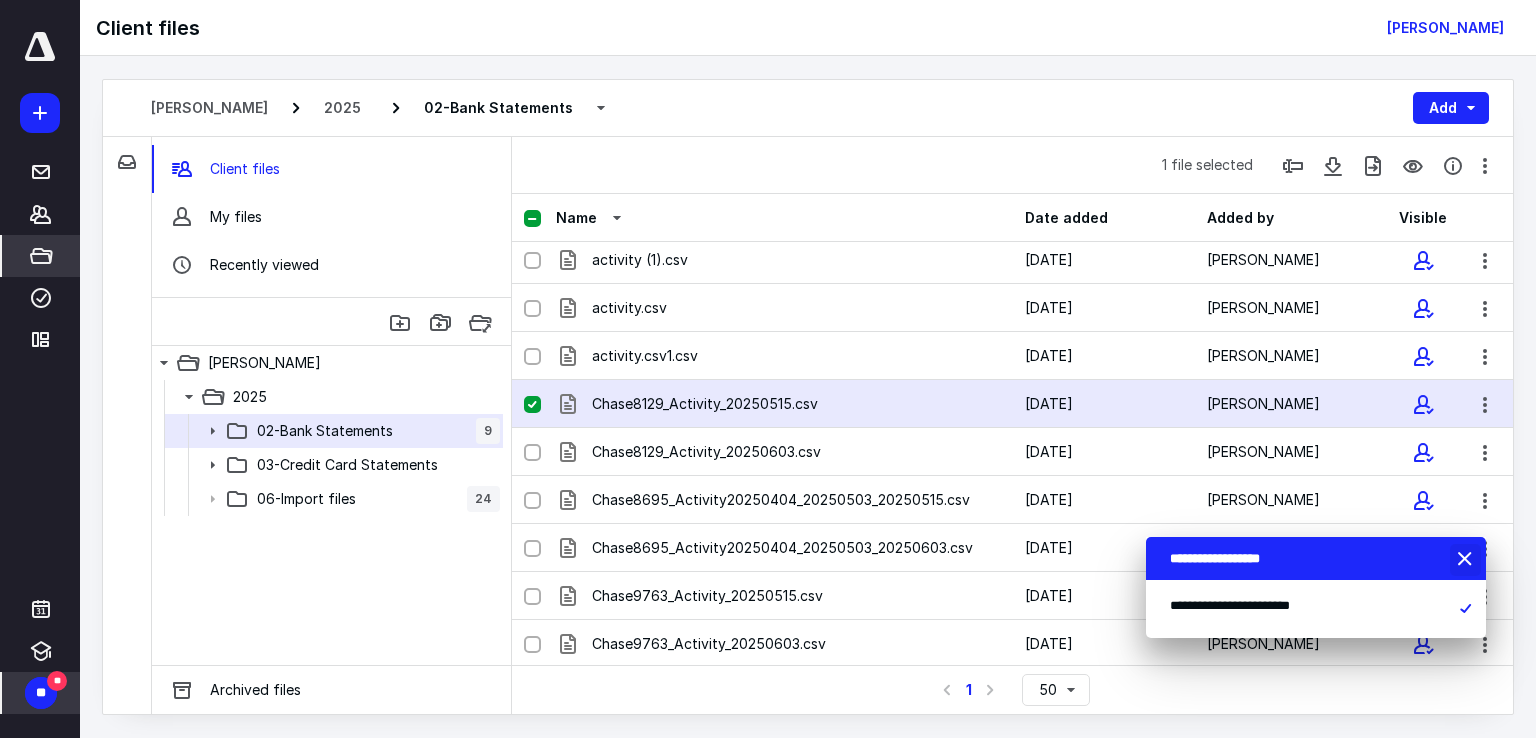 click at bounding box center (1467, 560) 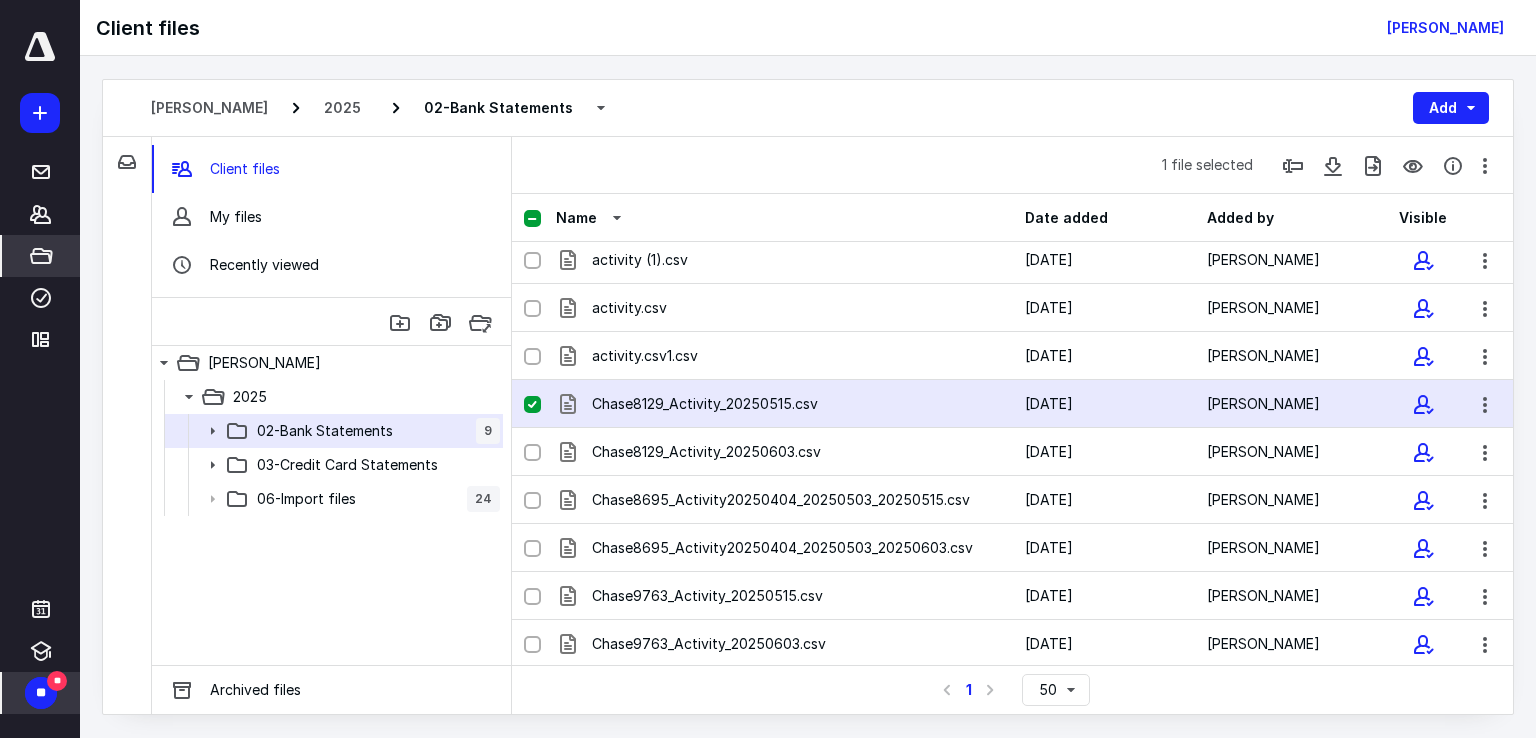 click at bounding box center (532, 405) 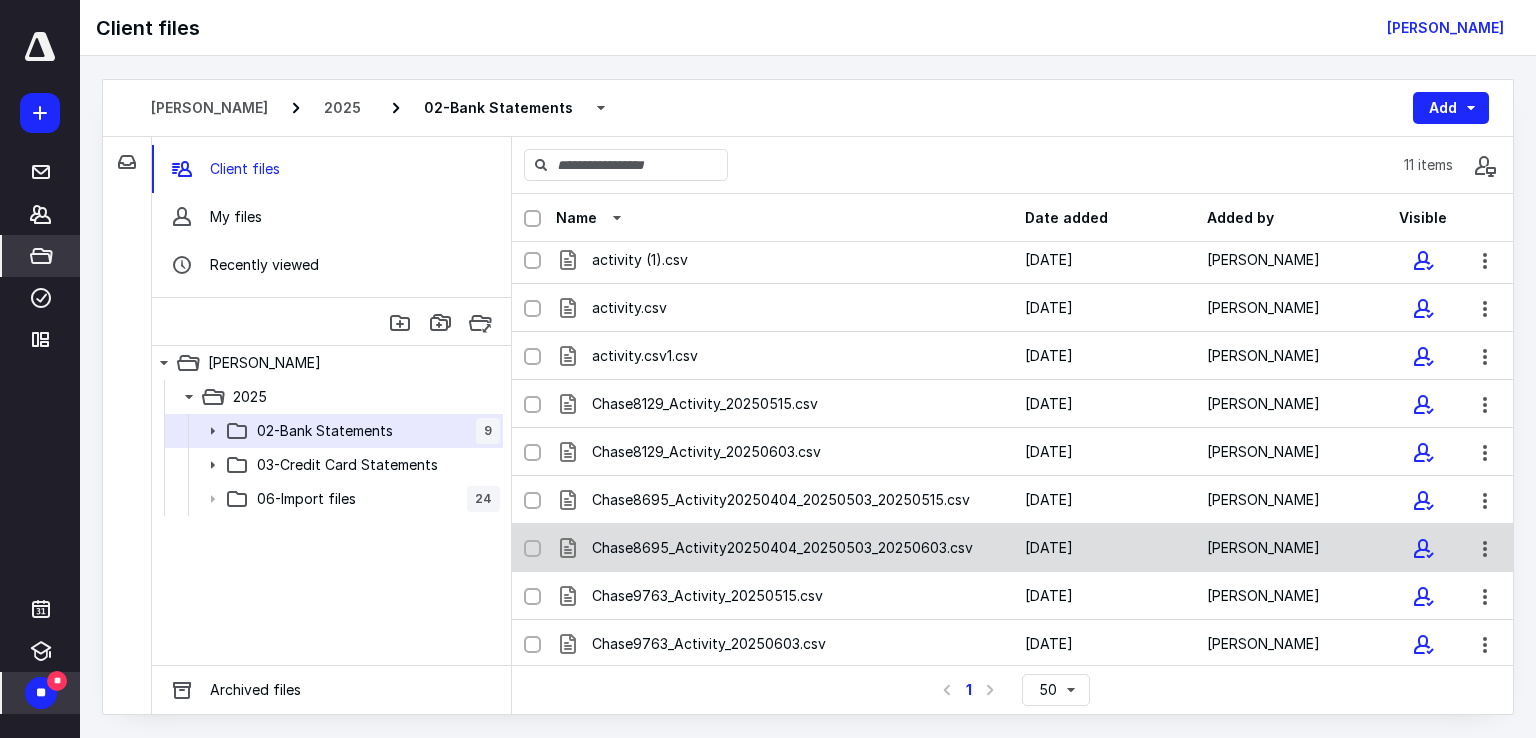 click 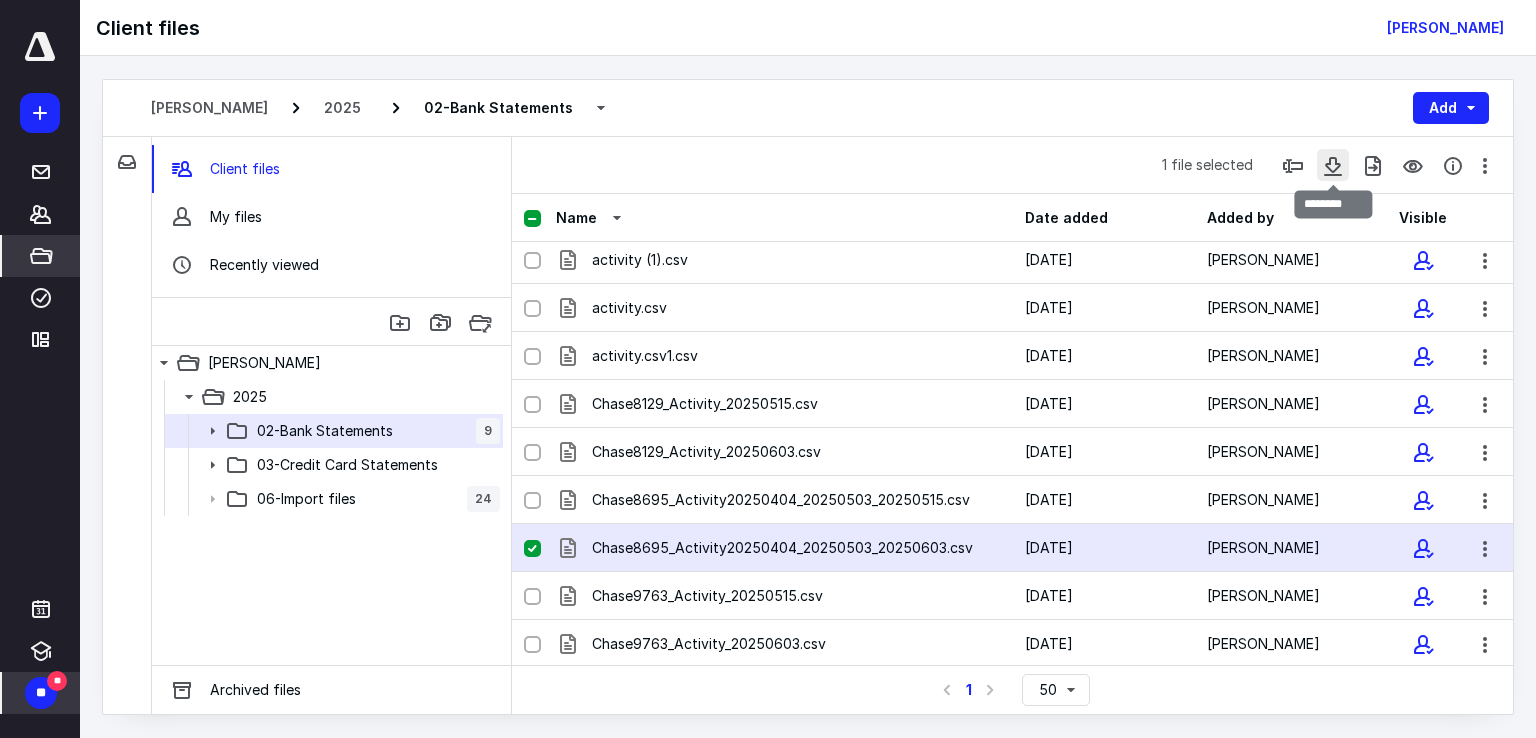 click at bounding box center [1333, 165] 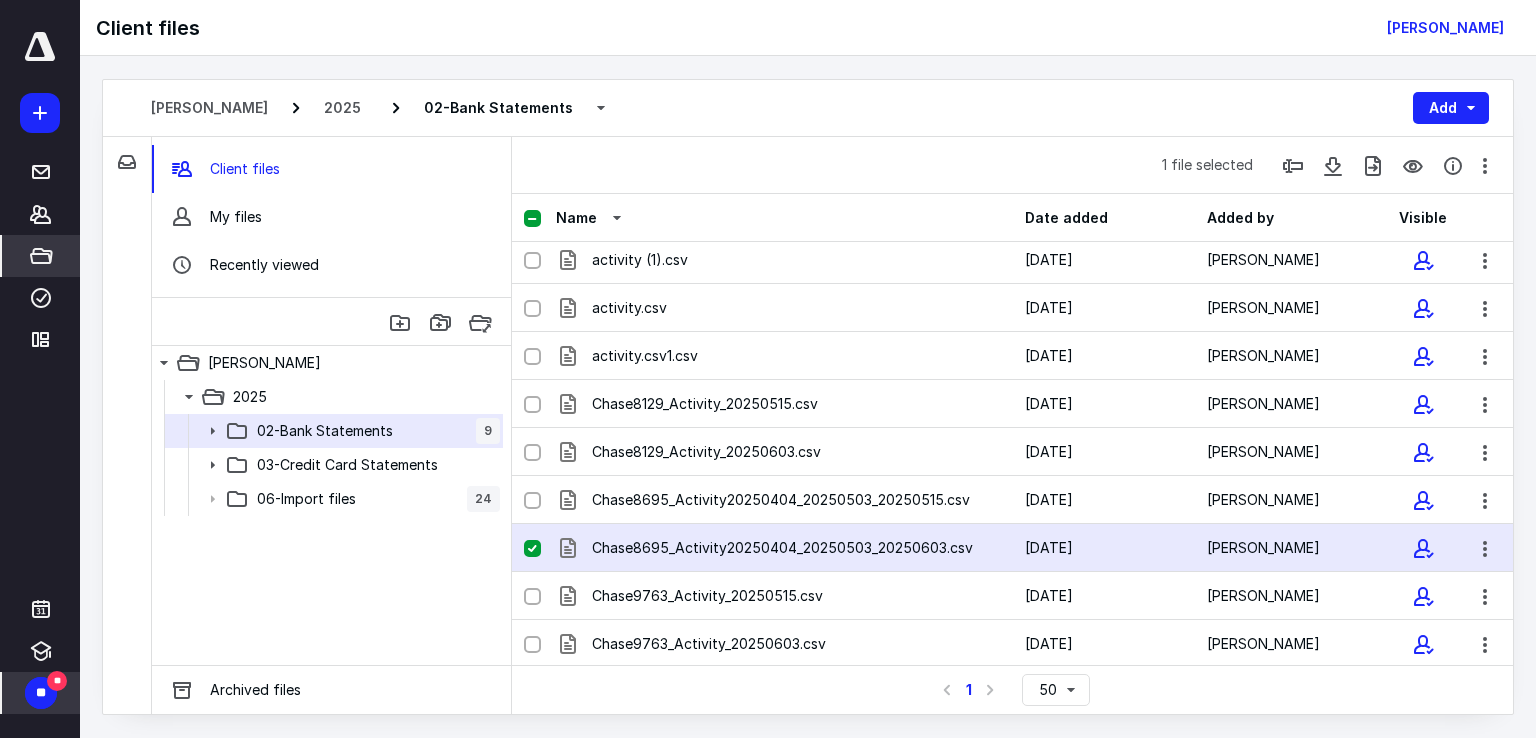 click 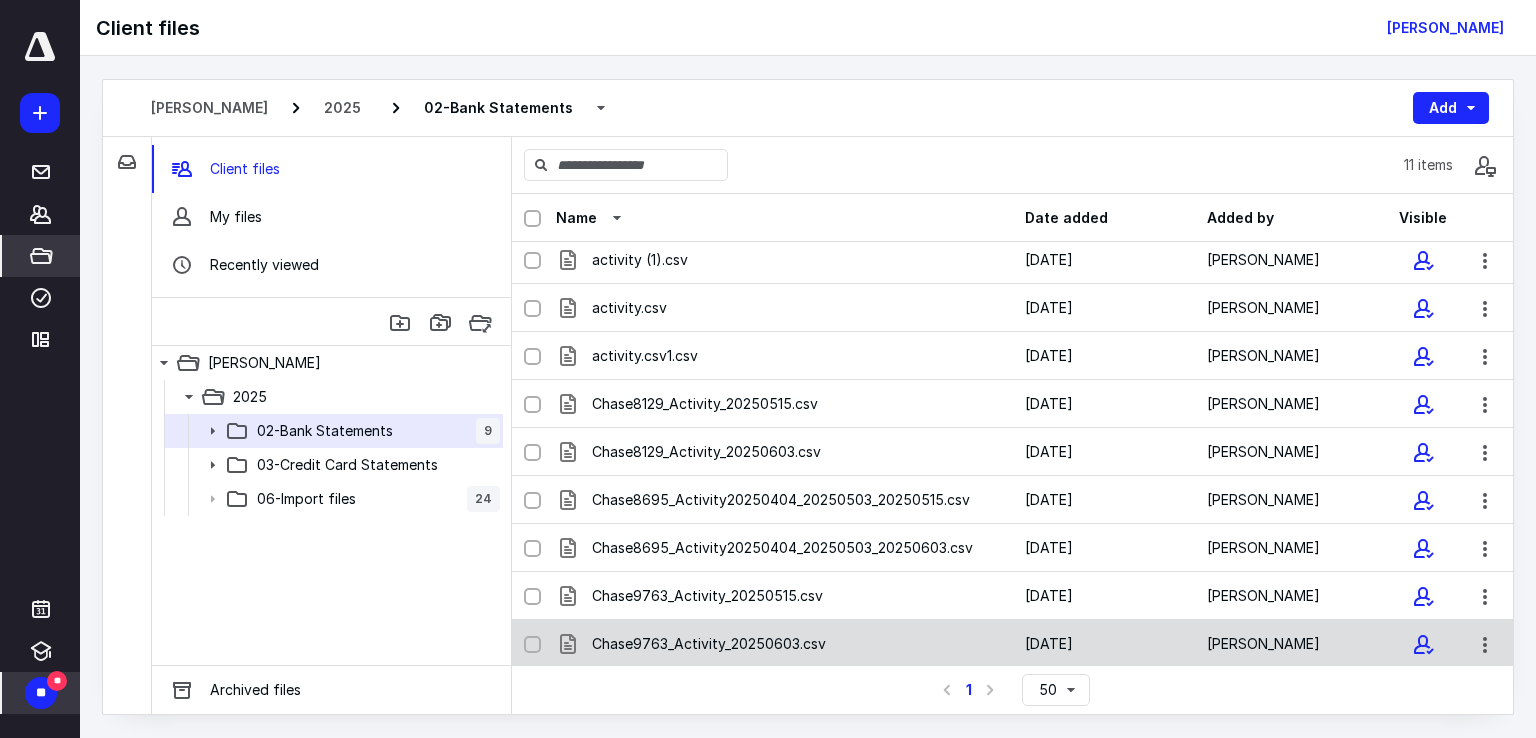 click 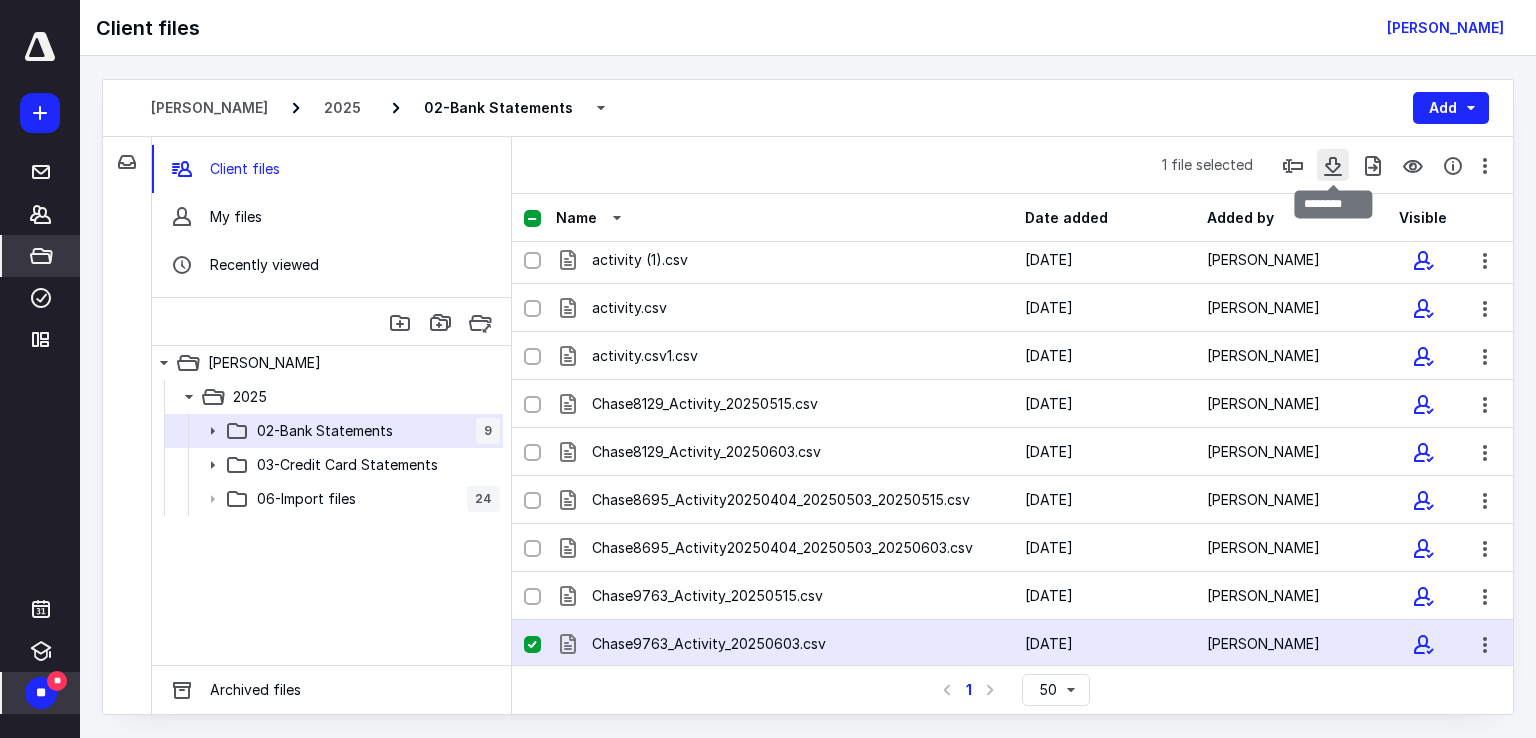 click at bounding box center [1333, 165] 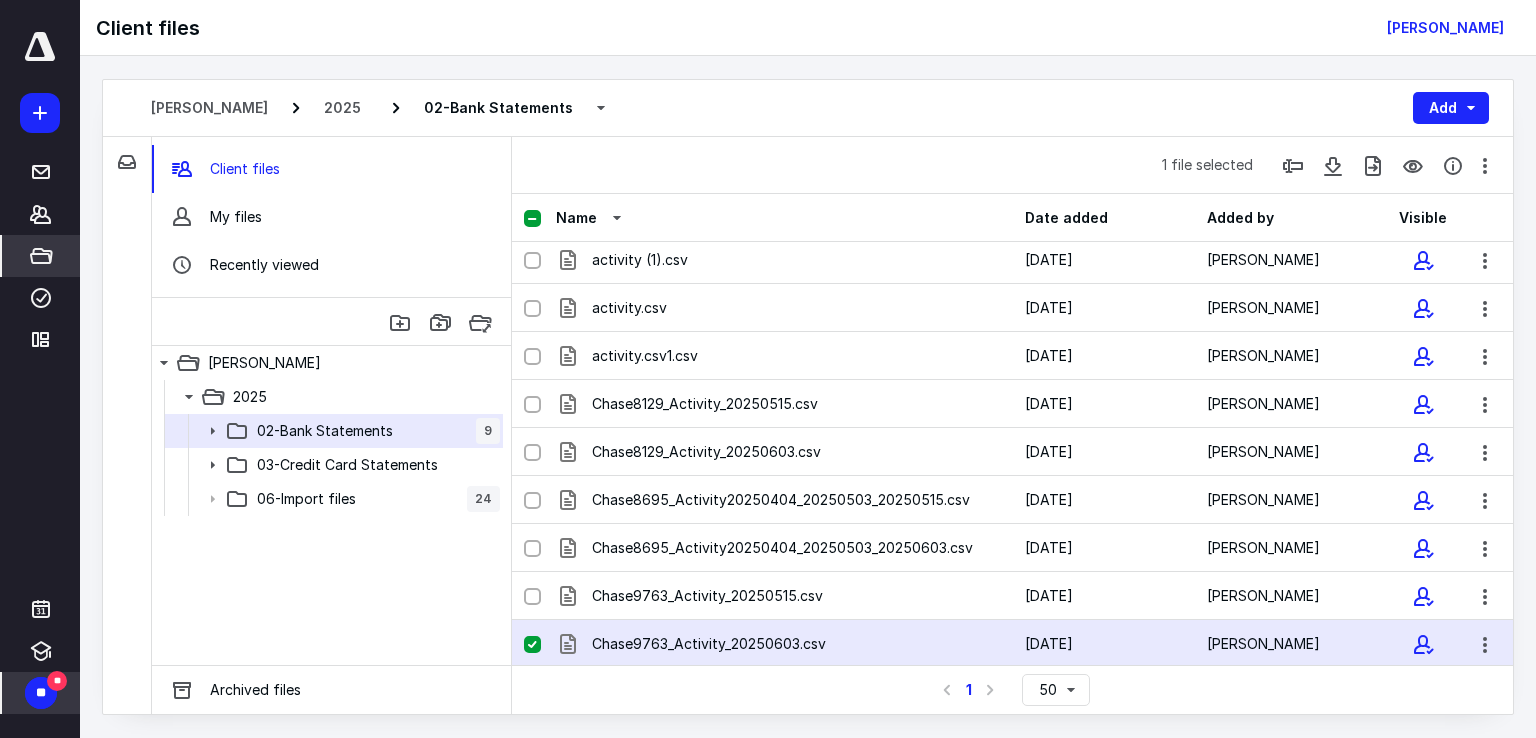click at bounding box center [532, 645] 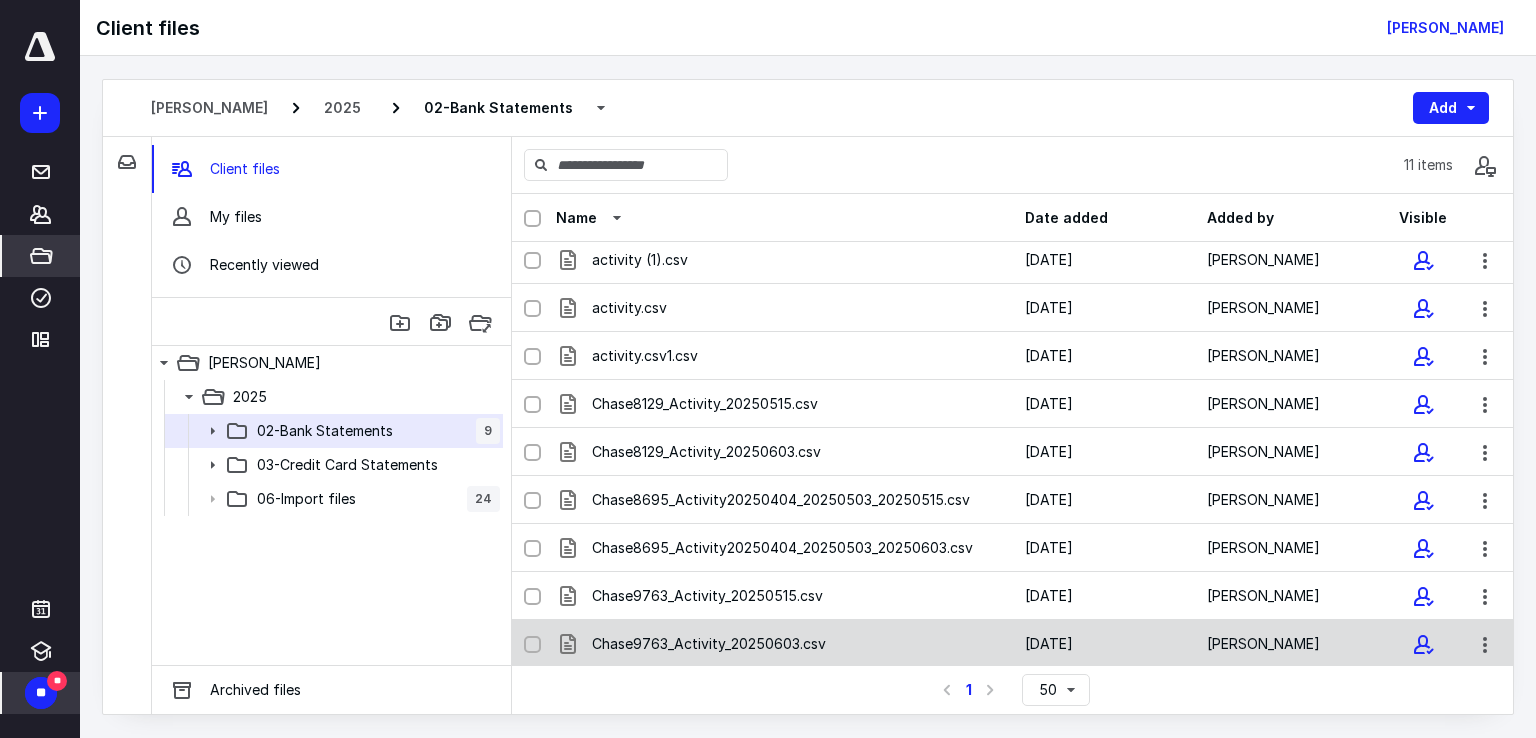 click 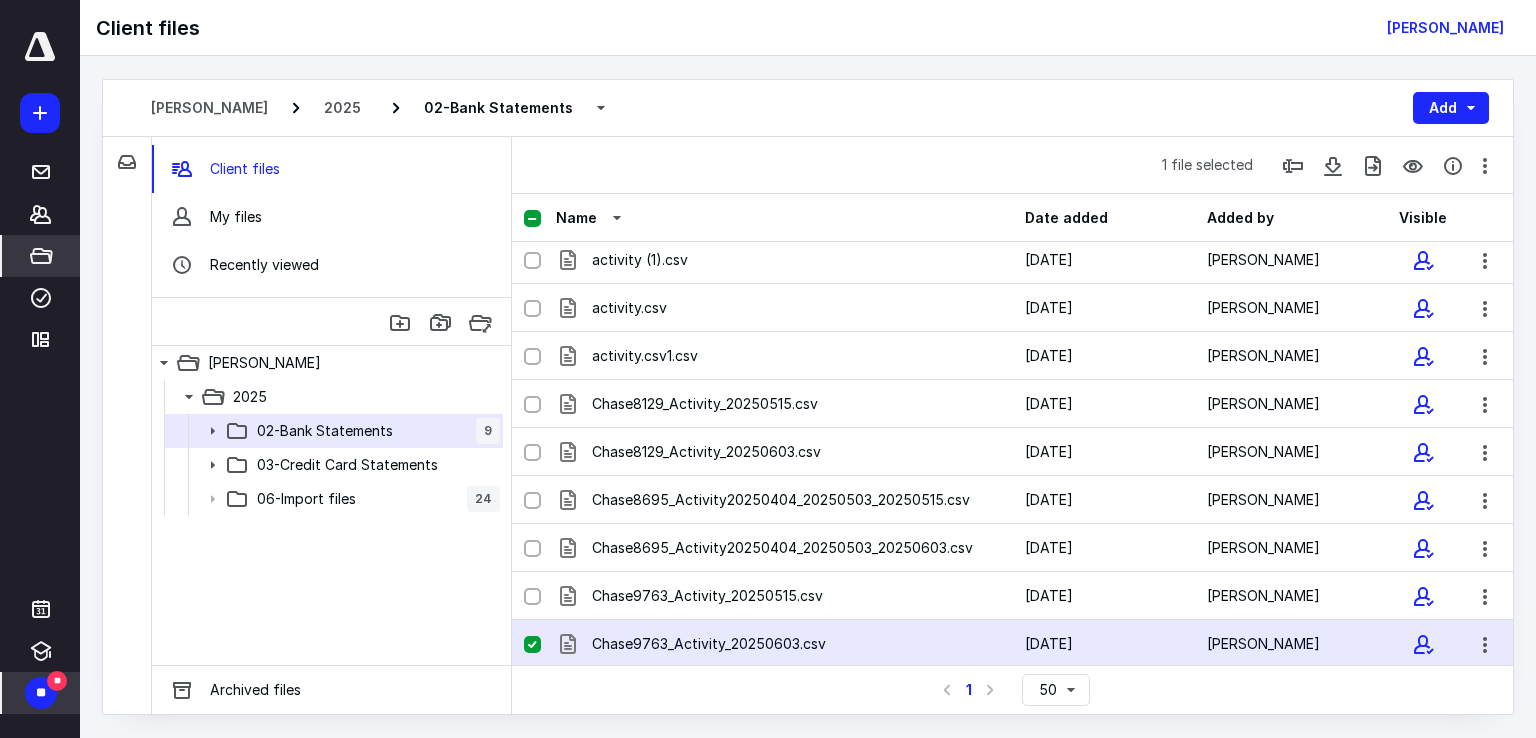 click 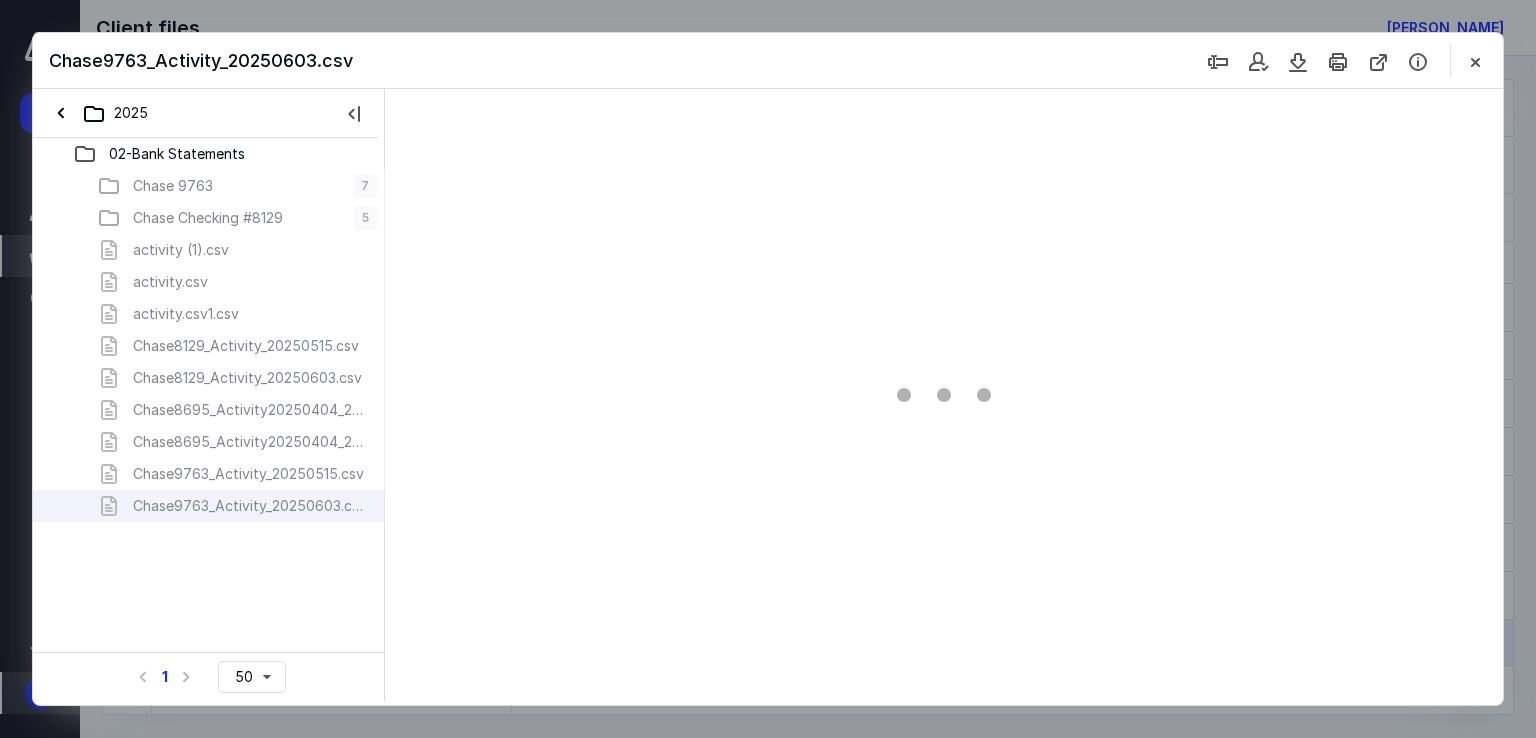 scroll, scrollTop: 0, scrollLeft: 0, axis: both 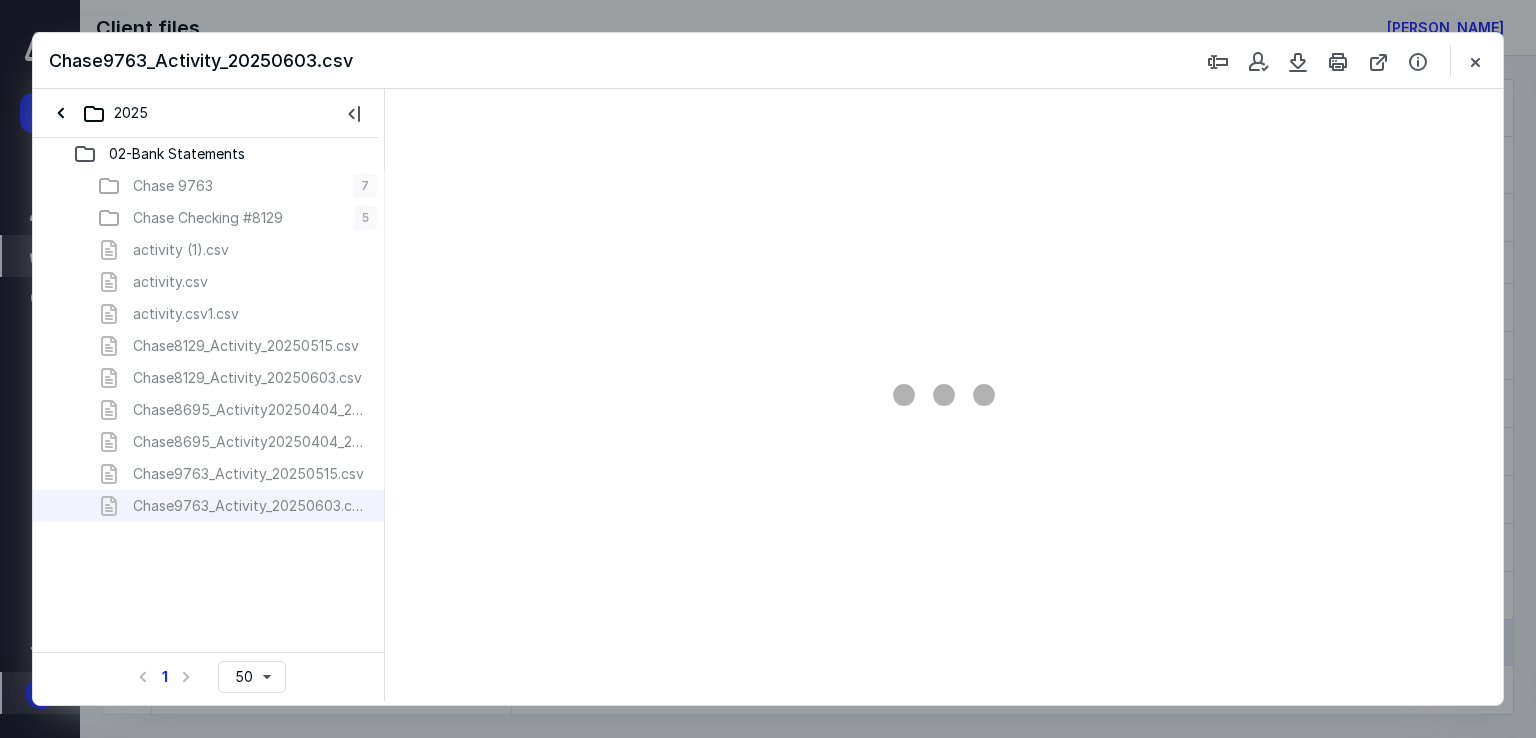 type on "72" 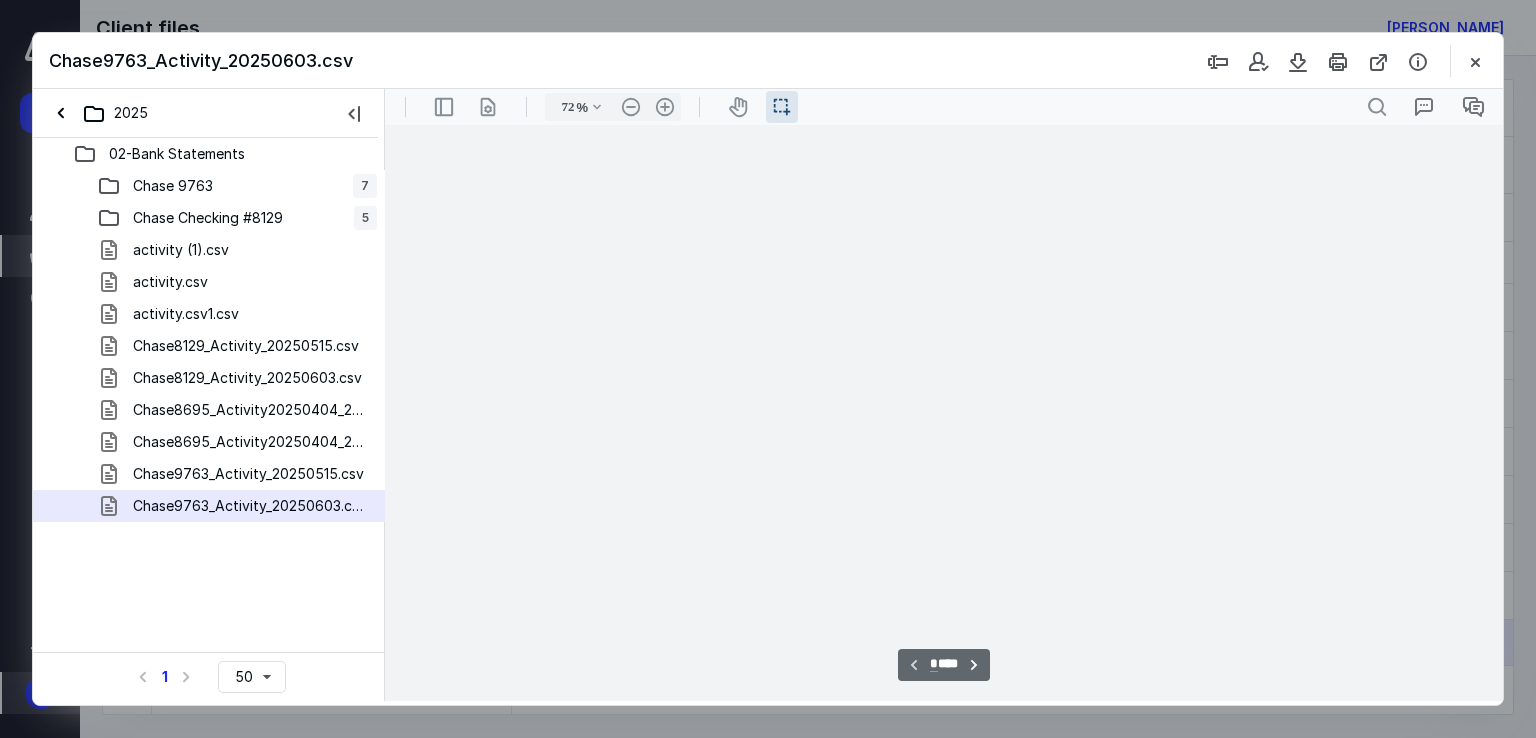 scroll, scrollTop: 39, scrollLeft: 0, axis: vertical 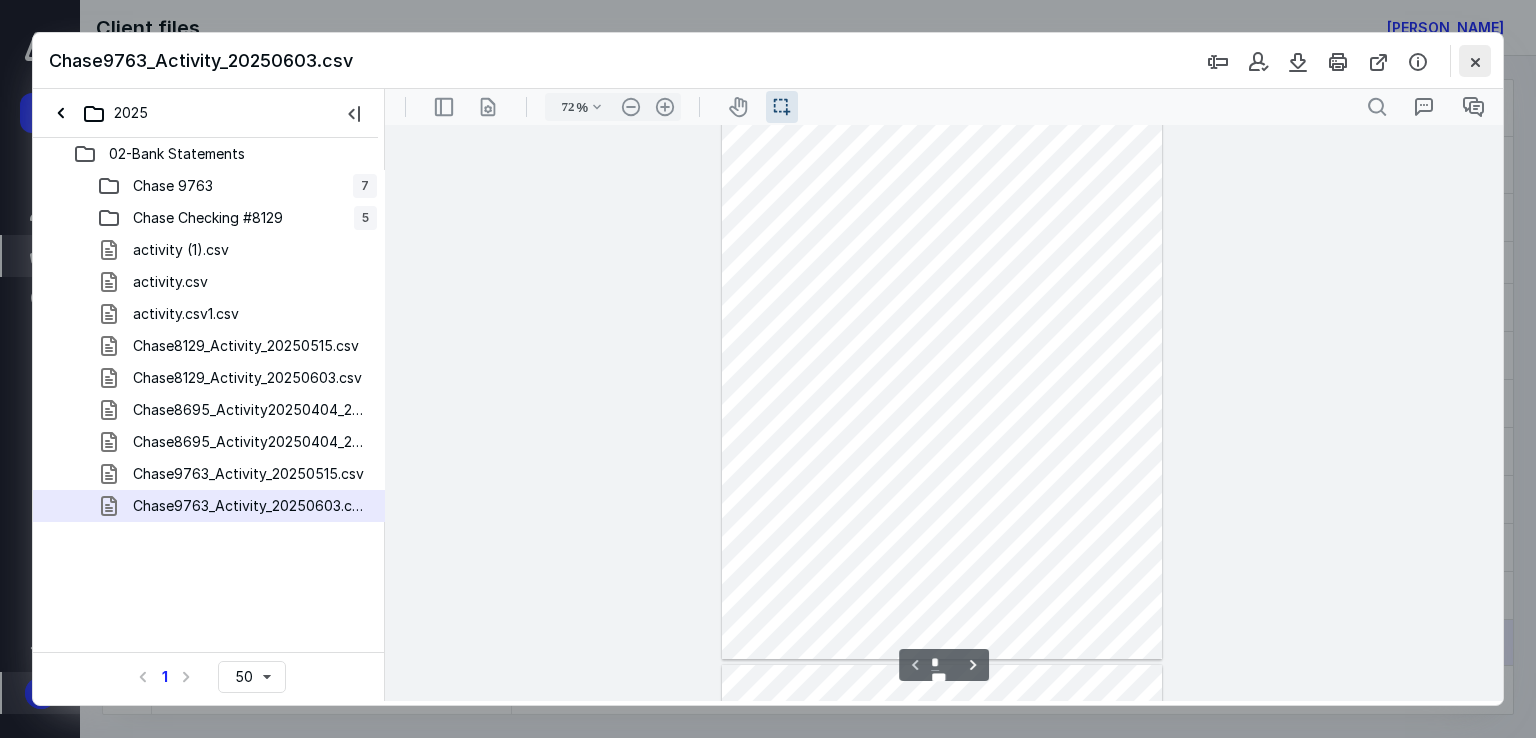 click at bounding box center (1475, 61) 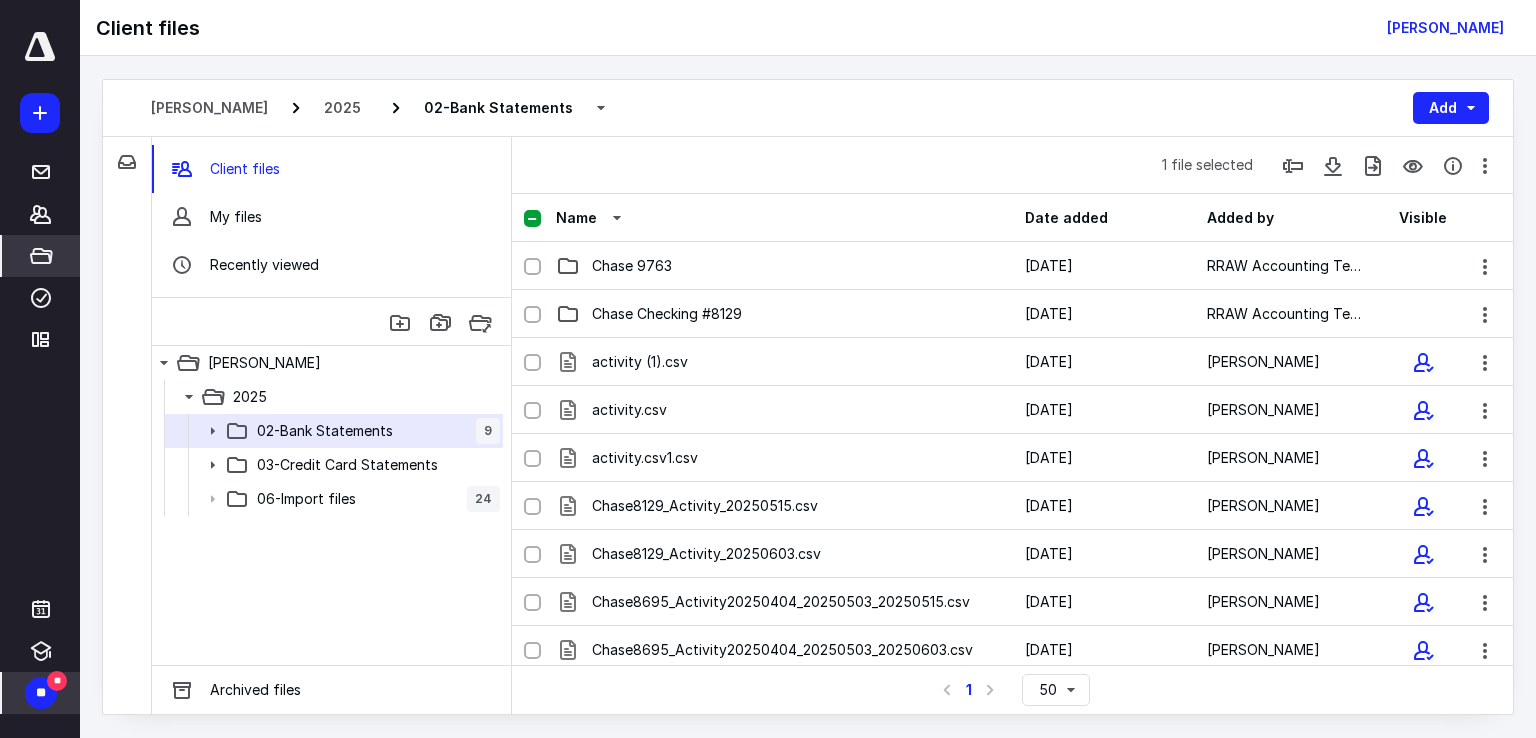 scroll, scrollTop: 0, scrollLeft: 0, axis: both 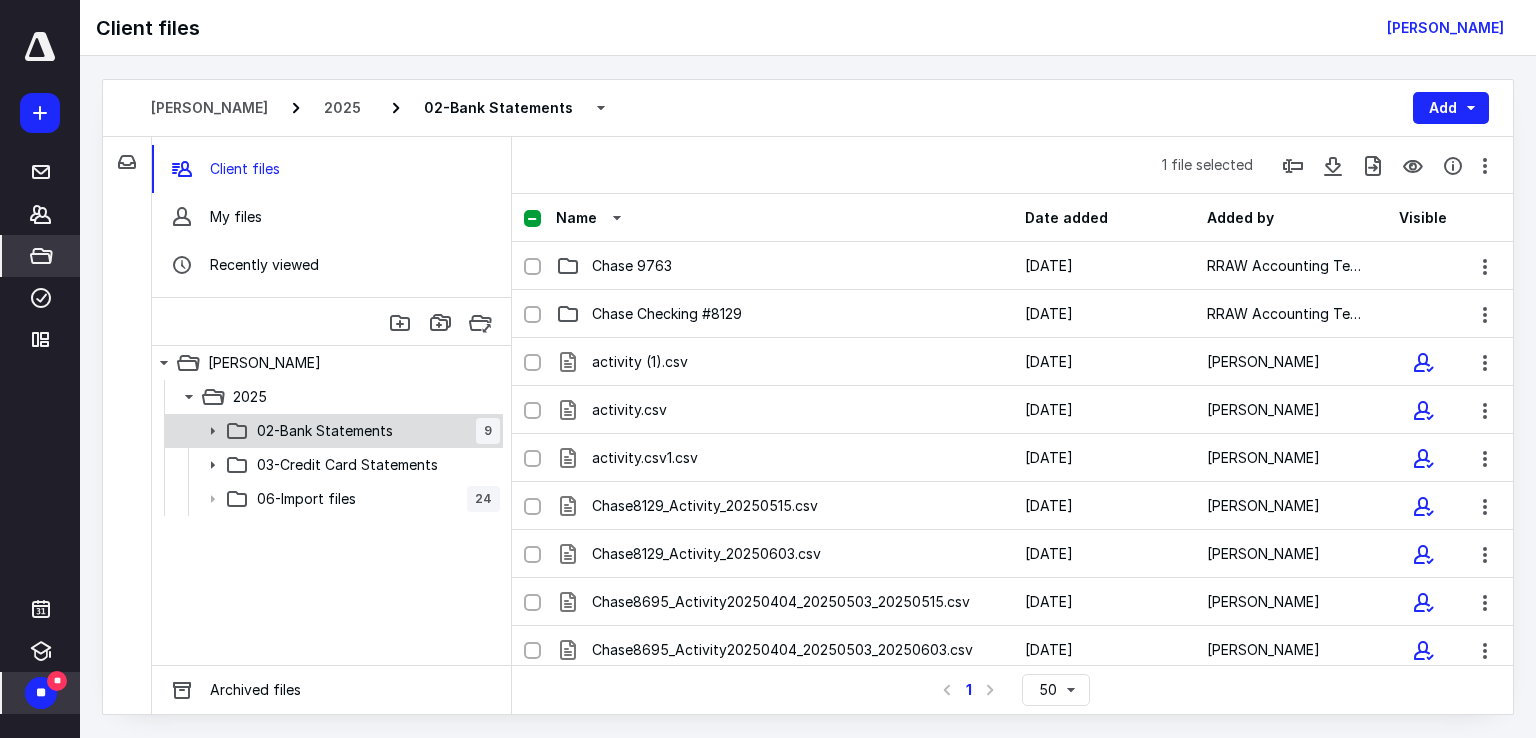 click 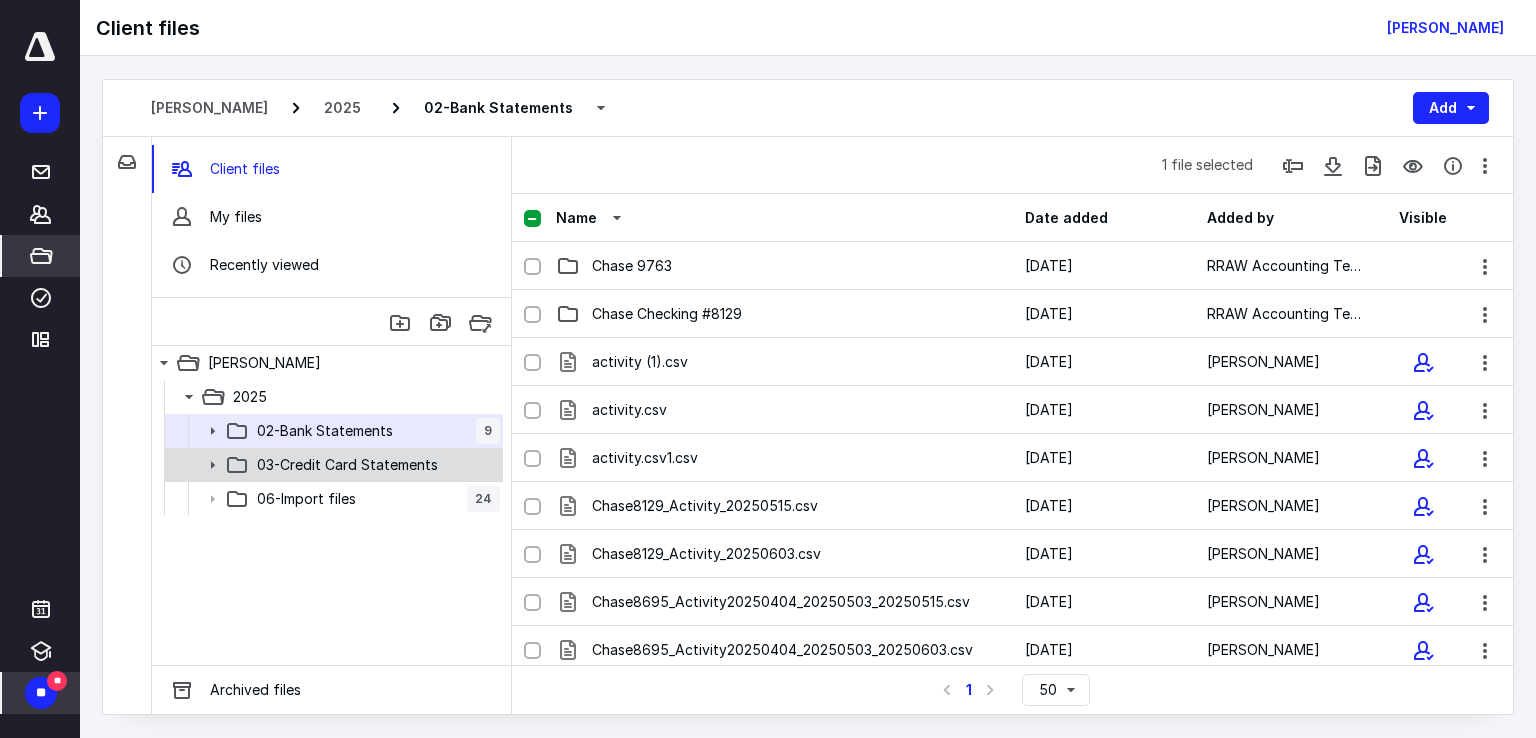 click 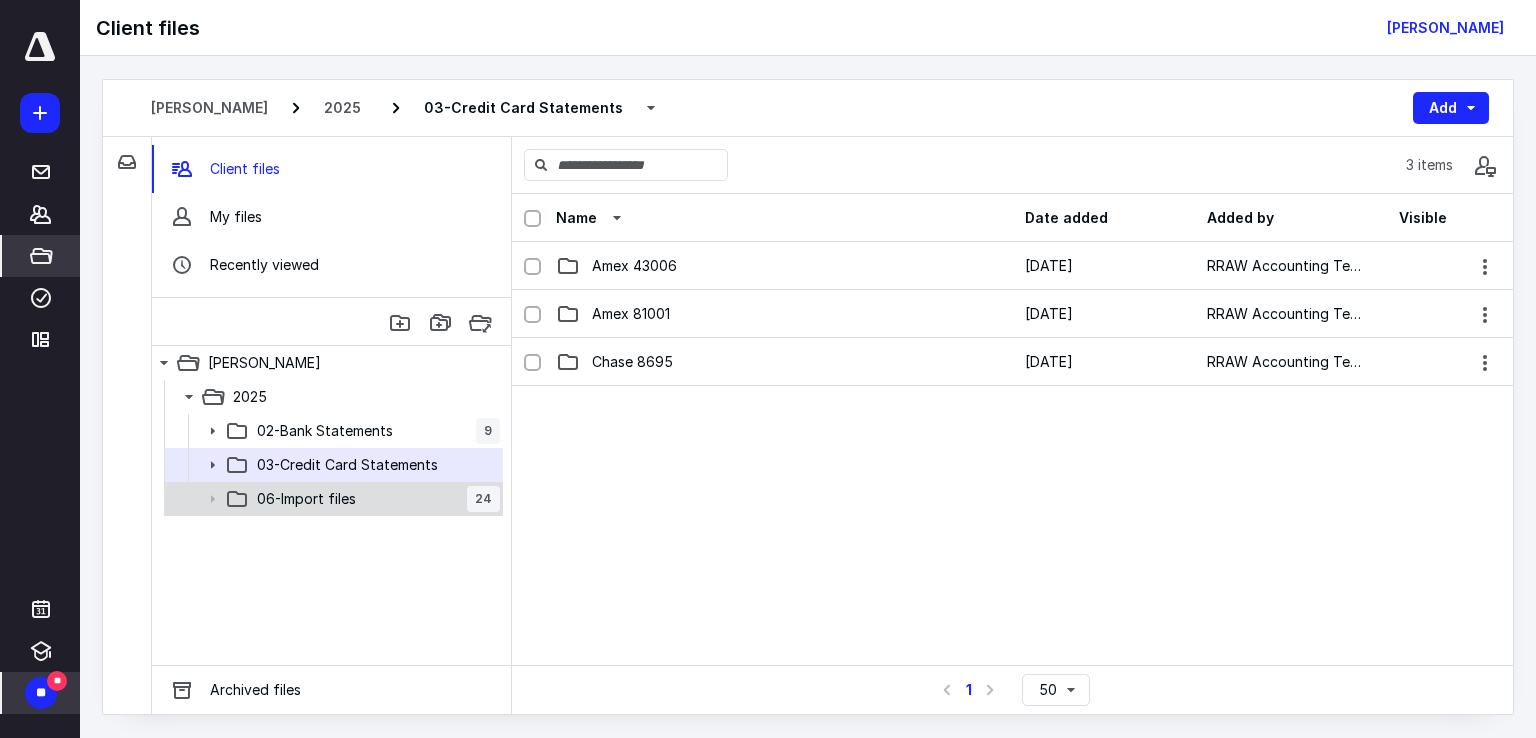 click 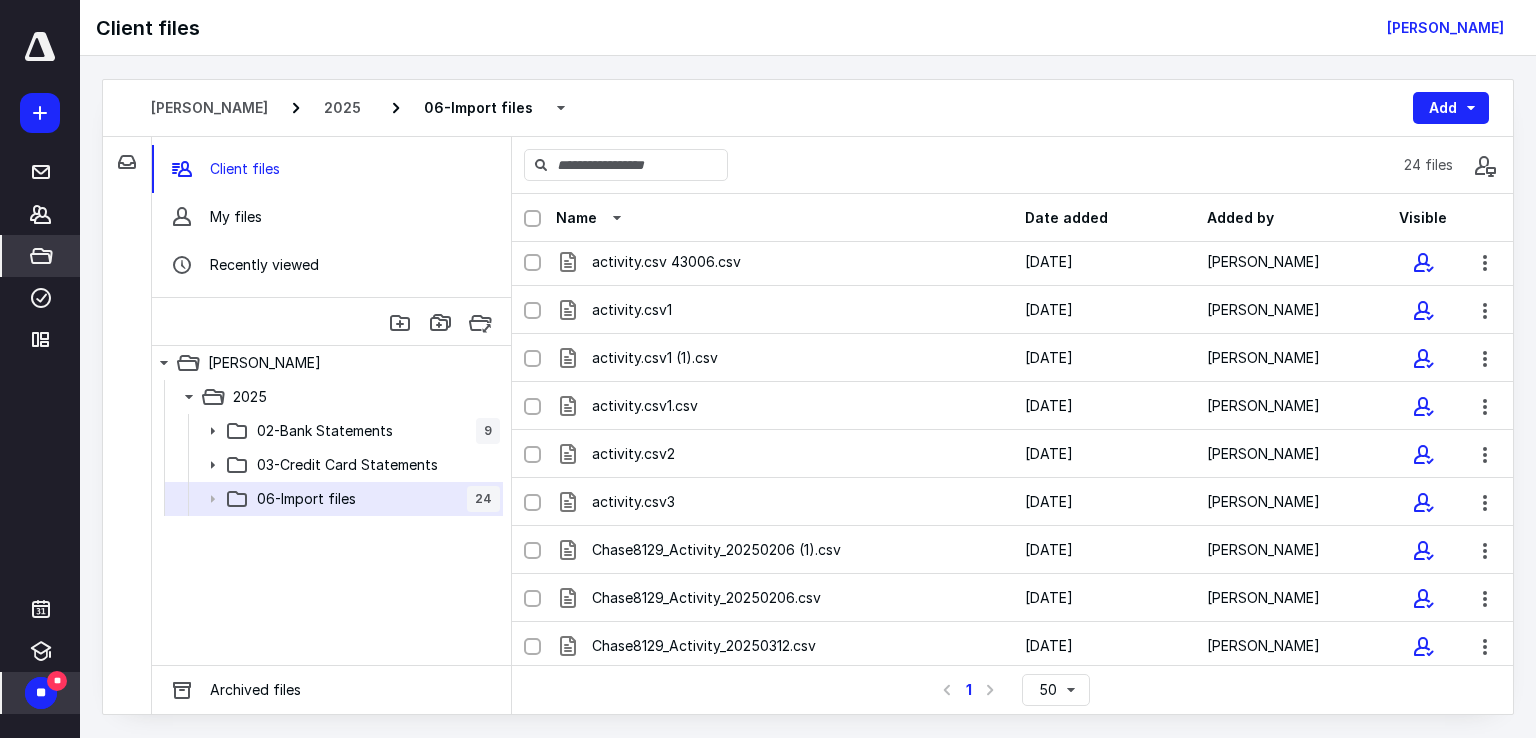 scroll, scrollTop: 0, scrollLeft: 0, axis: both 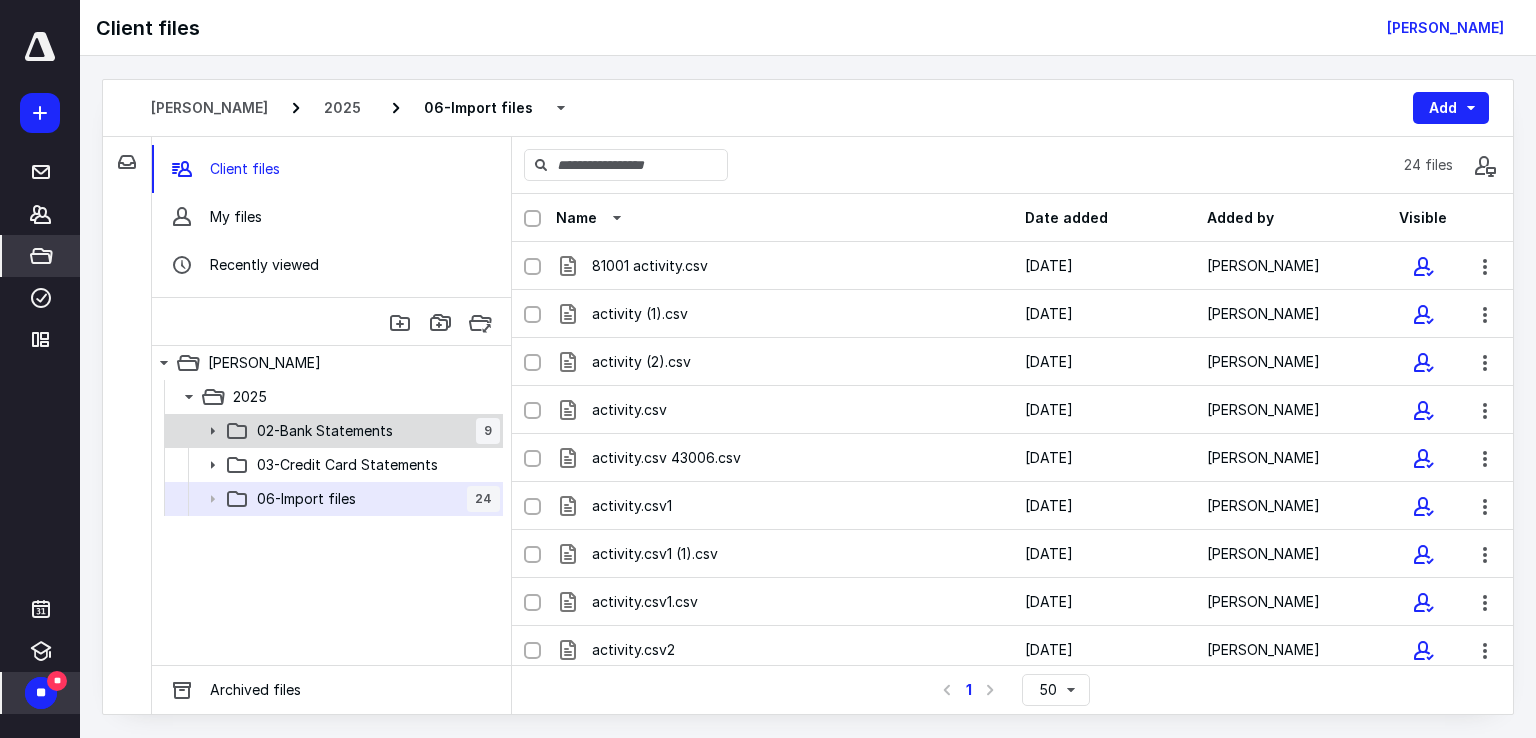click 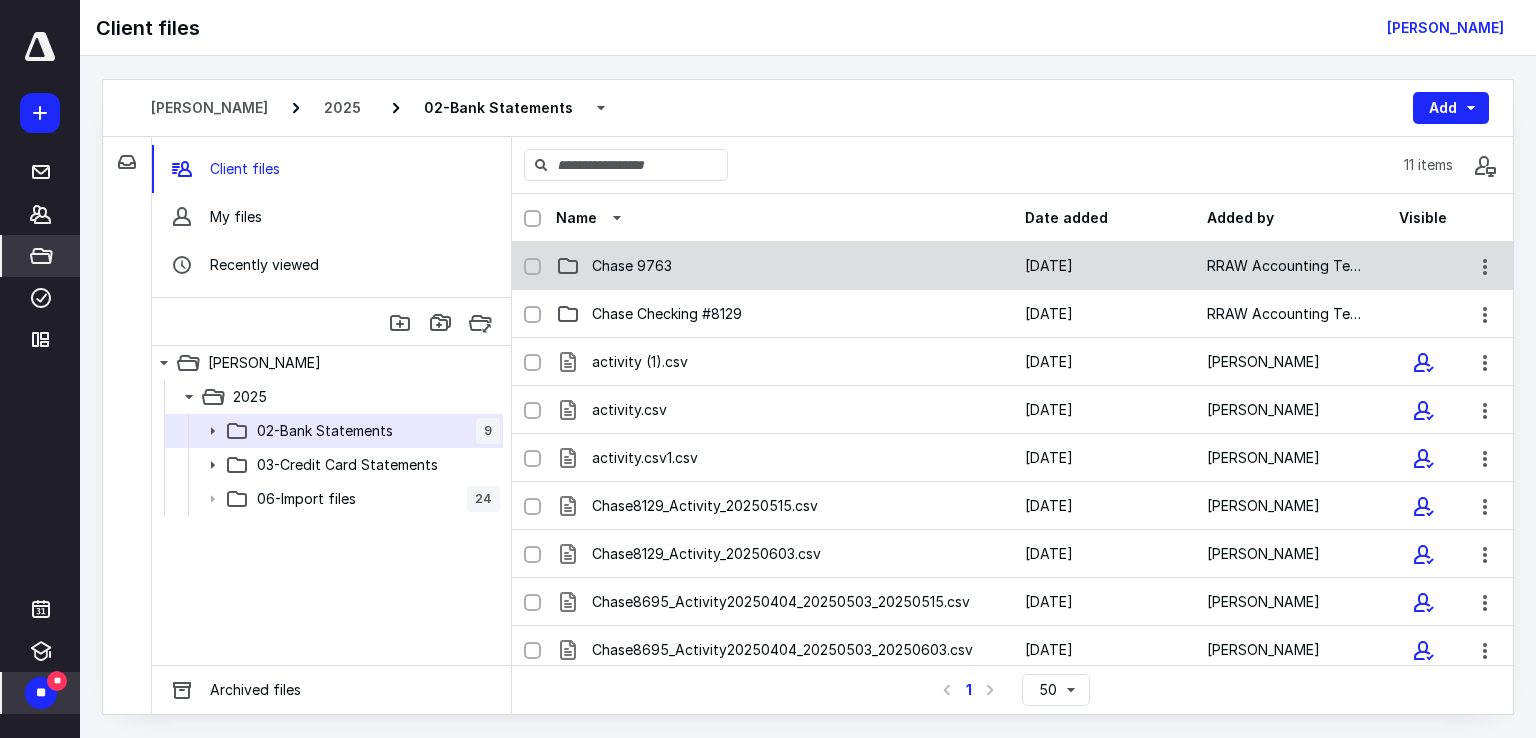 click 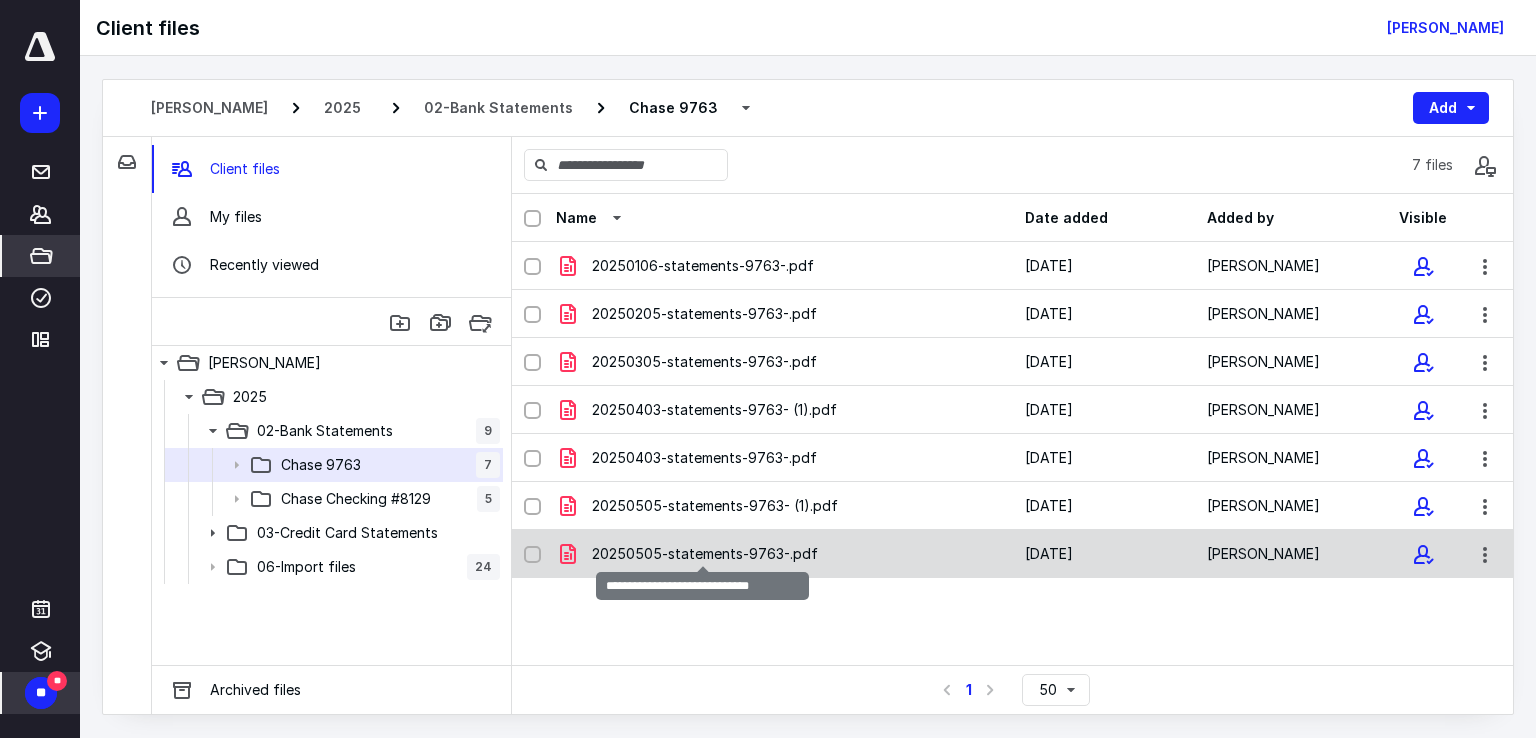 click on "20250505-statements-9763-.pdf" at bounding box center [705, 554] 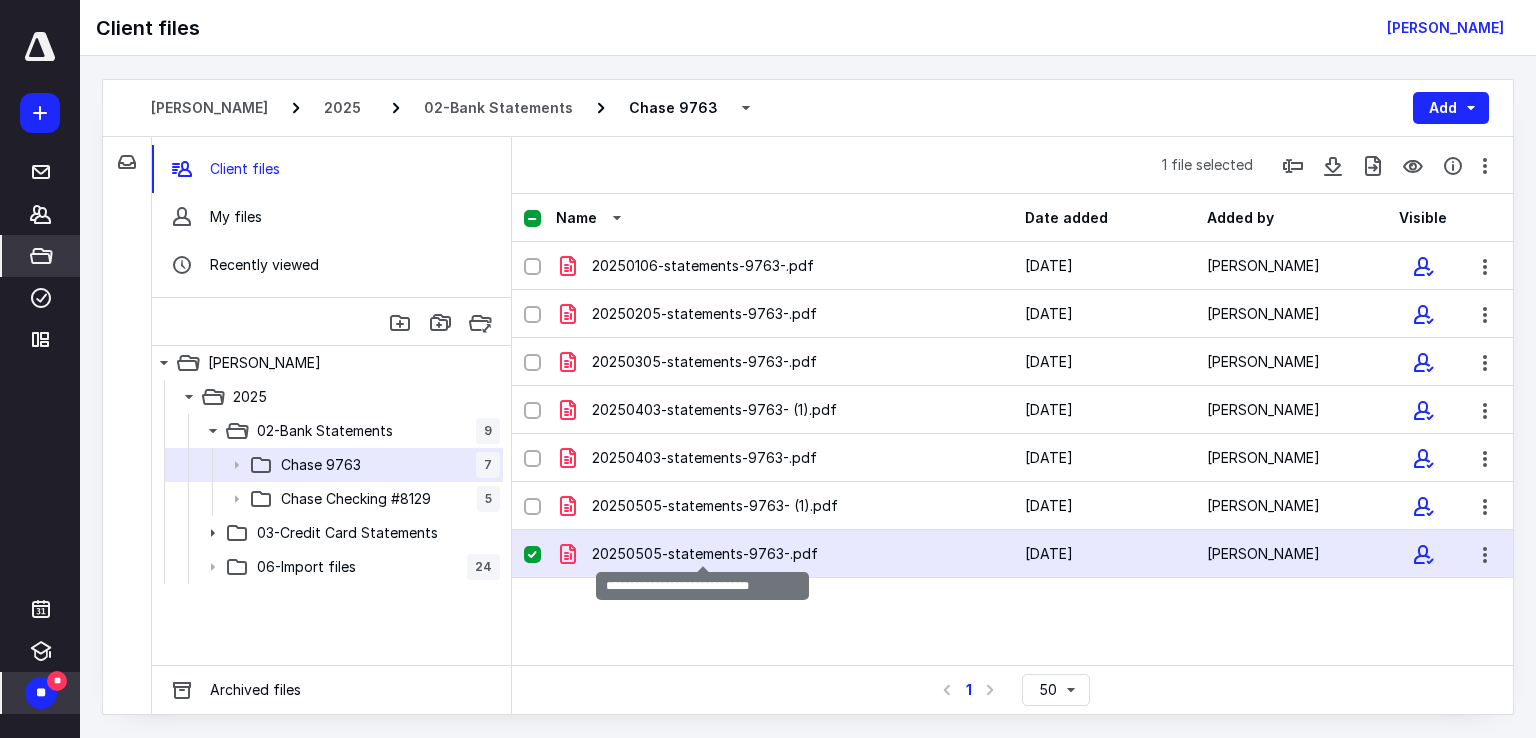 click on "20250505-statements-9763-.pdf" at bounding box center (705, 554) 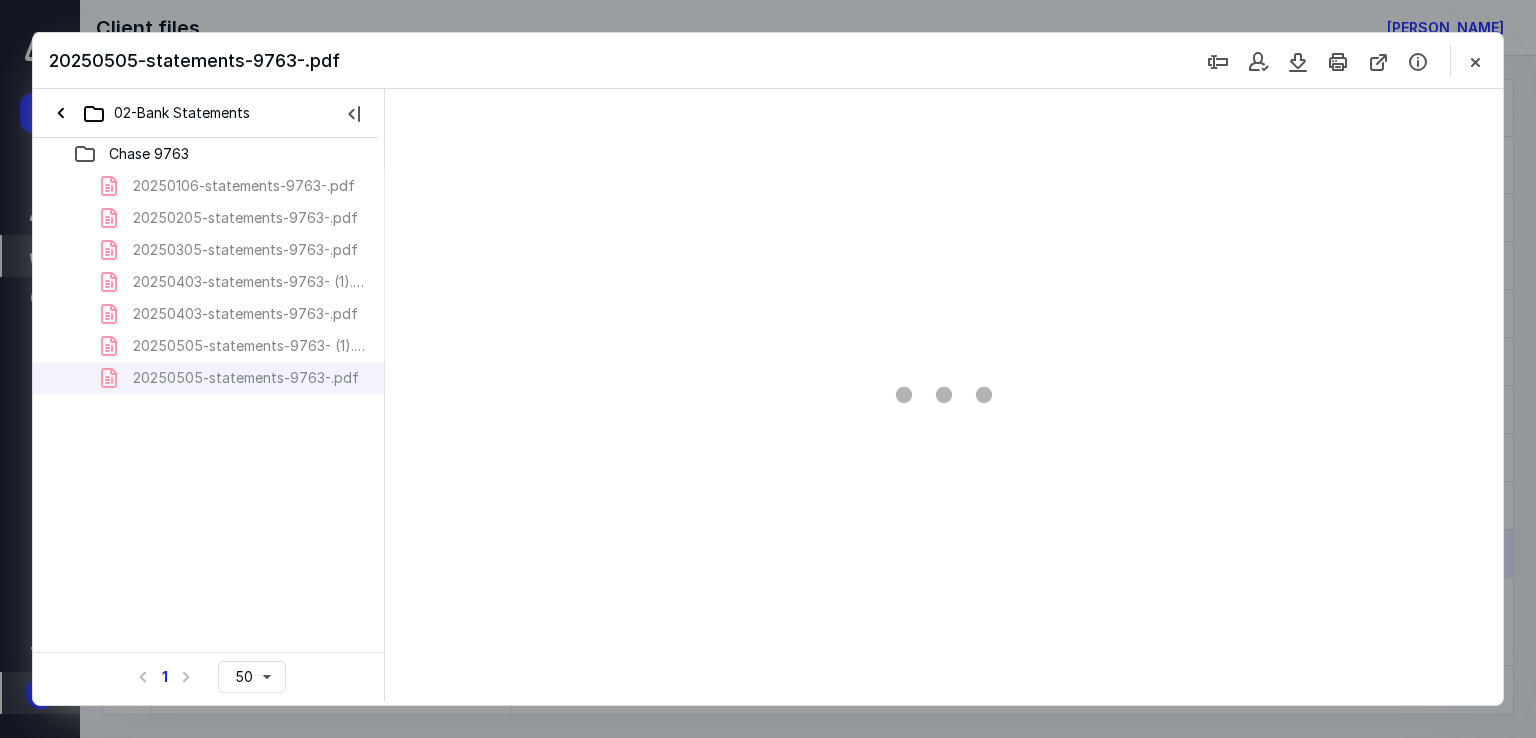 scroll, scrollTop: 0, scrollLeft: 0, axis: both 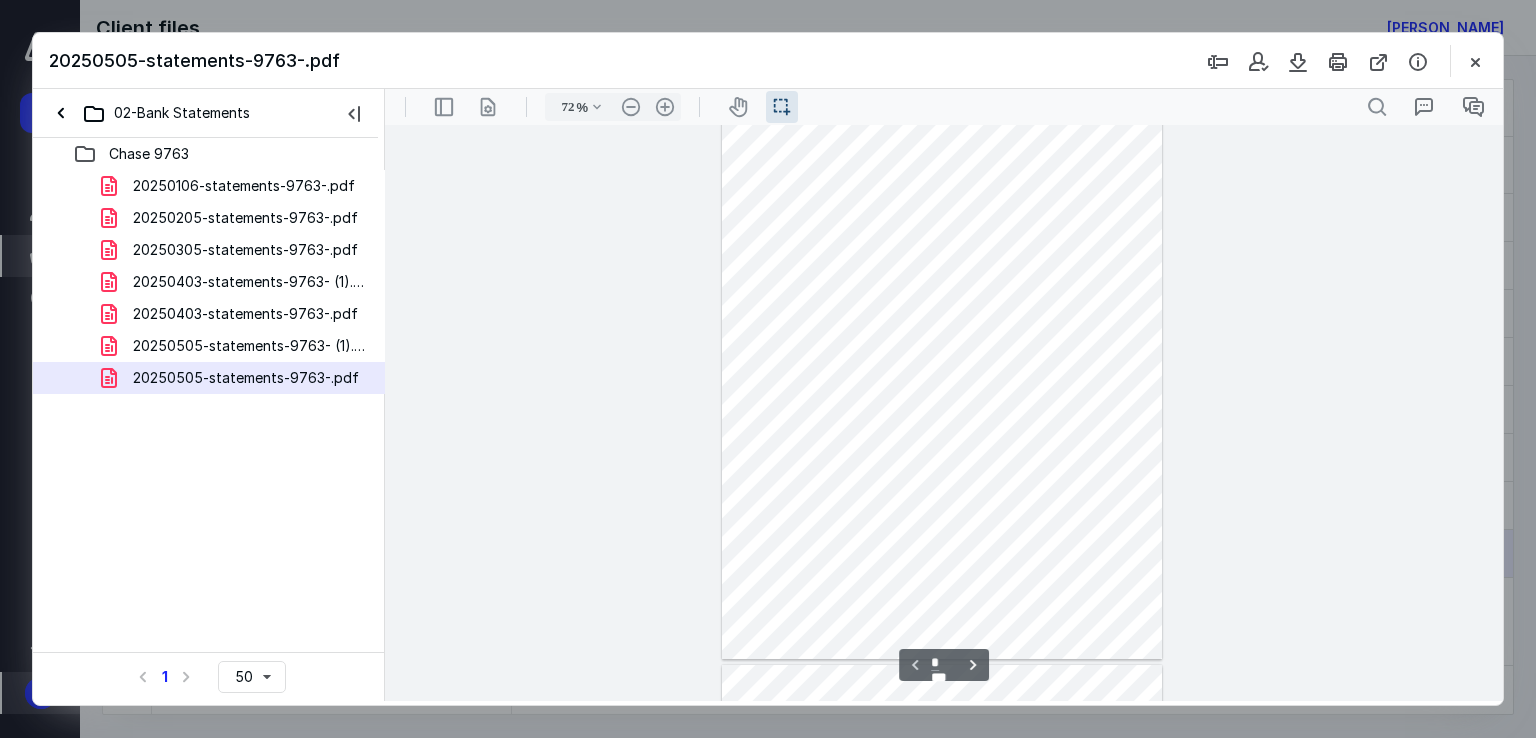 click at bounding box center (942, 374) 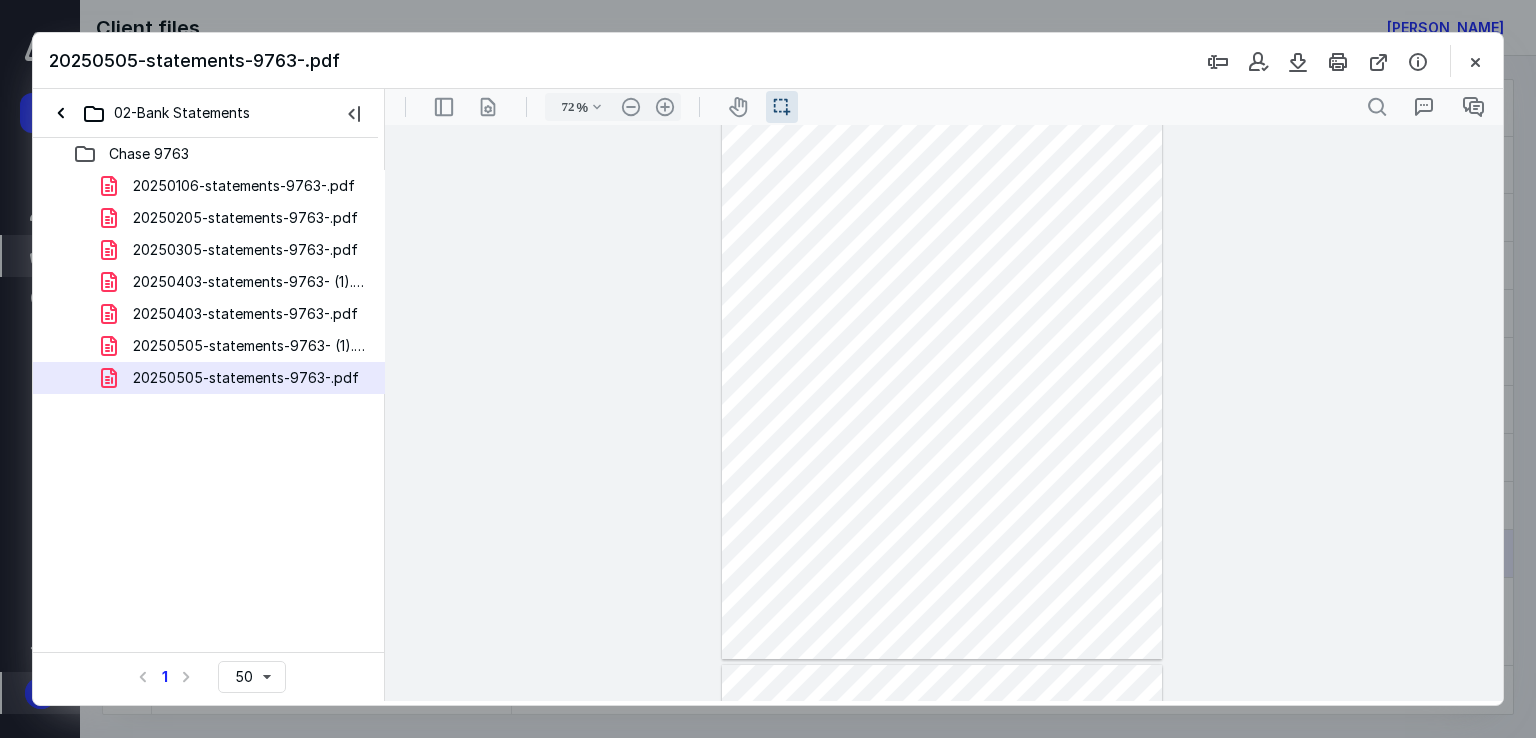 type on "137" 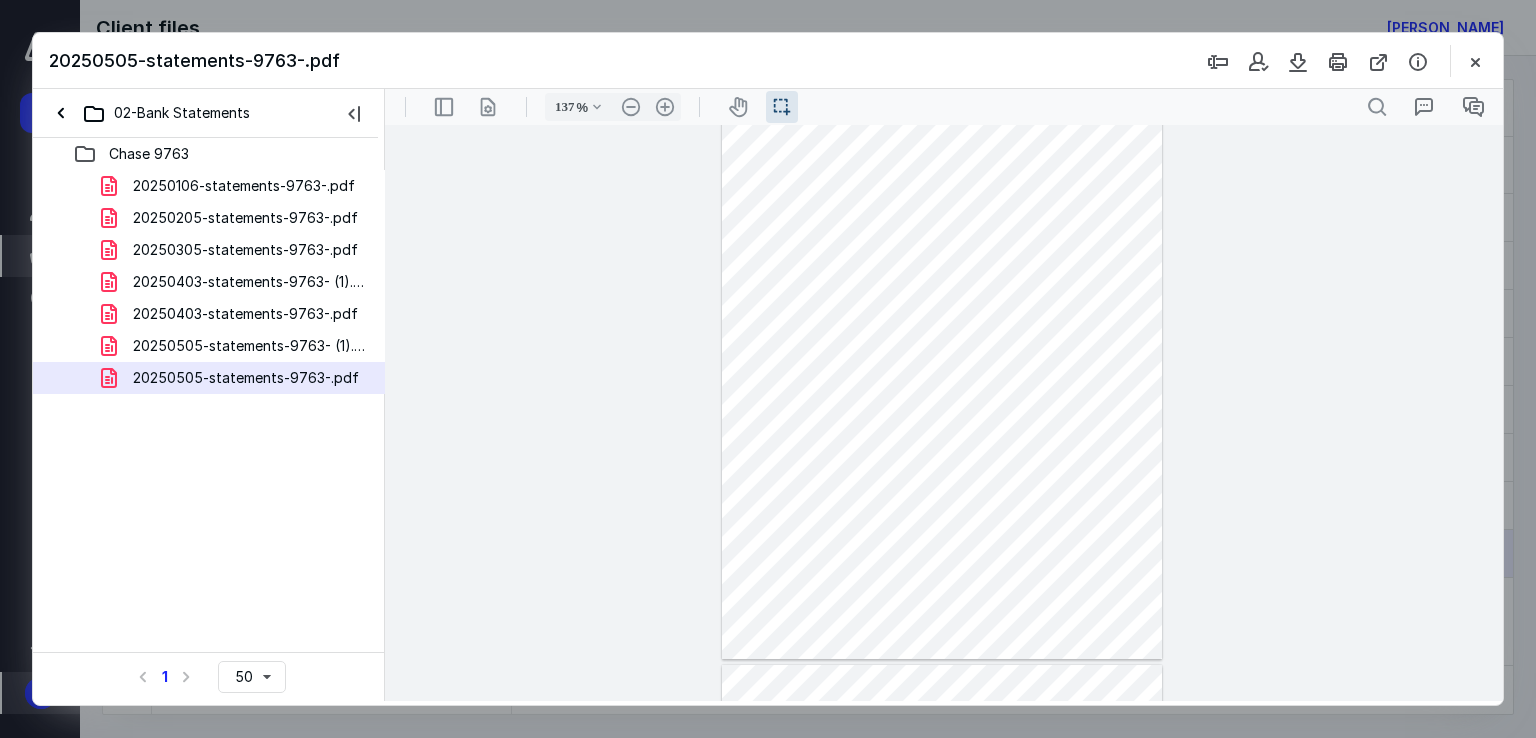 scroll, scrollTop: 381, scrollLeft: 0, axis: vertical 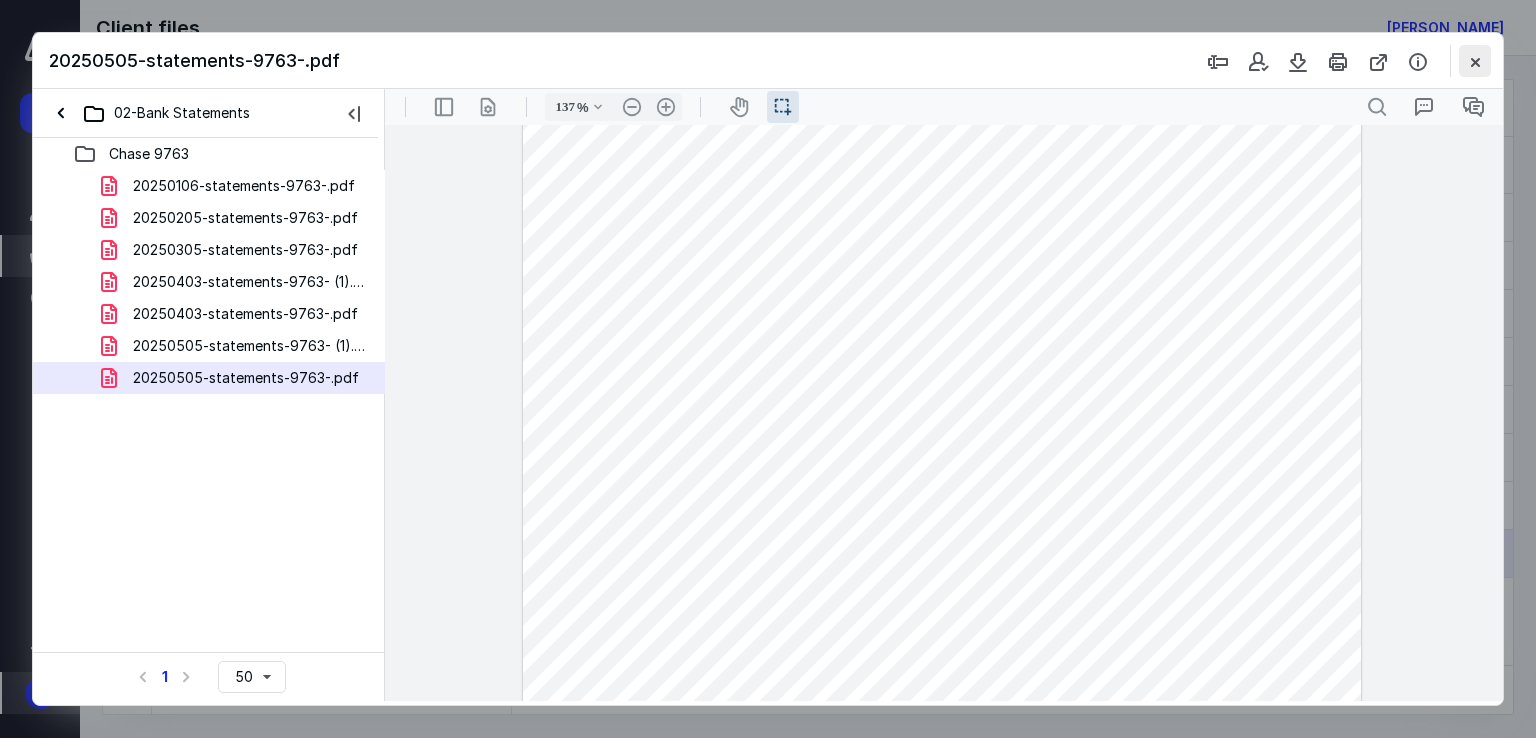 click at bounding box center [1475, 61] 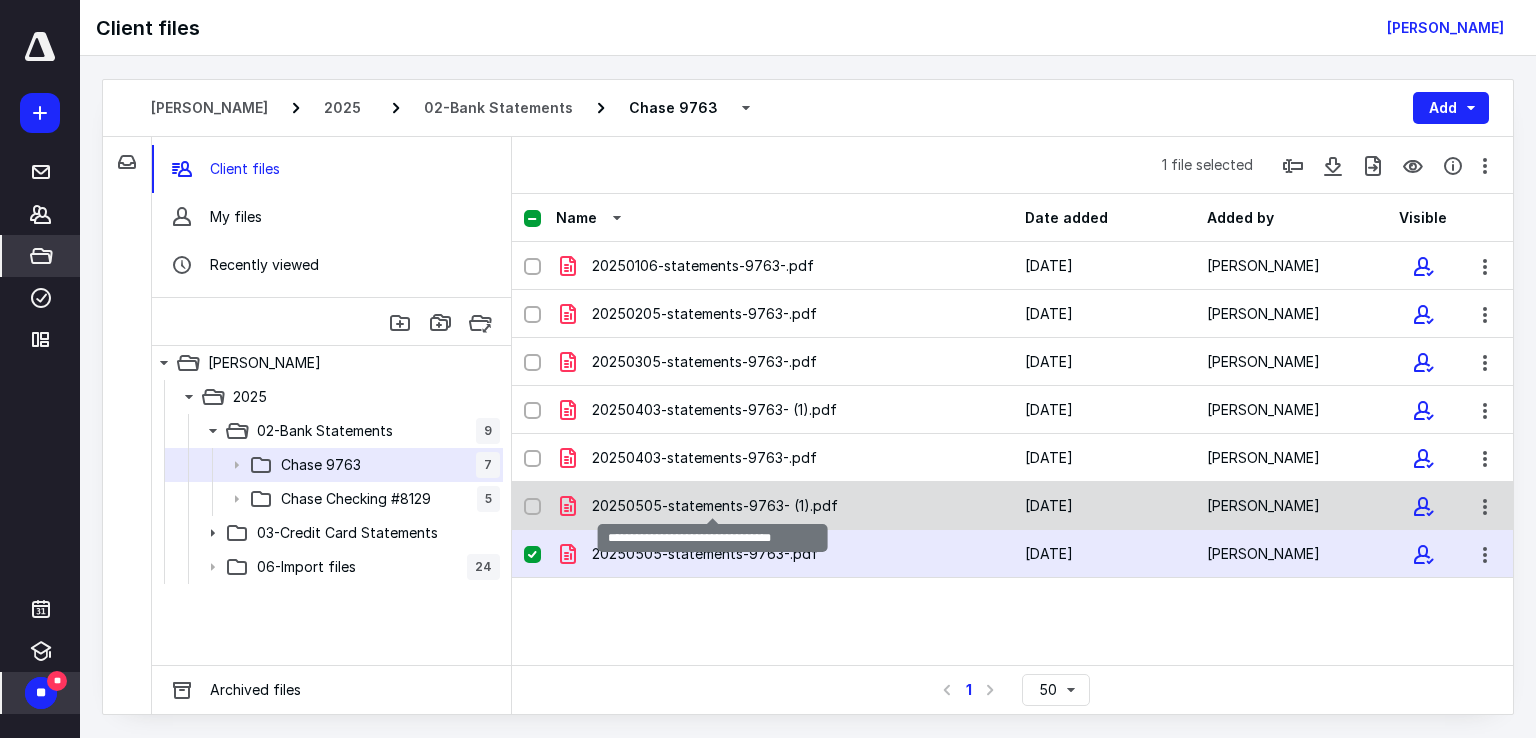 click on "20250505-statements-9763- (1).pdf" at bounding box center [715, 506] 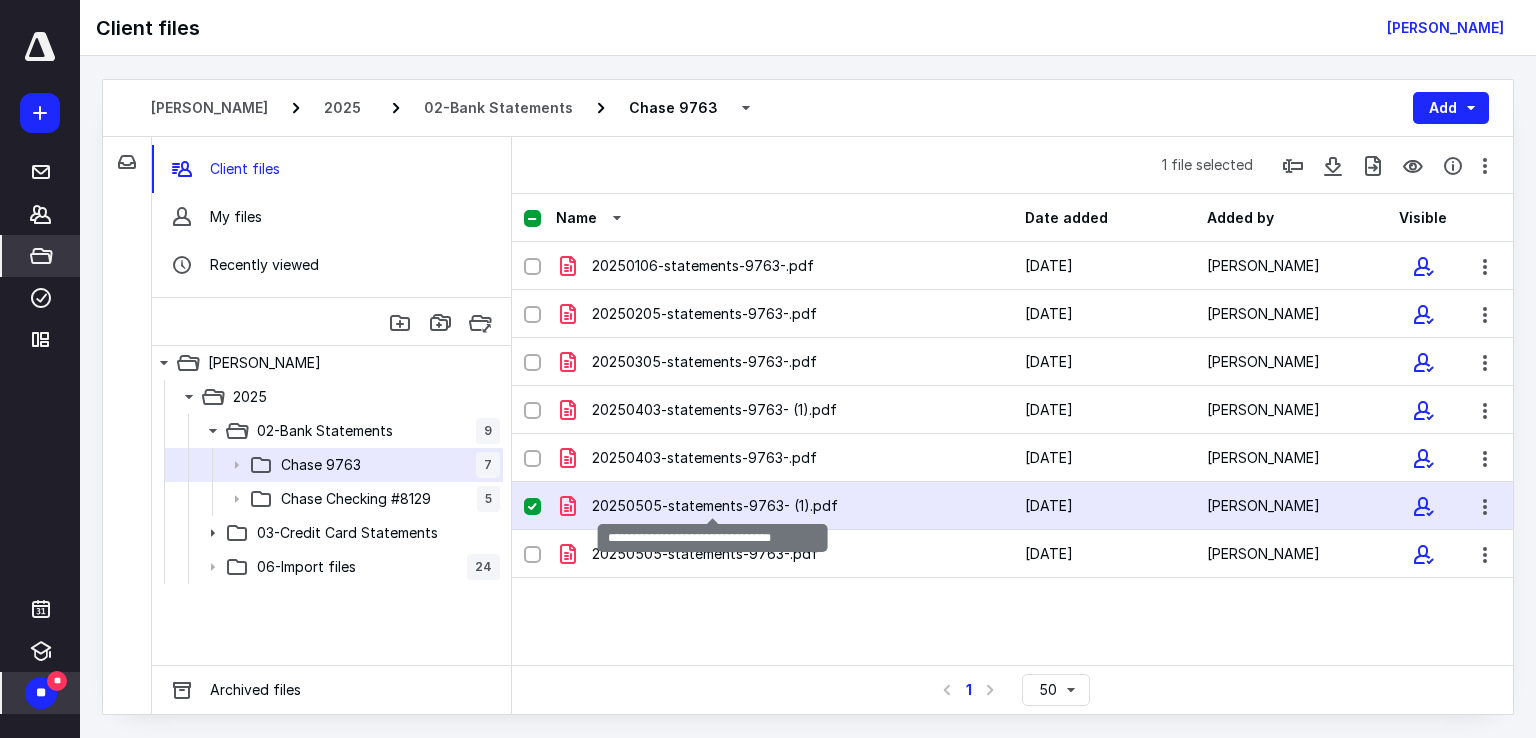 click on "20250505-statements-9763- (1).pdf" at bounding box center (715, 506) 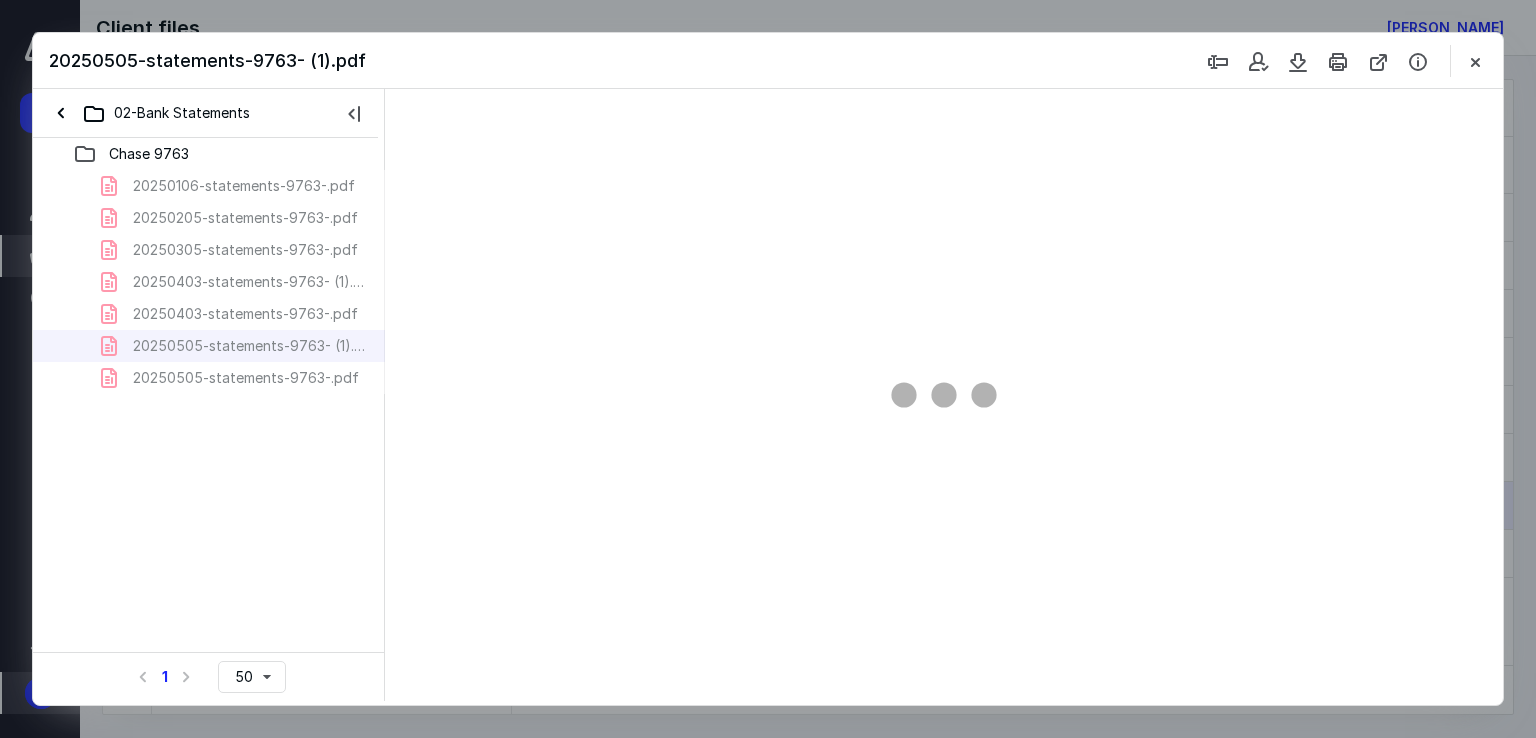 scroll, scrollTop: 0, scrollLeft: 0, axis: both 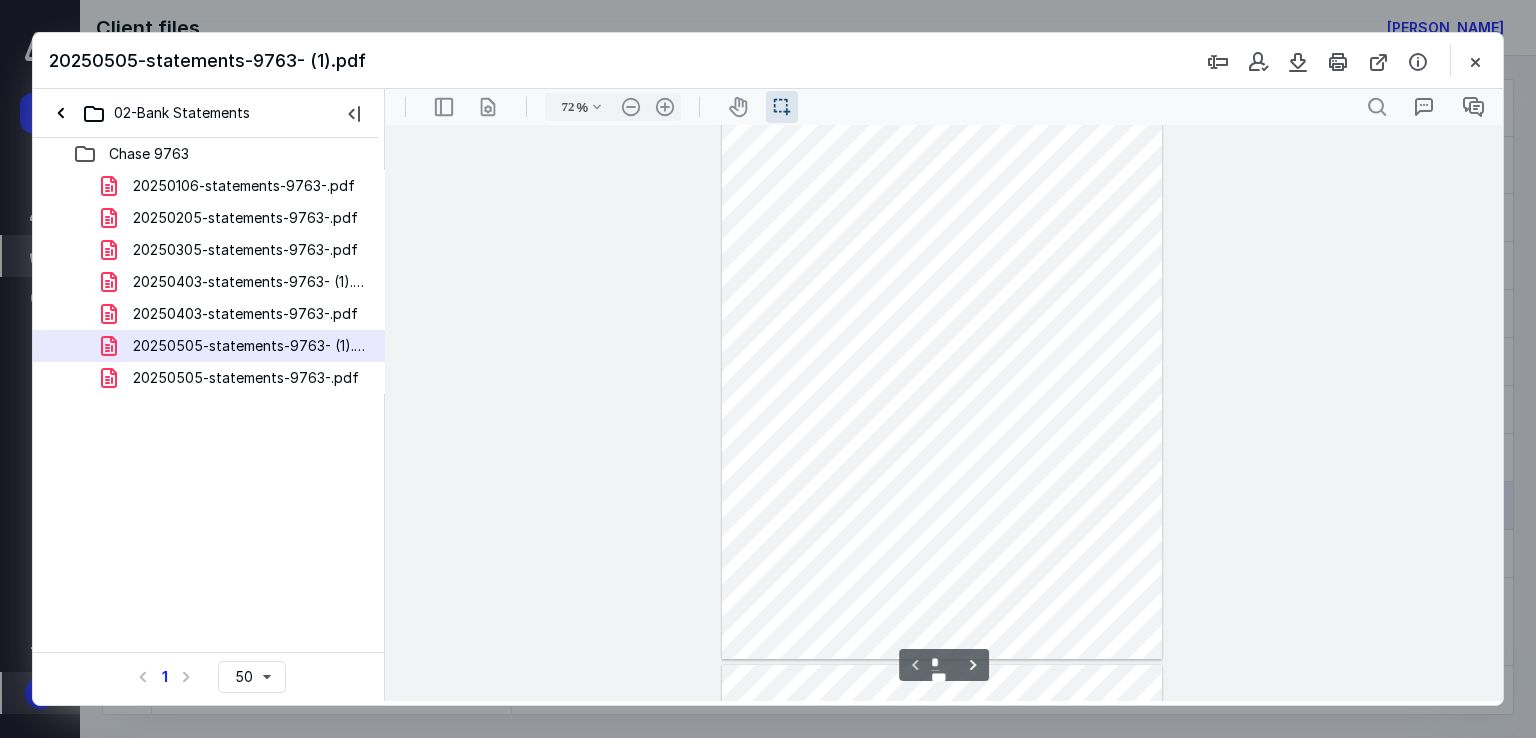 click at bounding box center (942, 374) 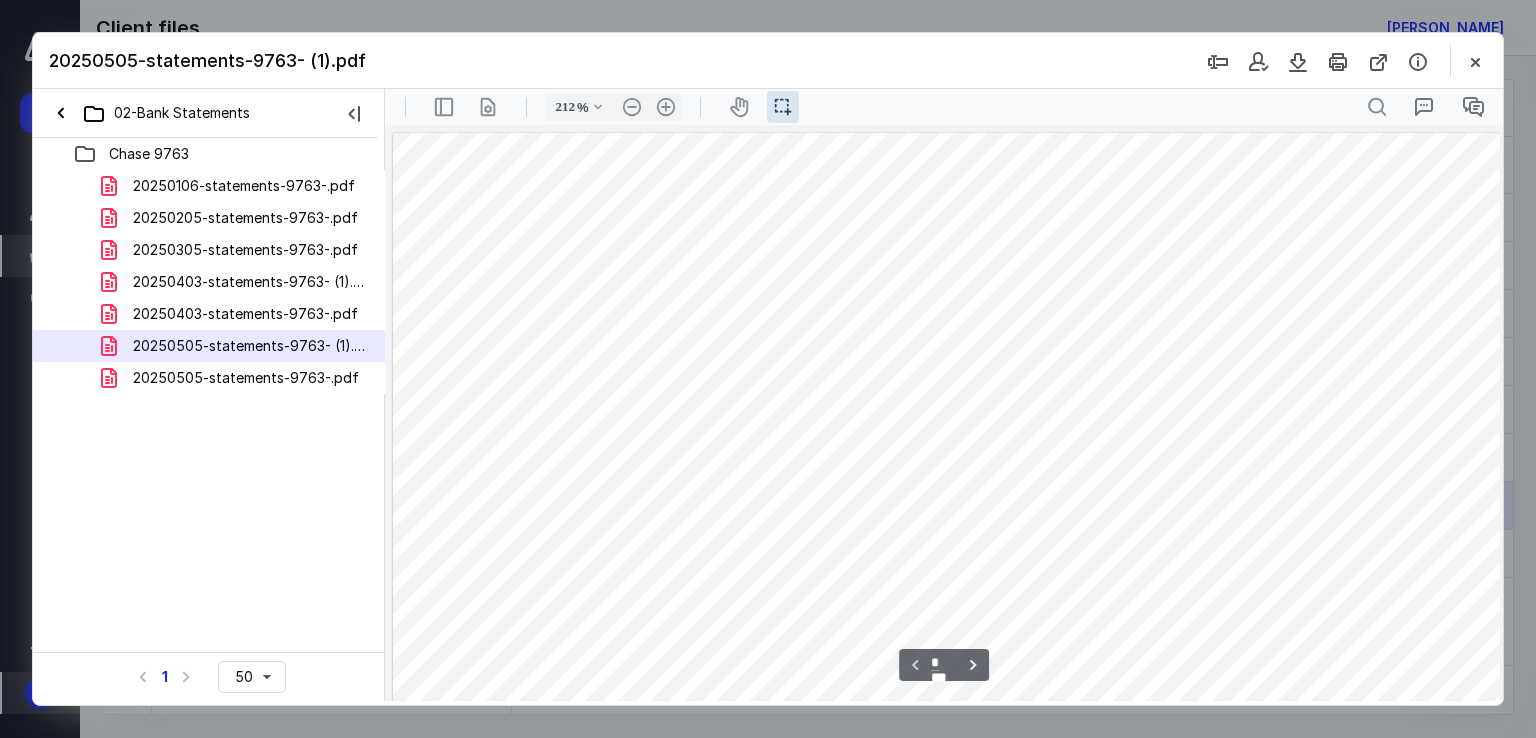 scroll, scrollTop: 344, scrollLeft: 89, axis: both 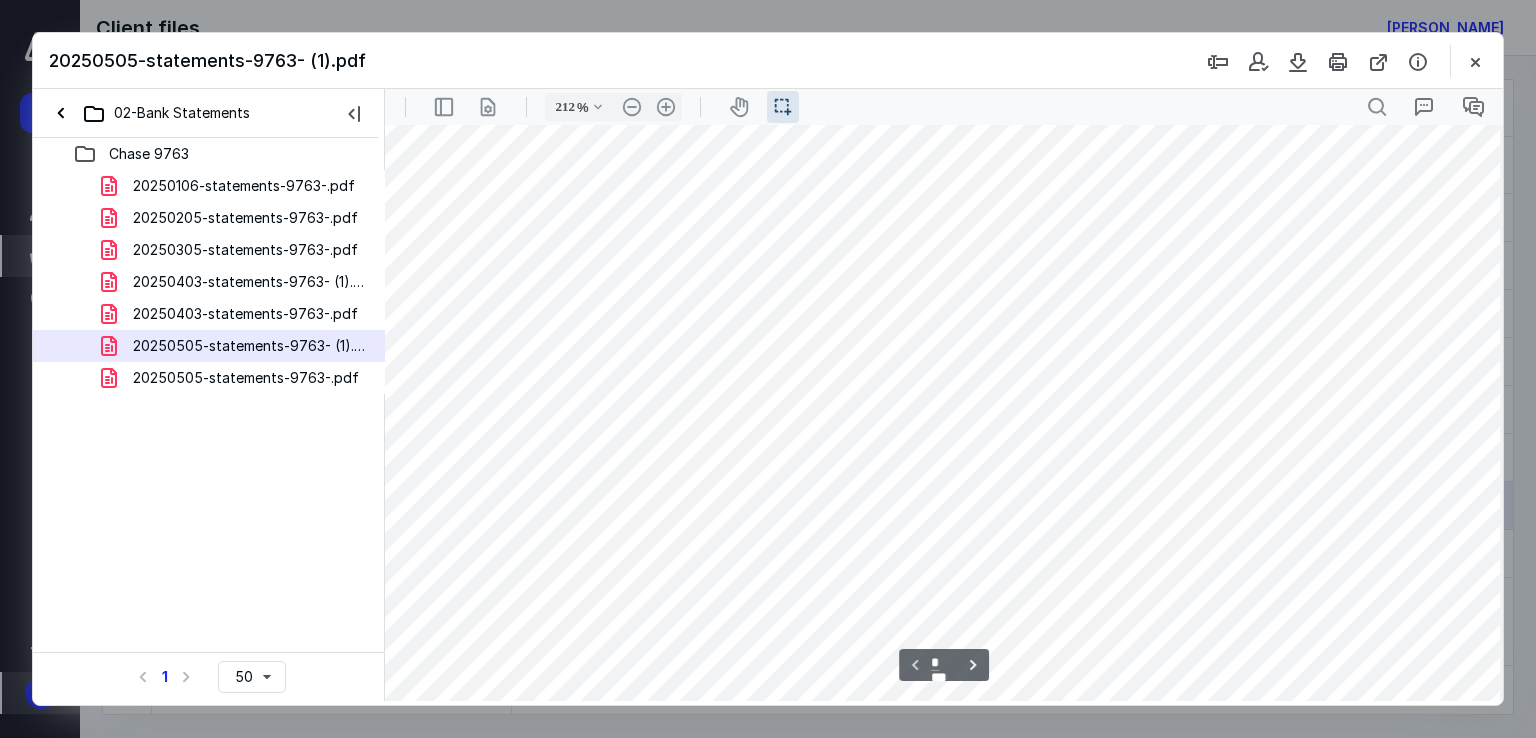 click at bounding box center (952, 628) 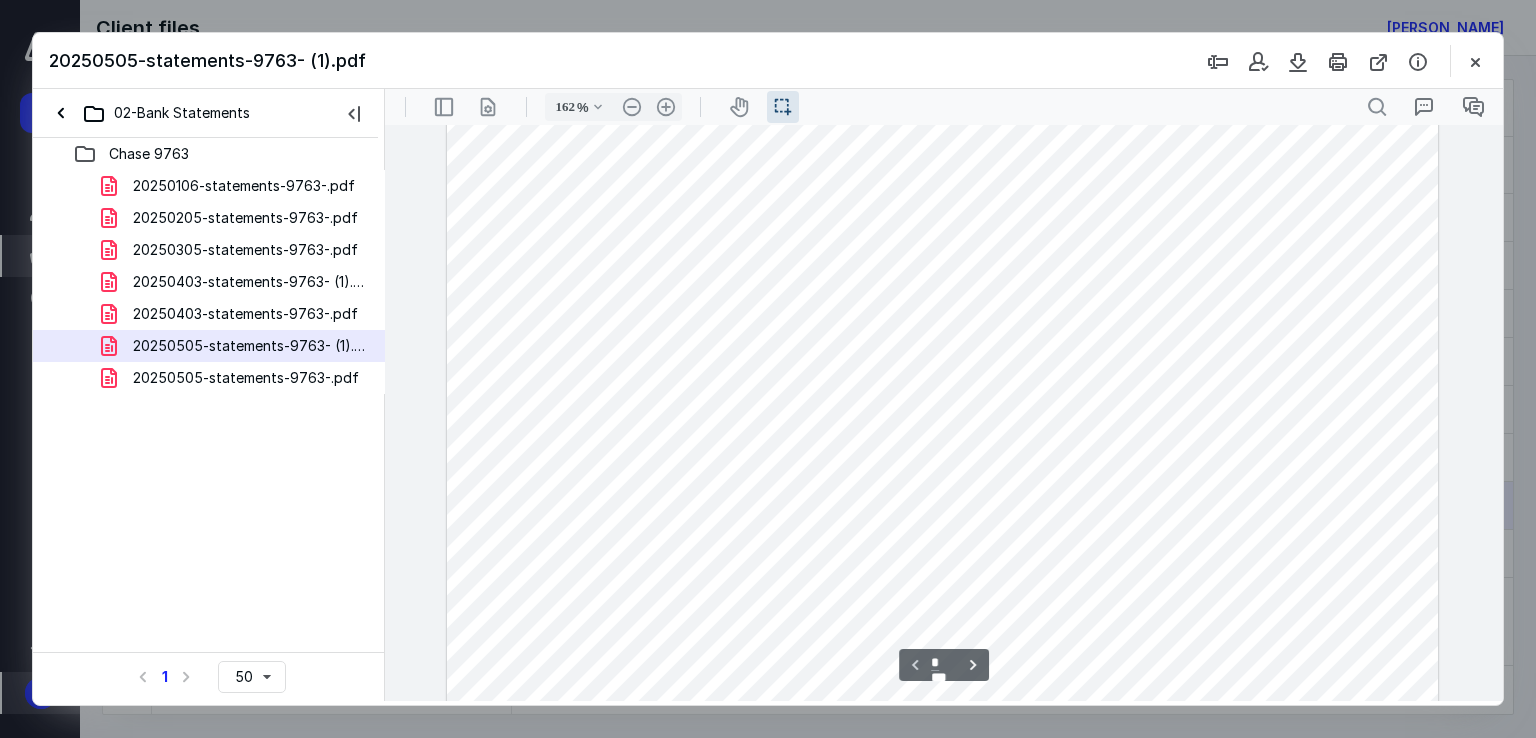 type on "113" 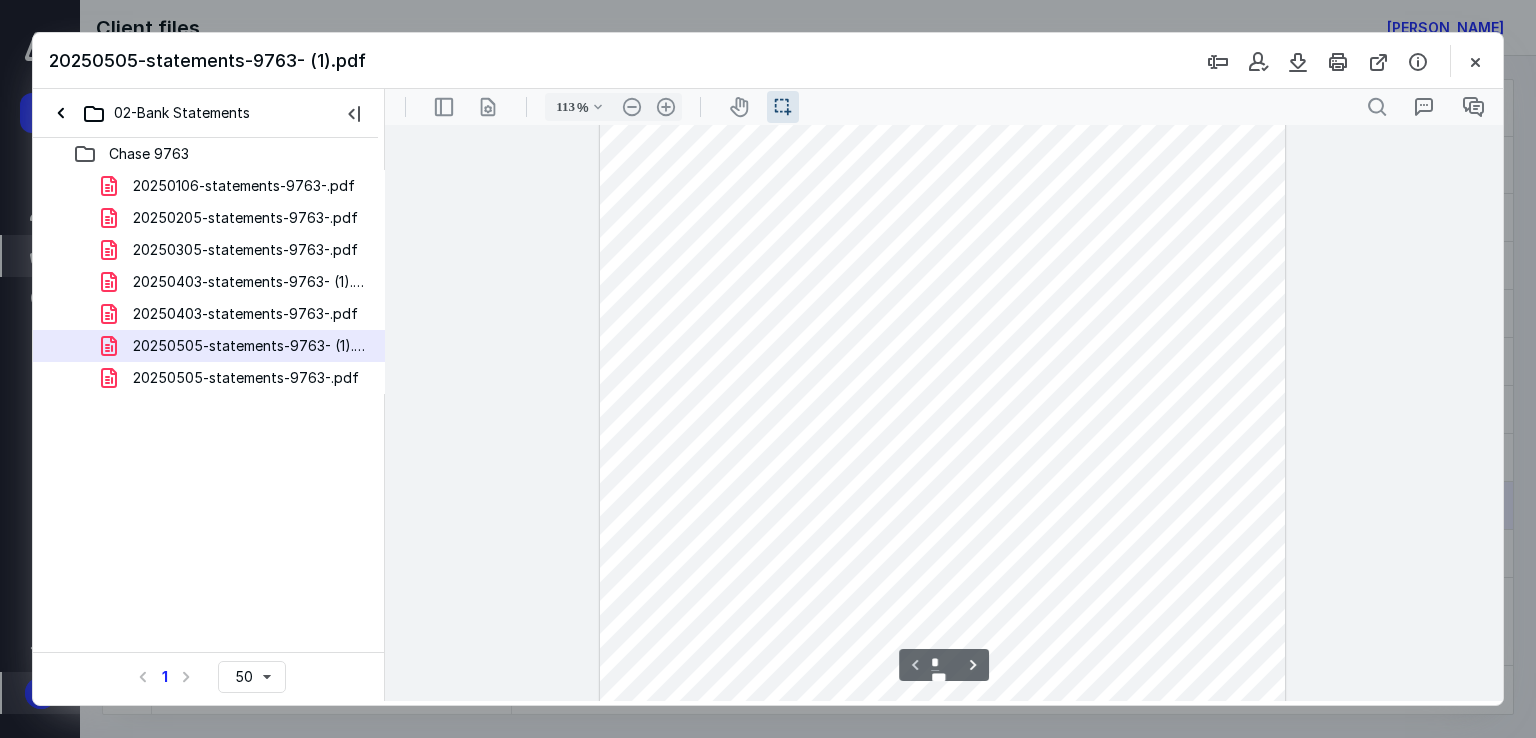 scroll, scrollTop: 0, scrollLeft: 0, axis: both 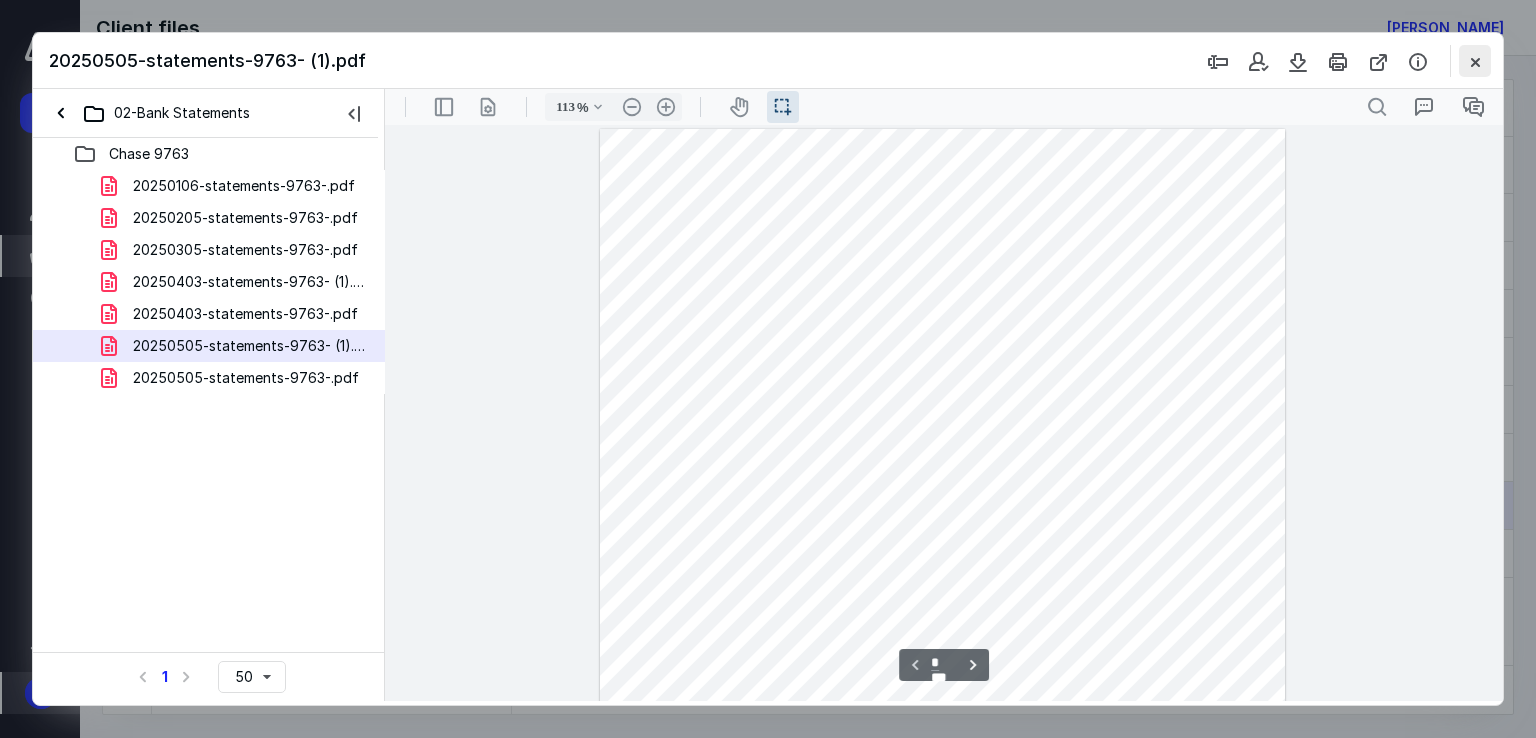 click at bounding box center [1475, 61] 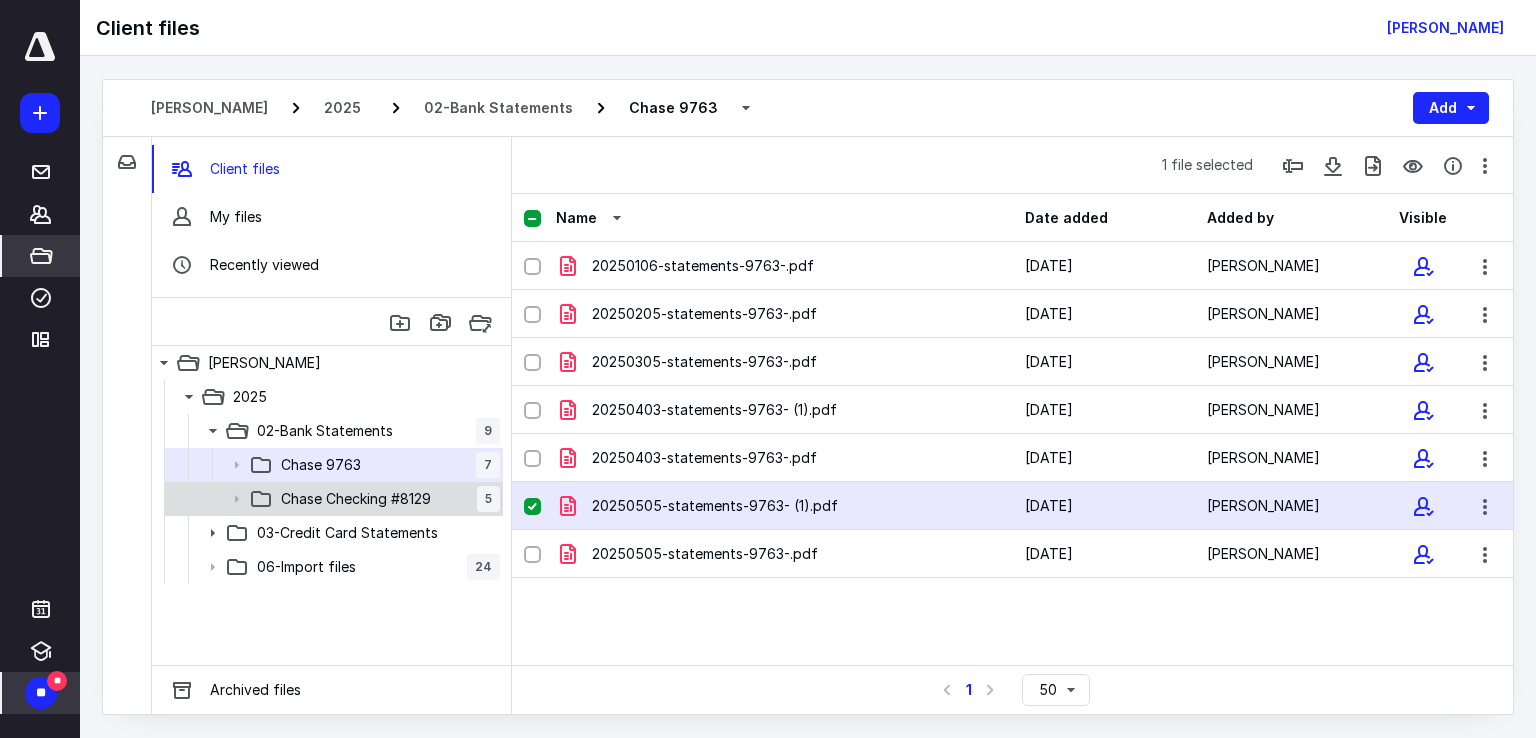 click 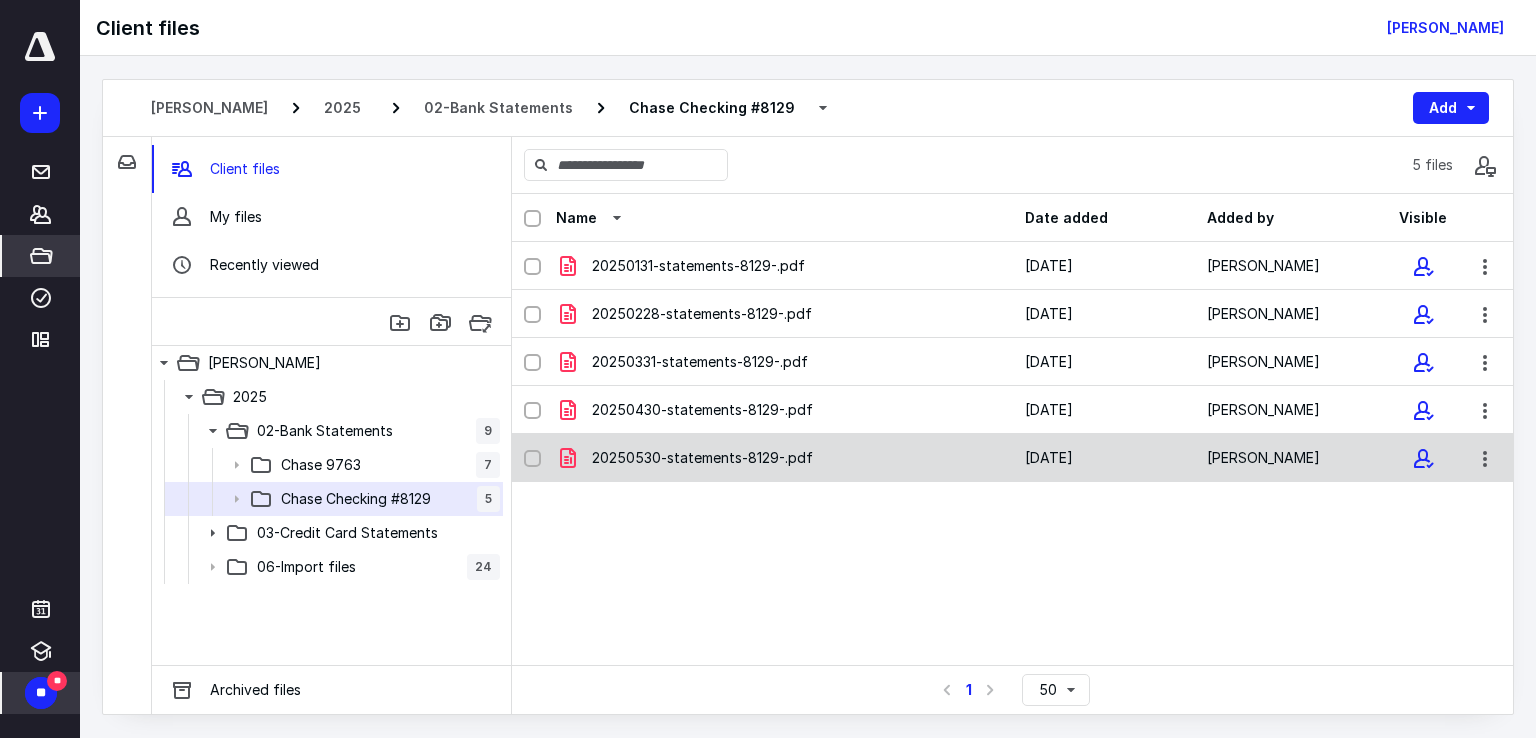 click 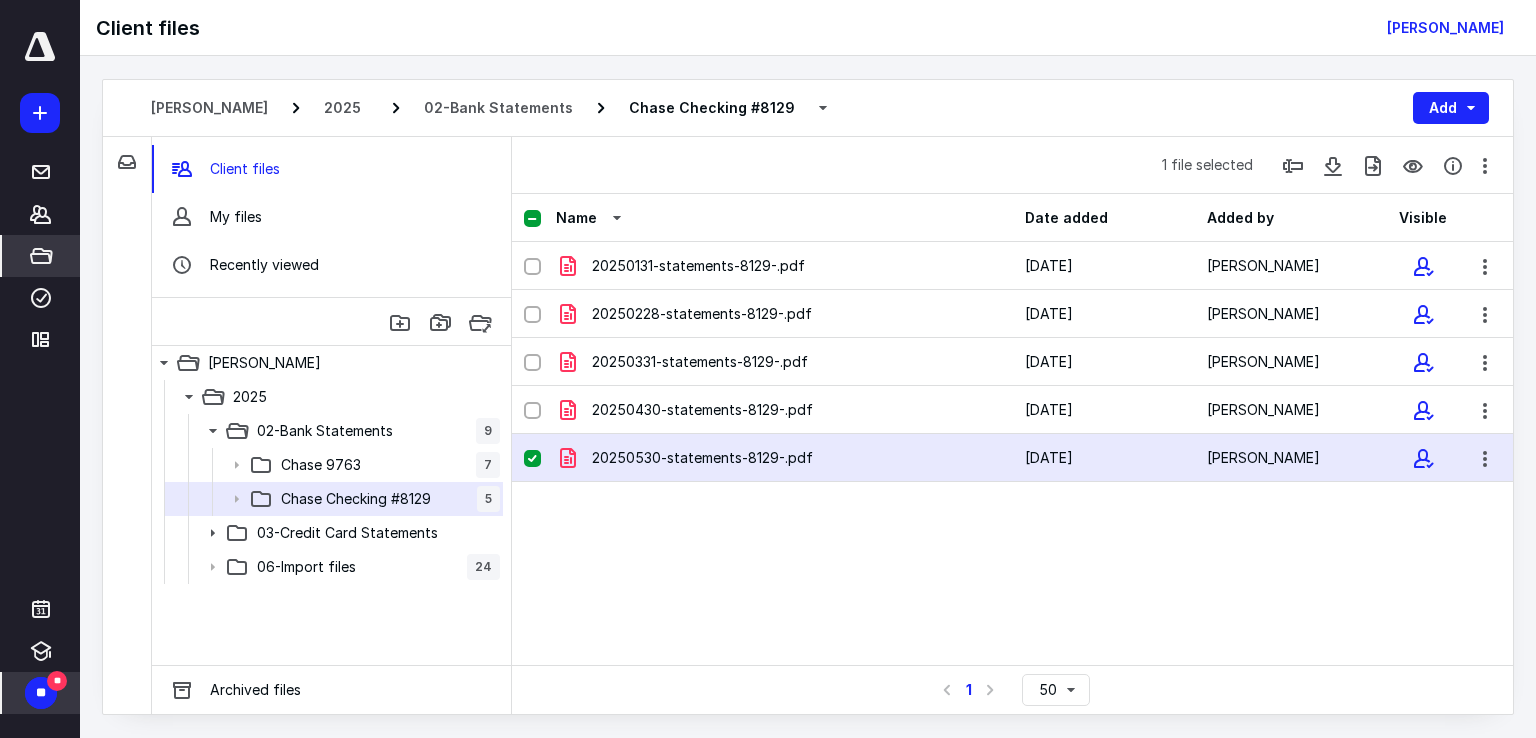 click 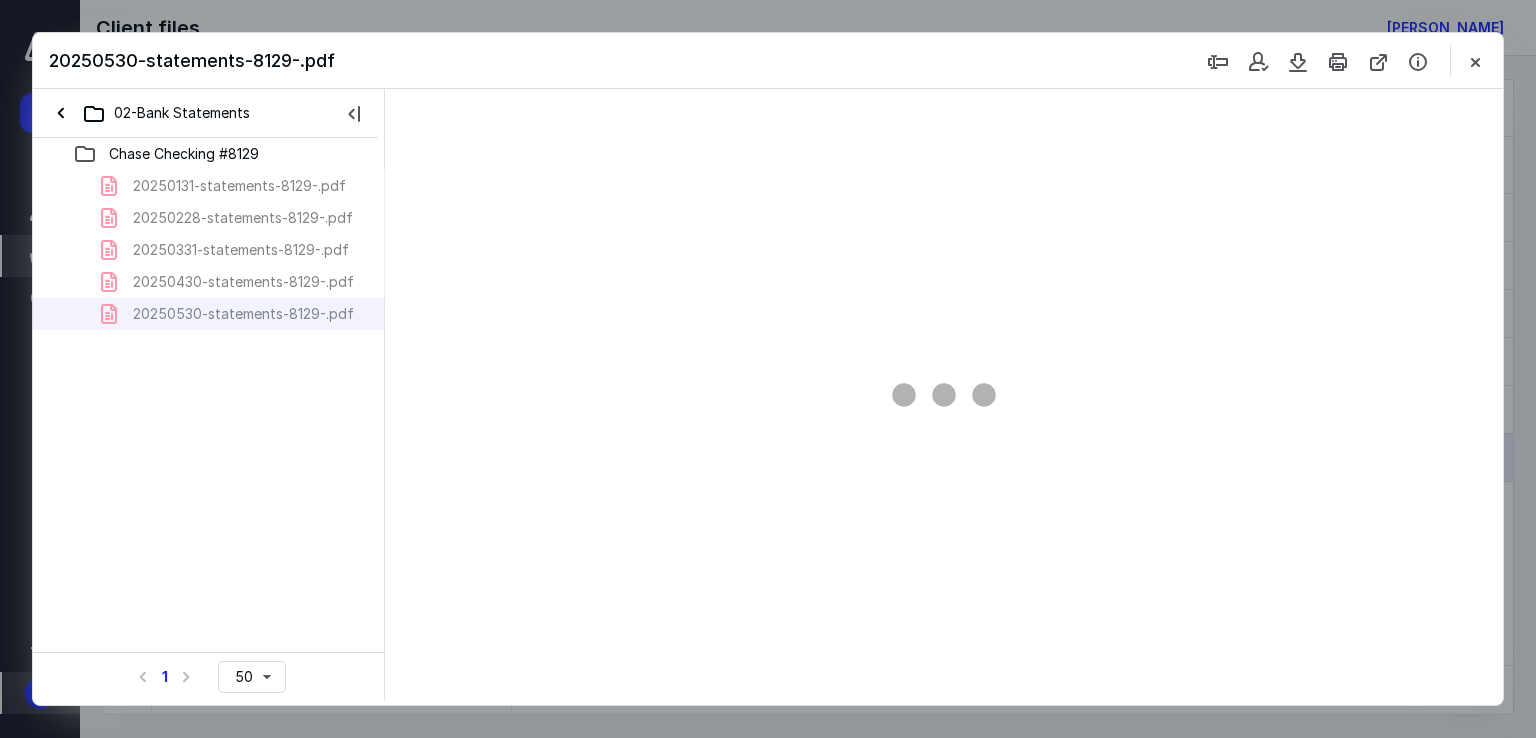 scroll, scrollTop: 0, scrollLeft: 0, axis: both 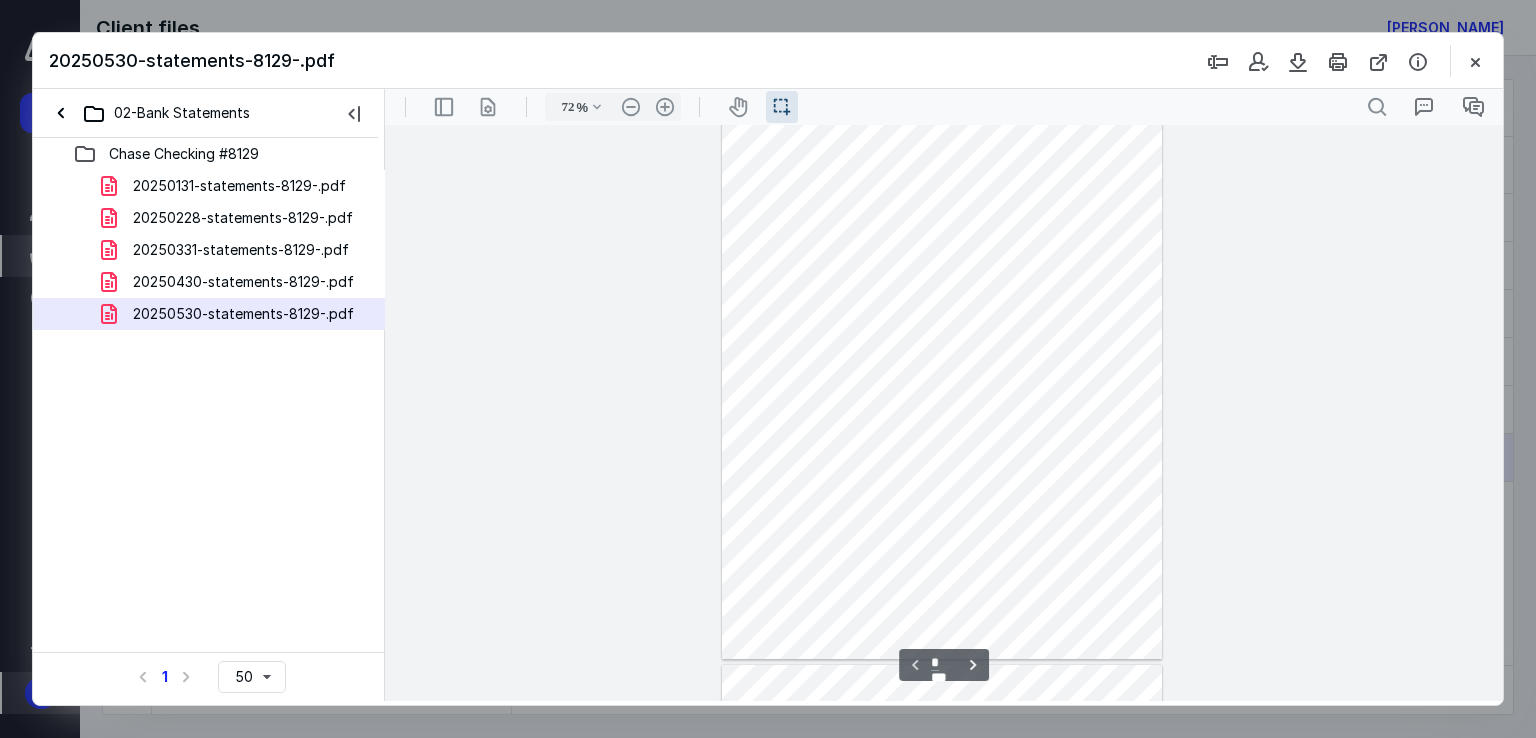 click at bounding box center (942, 374) 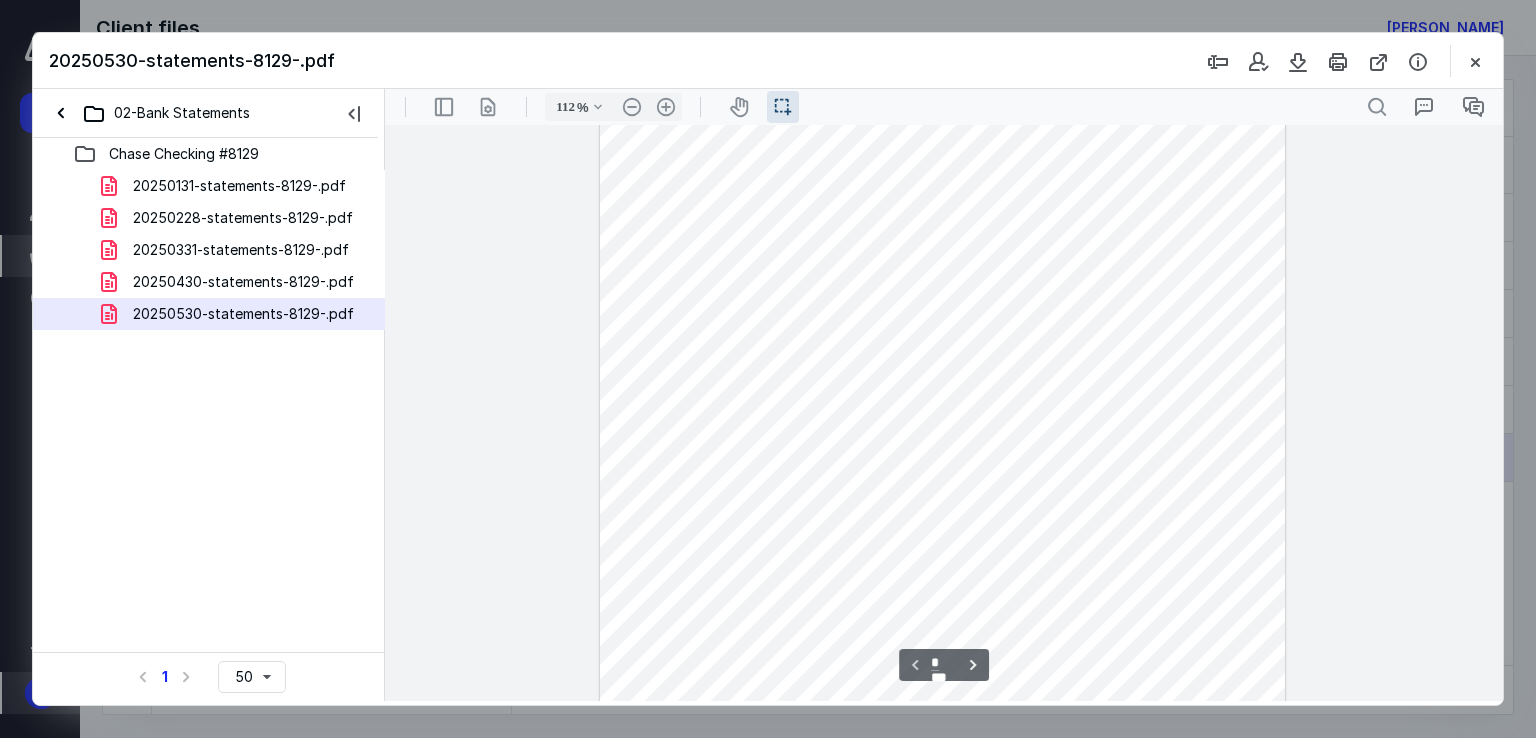 scroll, scrollTop: 0, scrollLeft: 0, axis: both 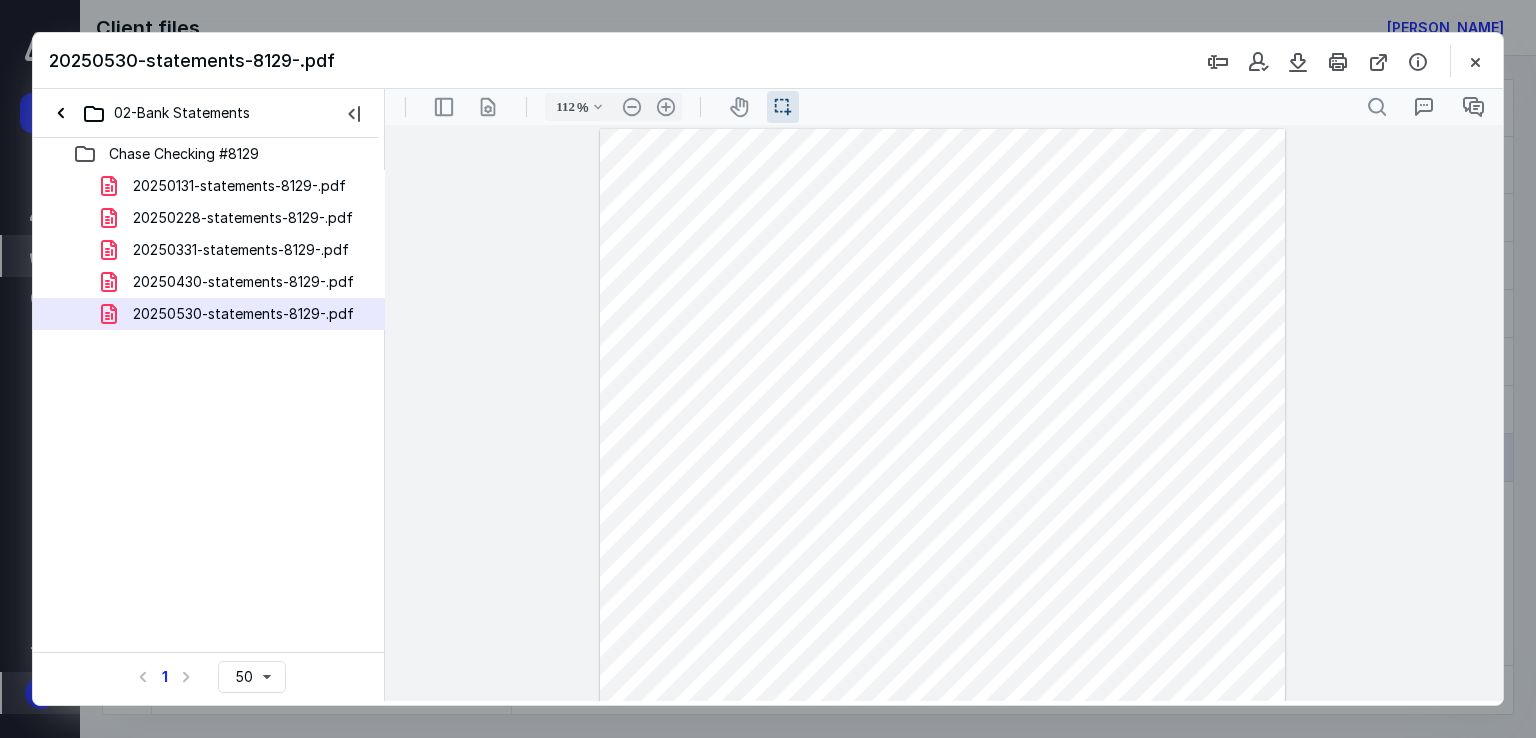 type on "137" 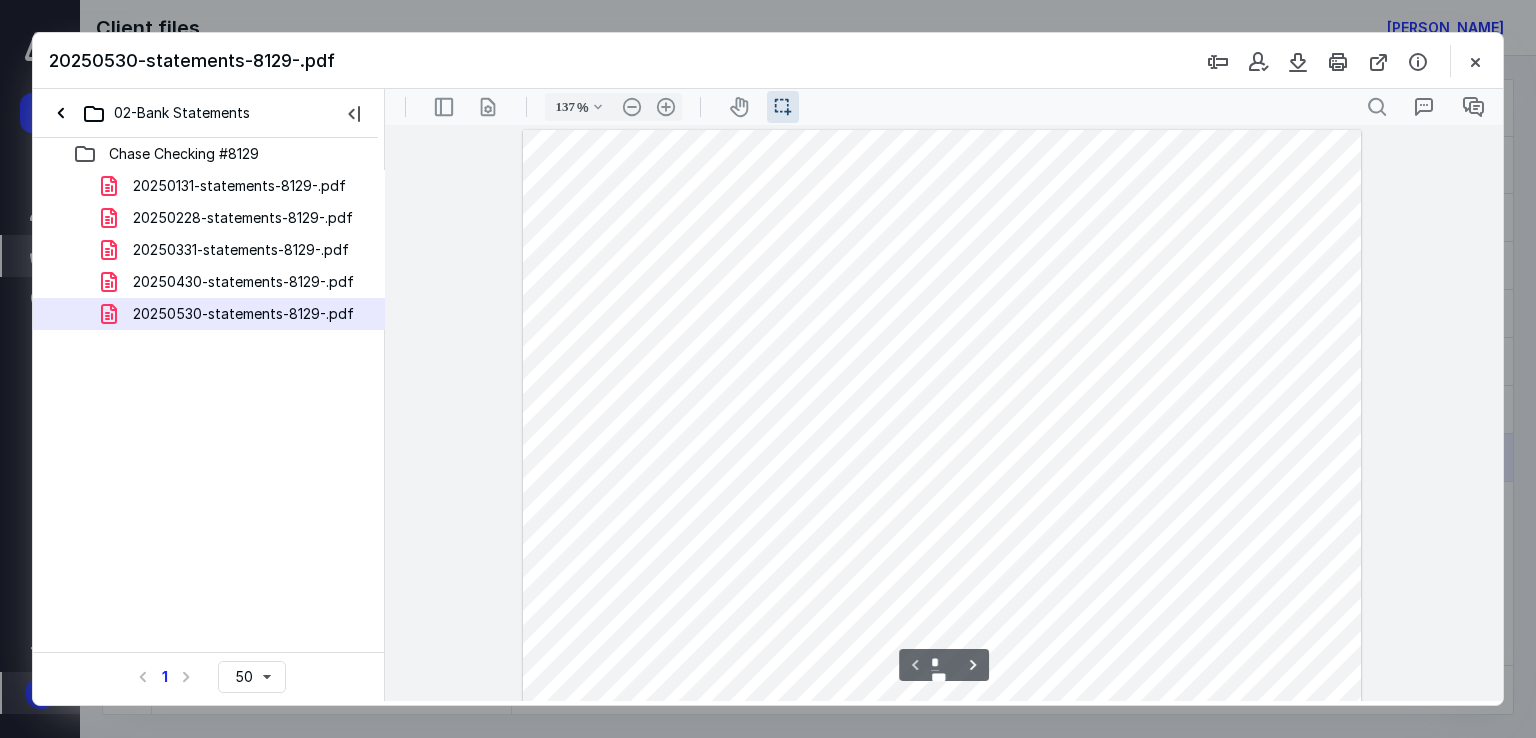 scroll, scrollTop: 46, scrollLeft: 0, axis: vertical 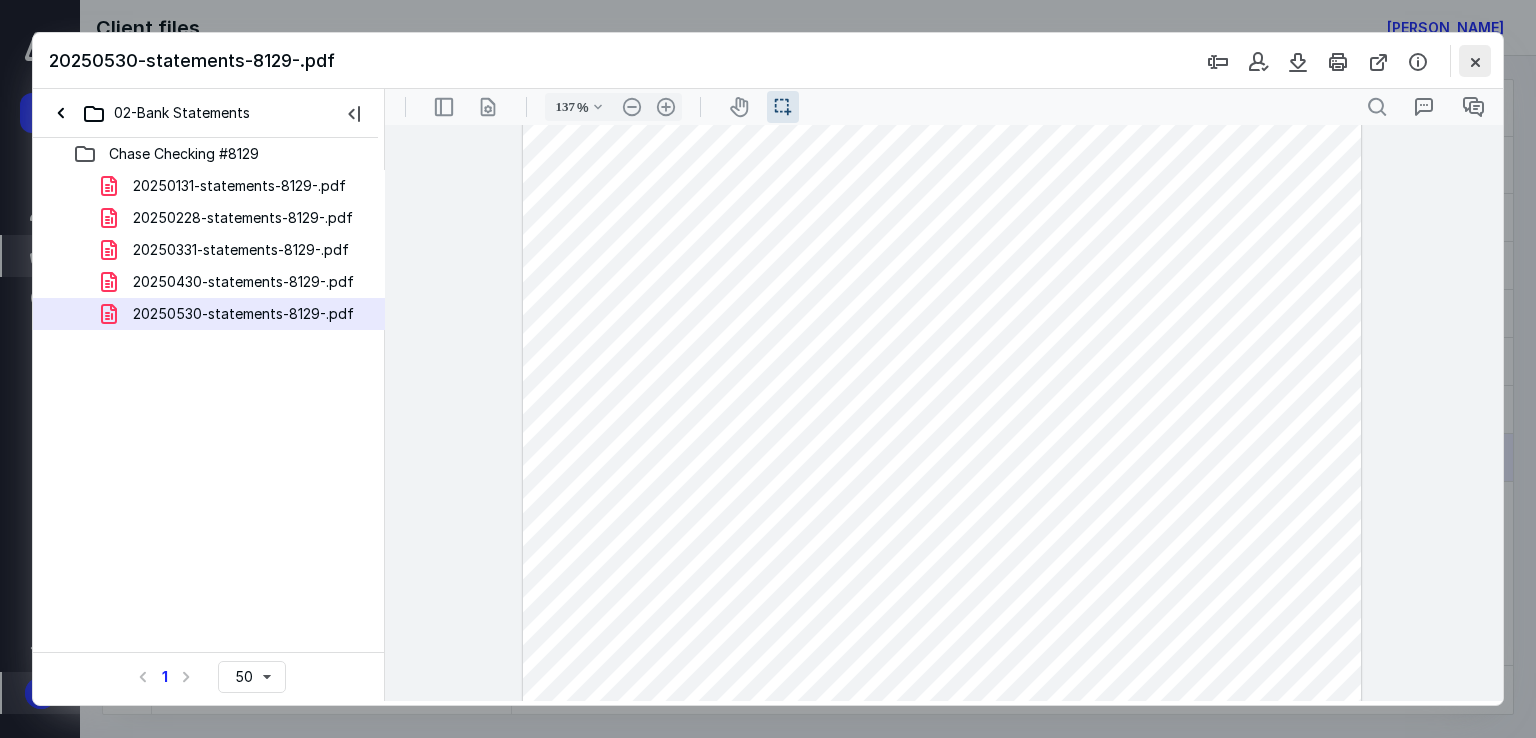 click at bounding box center [1475, 61] 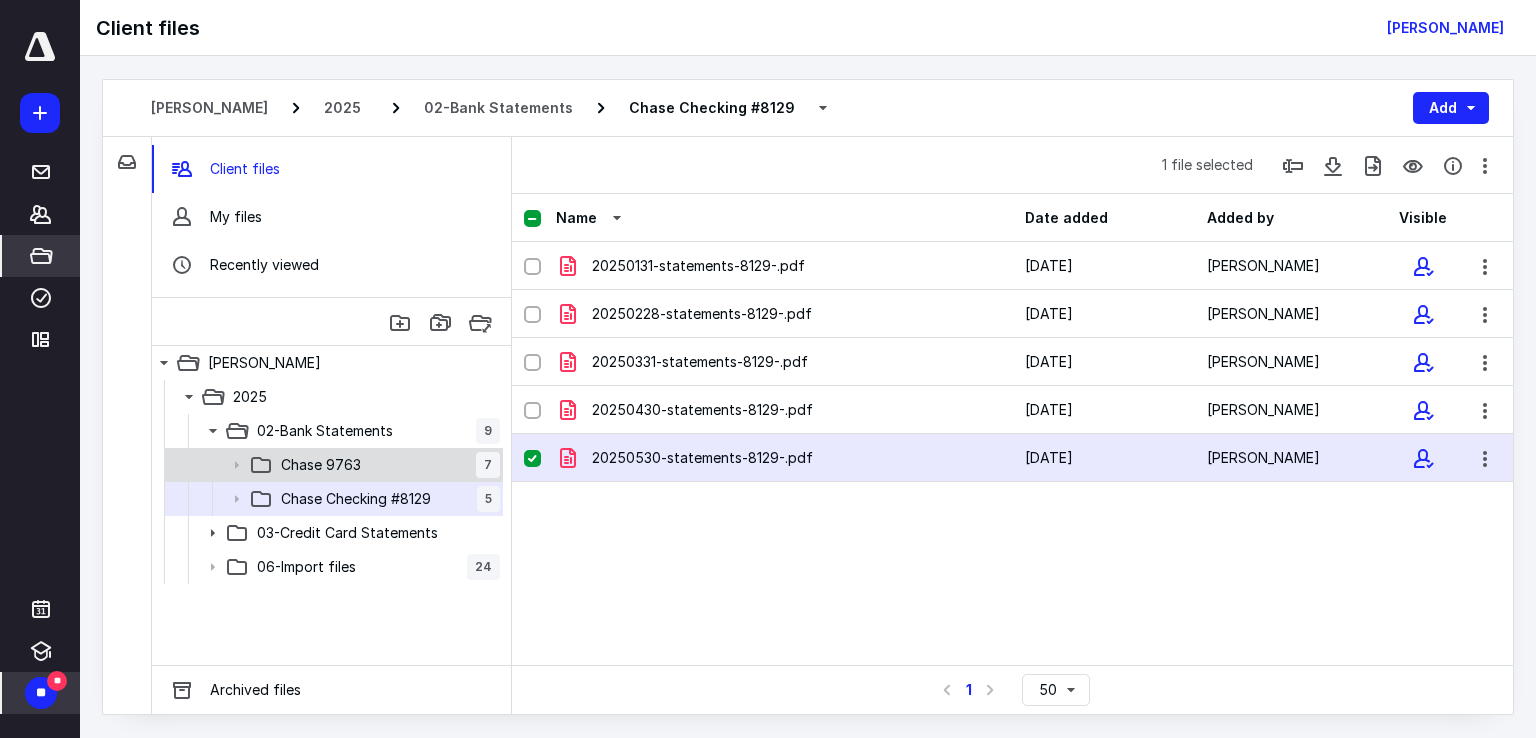 click 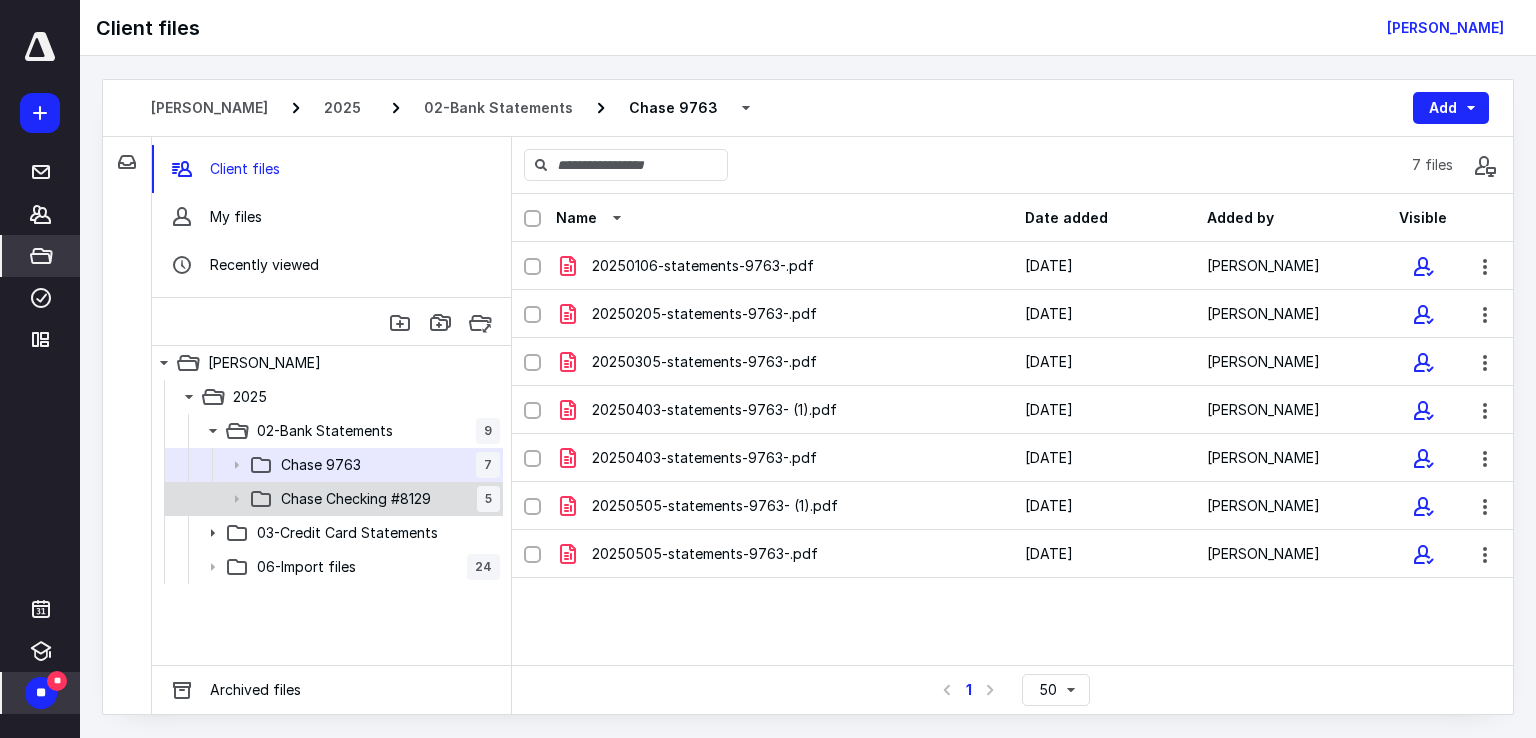 click 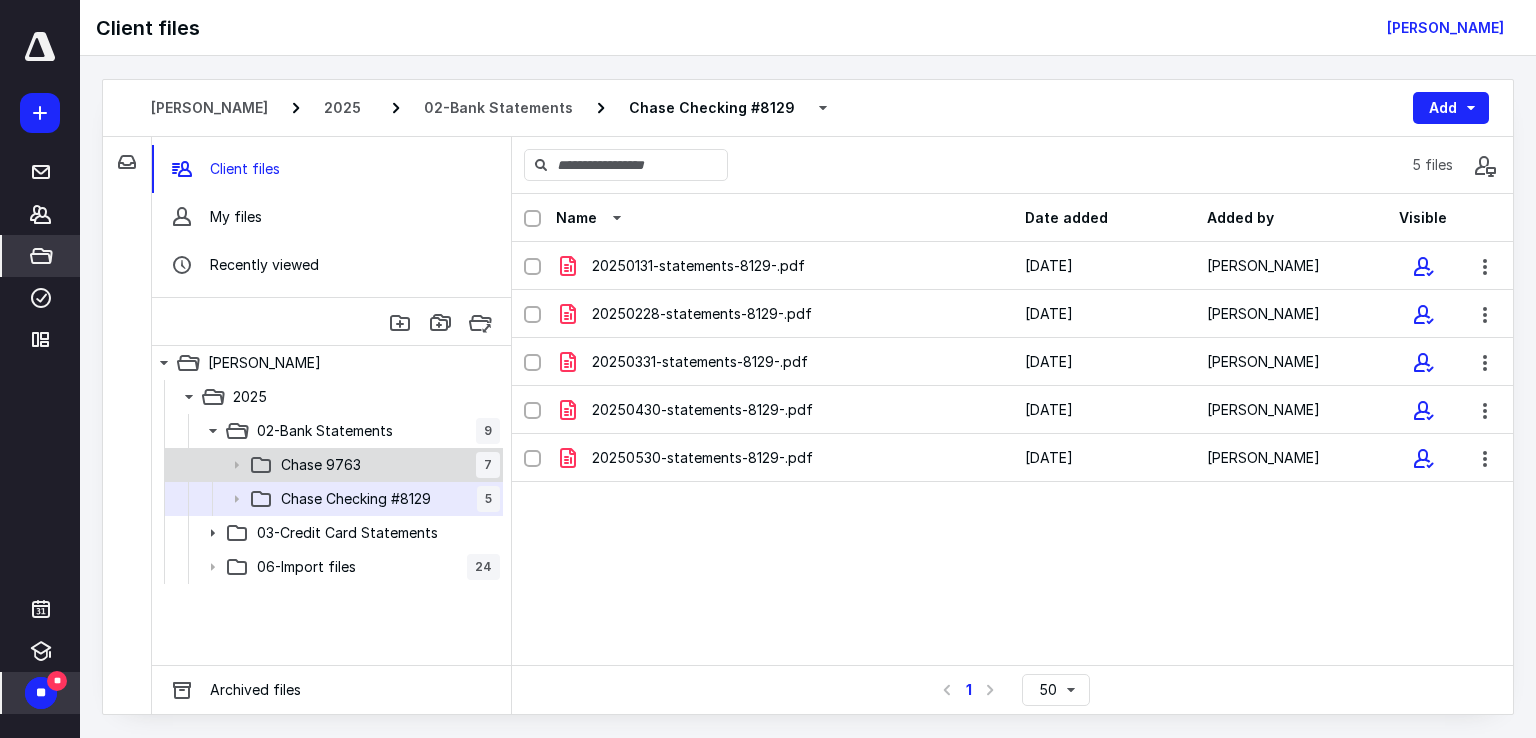 click 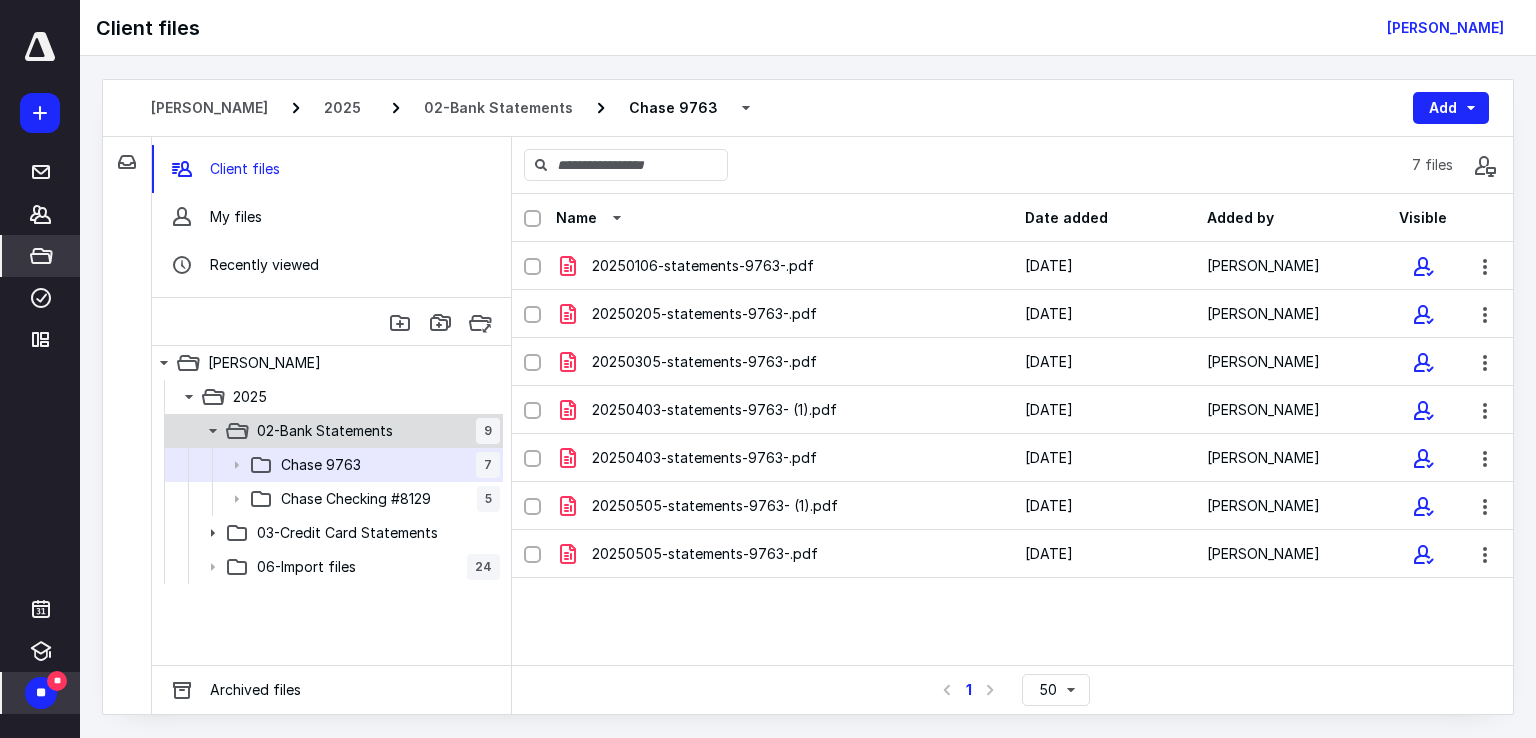 click on "02-Bank Statements 9" at bounding box center [374, 431] 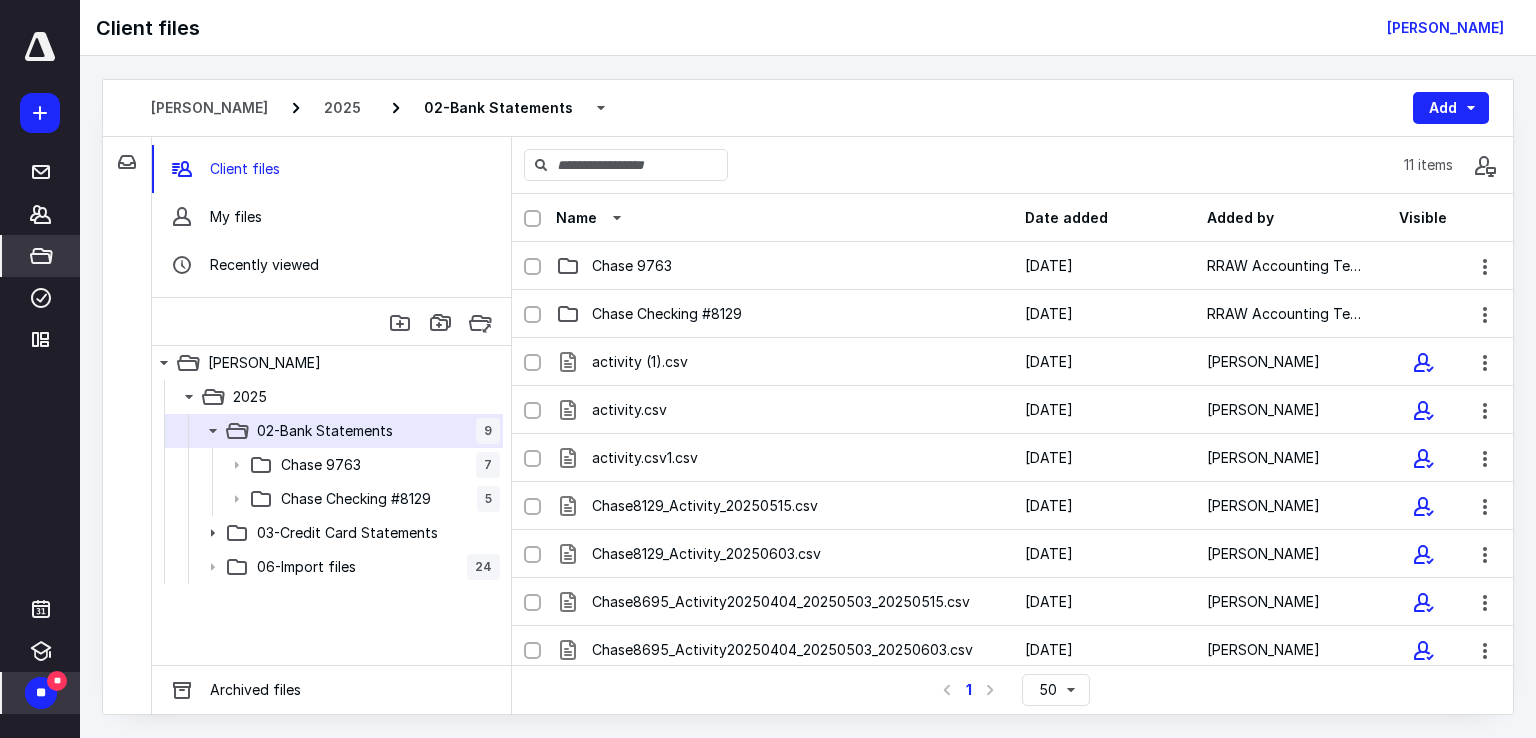 click on "**" at bounding box center [41, 693] 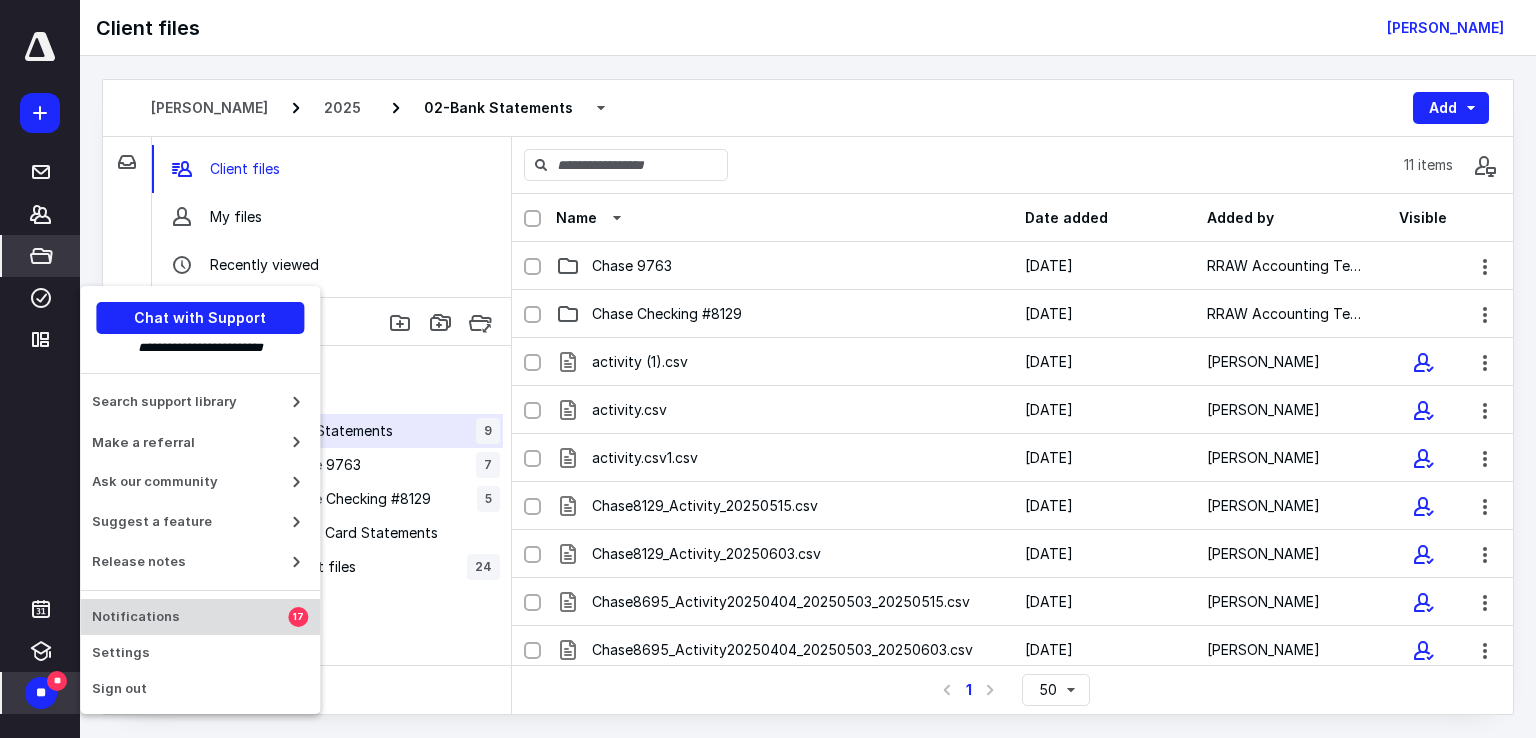 click on "Notifications" at bounding box center [190, 617] 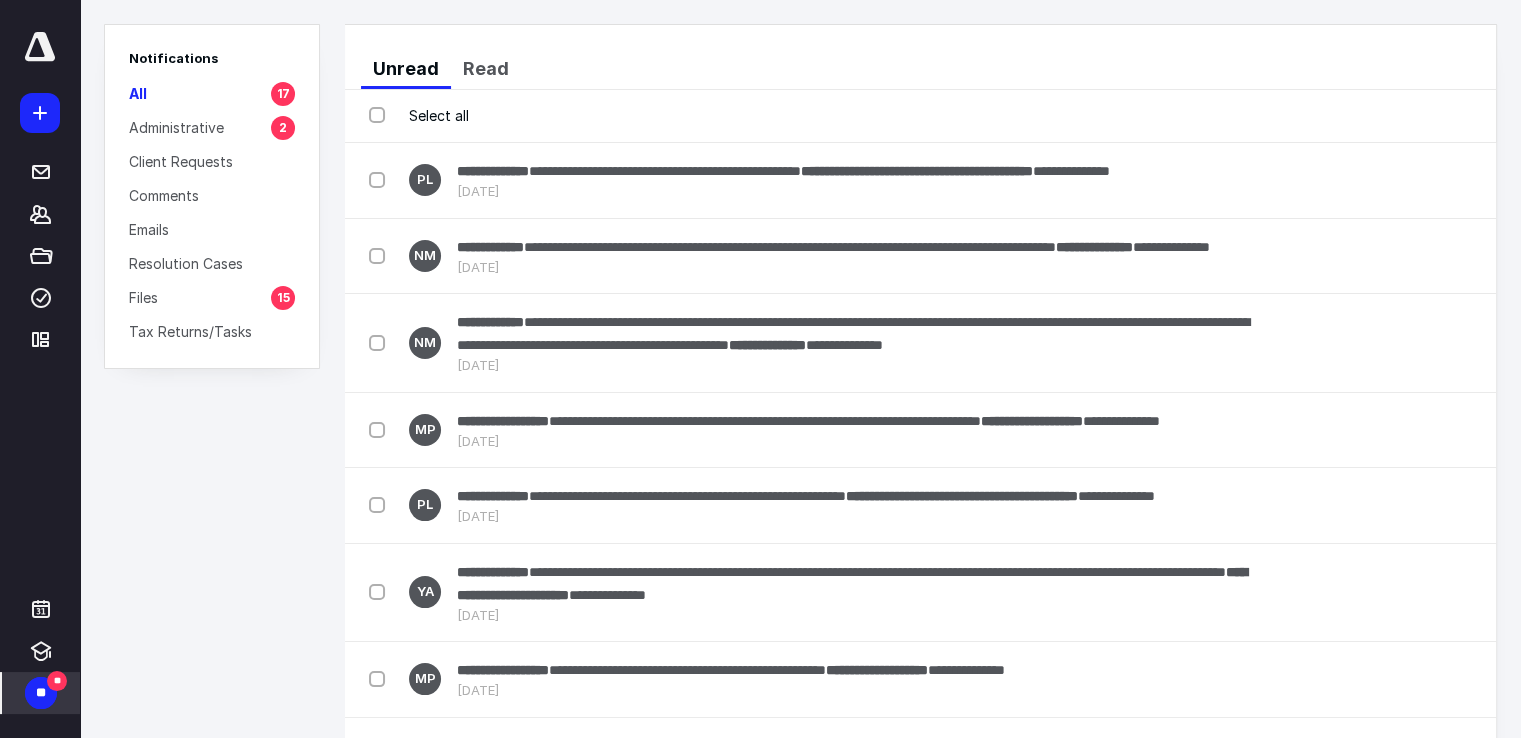 click on "Files 15" at bounding box center [212, 297] 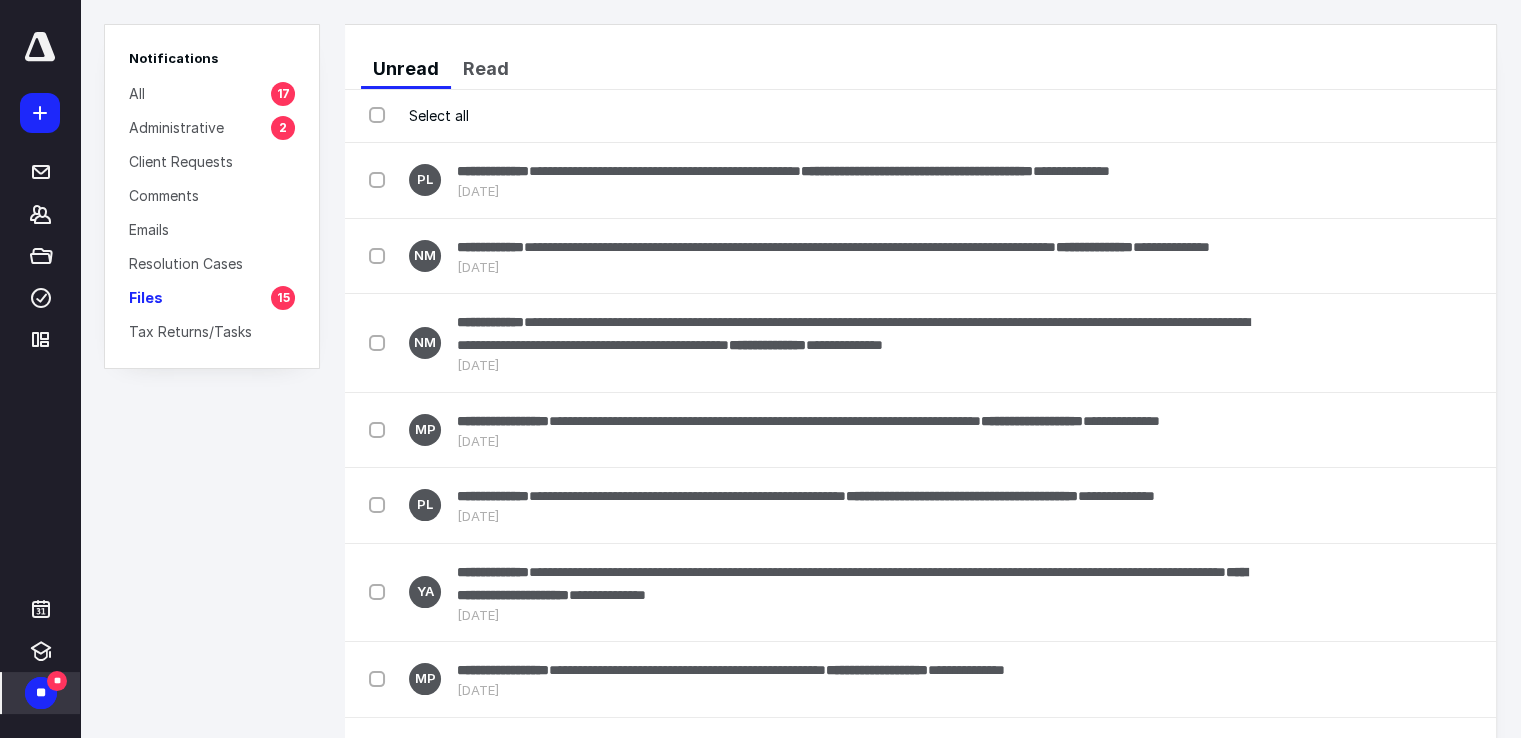 click on "All 17" at bounding box center (212, 93) 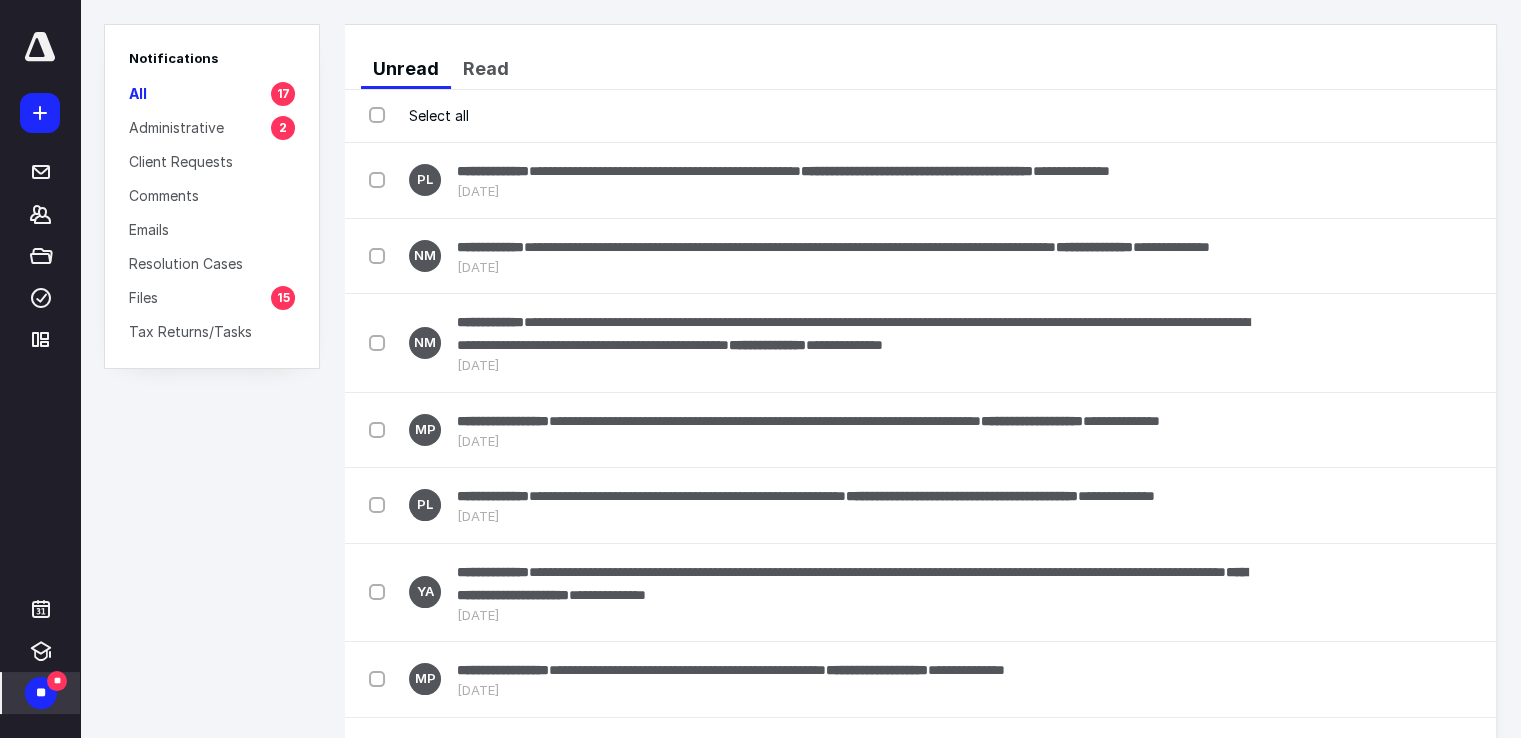 click on "Files" at bounding box center (143, 297) 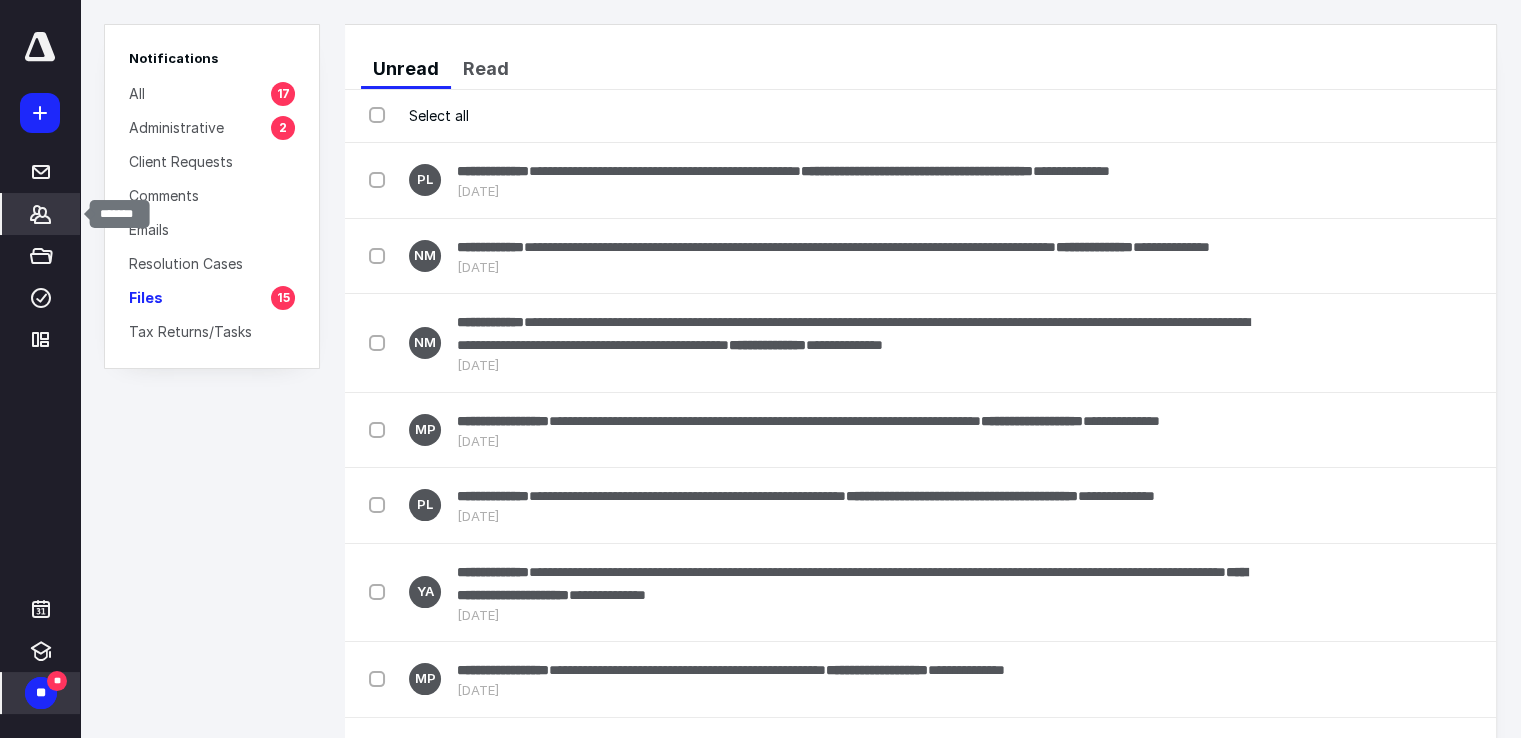click 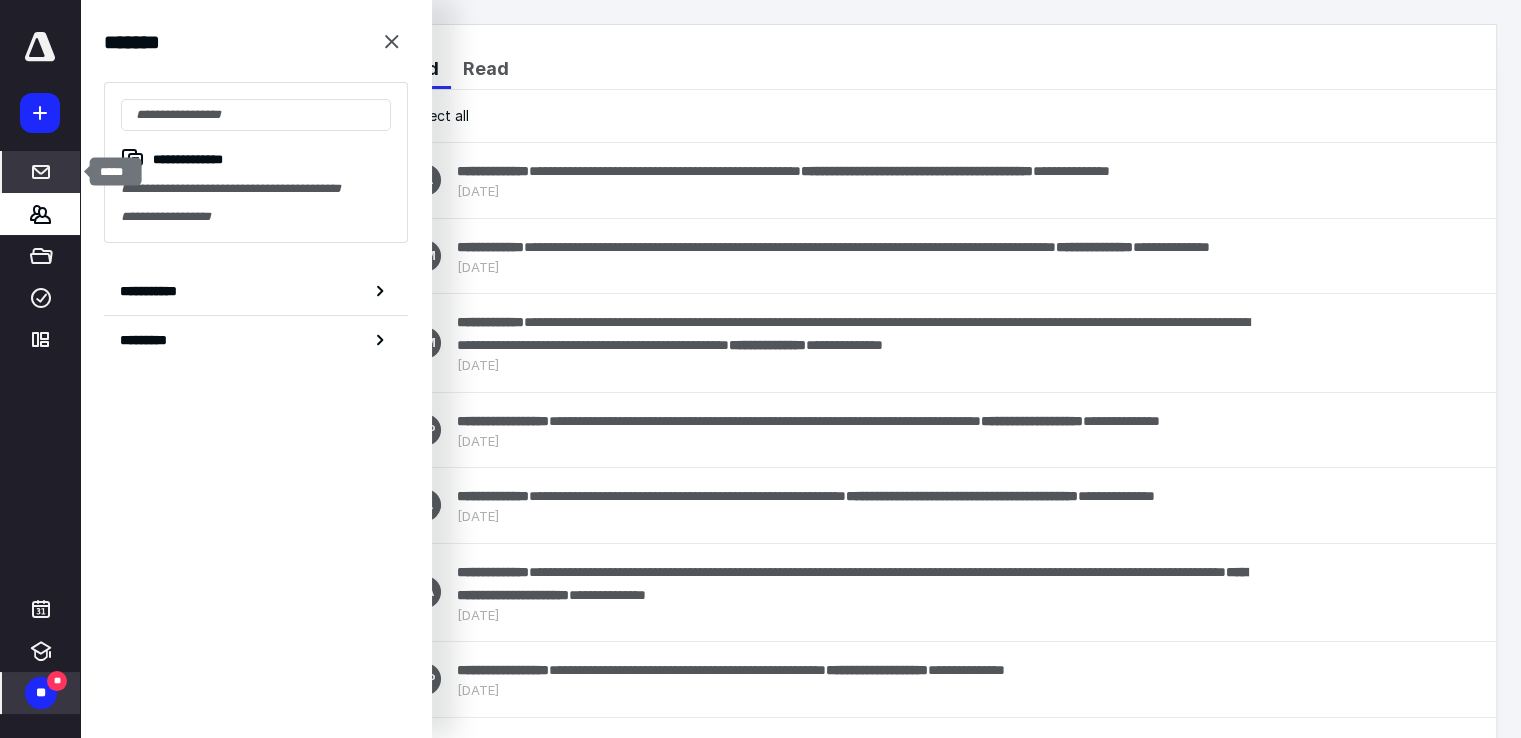 click 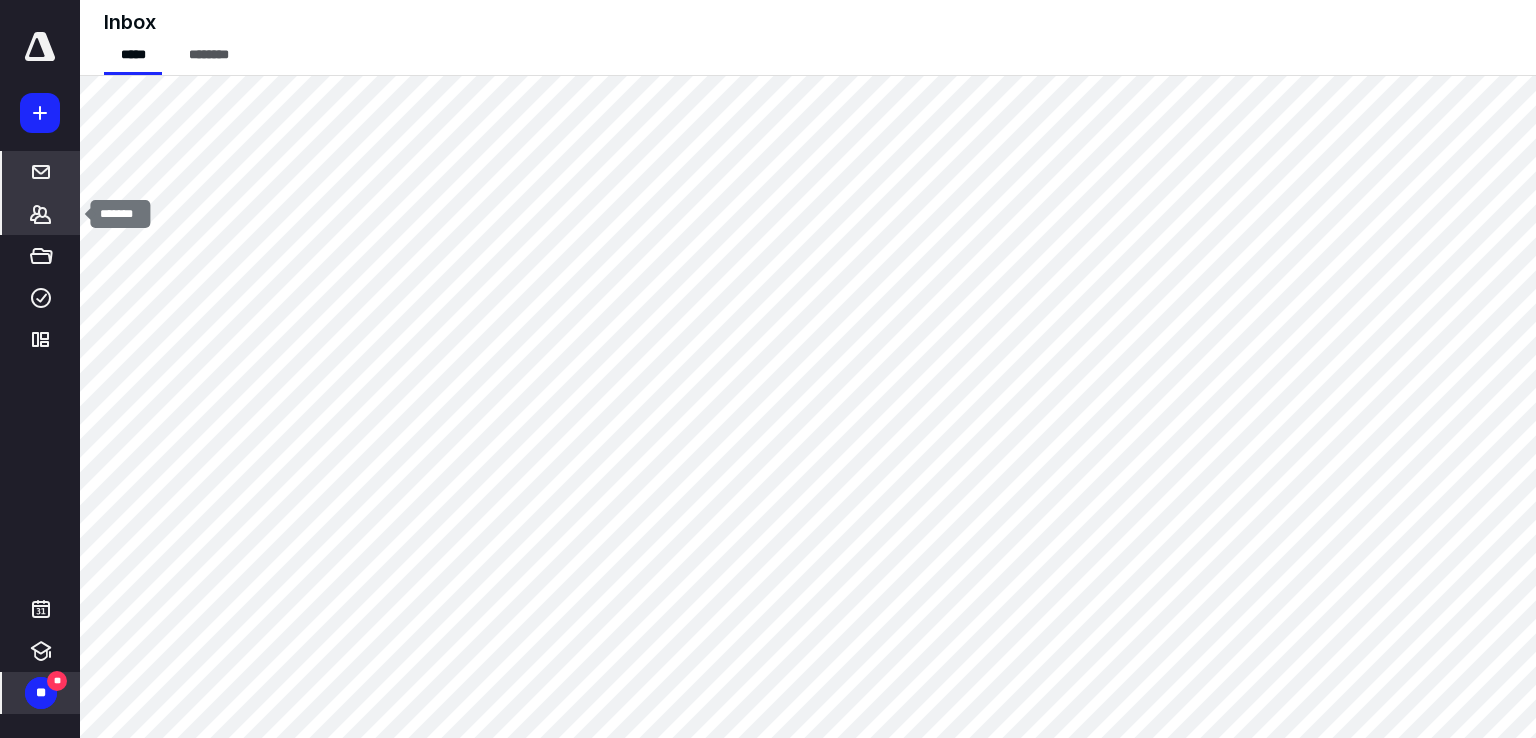 click 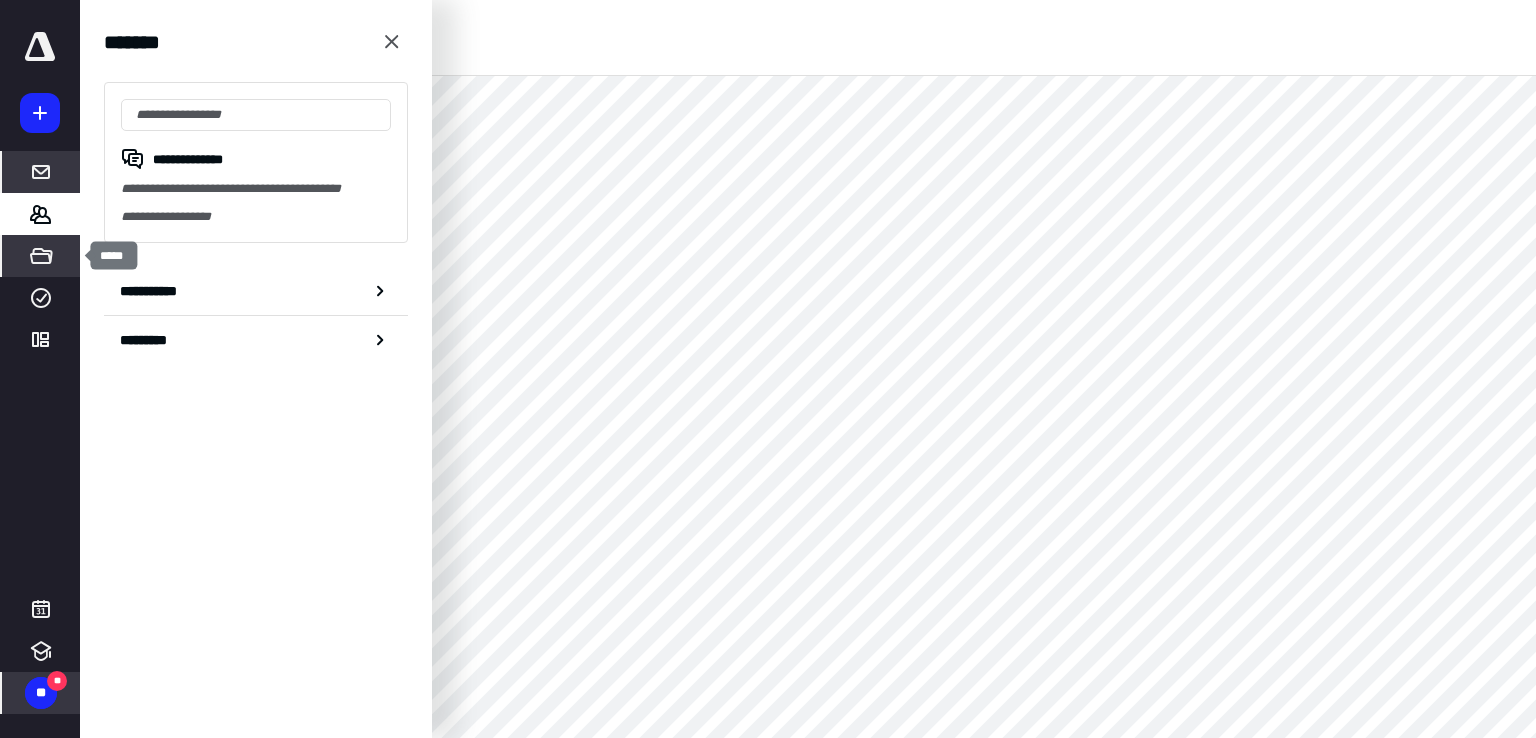 click 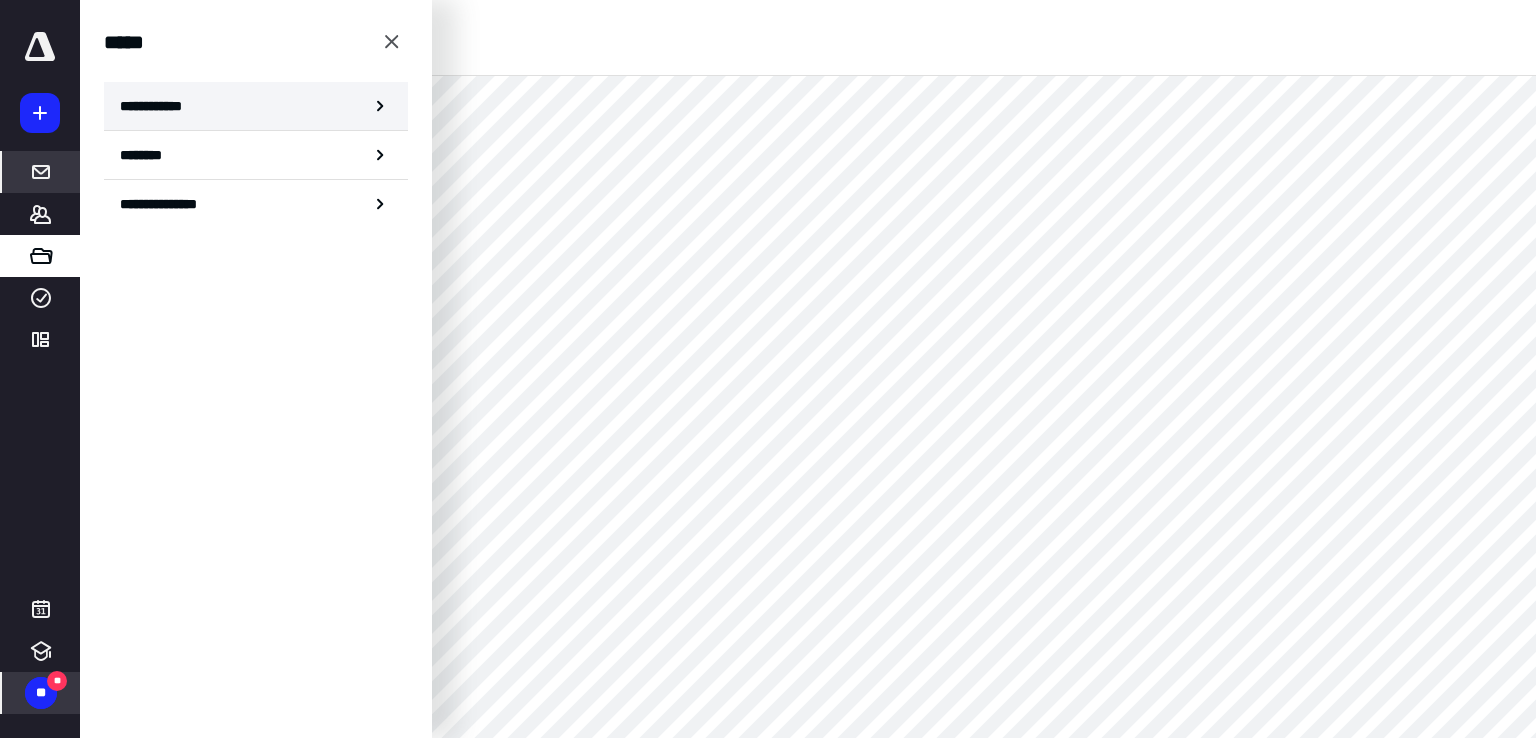 click on "**********" at bounding box center (157, 106) 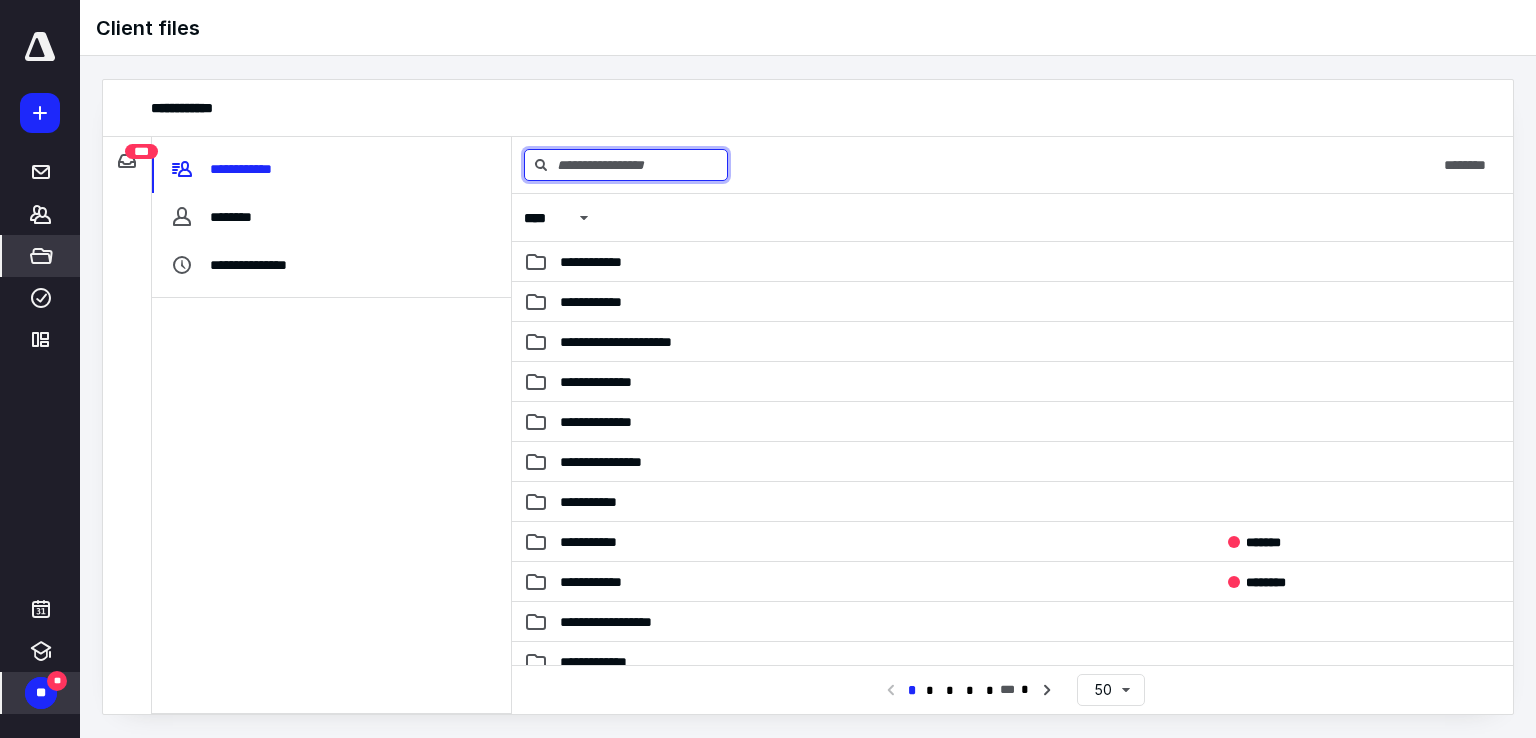 click at bounding box center (626, 165) 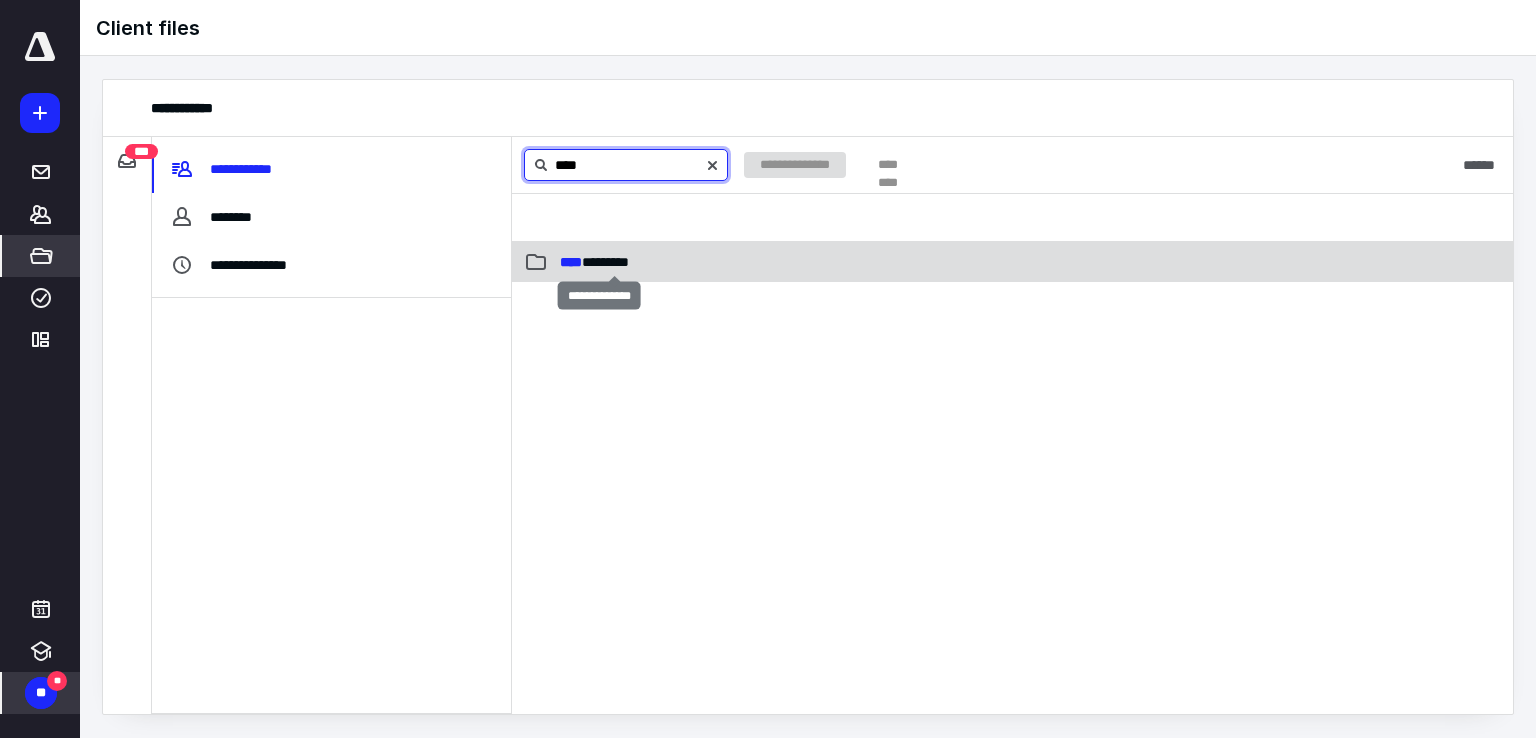 type on "****" 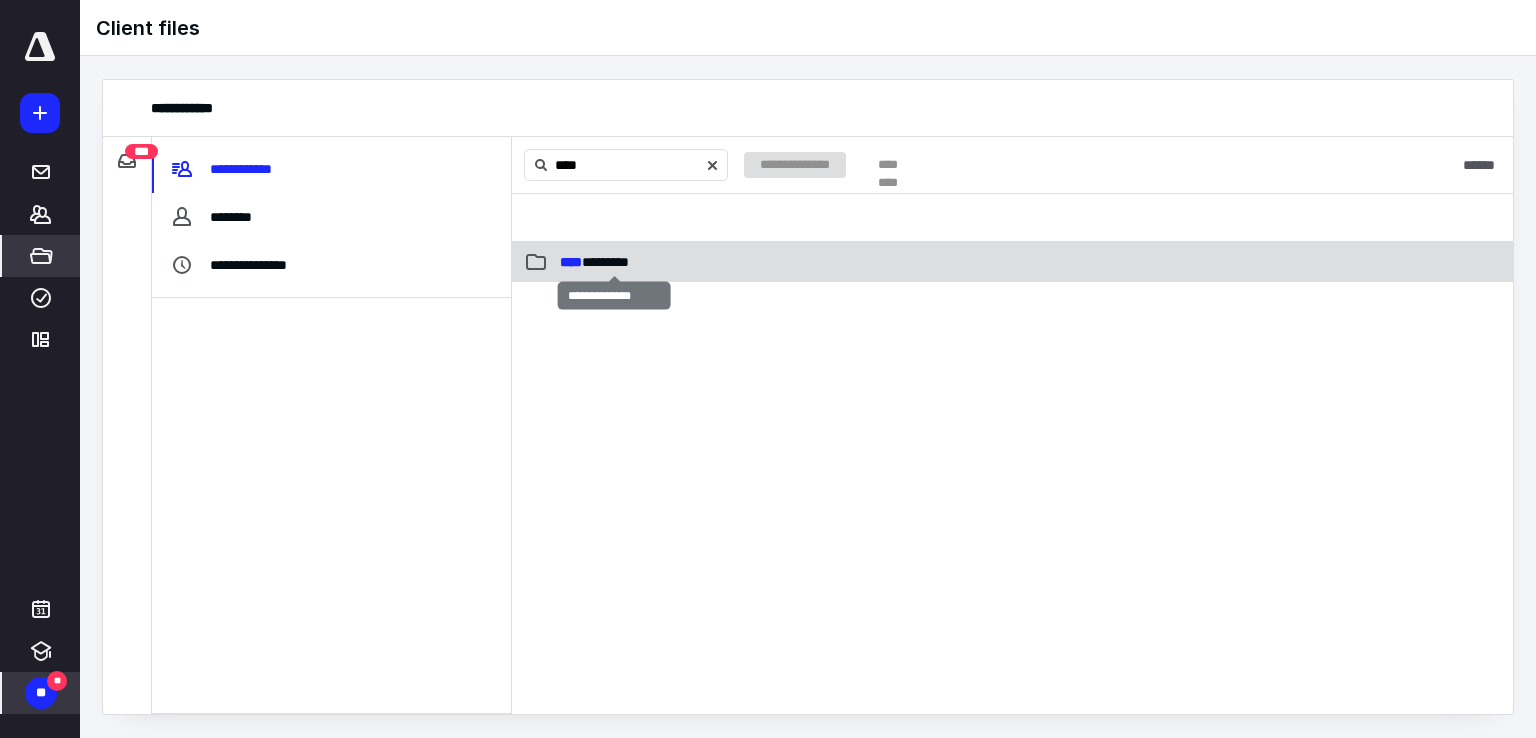 click on "**** *********" at bounding box center [594, 262] 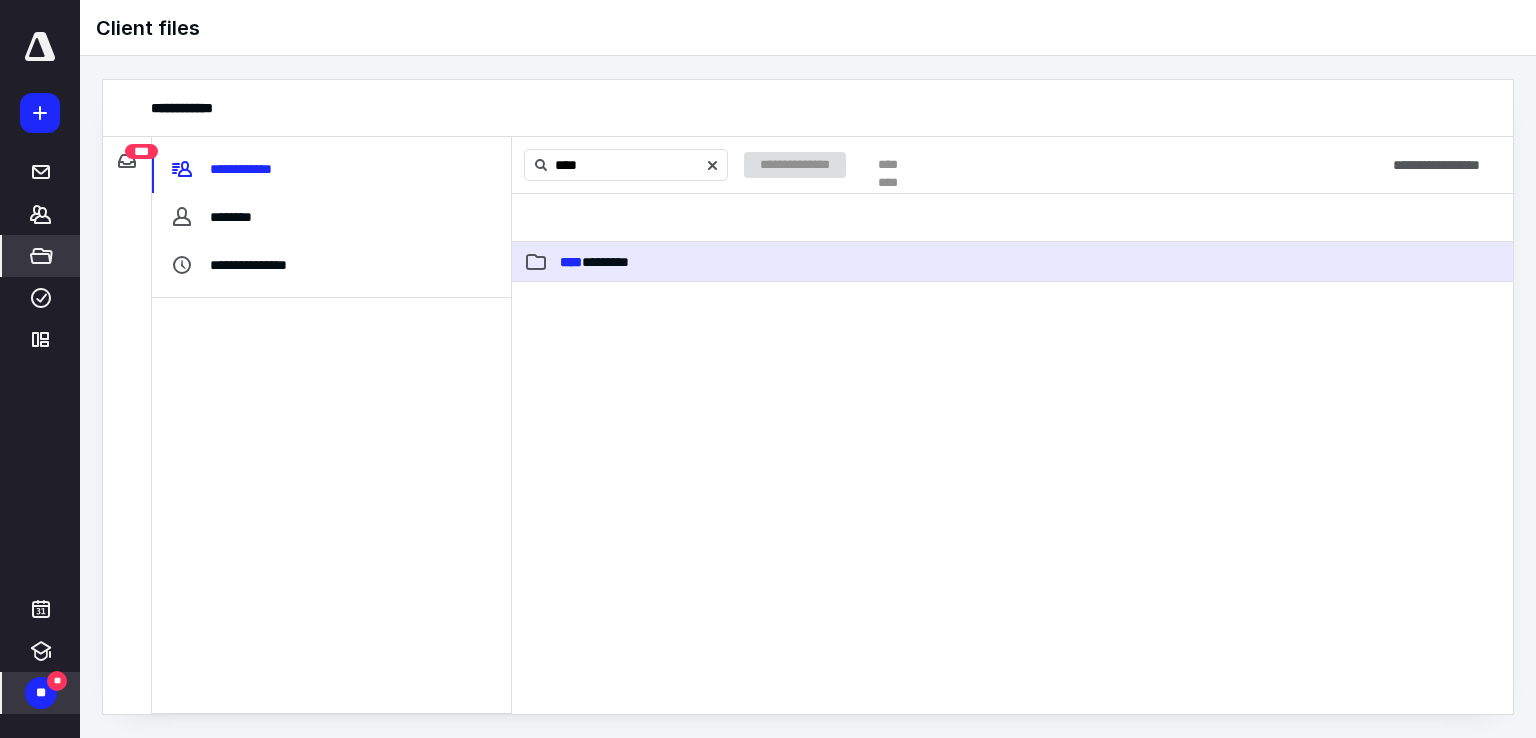 click 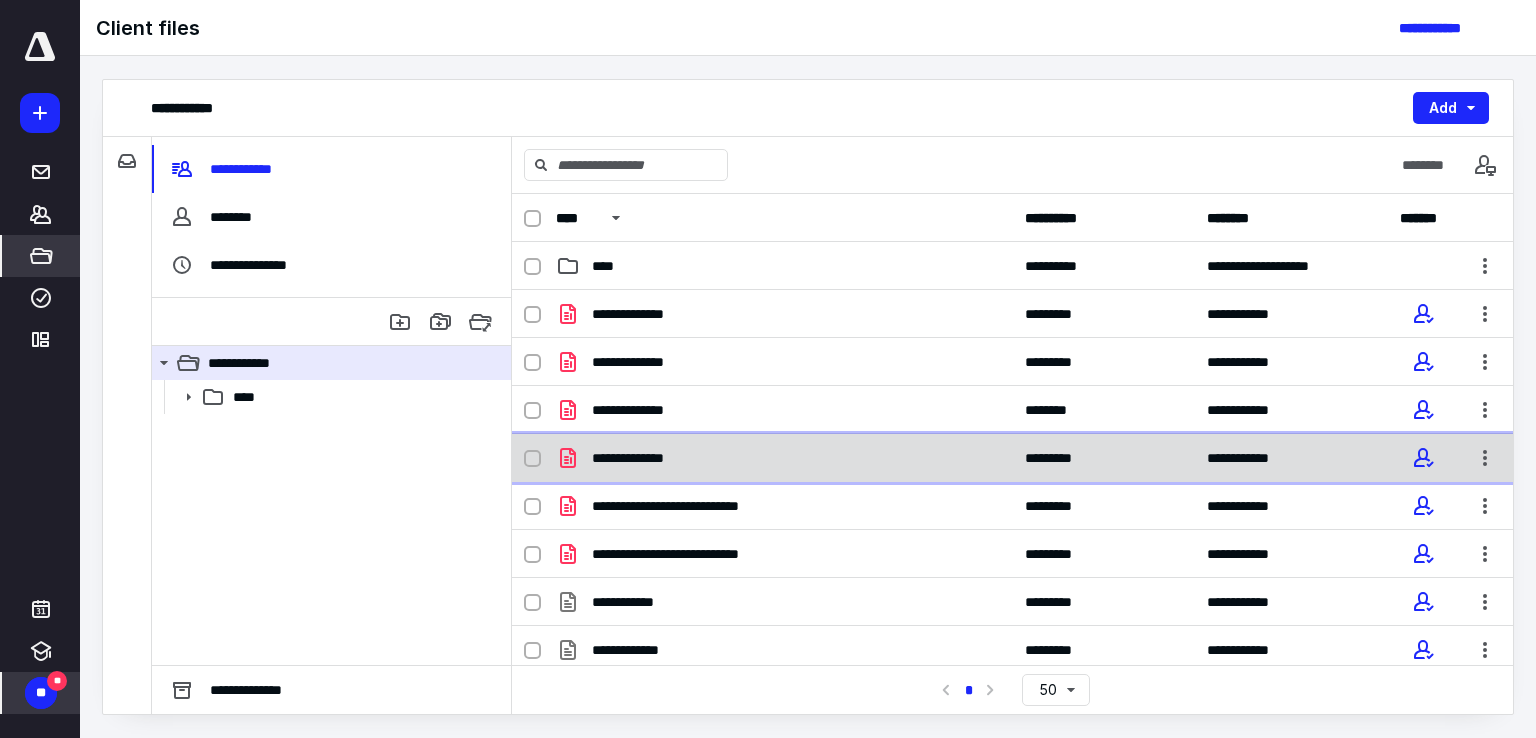 click 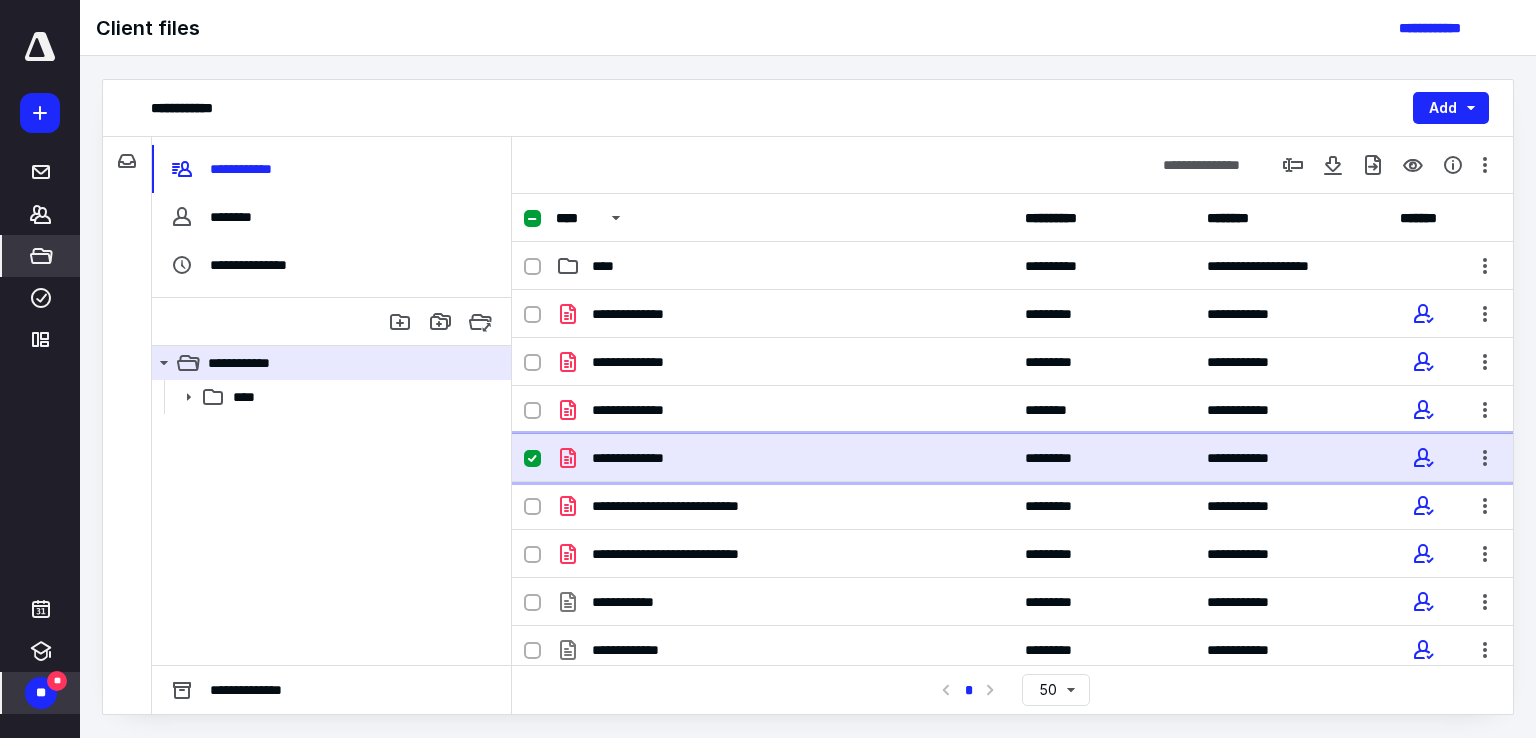 click 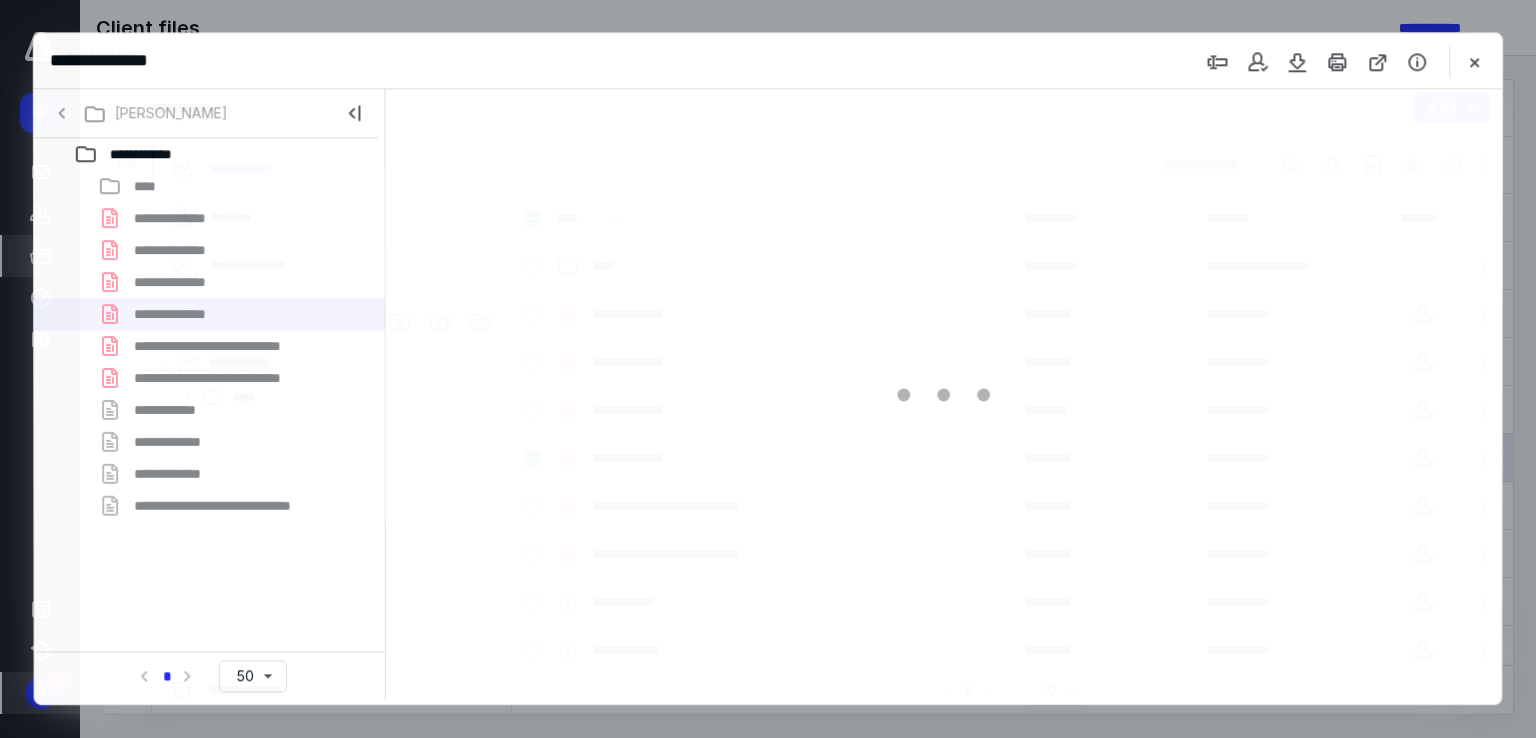 scroll, scrollTop: 0, scrollLeft: 0, axis: both 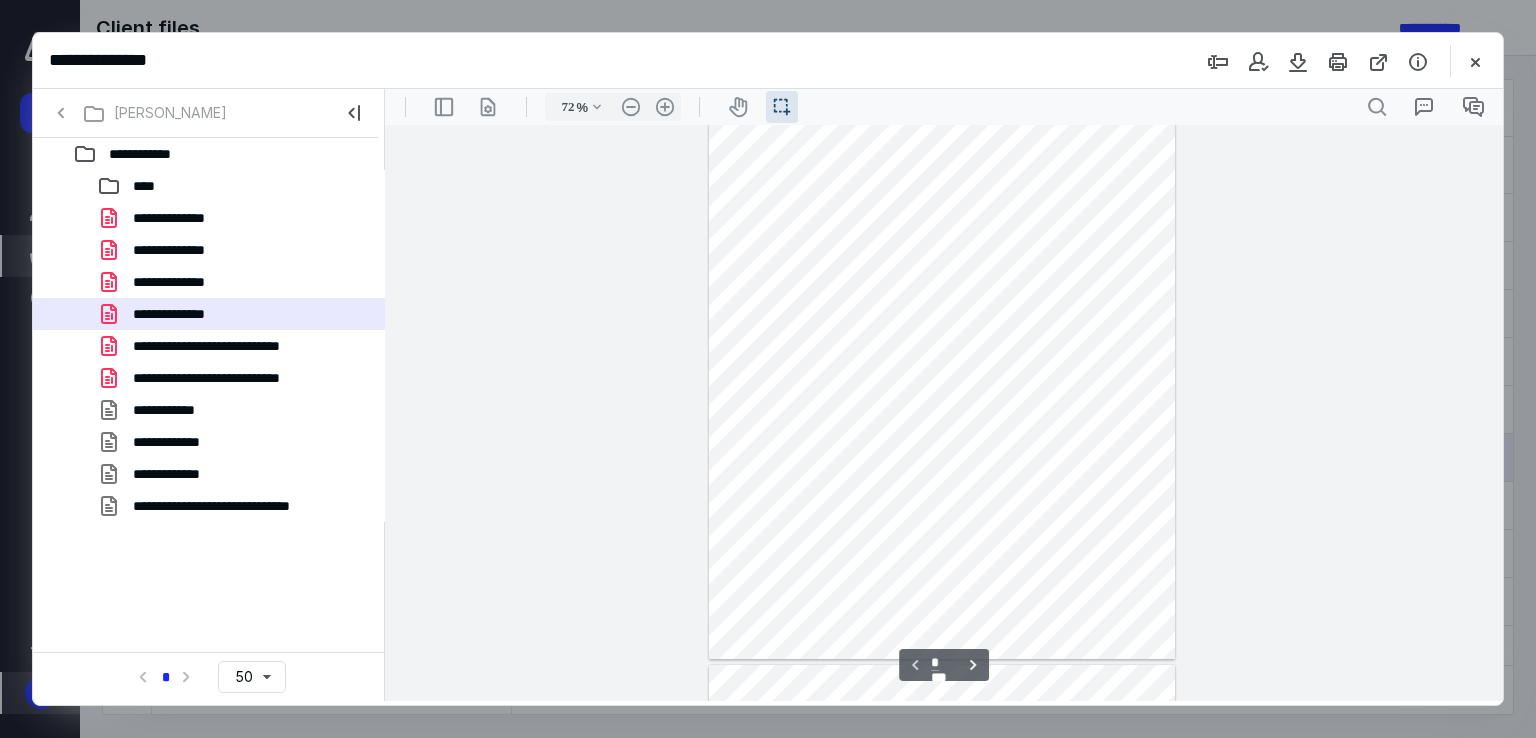 click at bounding box center [942, 374] 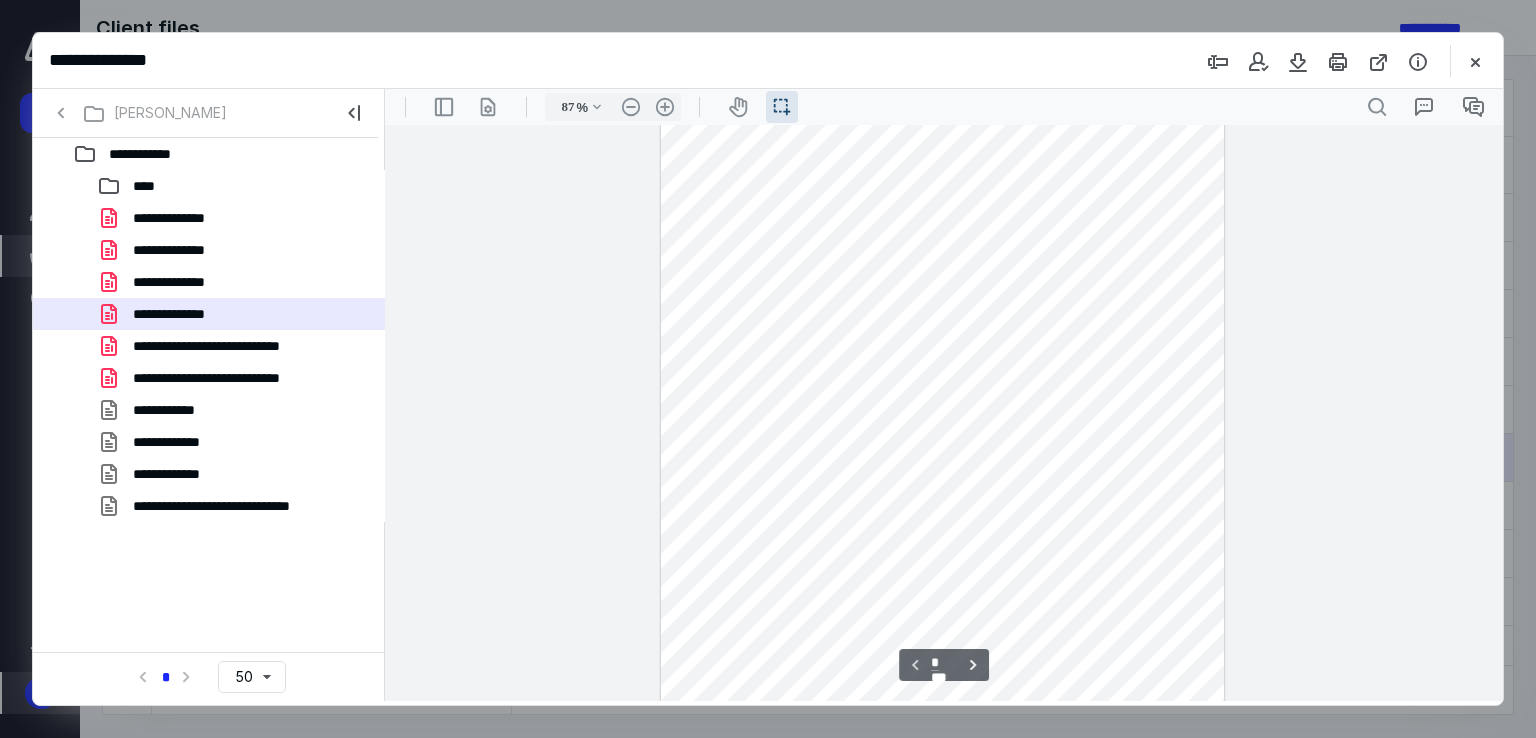 scroll, scrollTop: 0, scrollLeft: 0, axis: both 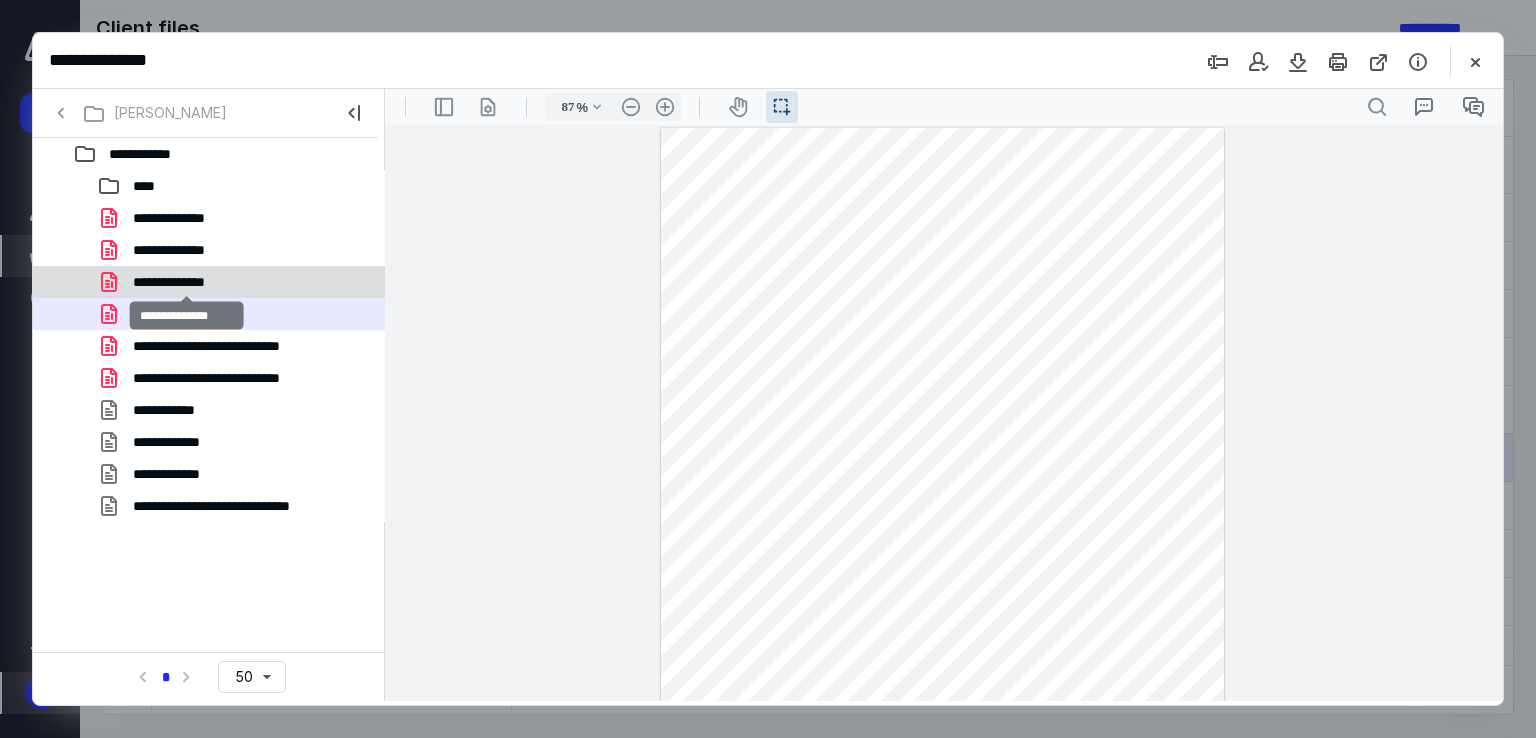 click on "**********" at bounding box center [186, 282] 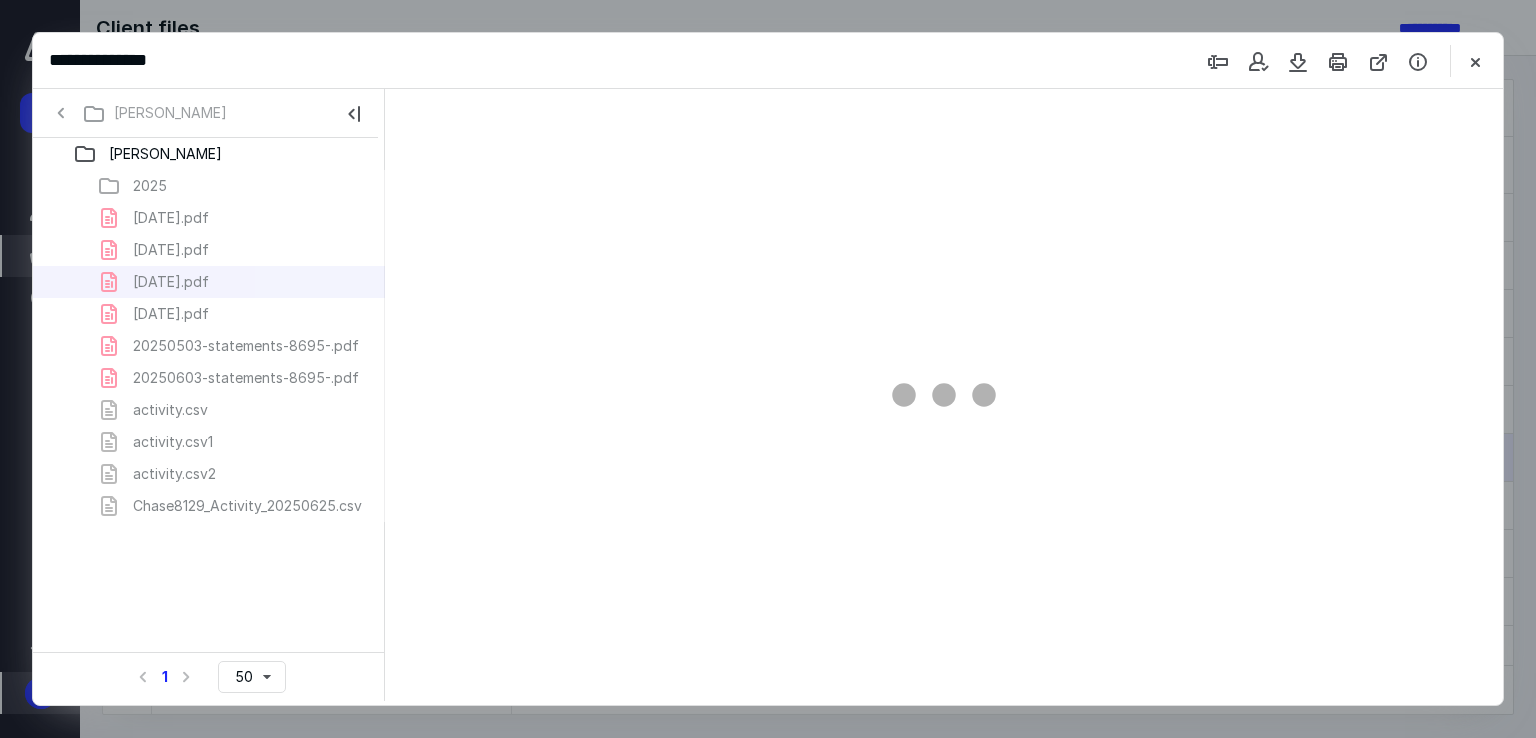 scroll, scrollTop: 0, scrollLeft: 0, axis: both 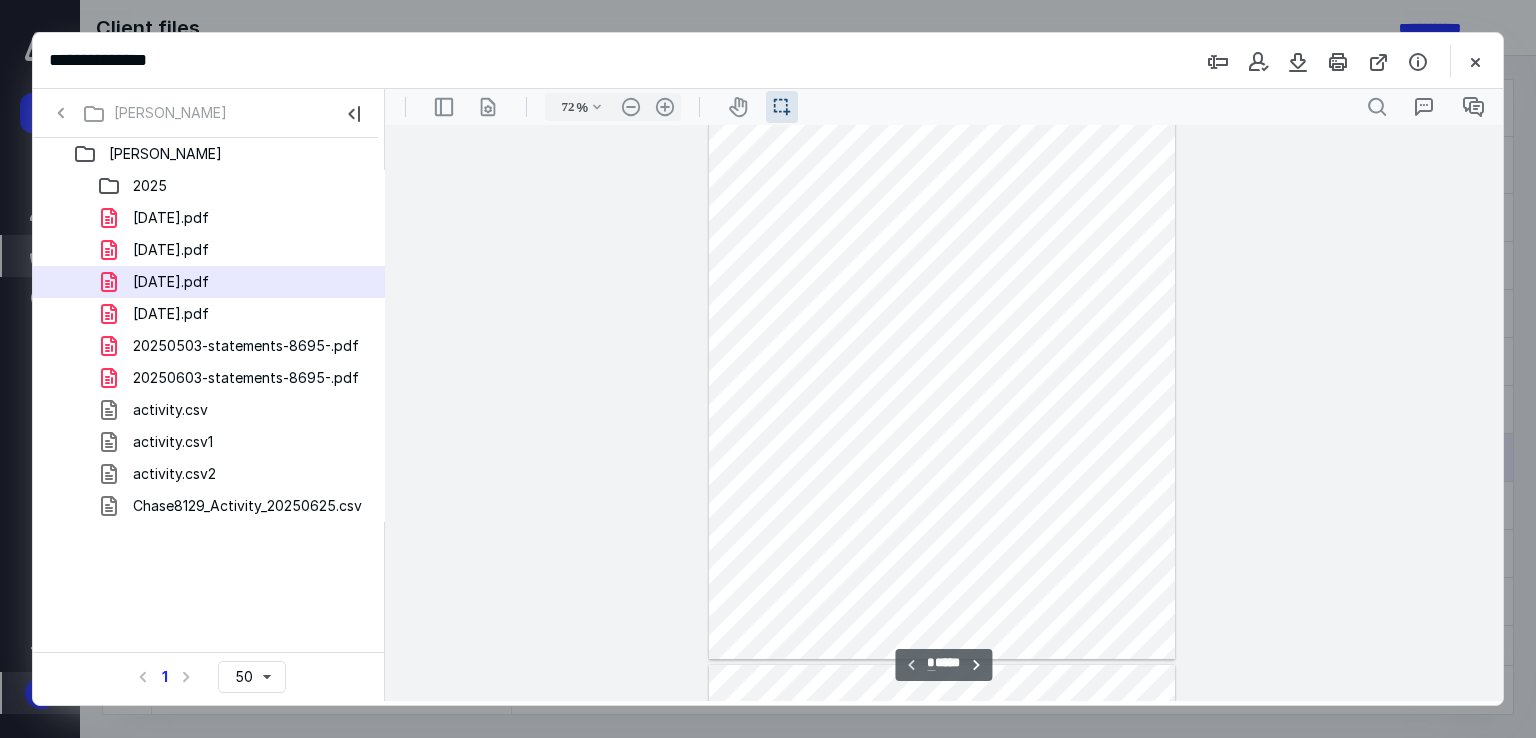 click at bounding box center [942, 374] 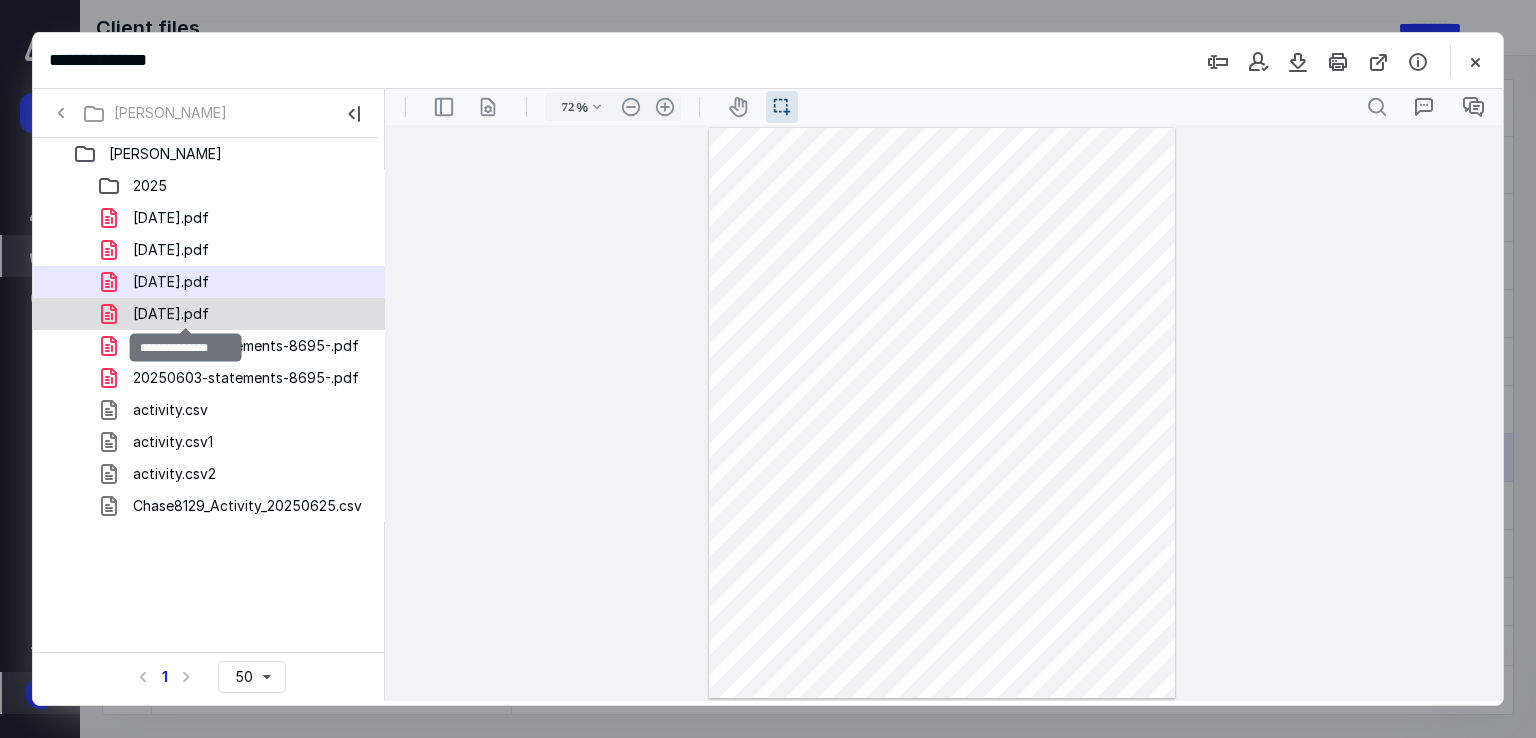 click on "[DATE].pdf" at bounding box center [171, 314] 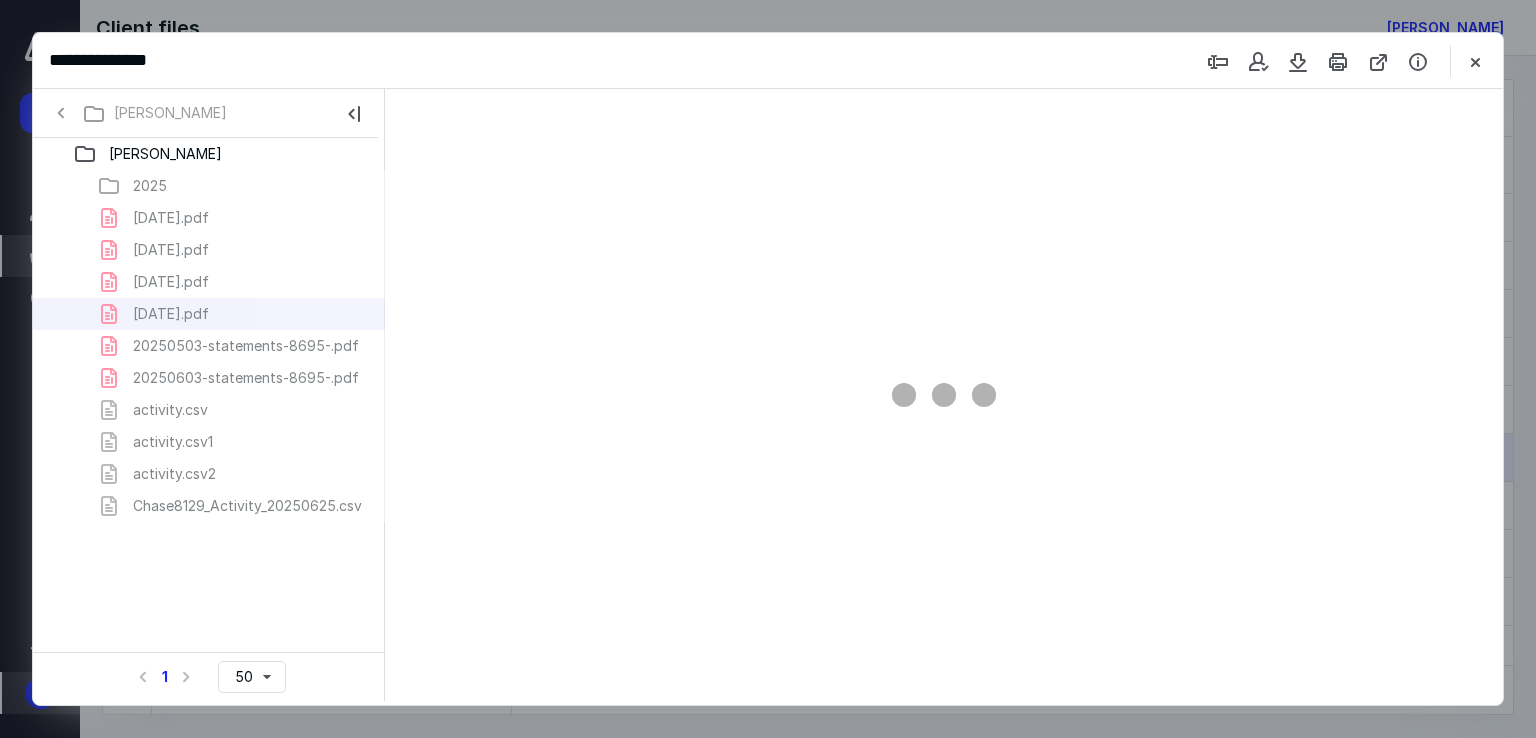 scroll, scrollTop: 39, scrollLeft: 0, axis: vertical 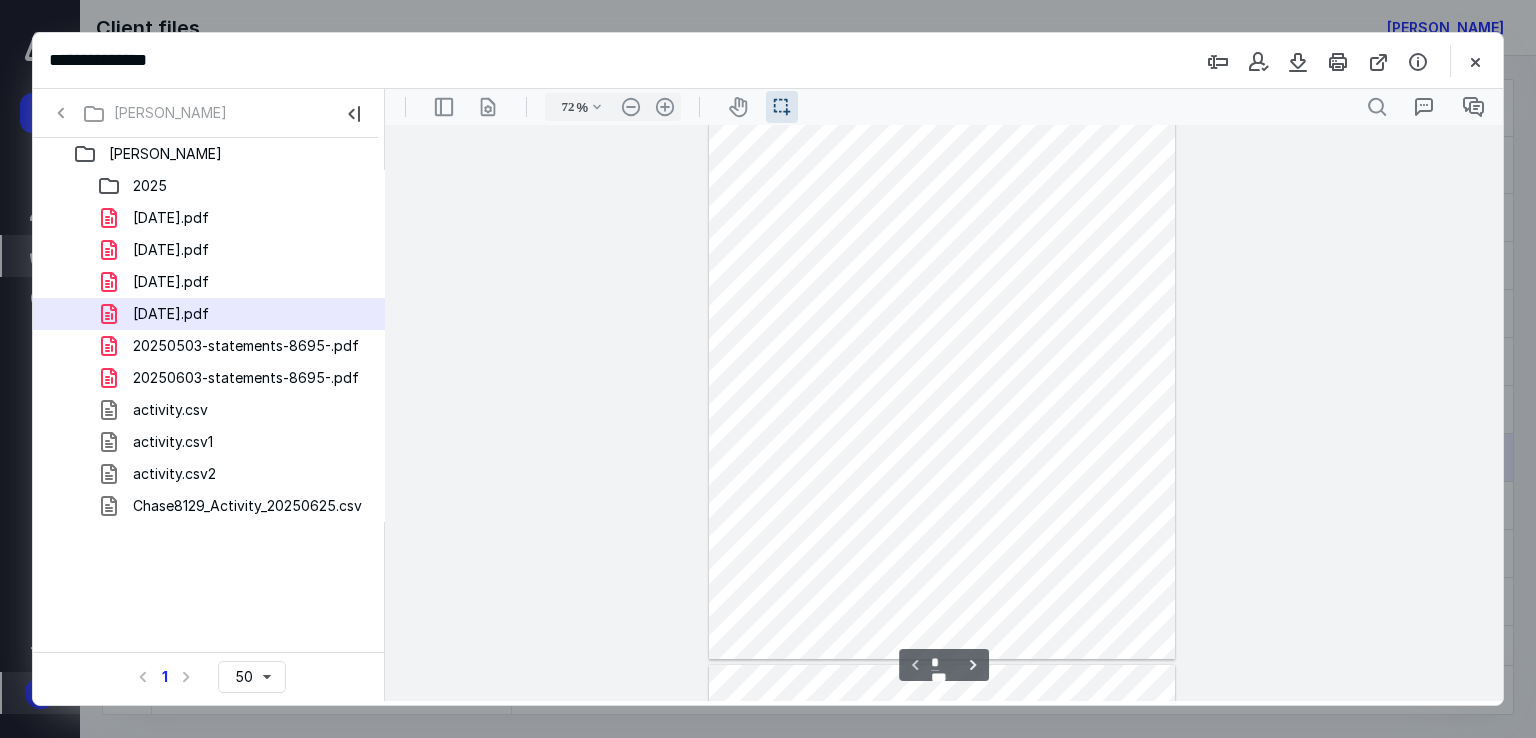 click at bounding box center [942, 374] 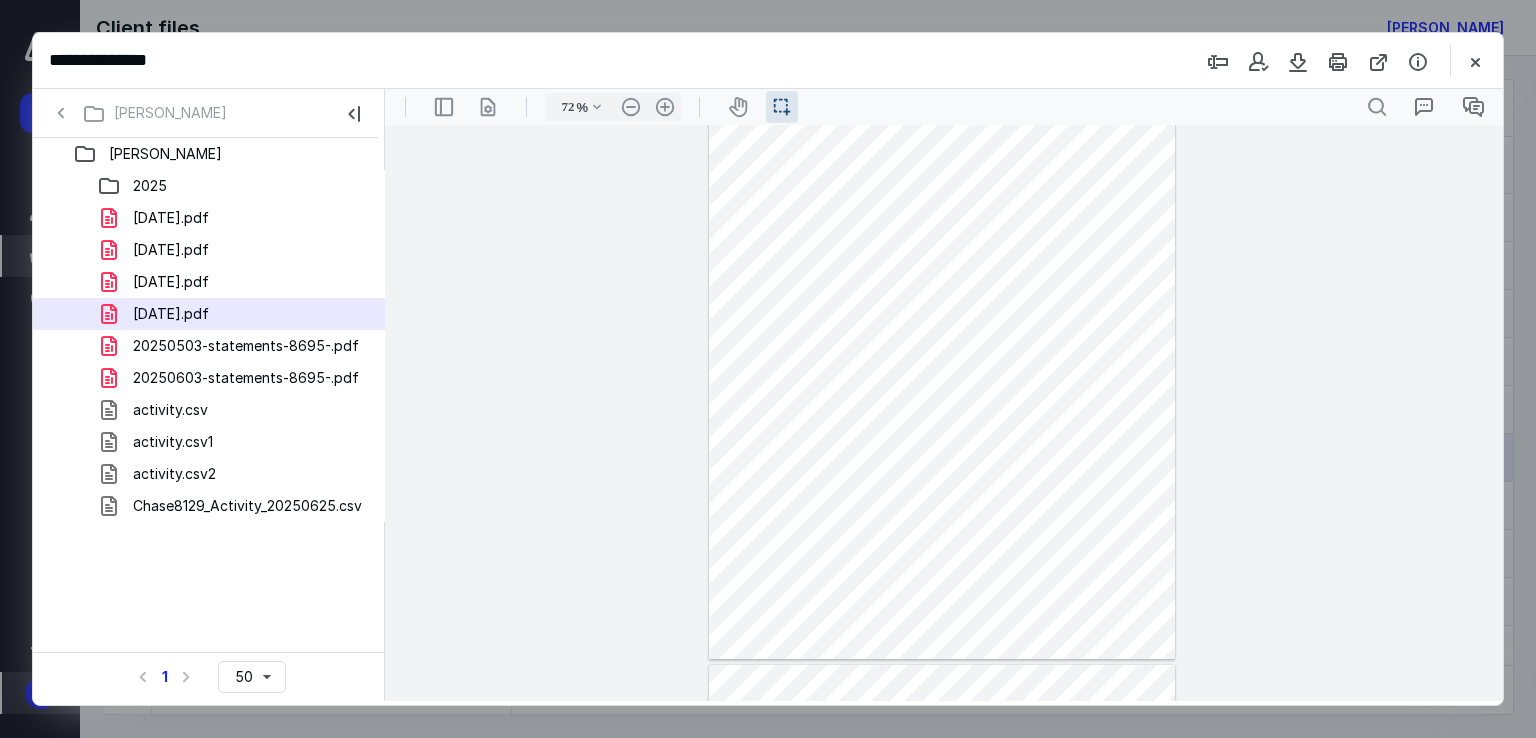 click at bounding box center [942, 374] 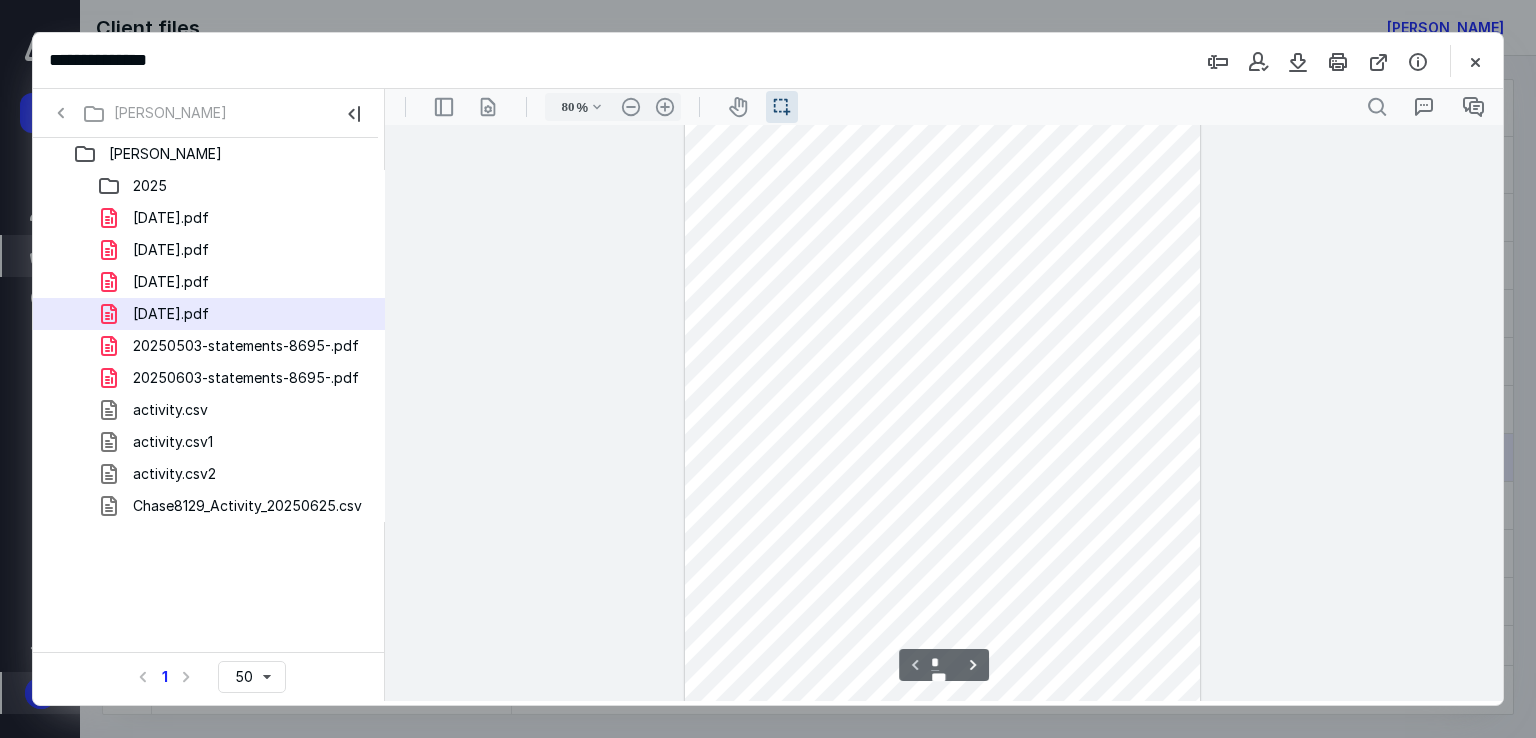 scroll, scrollTop: 0, scrollLeft: 0, axis: both 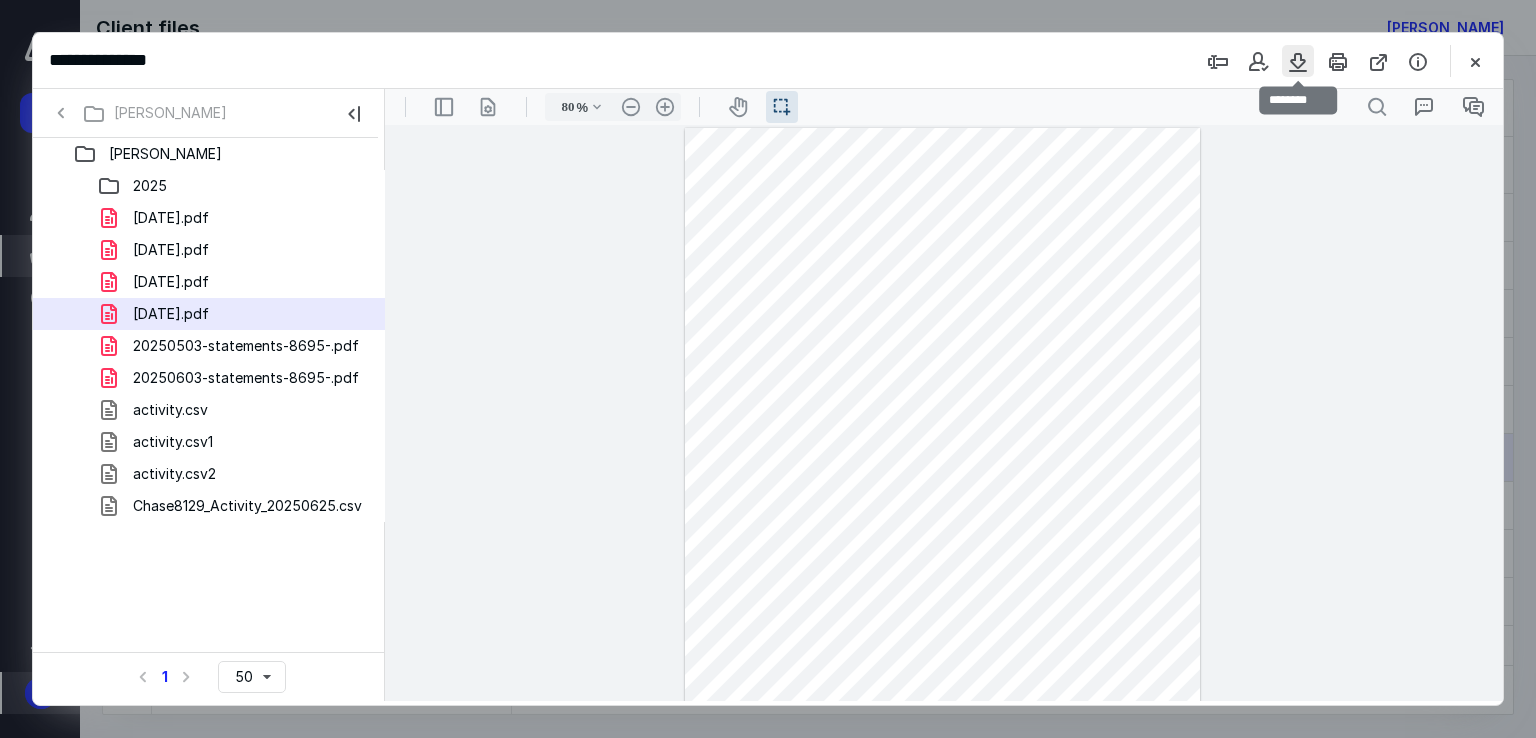 click at bounding box center [1298, 61] 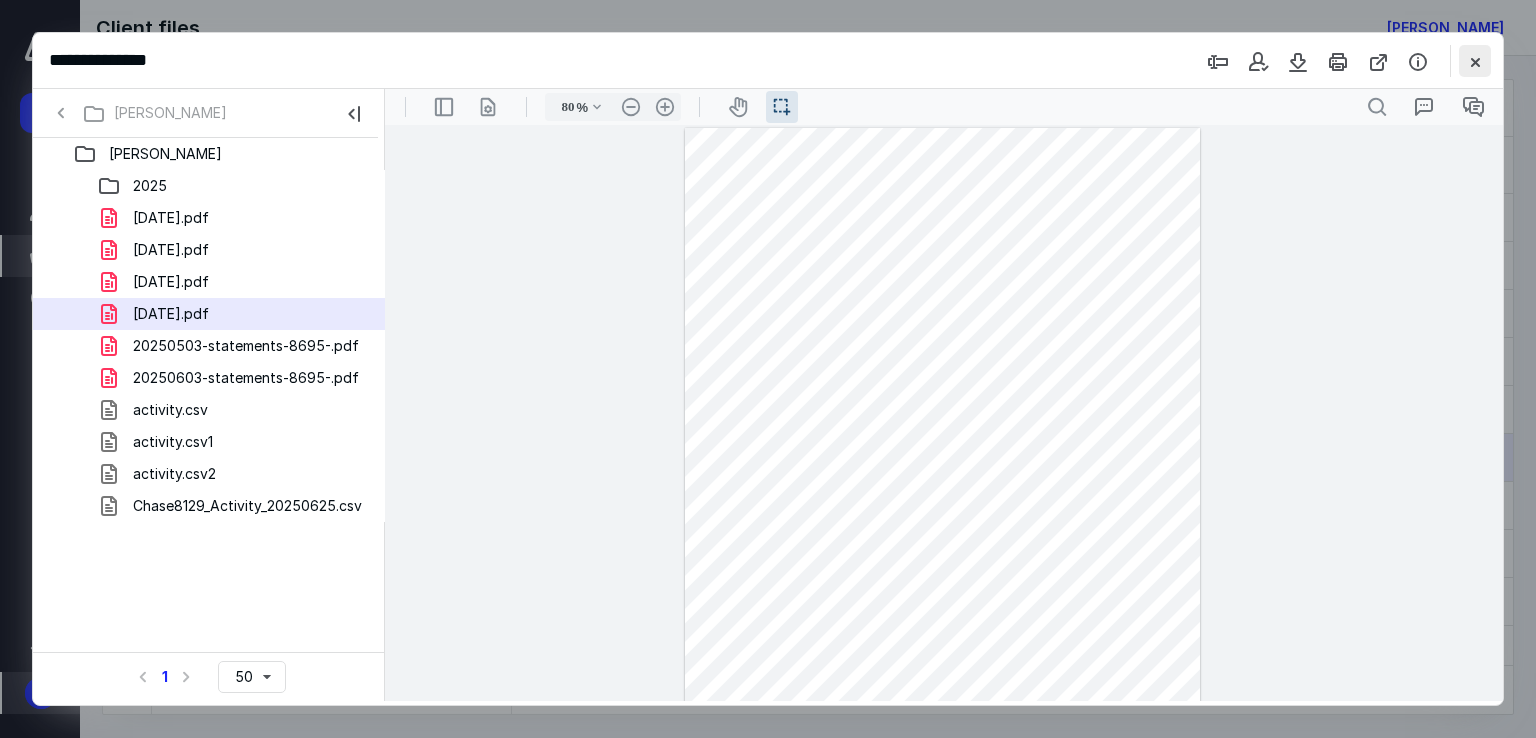 click at bounding box center [1475, 61] 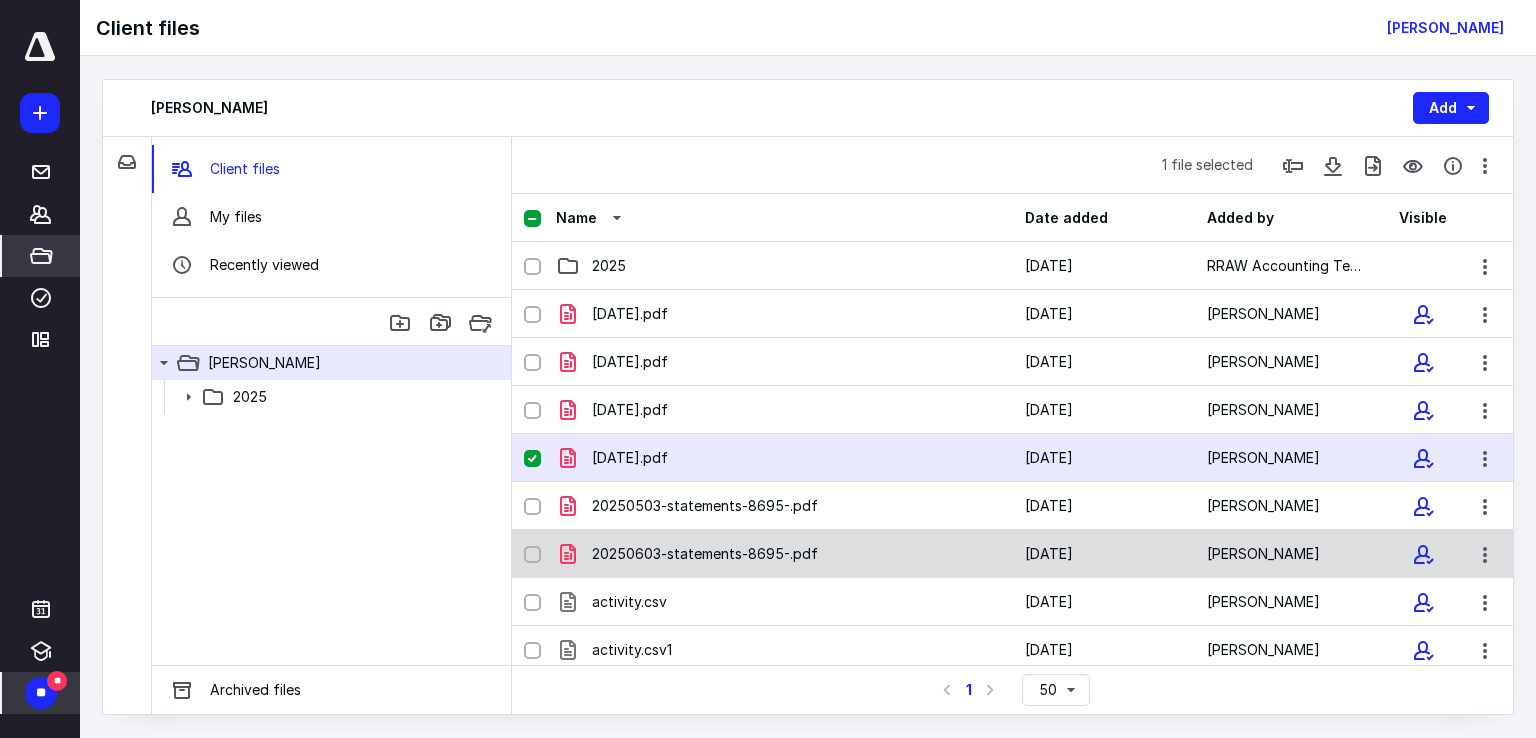 click 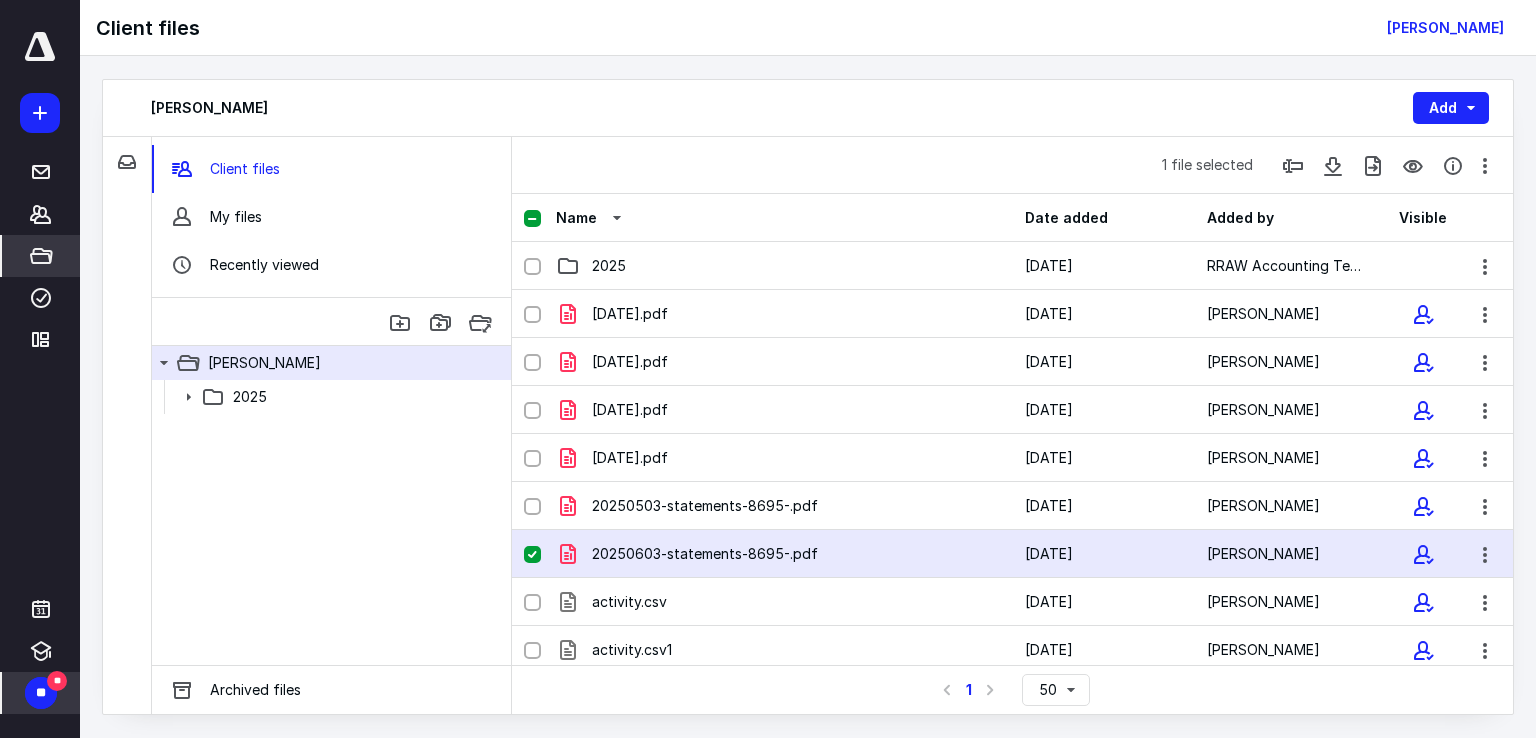 click 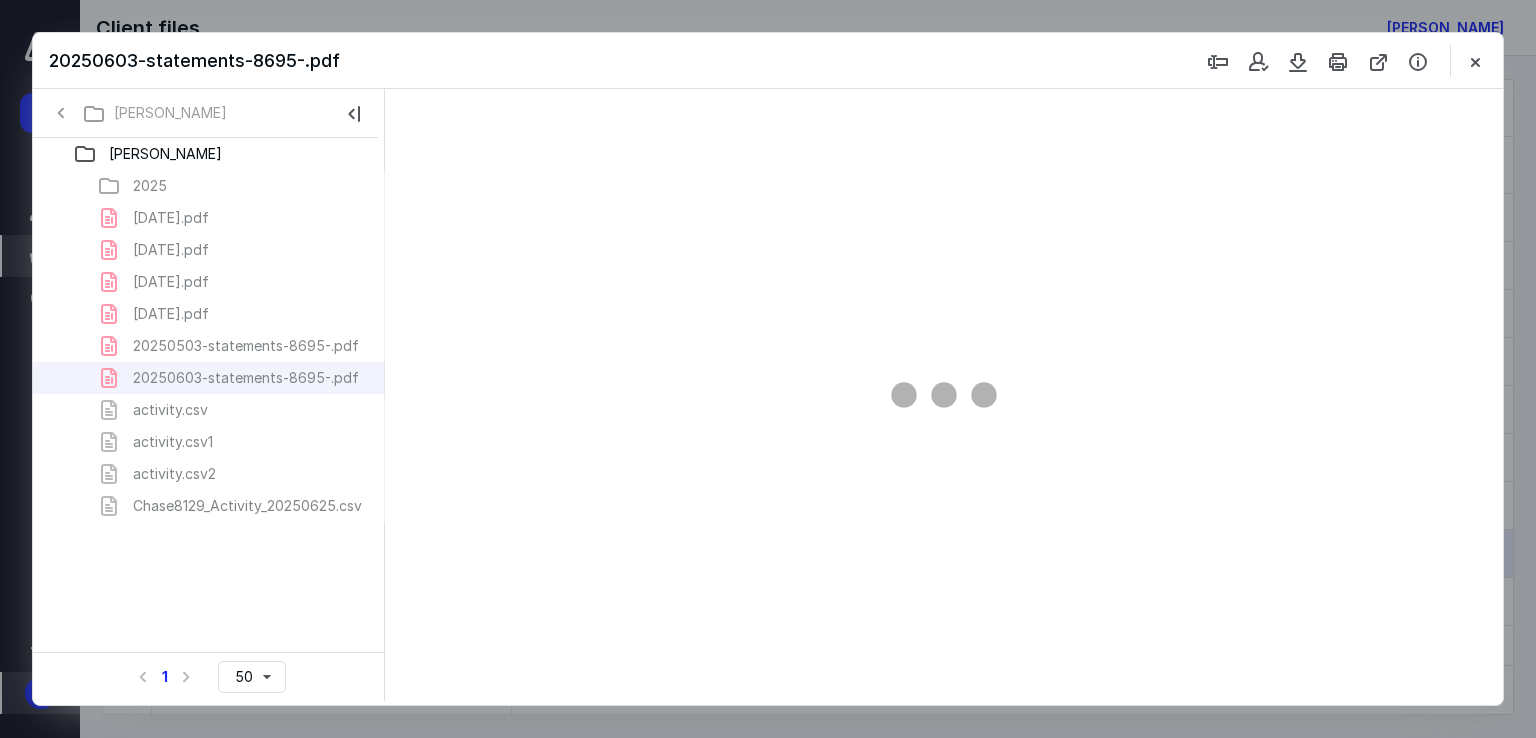 scroll, scrollTop: 0, scrollLeft: 0, axis: both 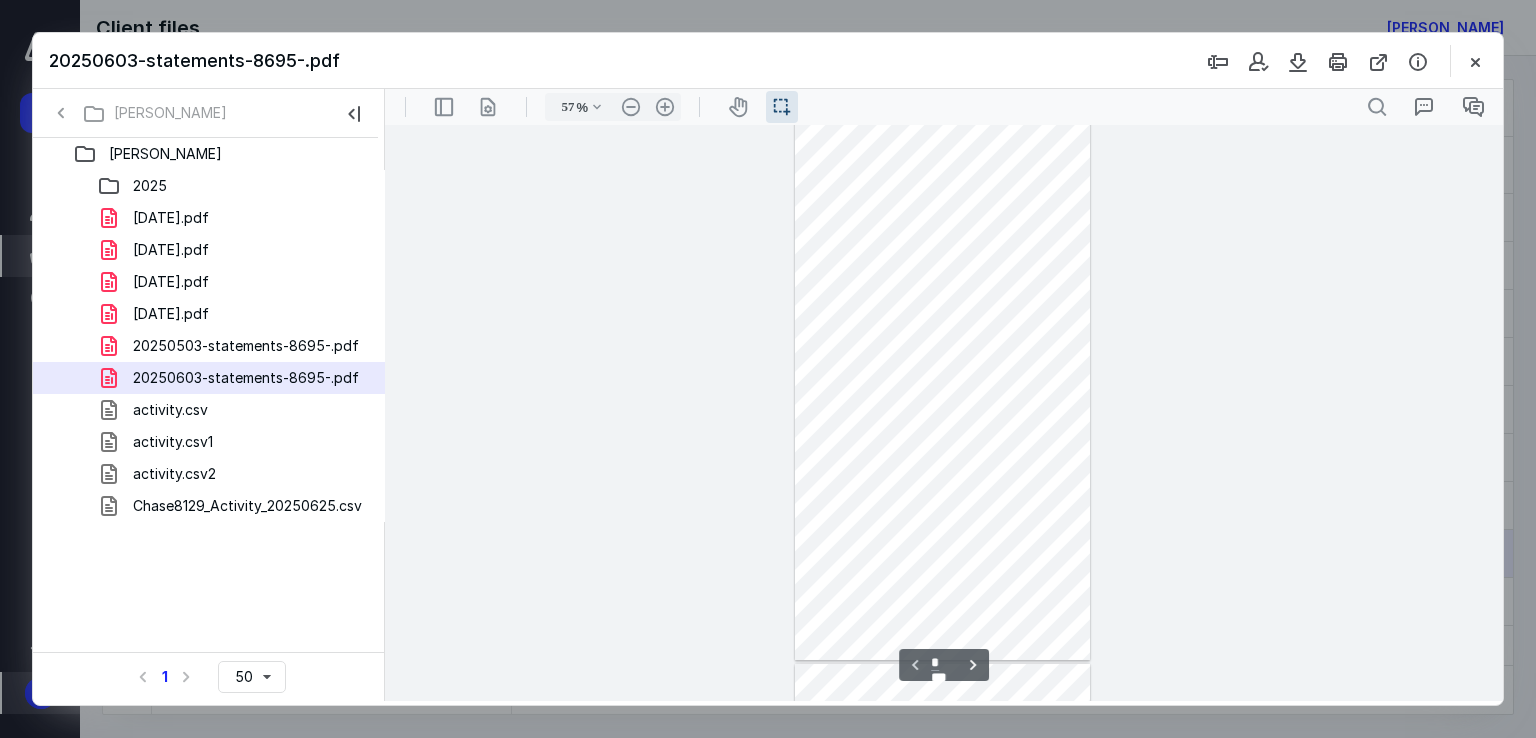 click at bounding box center (943, 374) 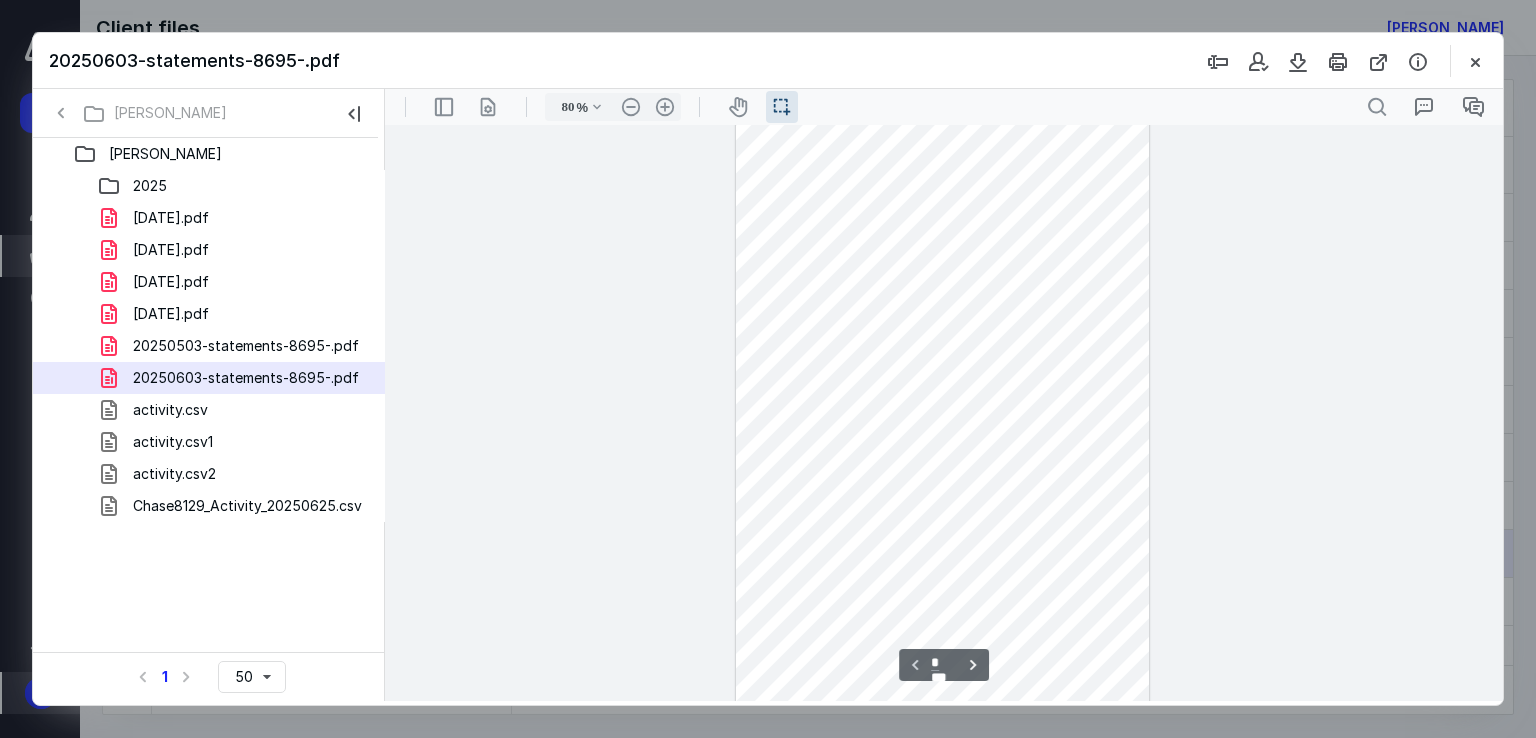 scroll, scrollTop: 0, scrollLeft: 0, axis: both 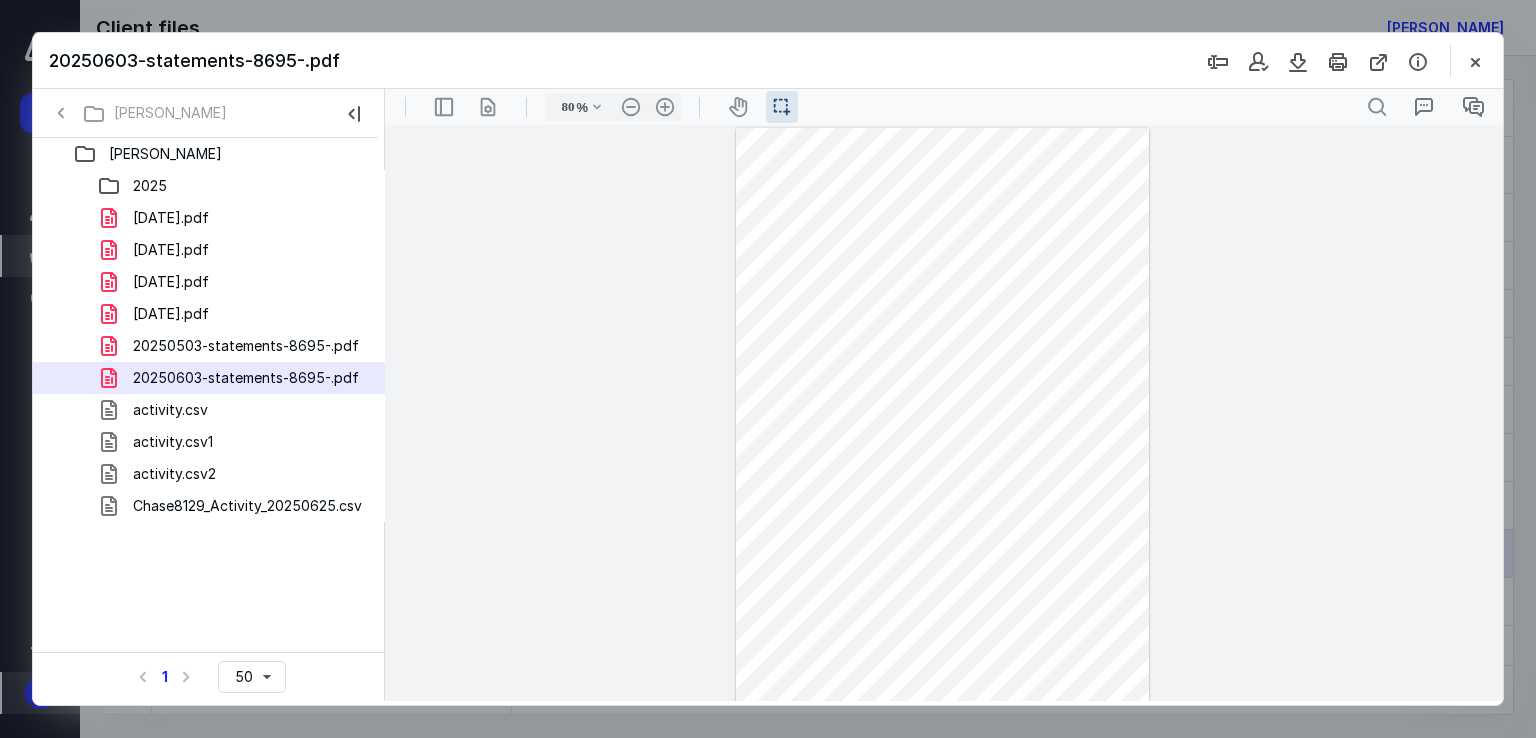 click on "**********" at bounding box center [944, 413] 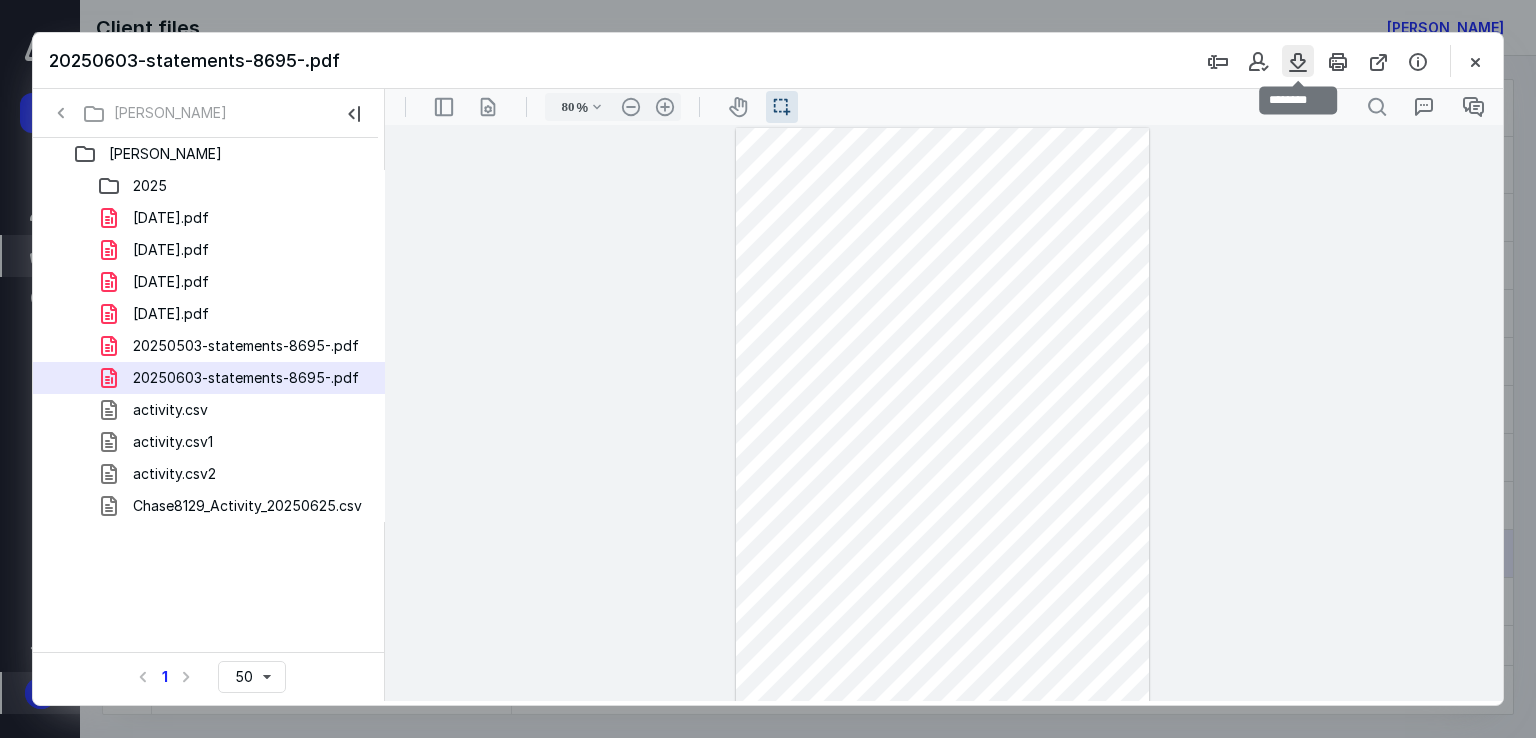 click at bounding box center [1298, 61] 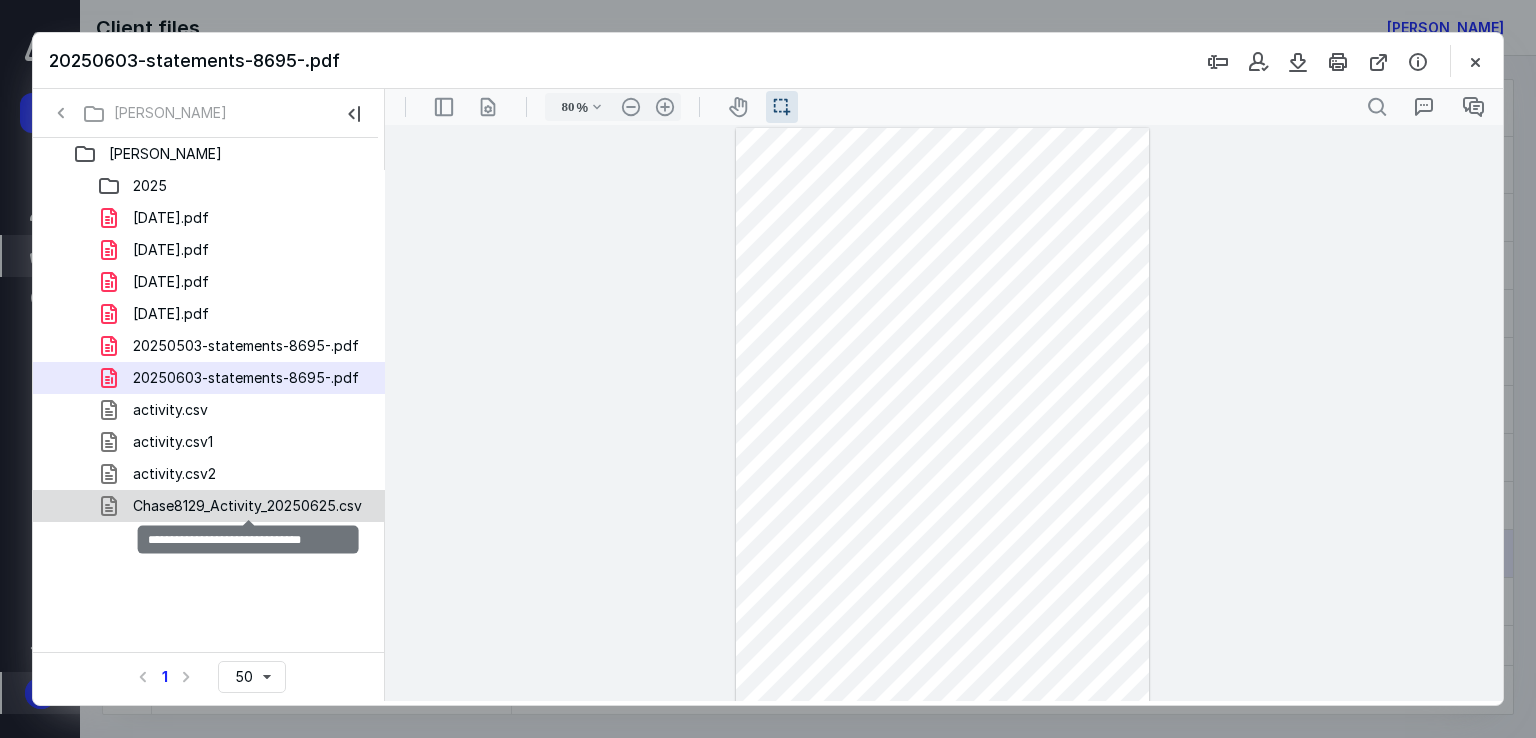 click on "Chase8129_Activity_20250625.csv" at bounding box center (247, 506) 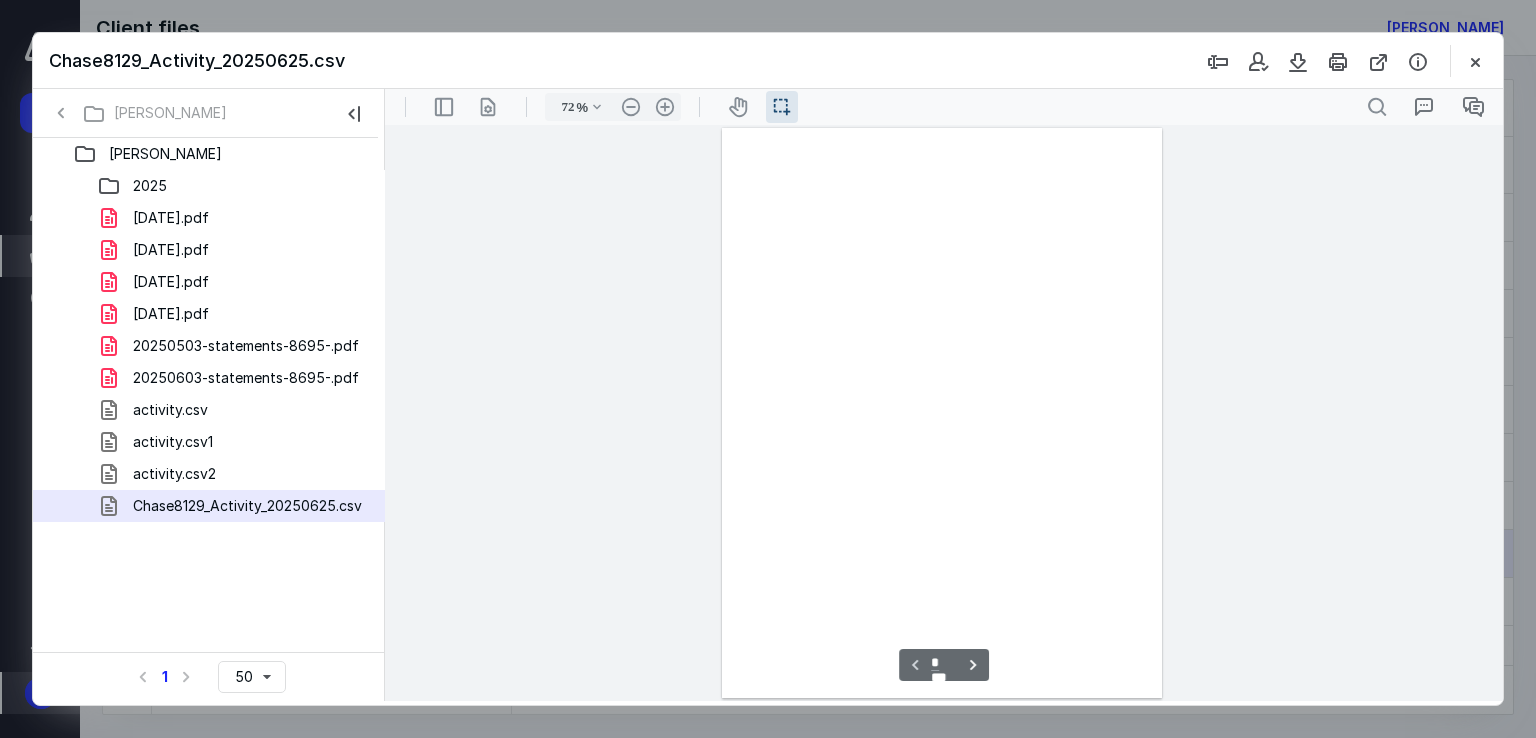 scroll, scrollTop: 39, scrollLeft: 0, axis: vertical 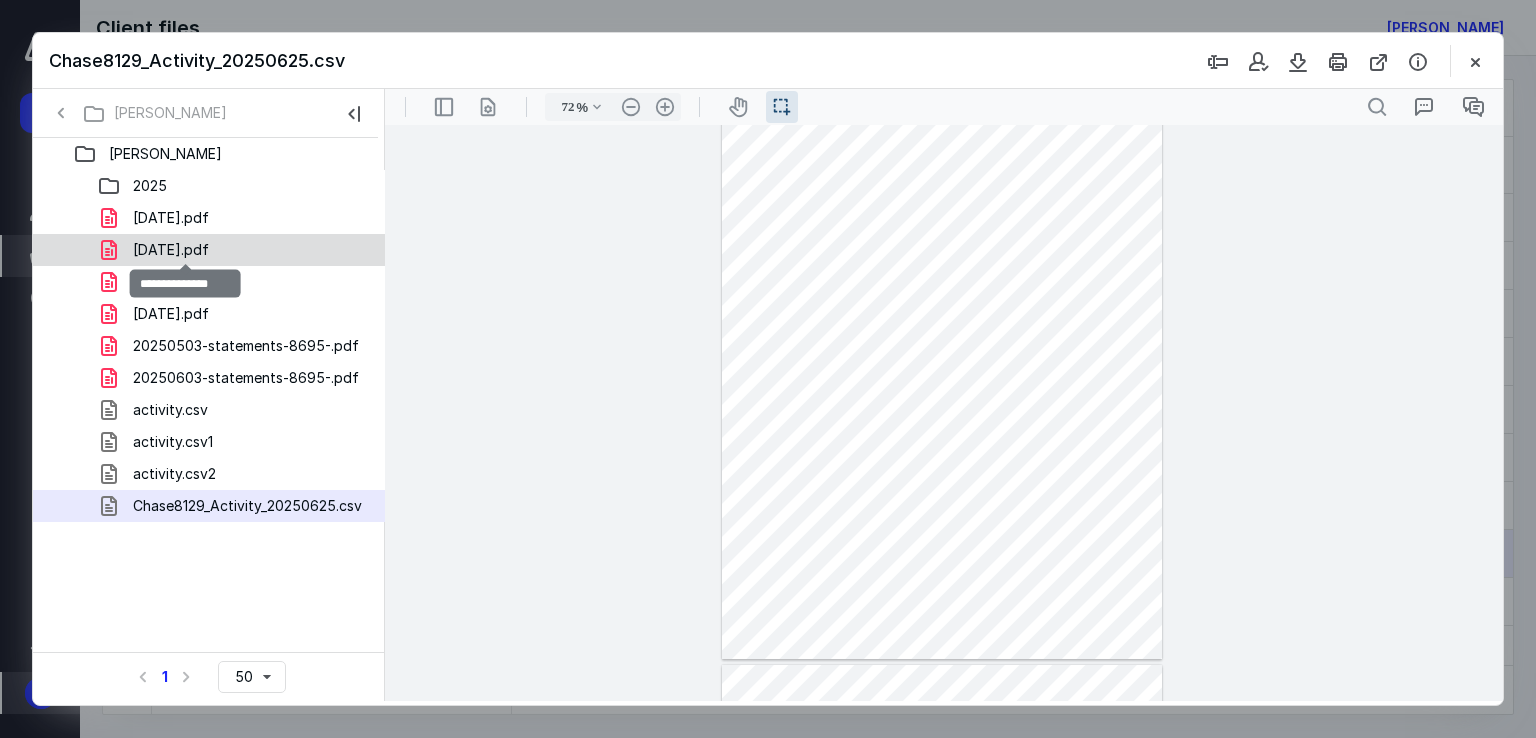 click on "[DATE].pdf" at bounding box center [171, 250] 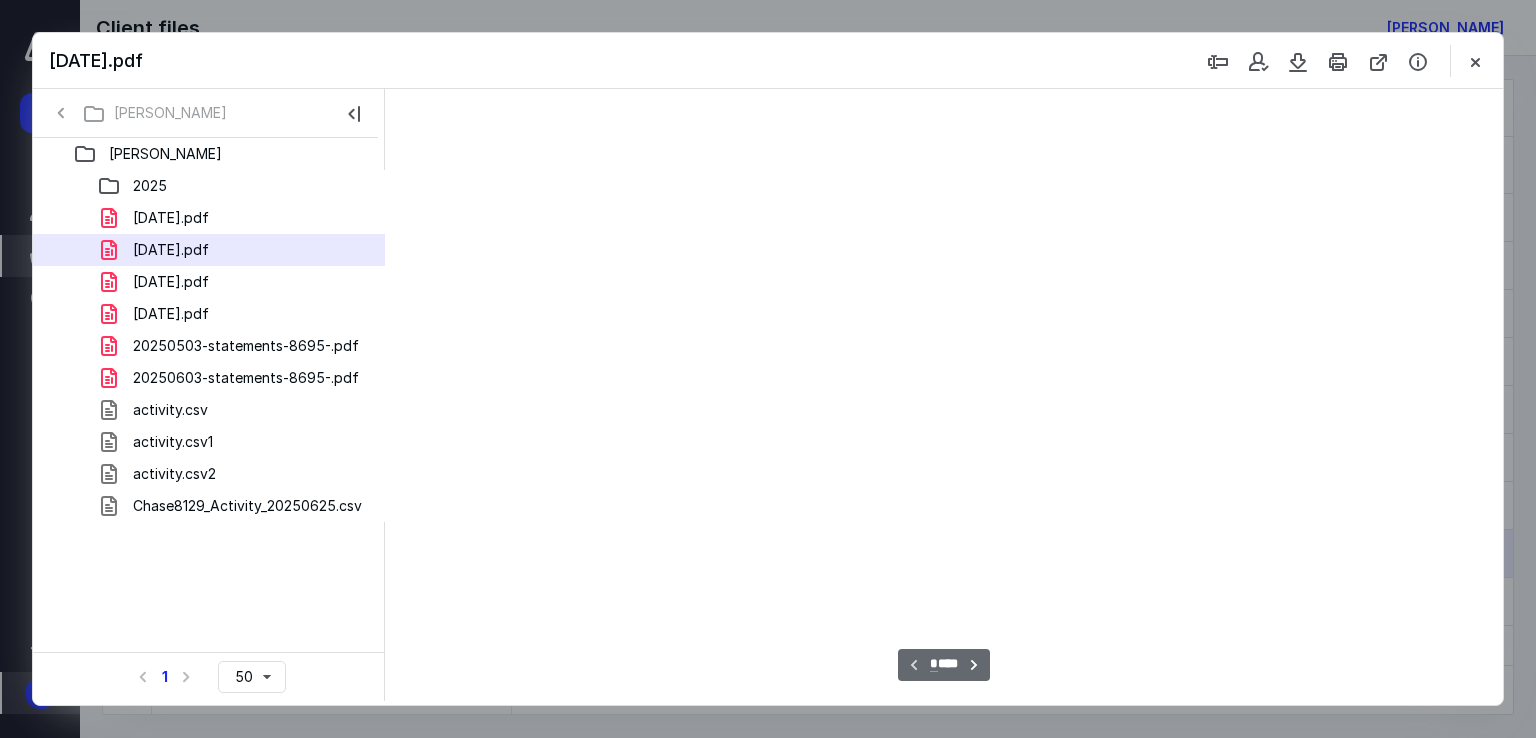 scroll, scrollTop: 39, scrollLeft: 0, axis: vertical 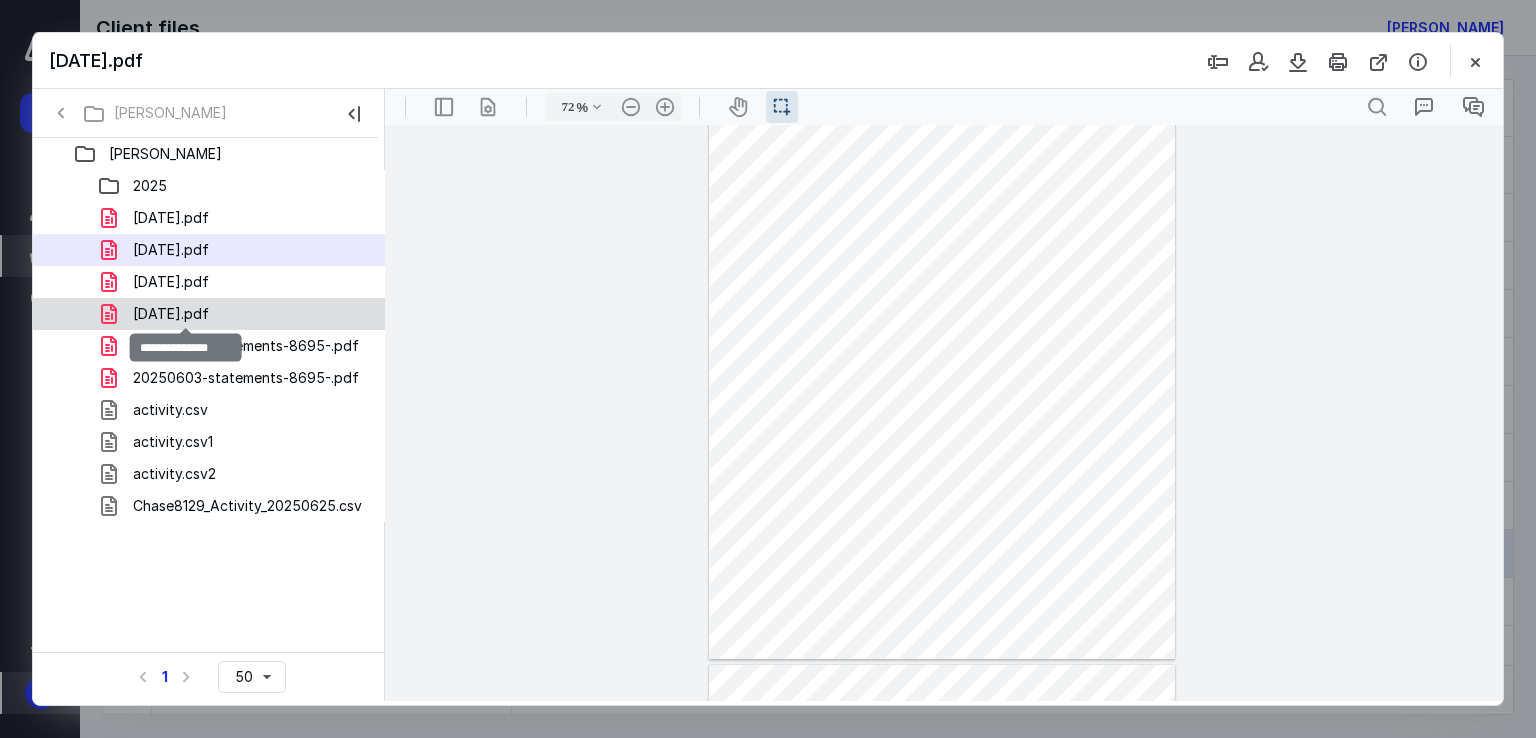 click on "[DATE].pdf" at bounding box center (171, 314) 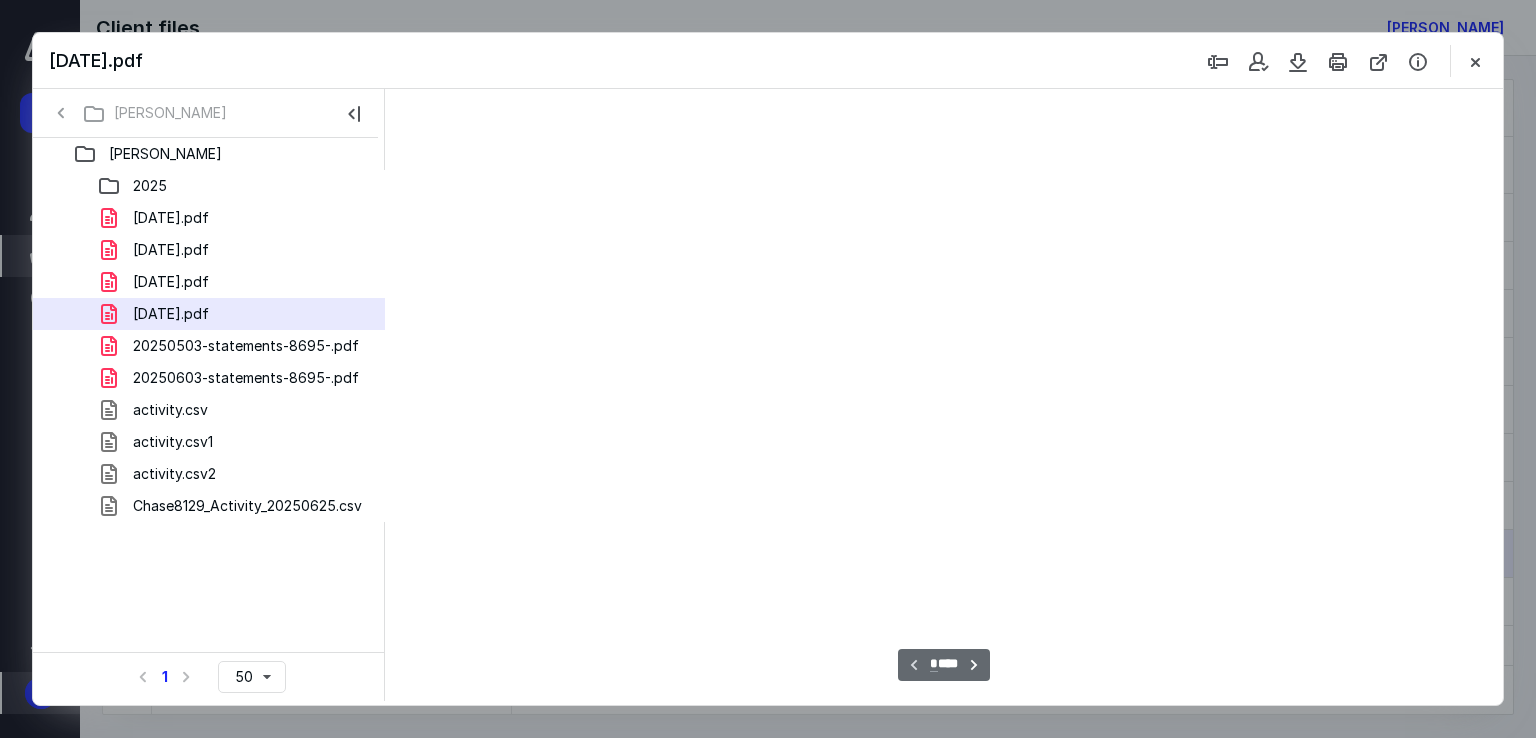 scroll, scrollTop: 39, scrollLeft: 0, axis: vertical 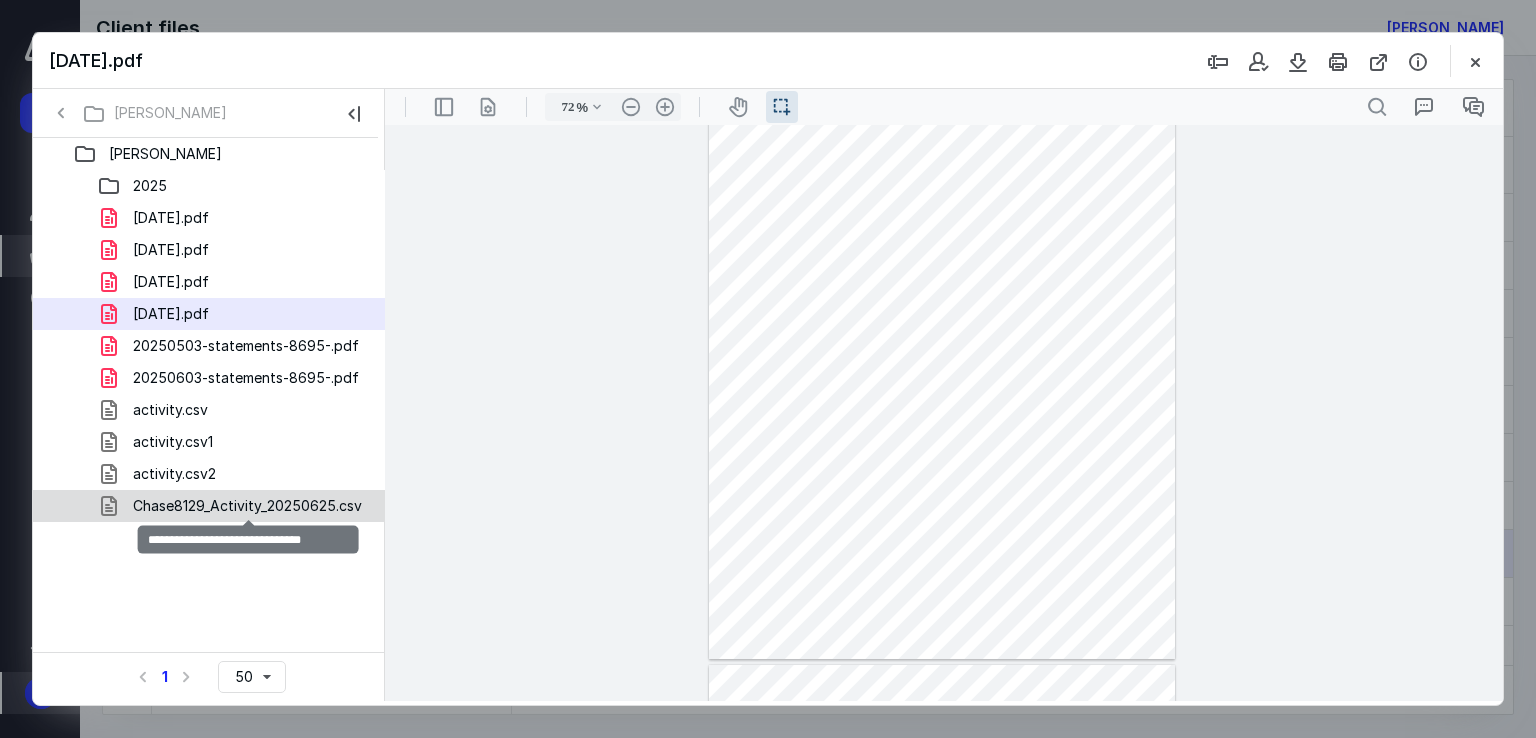 click on "Chase8129_Activity_20250625.csv" at bounding box center [247, 506] 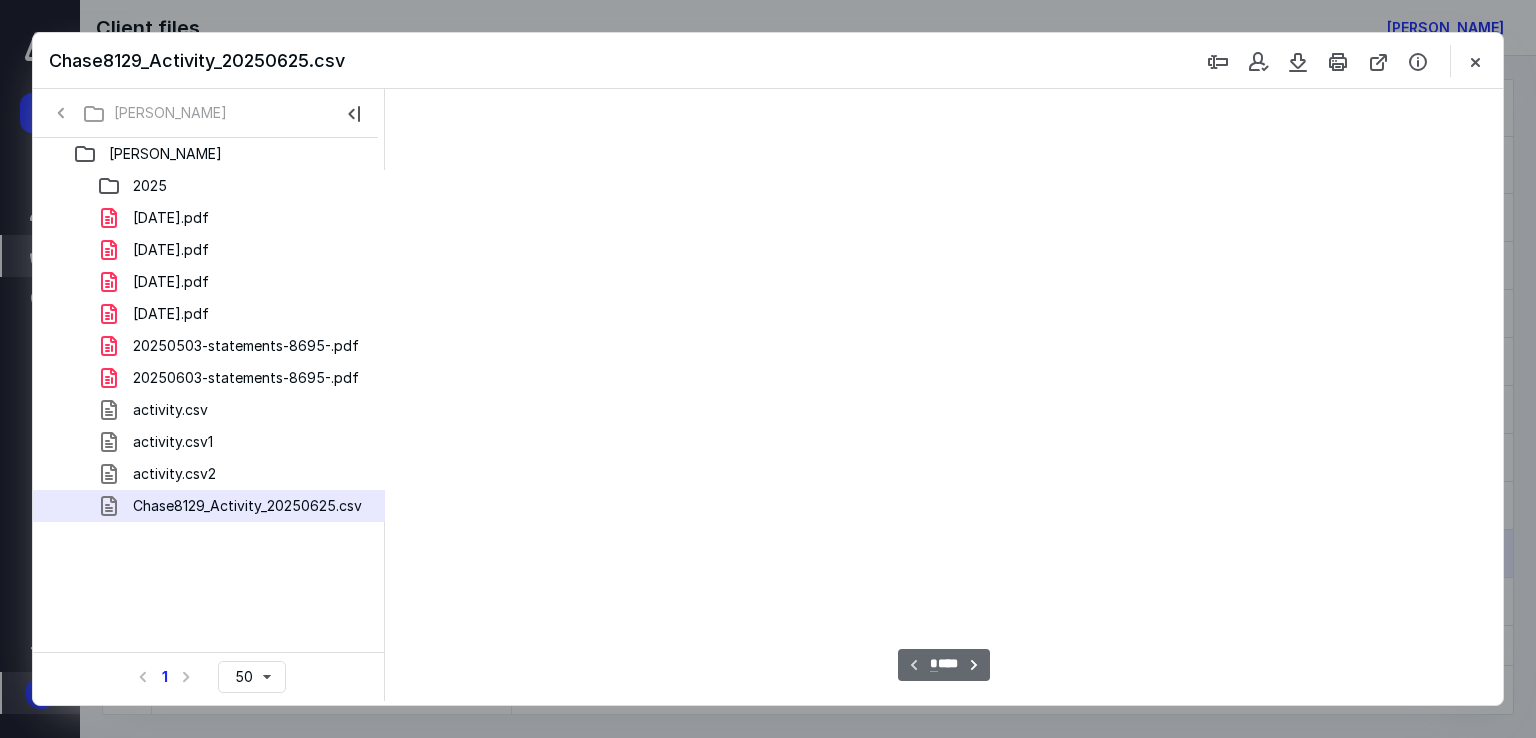 scroll, scrollTop: 39, scrollLeft: 0, axis: vertical 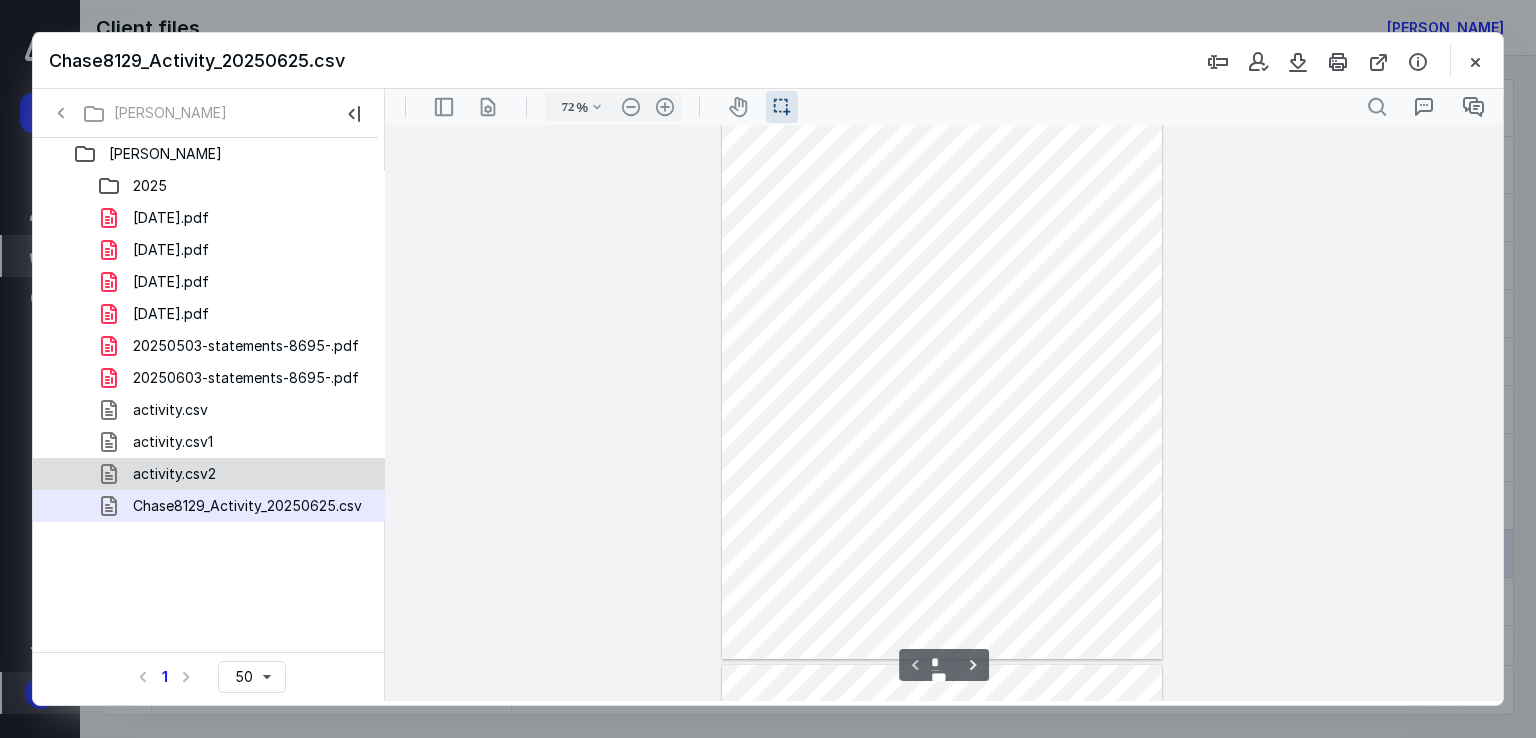 click on "activity.csv2" at bounding box center (174, 474) 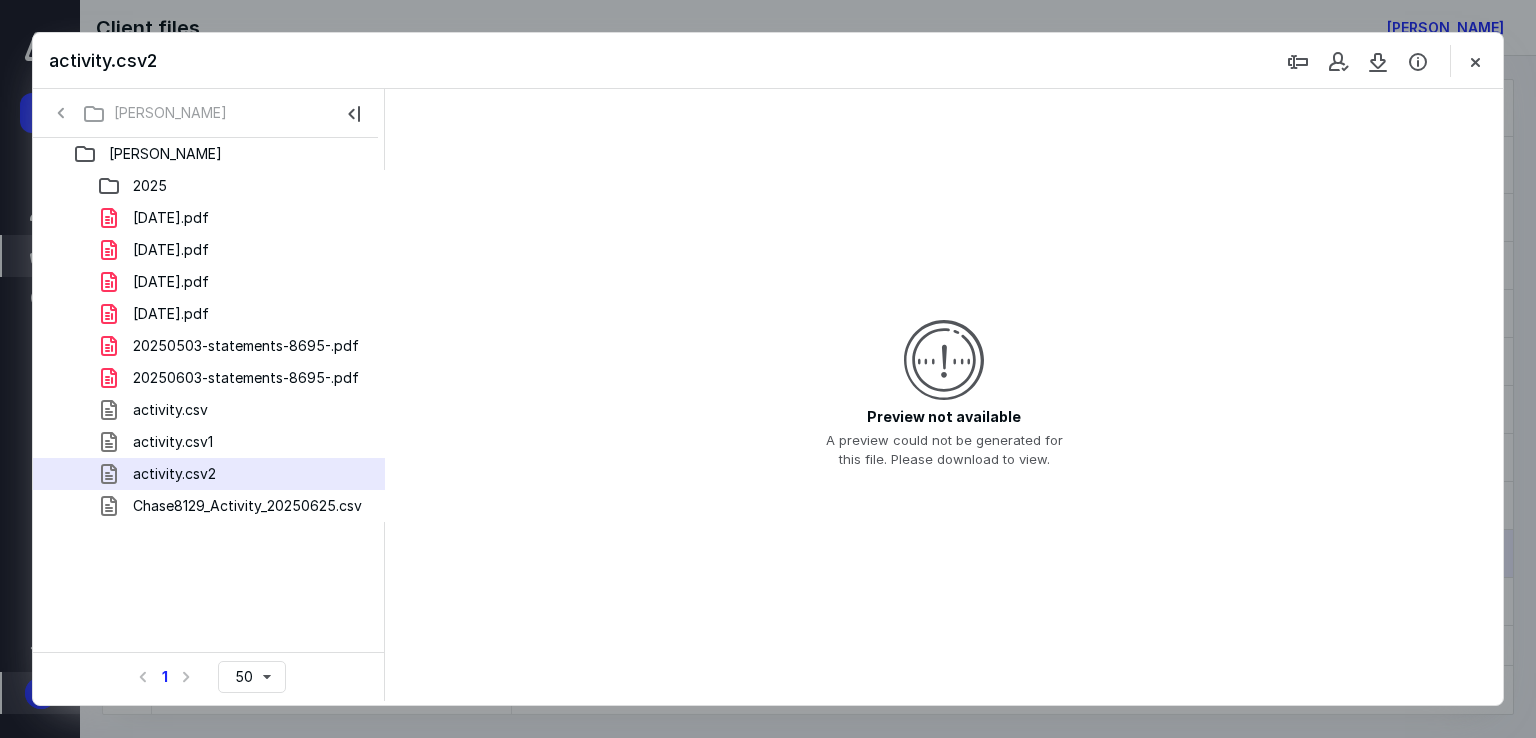 click 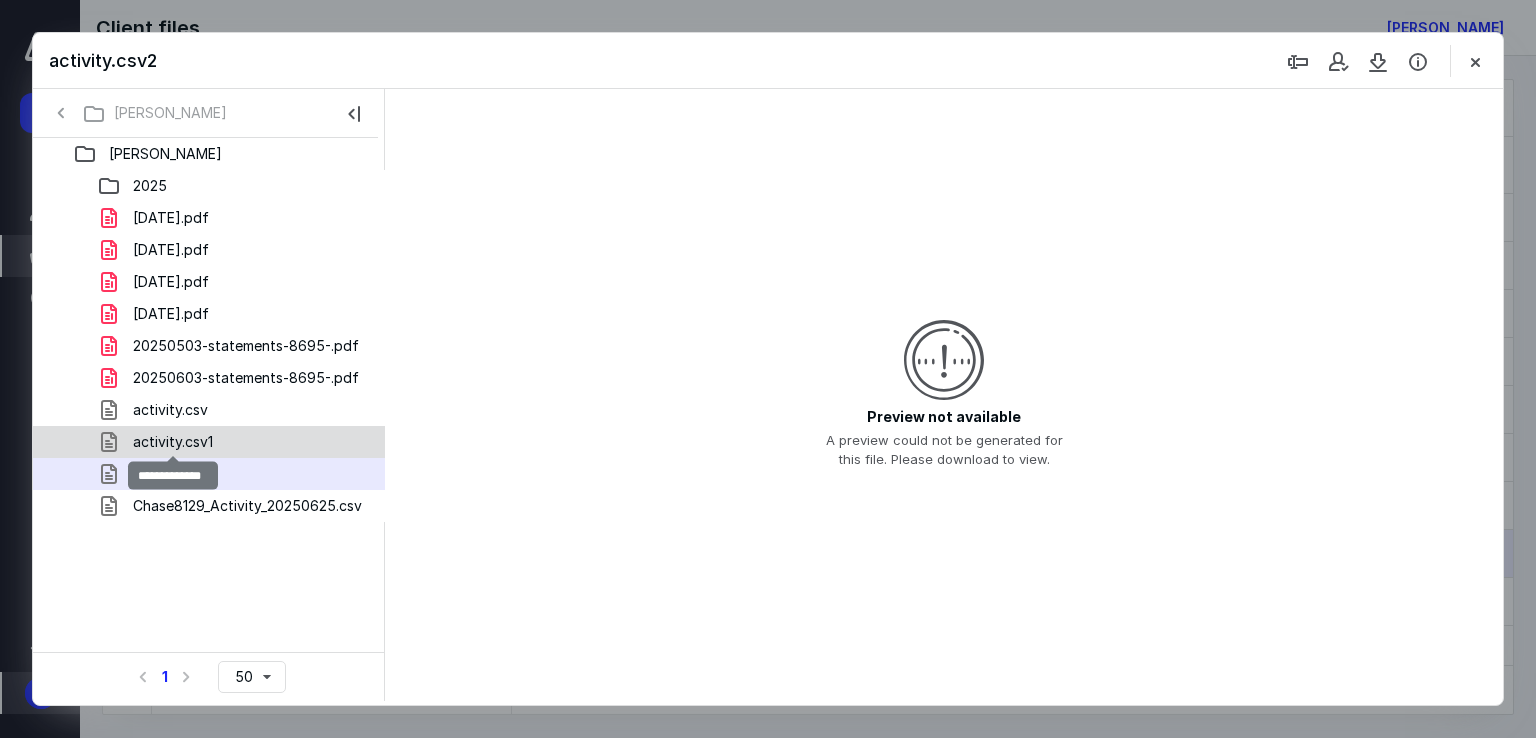 click on "activity.csv1" at bounding box center (173, 442) 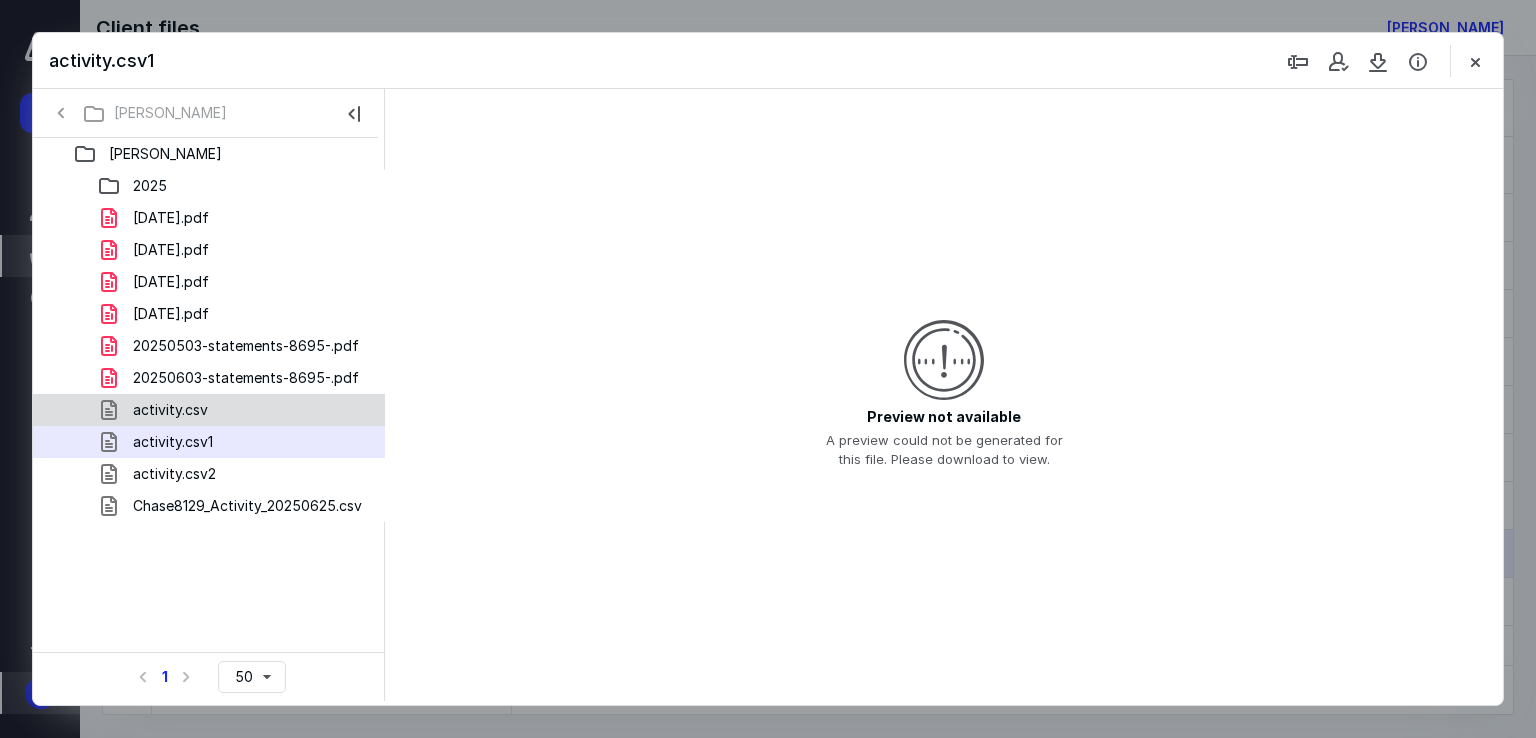 click on "activity.csv" at bounding box center (237, 410) 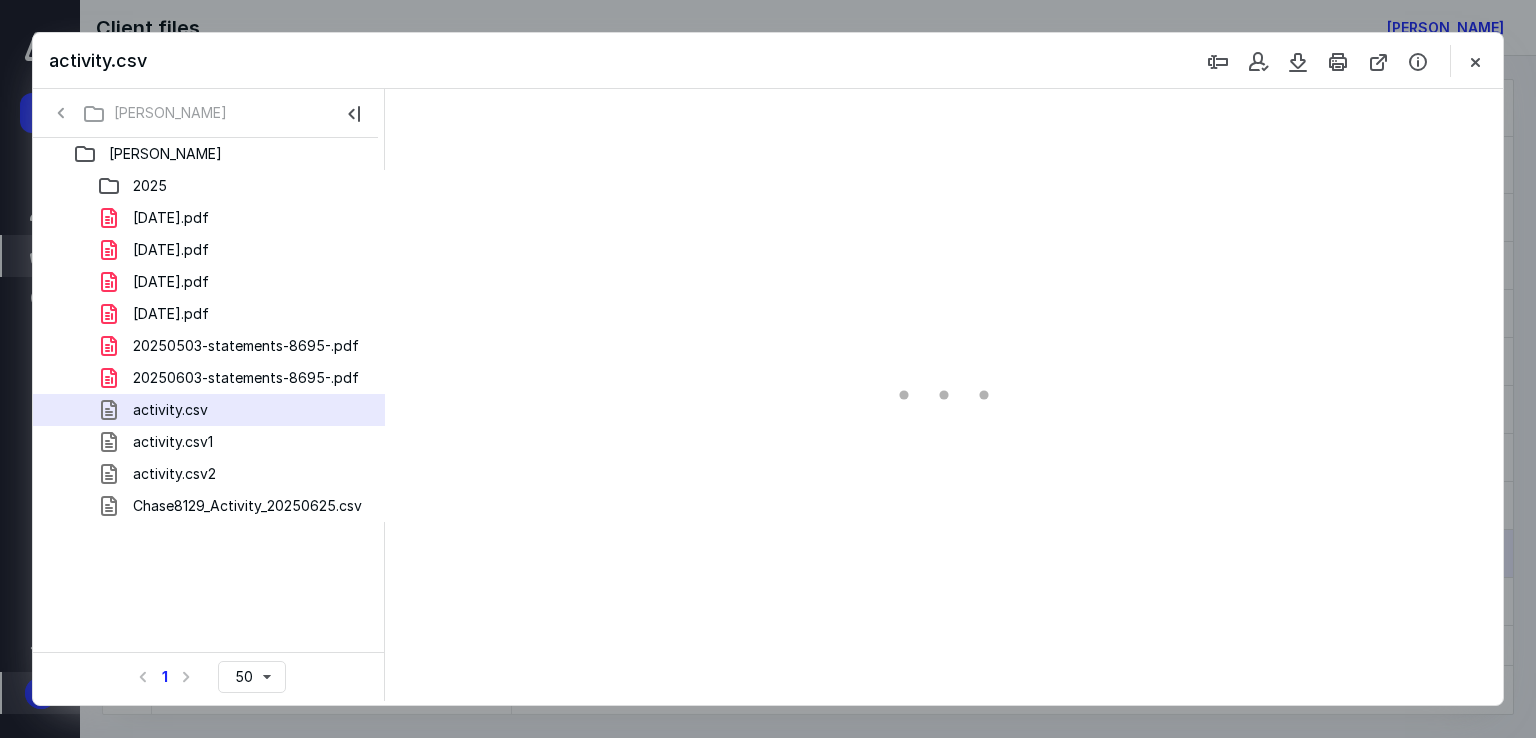 type on "72" 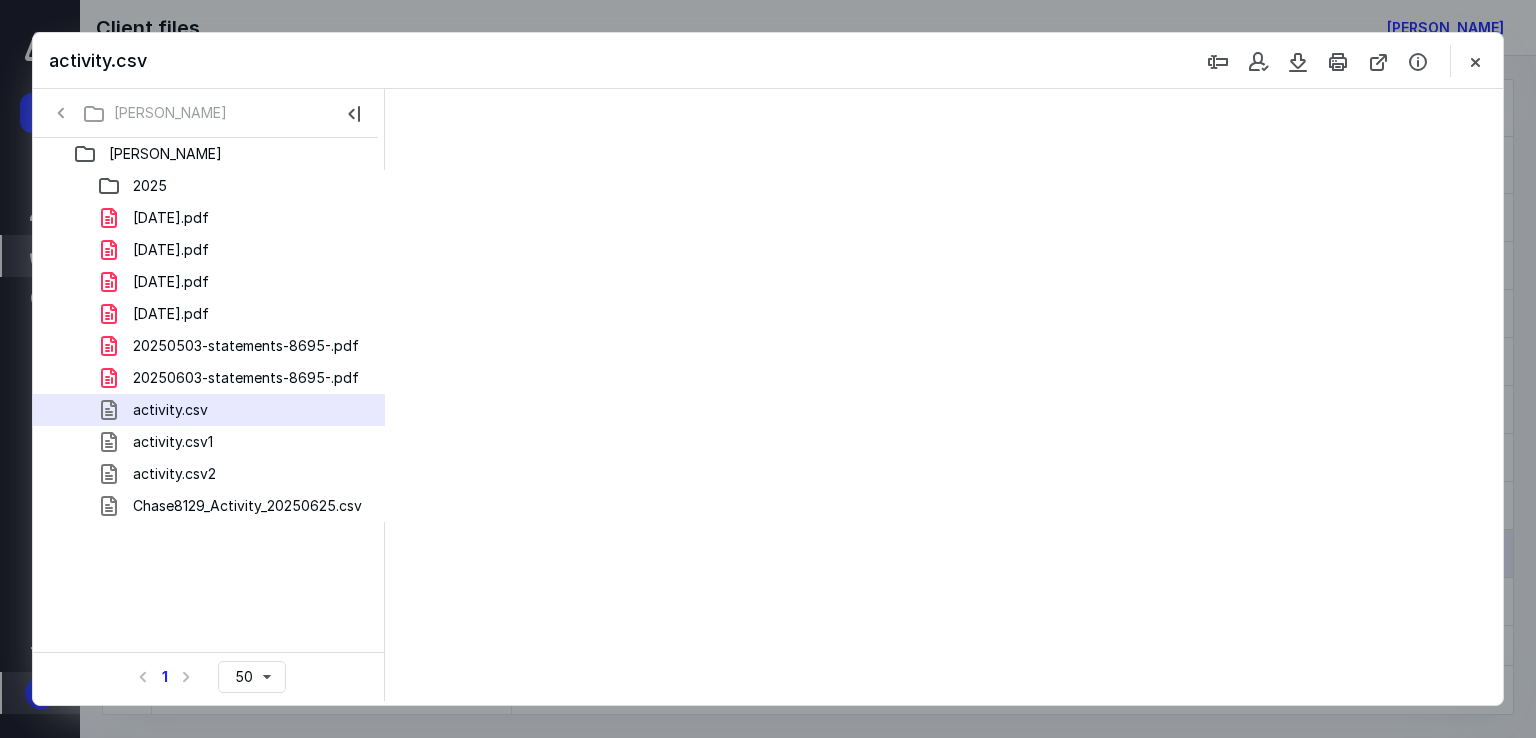 scroll, scrollTop: 0, scrollLeft: 0, axis: both 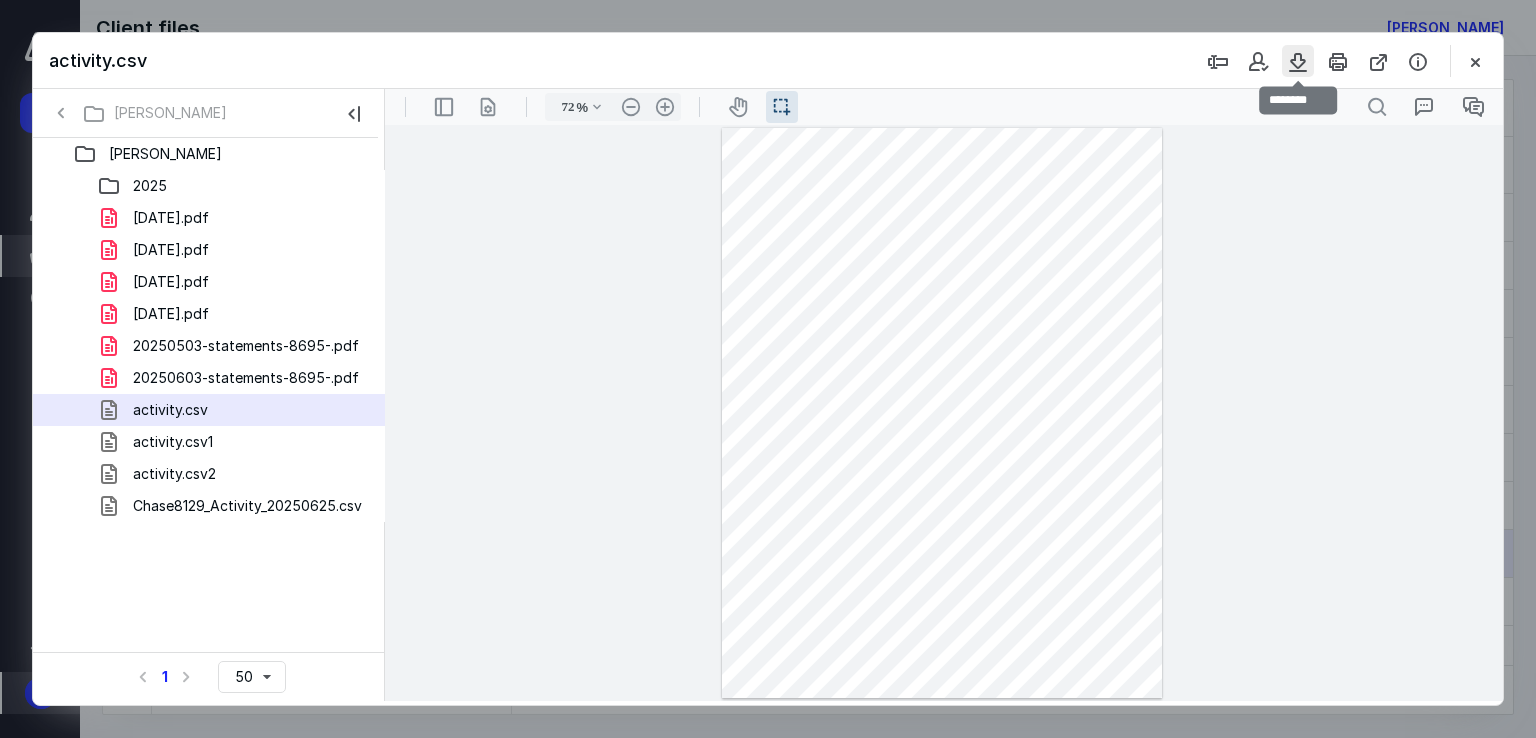 click at bounding box center [1298, 61] 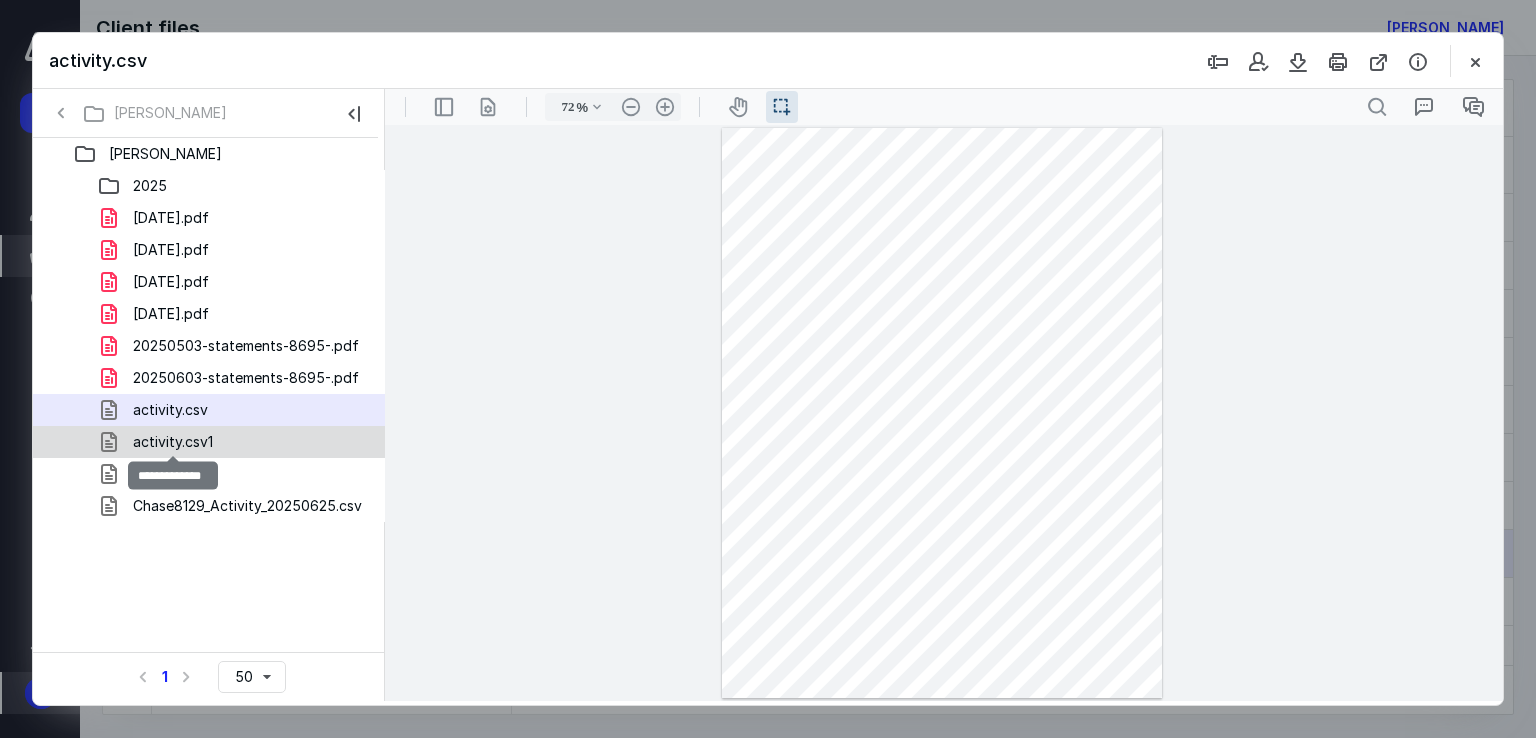 click on "activity.csv1" at bounding box center [173, 442] 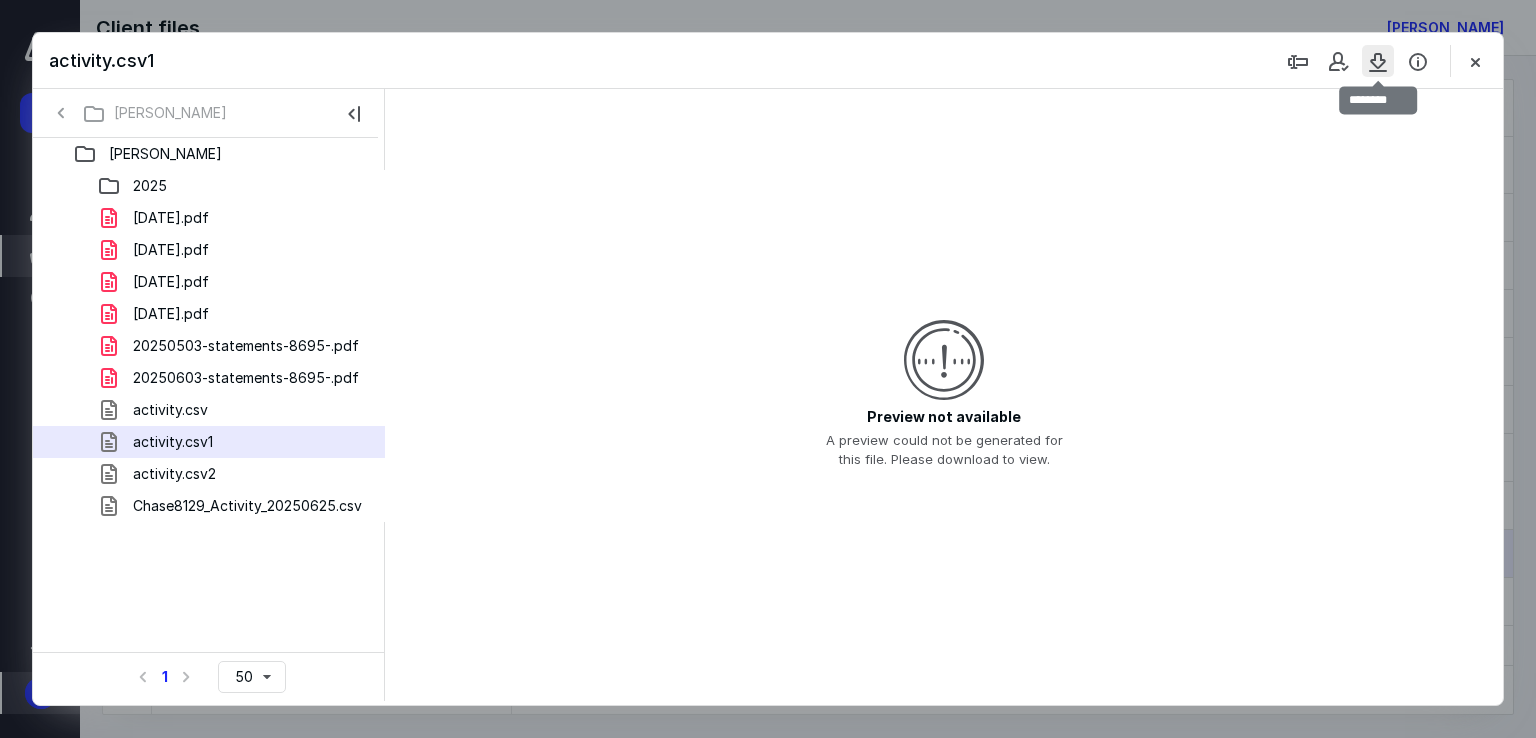 click at bounding box center (1378, 61) 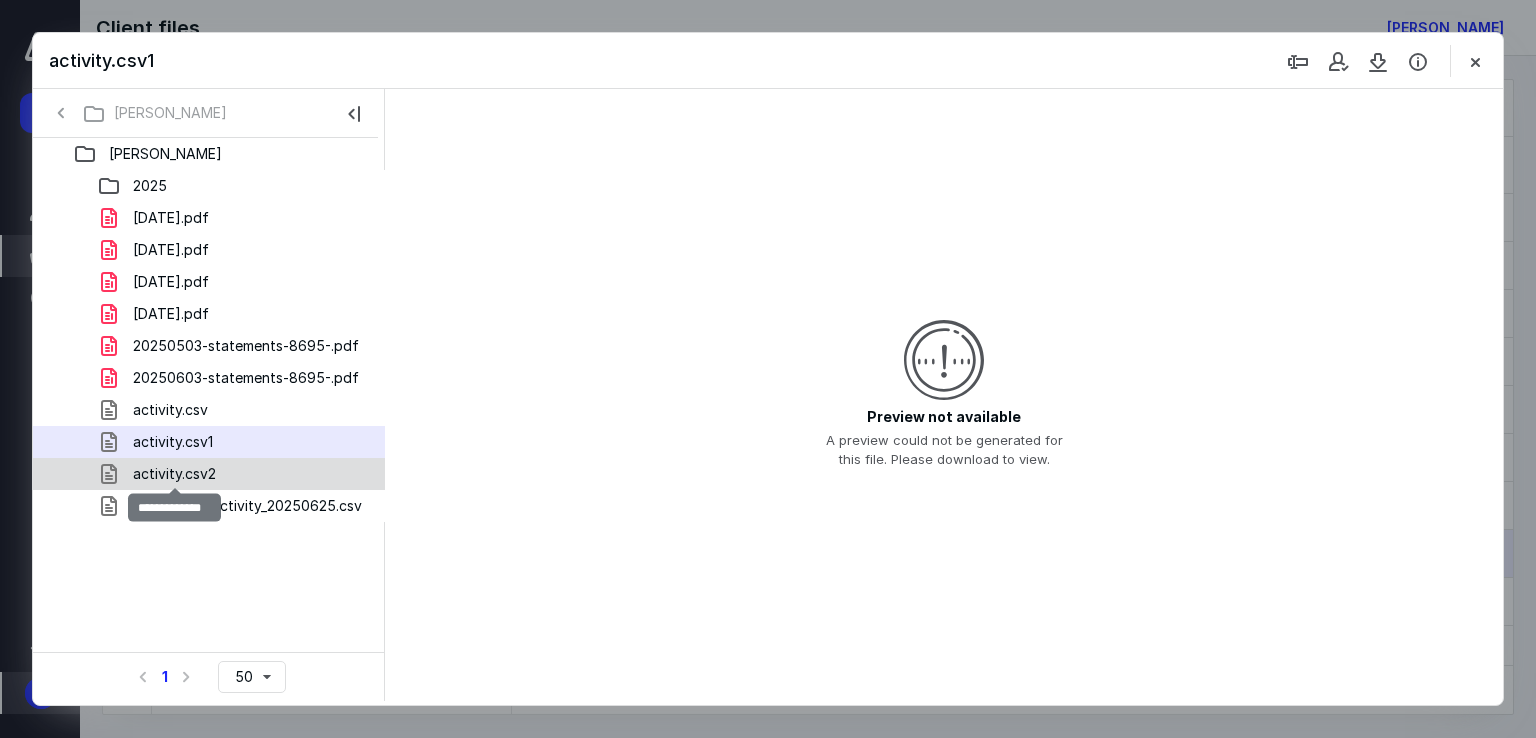click on "activity.csv2" at bounding box center [174, 474] 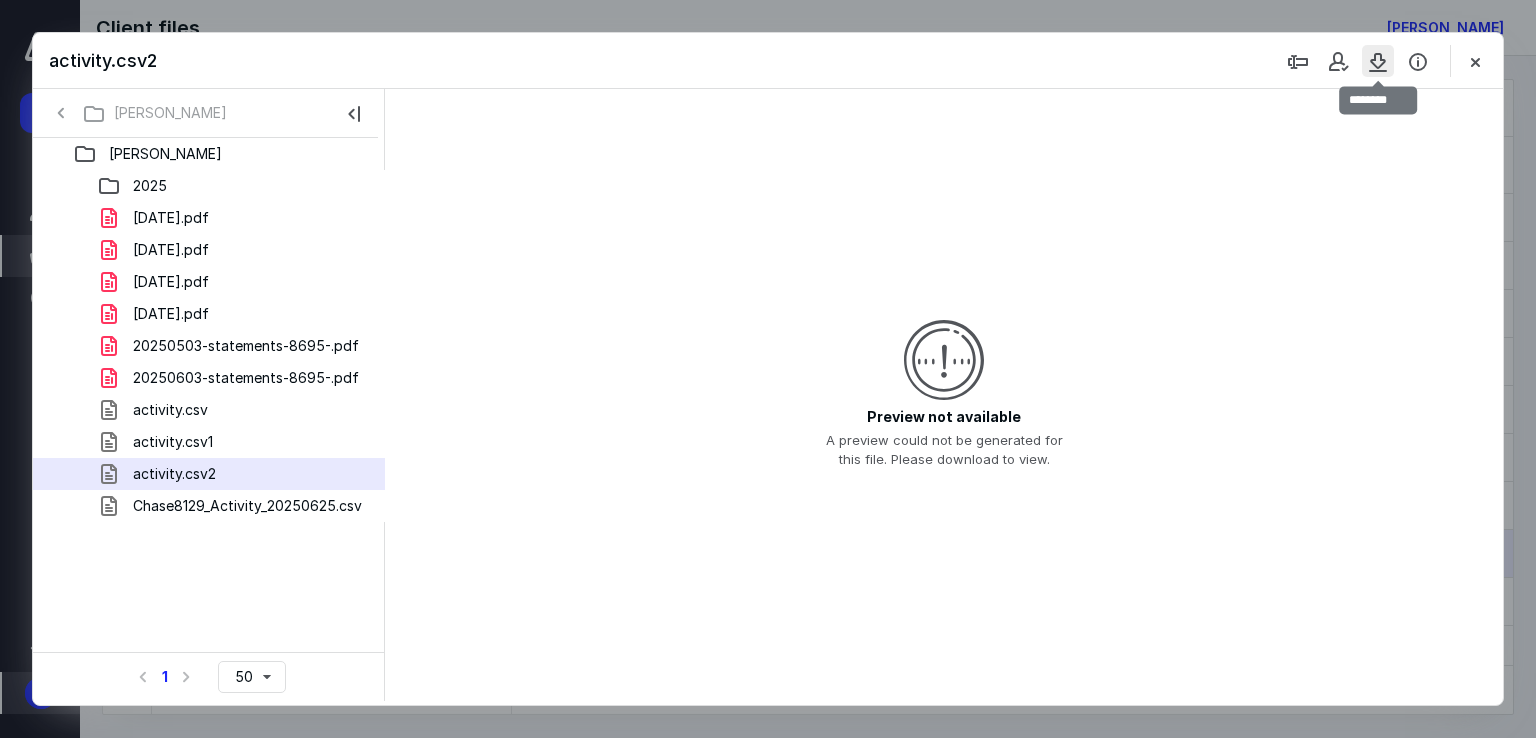 click at bounding box center [1378, 61] 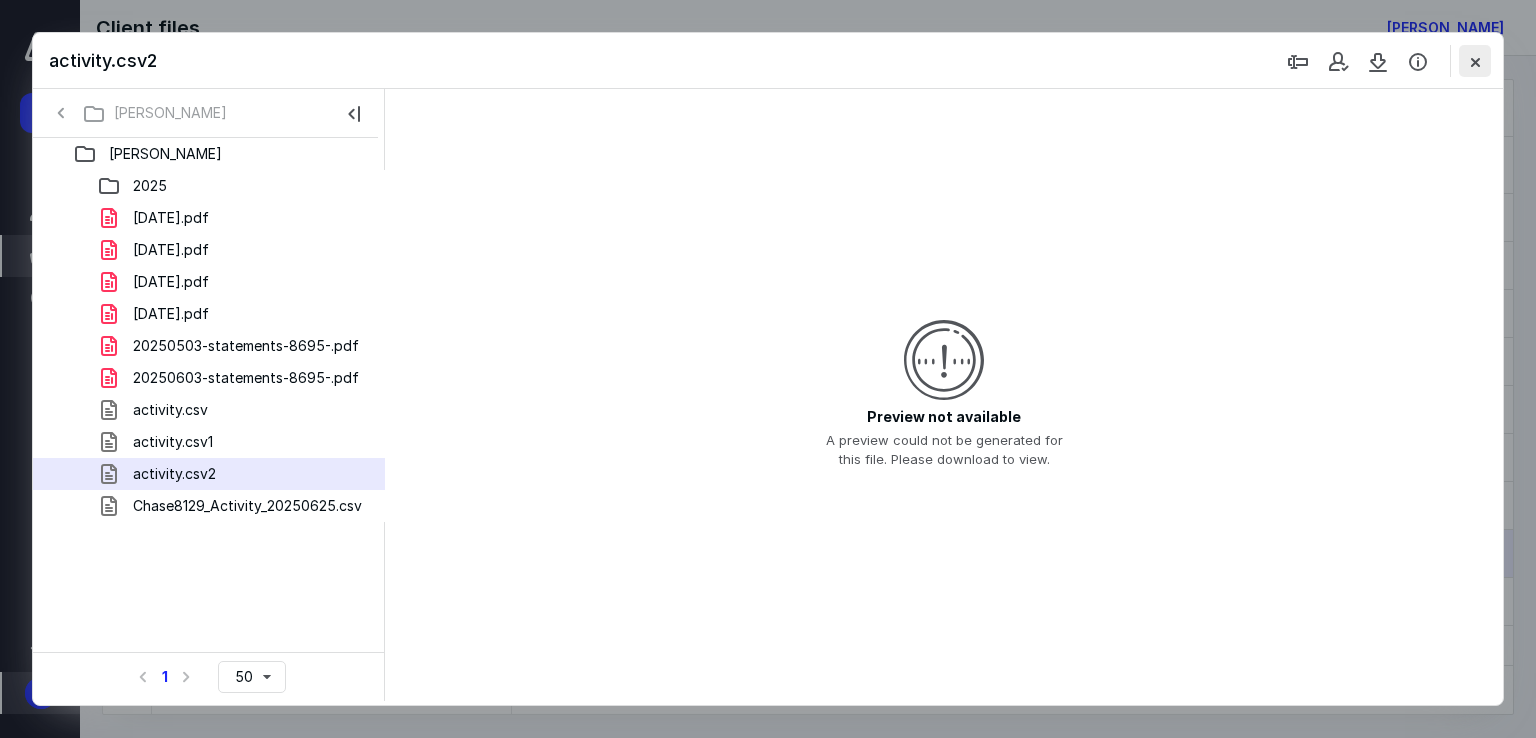 click at bounding box center [1475, 61] 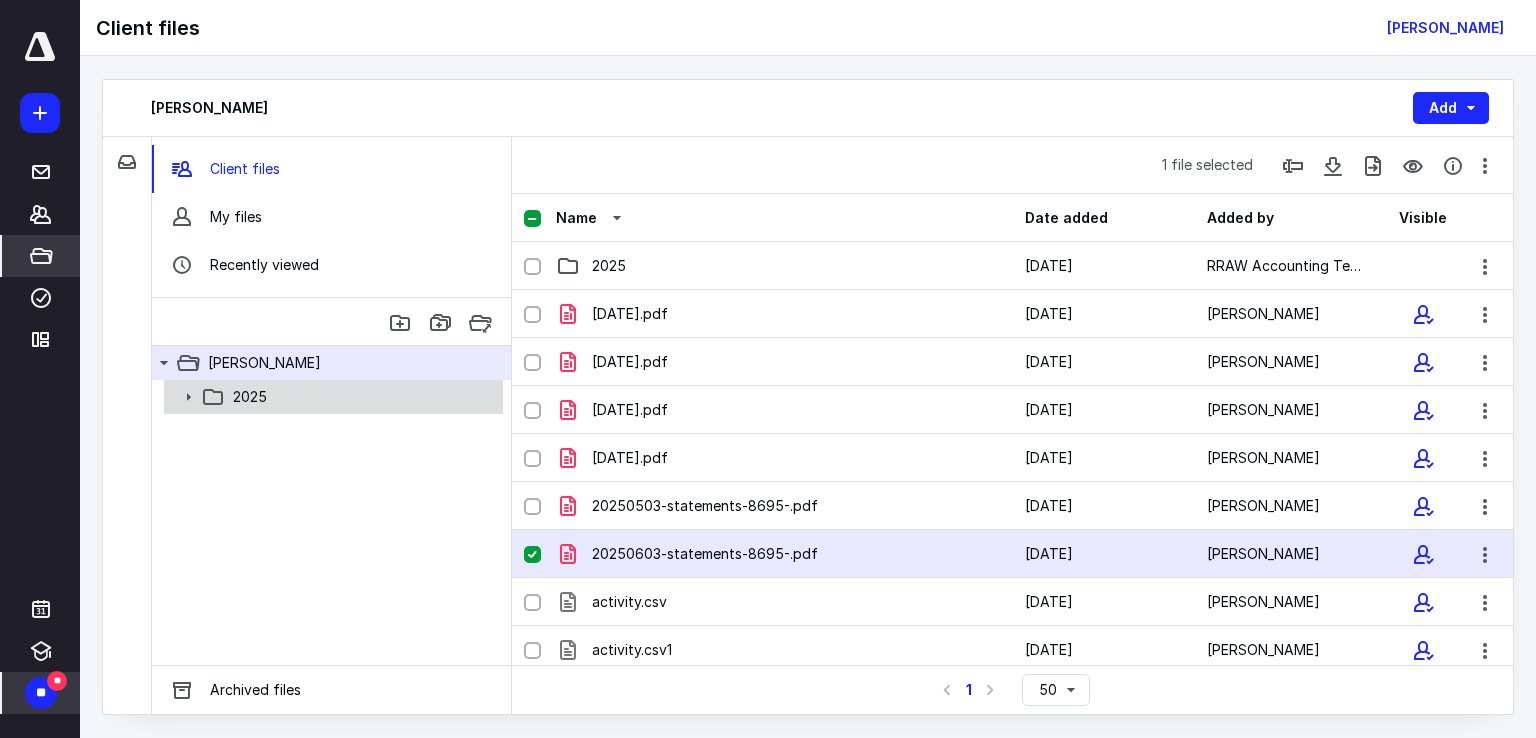 click 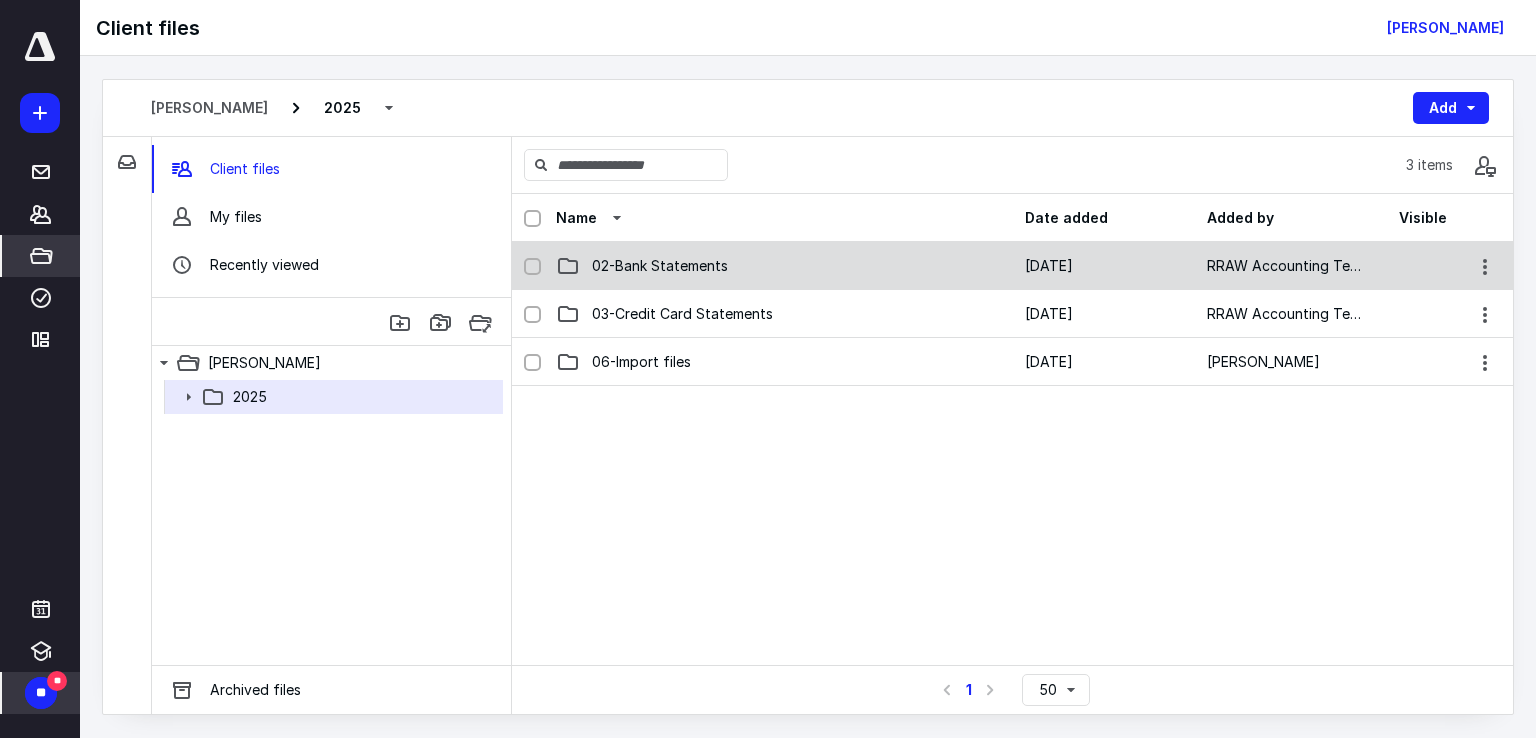 click 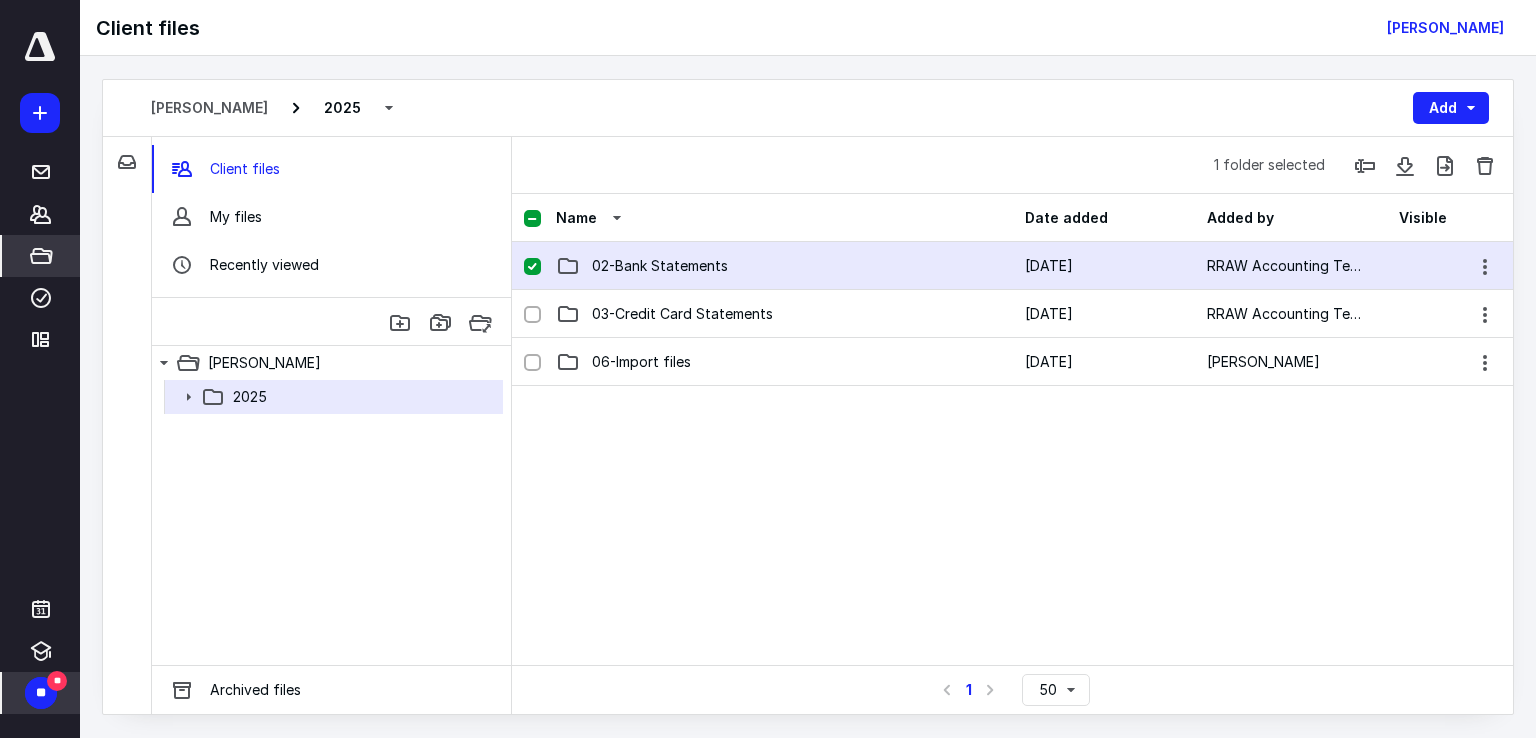 click 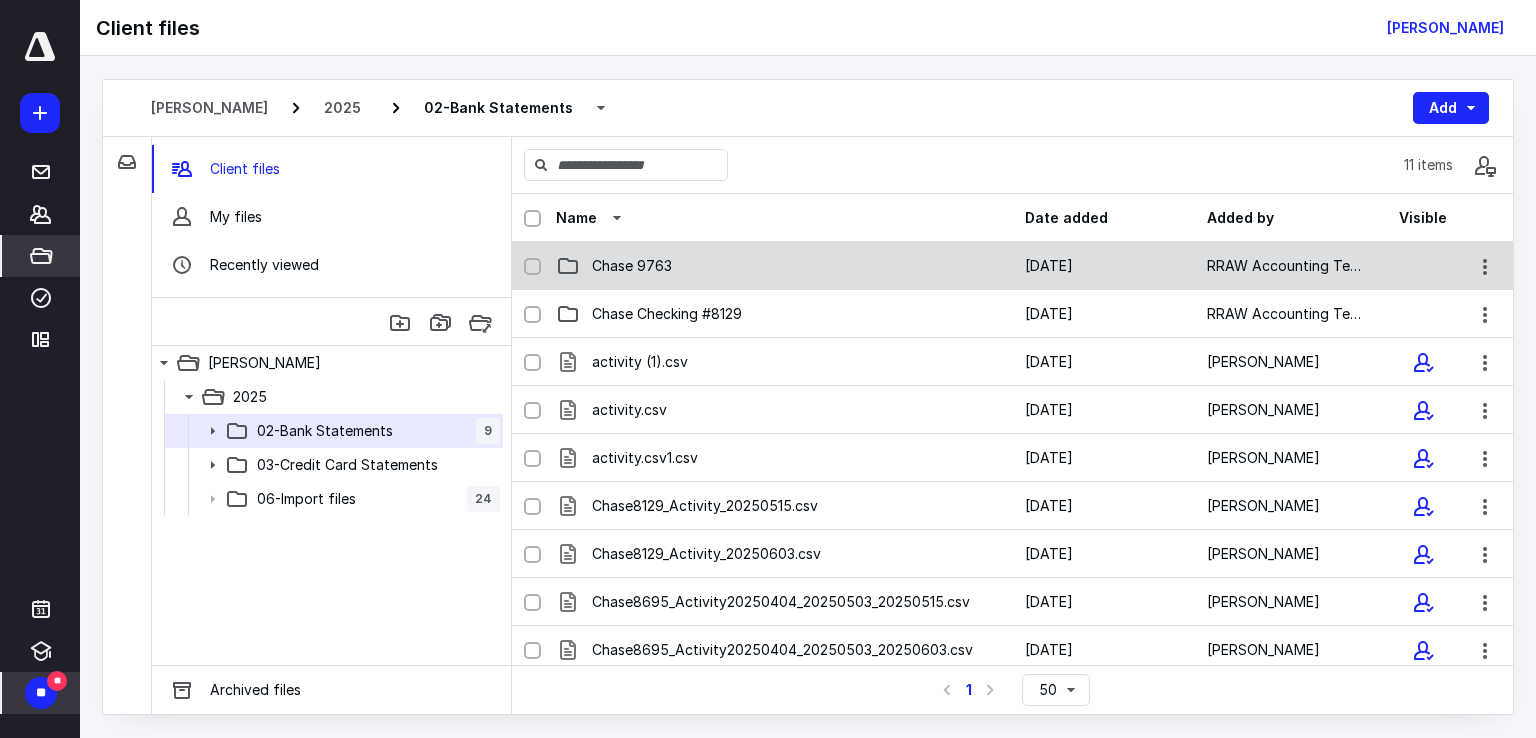 click 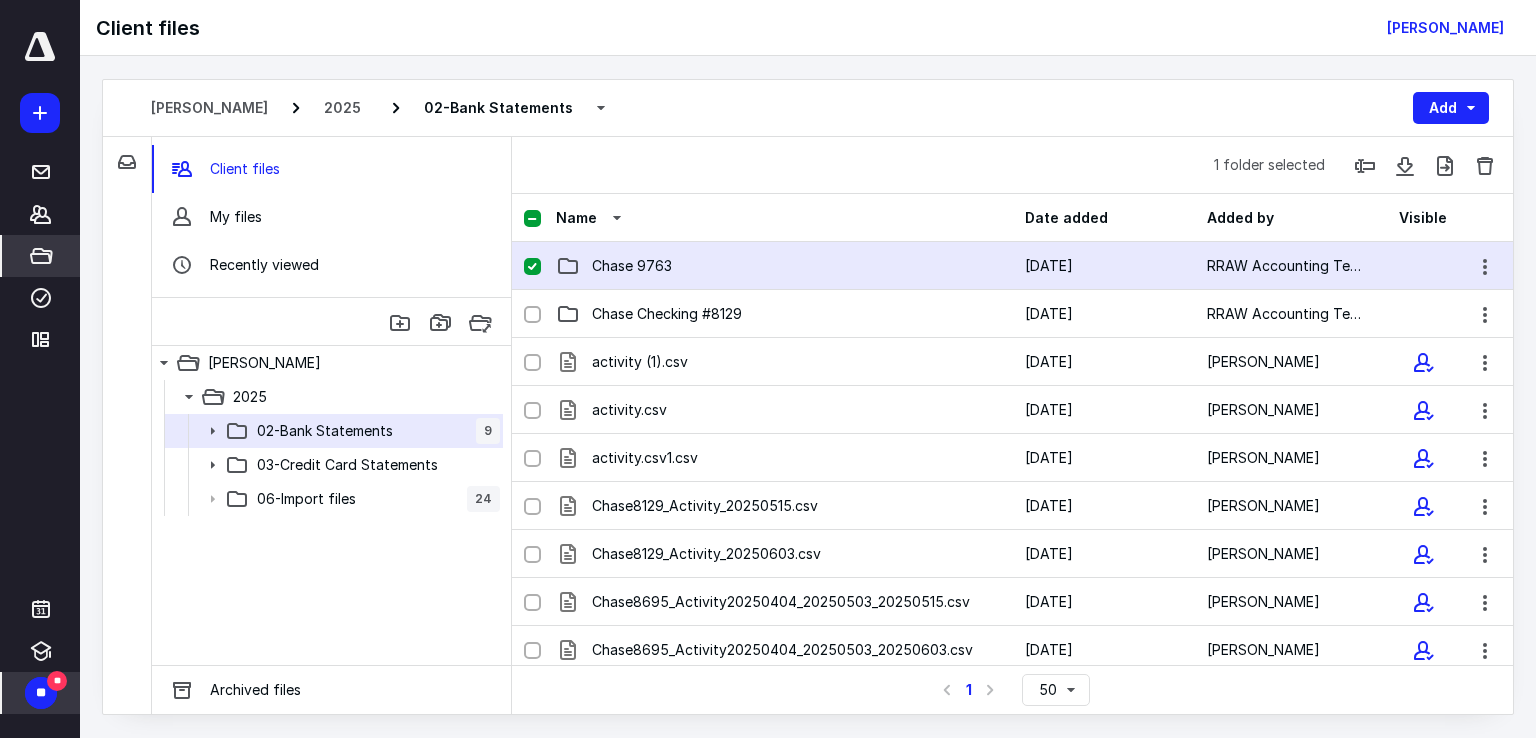 click 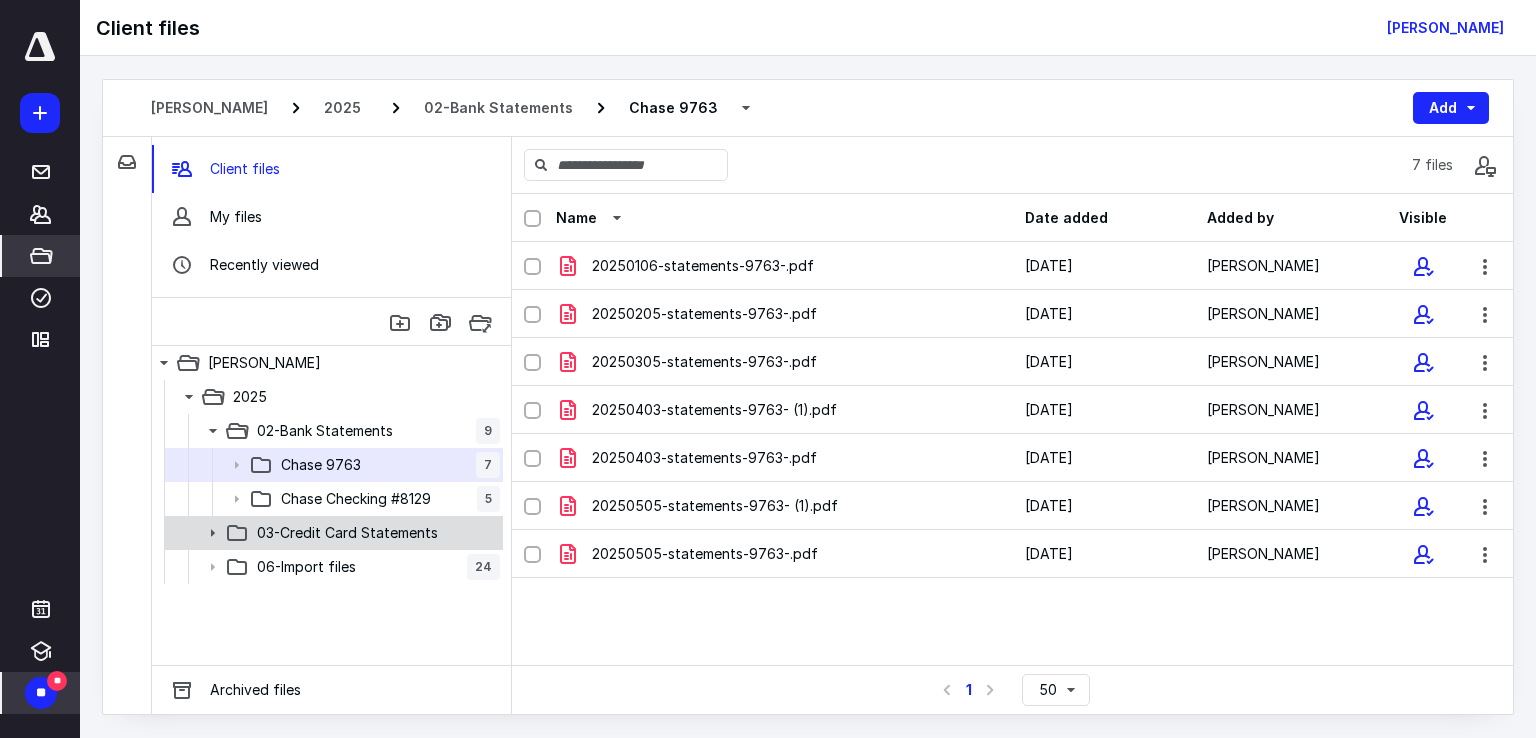 click 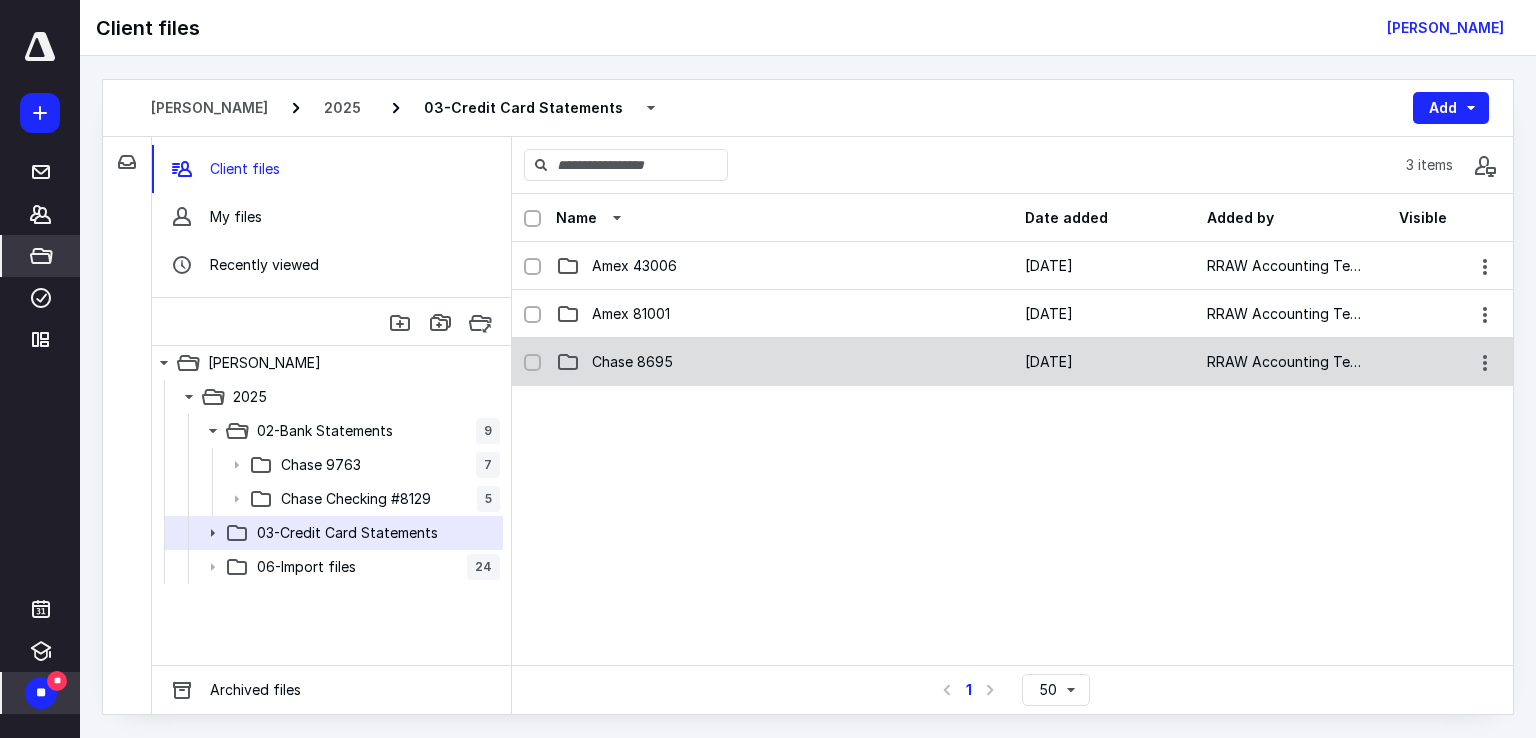 click 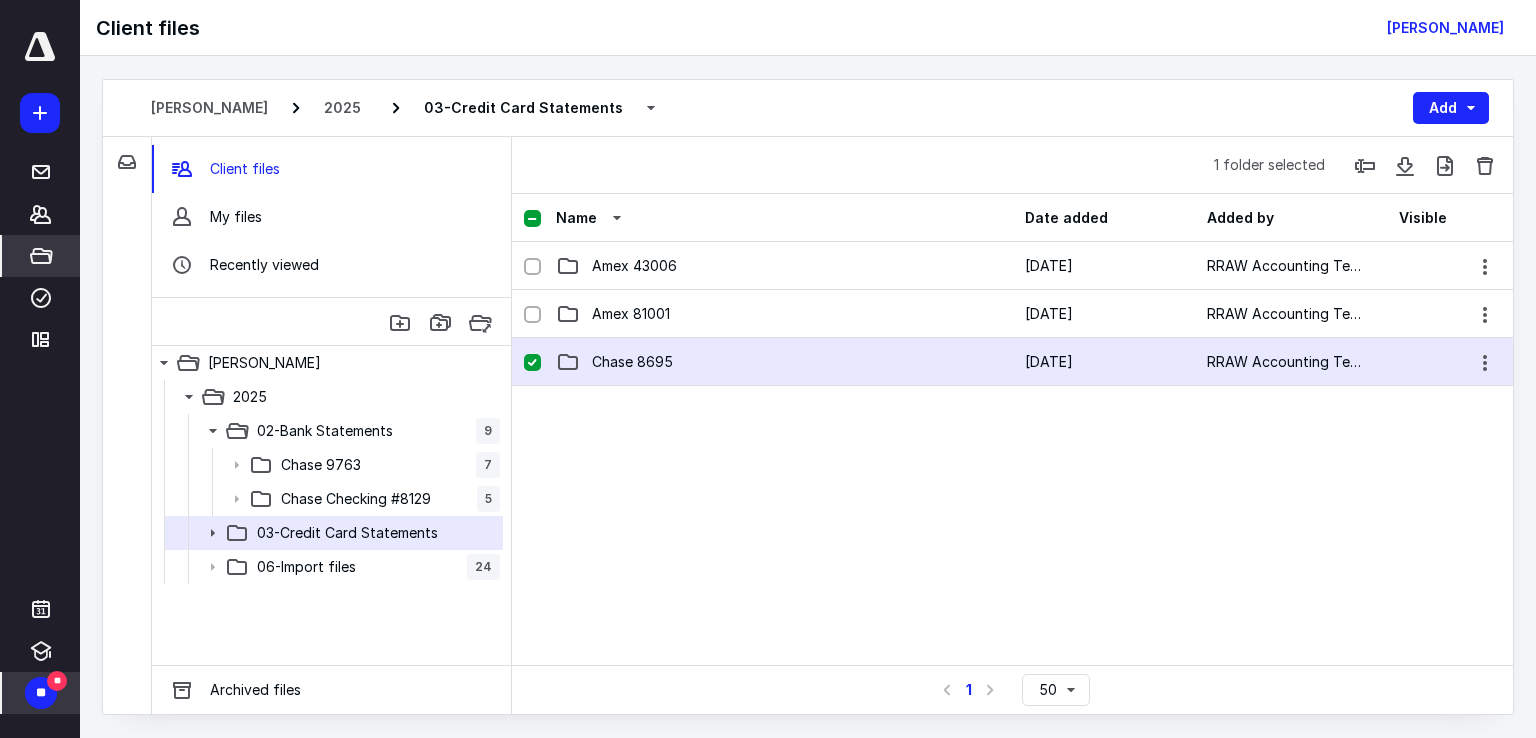 click 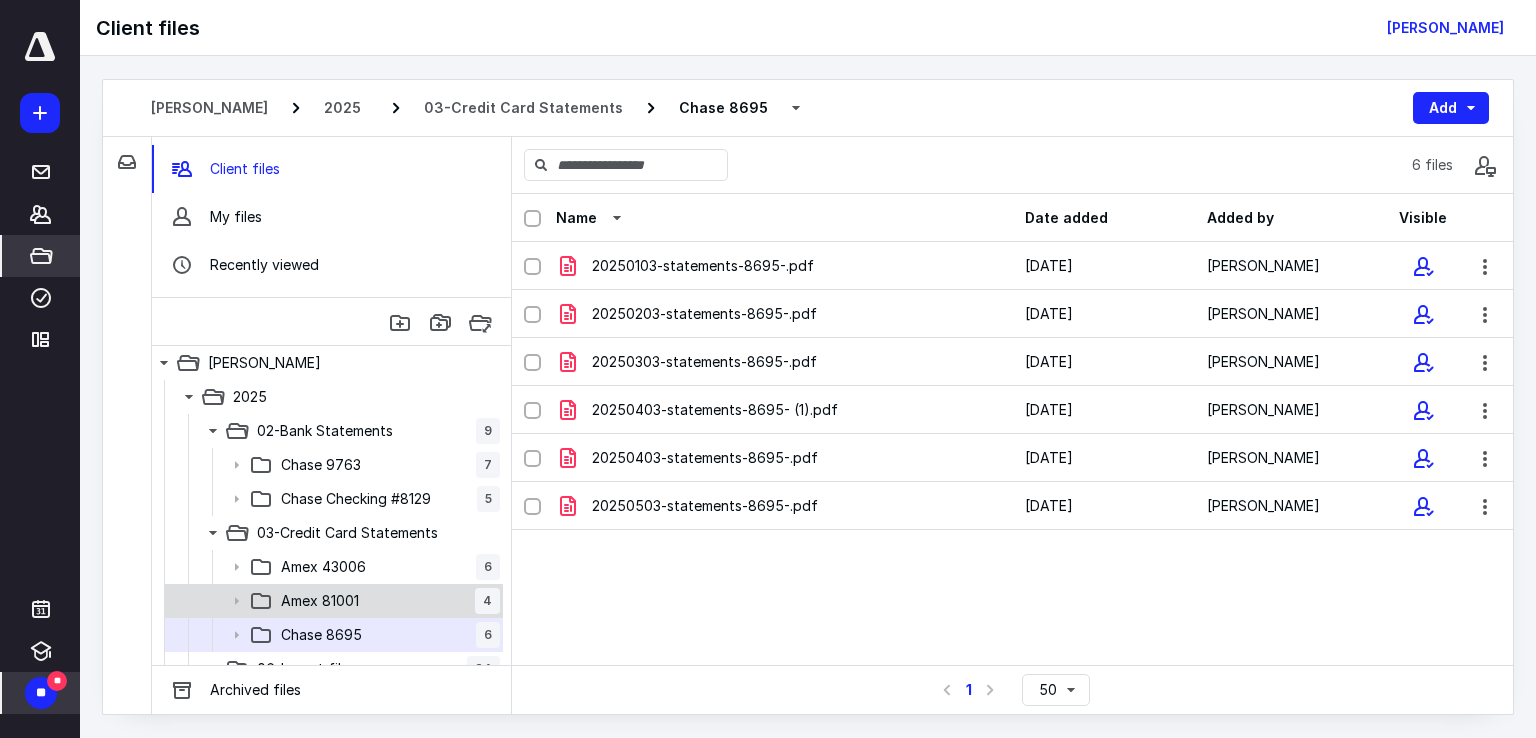 click 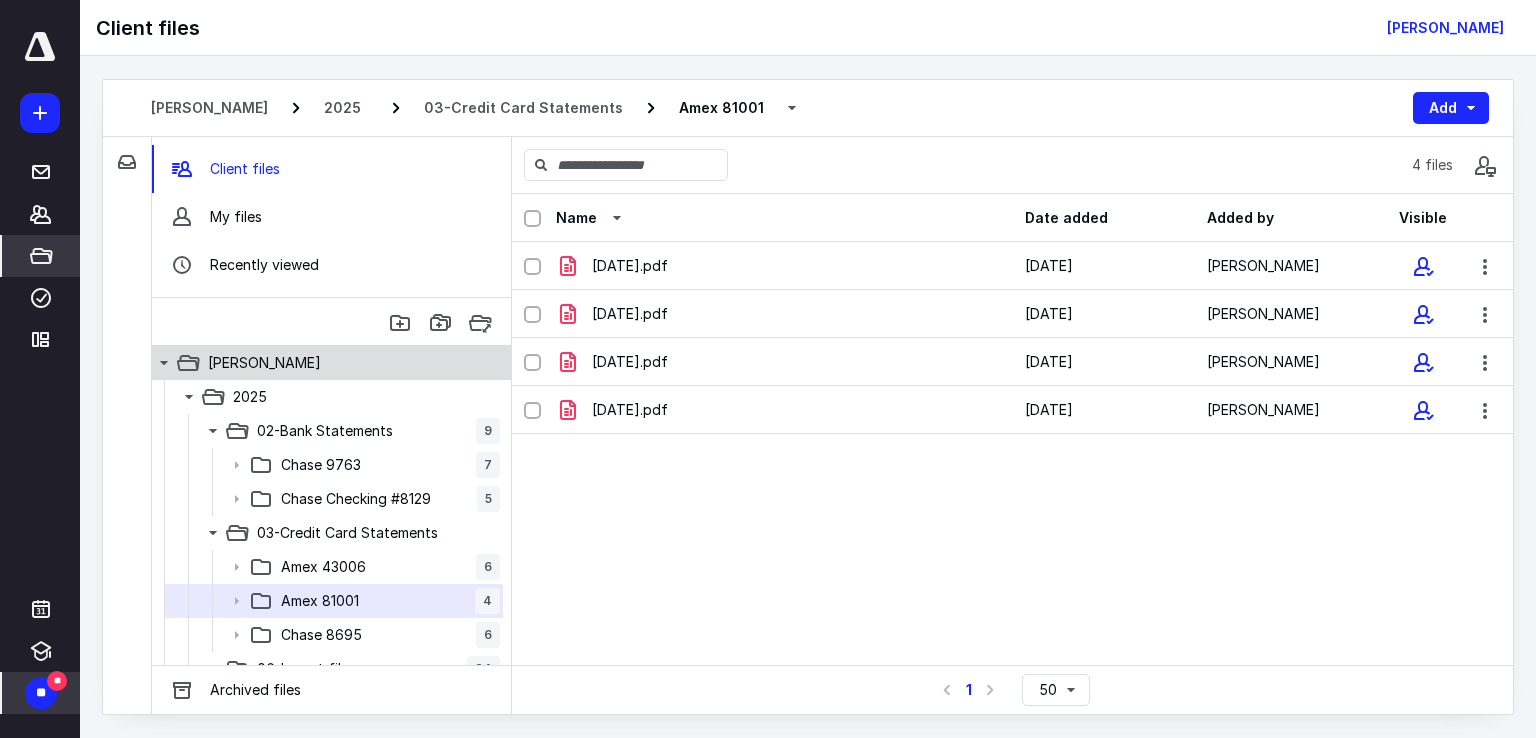 click 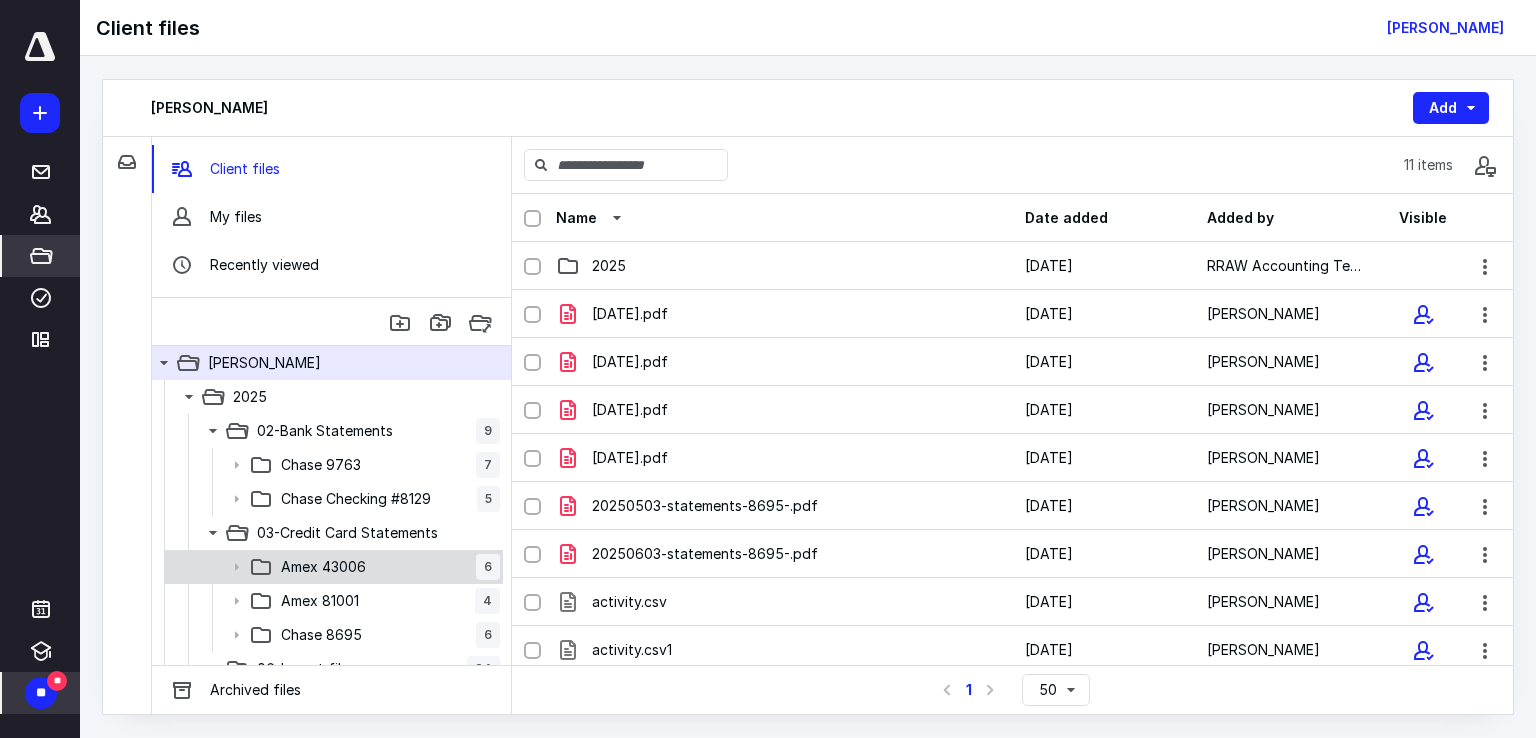 click 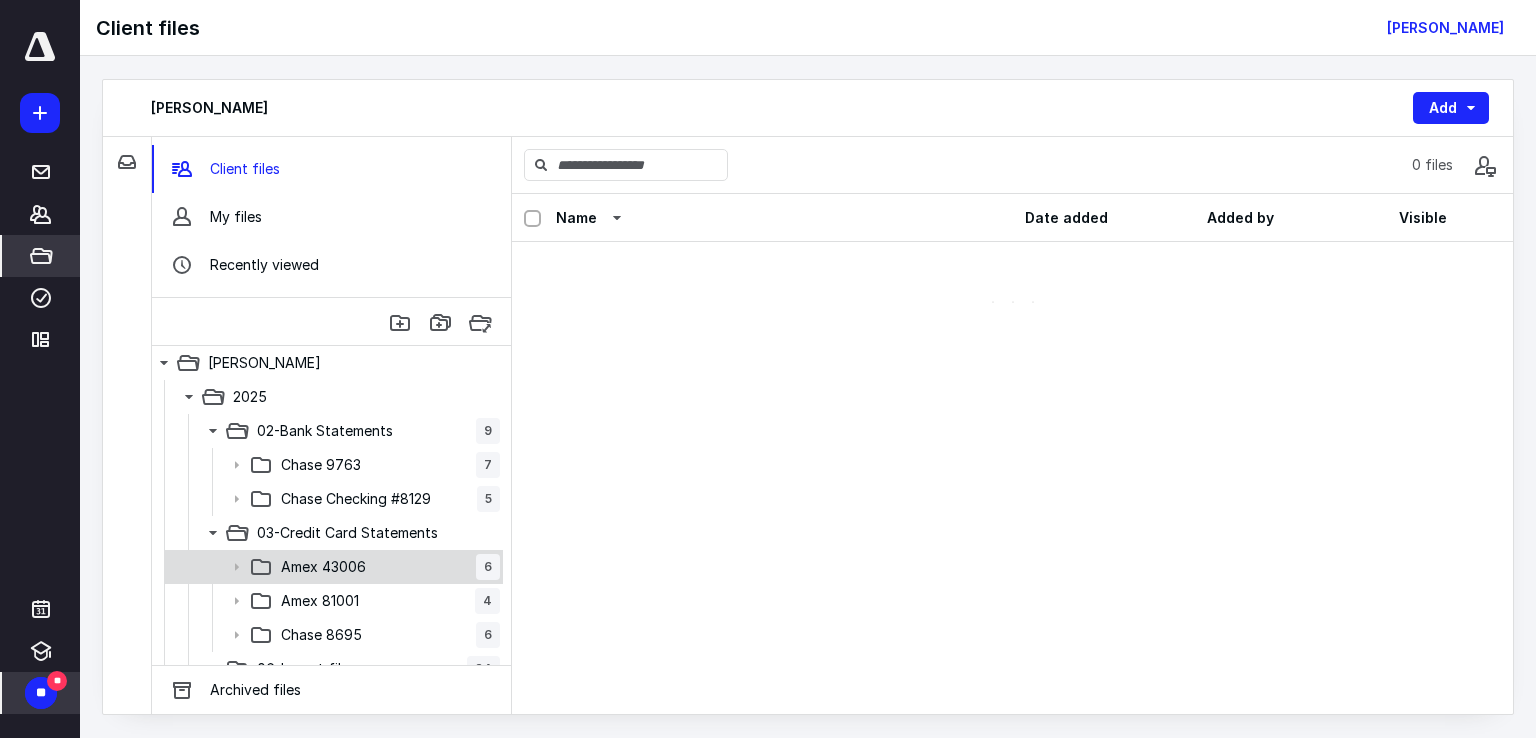 click 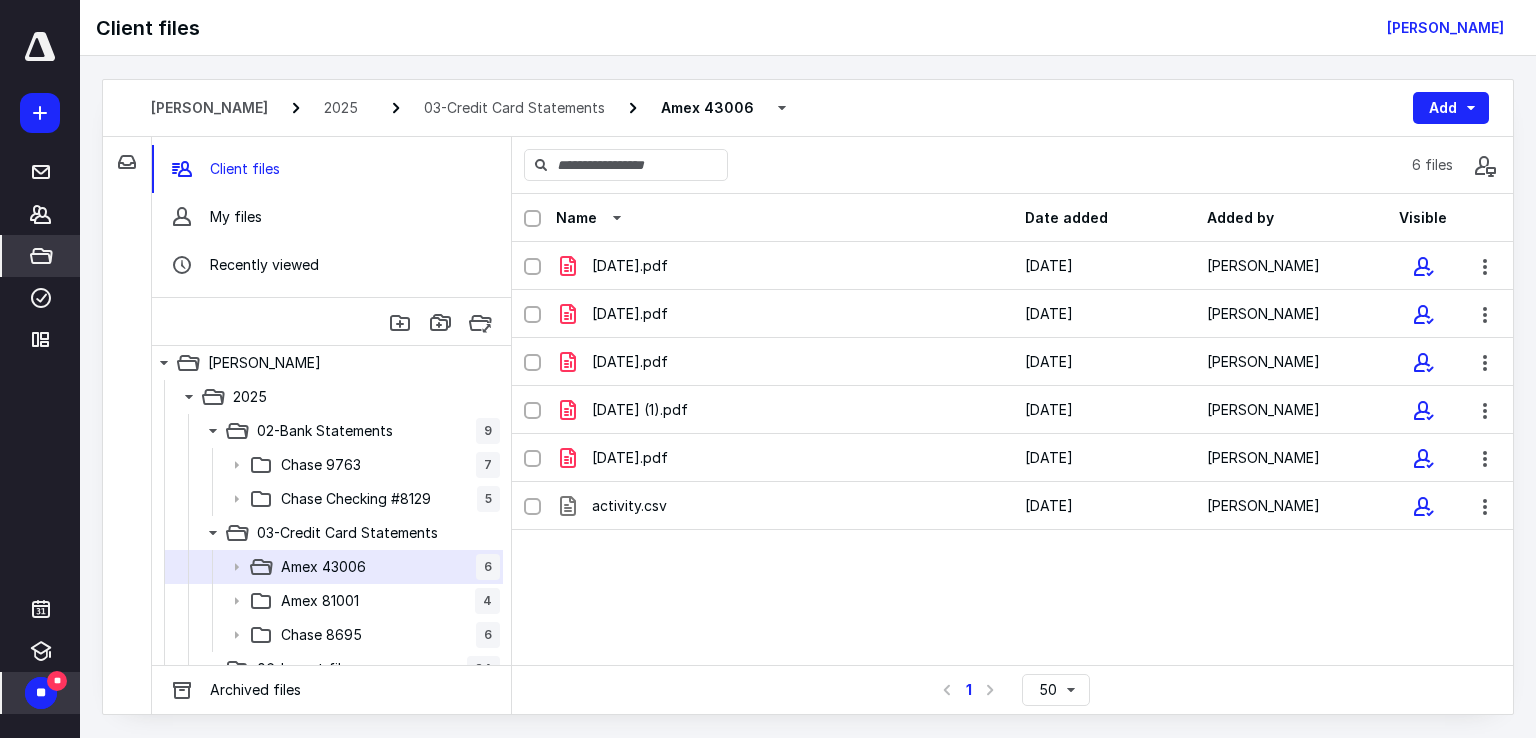 click on "Name Date added Added by Visible [DATE].pdf [DATE] [PERSON_NAME] [DATE].pdf [DATE] [PERSON_NAME] [DATE].pdf [DATE] [PERSON_NAME] [DATE] (1).pdf [DATE] [PERSON_NAME] [DATE].pdf [DATE] [PERSON_NAME] activity.csv [DATE] [PERSON_NAME]" at bounding box center [1012, 429] 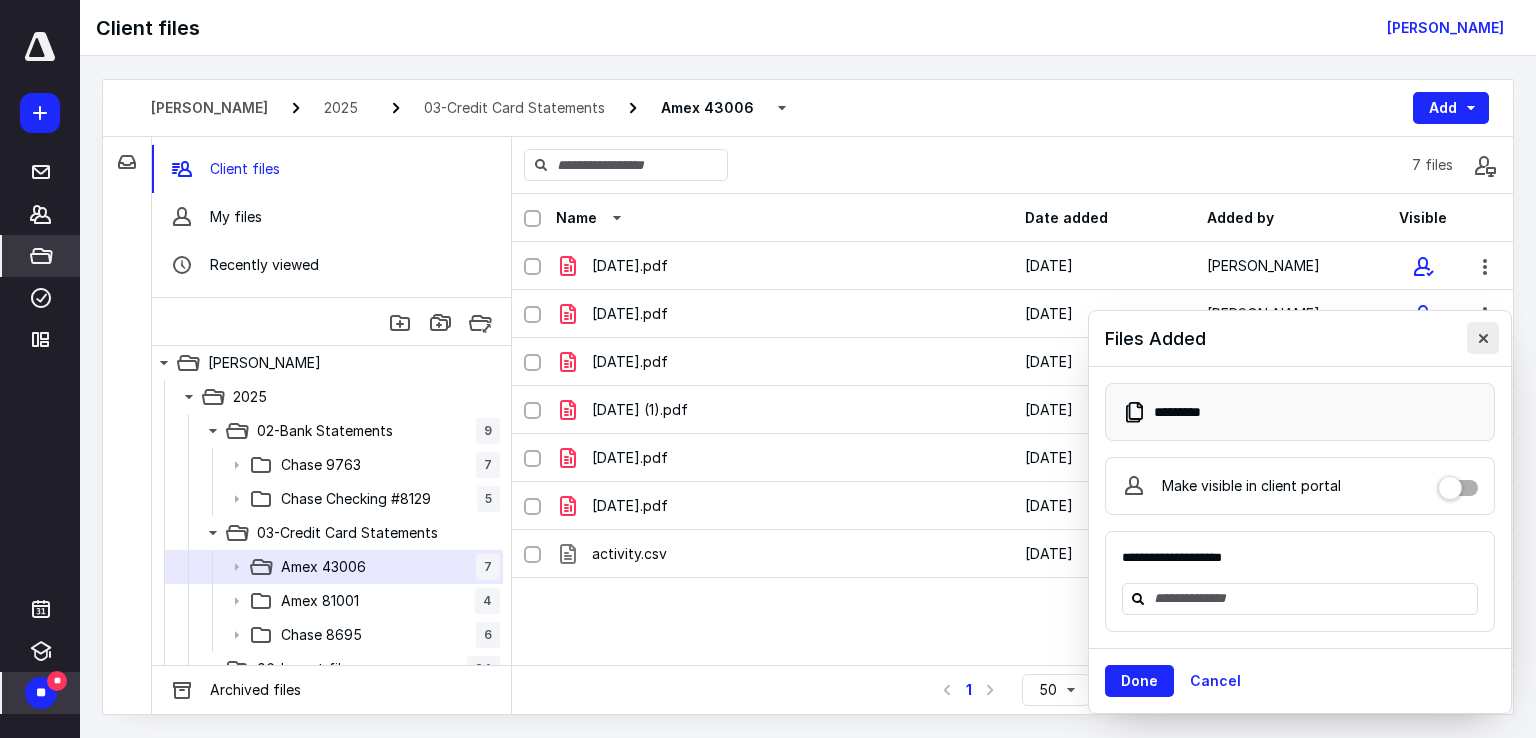 click at bounding box center (1483, 338) 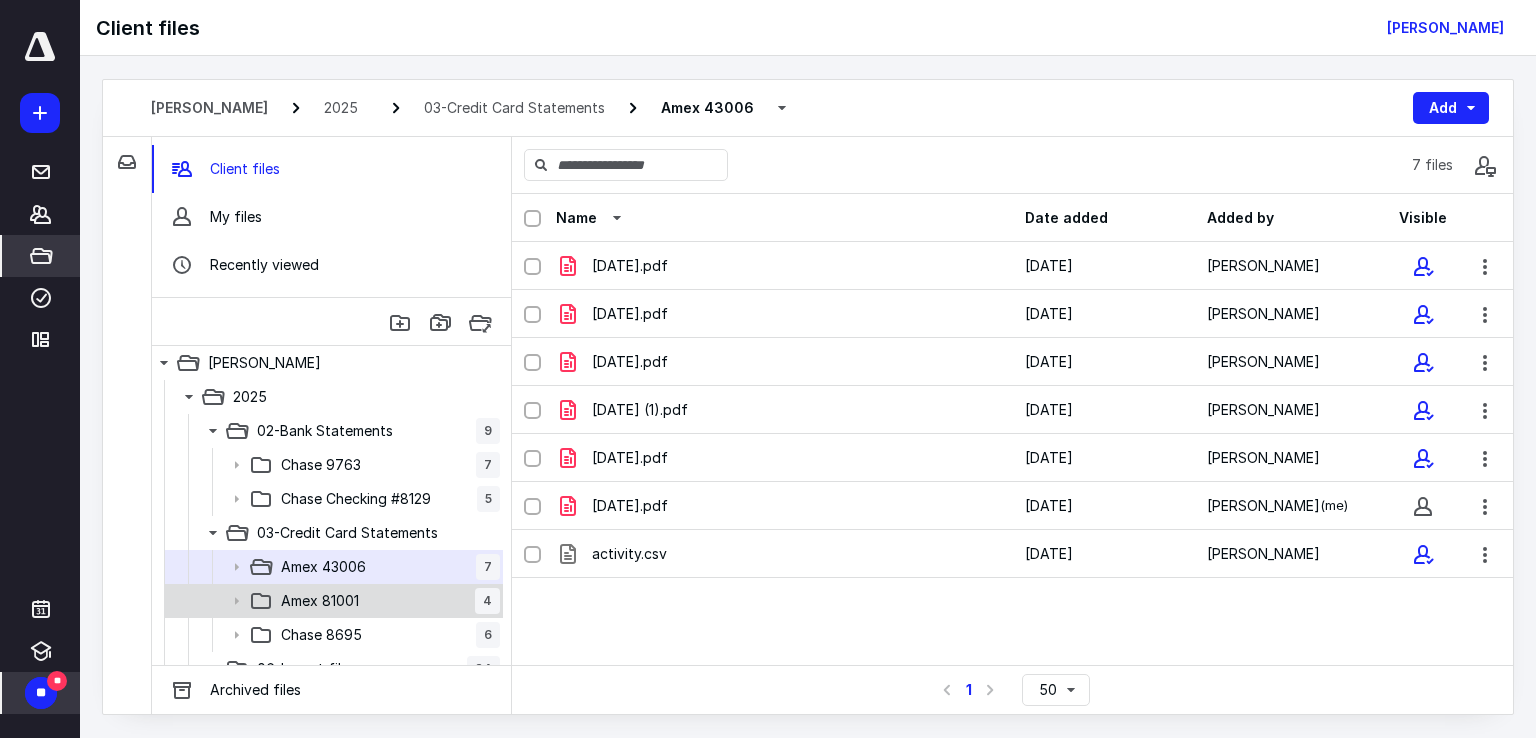 click 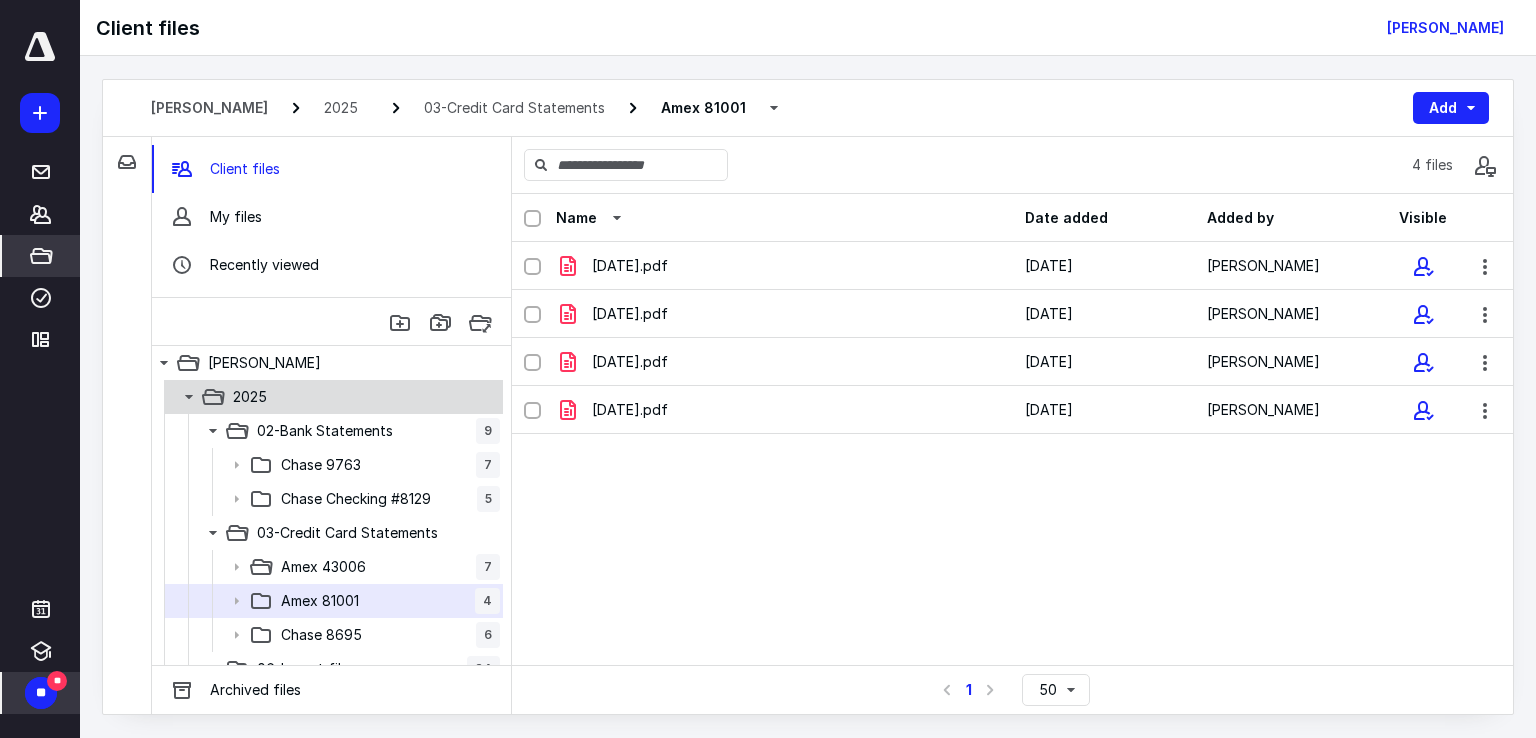 click 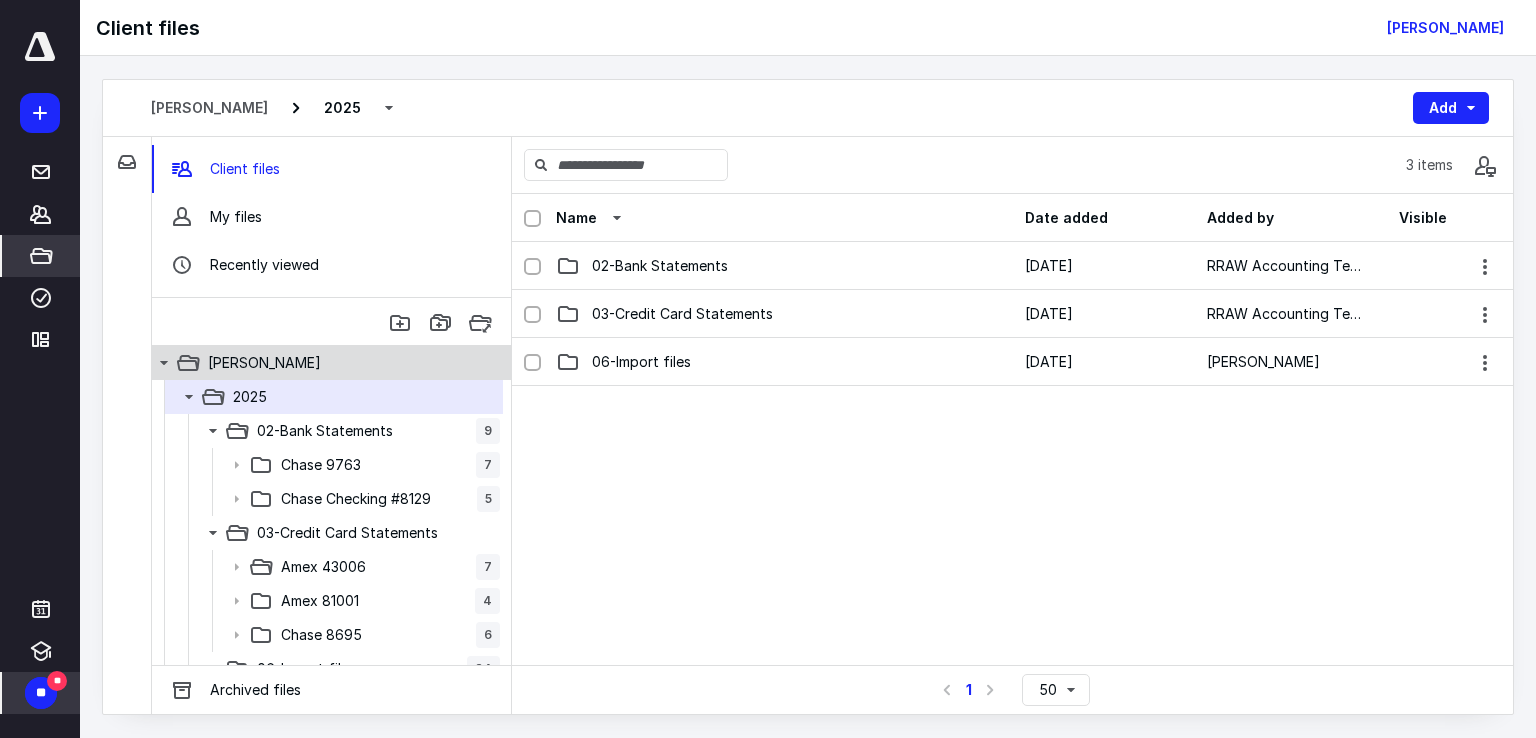 click 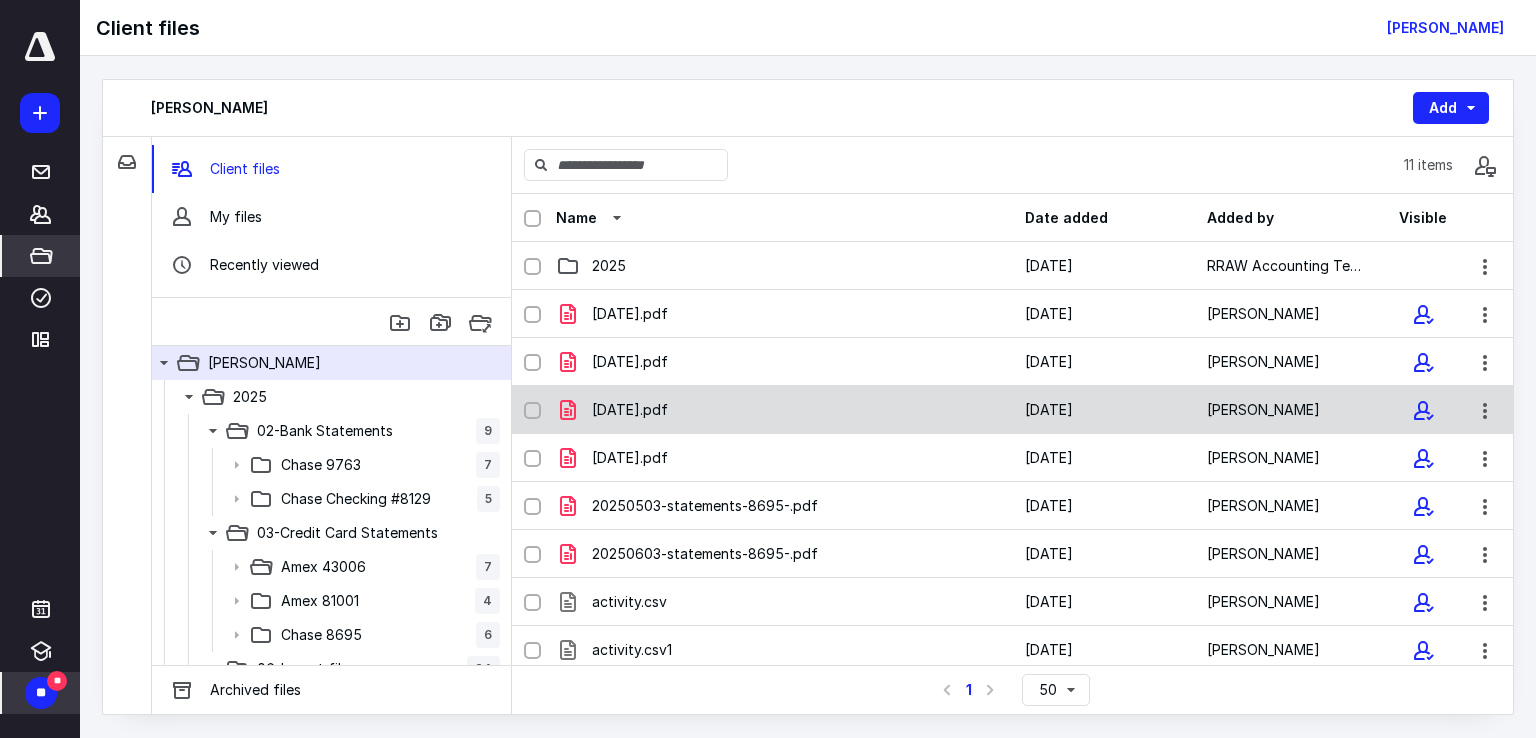 click 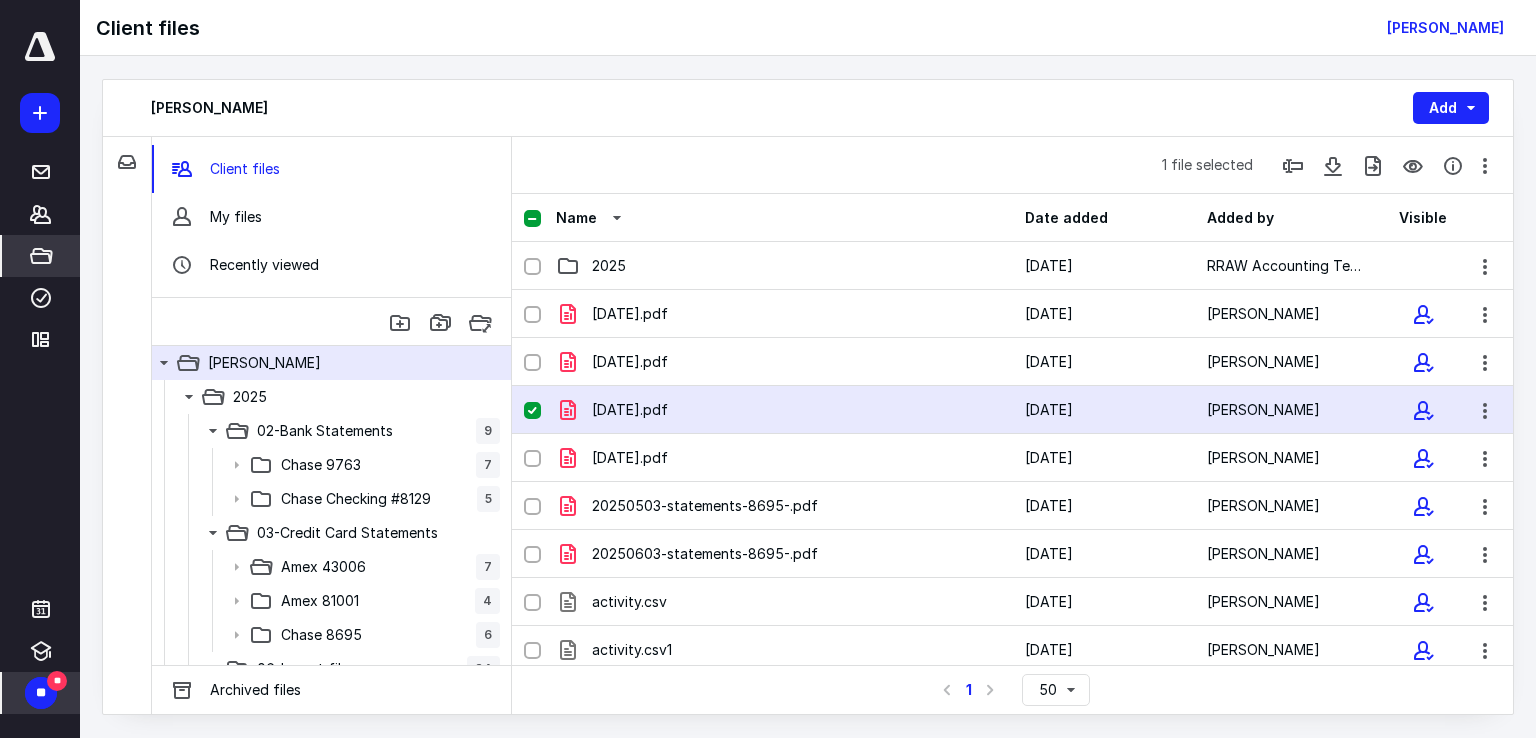 click 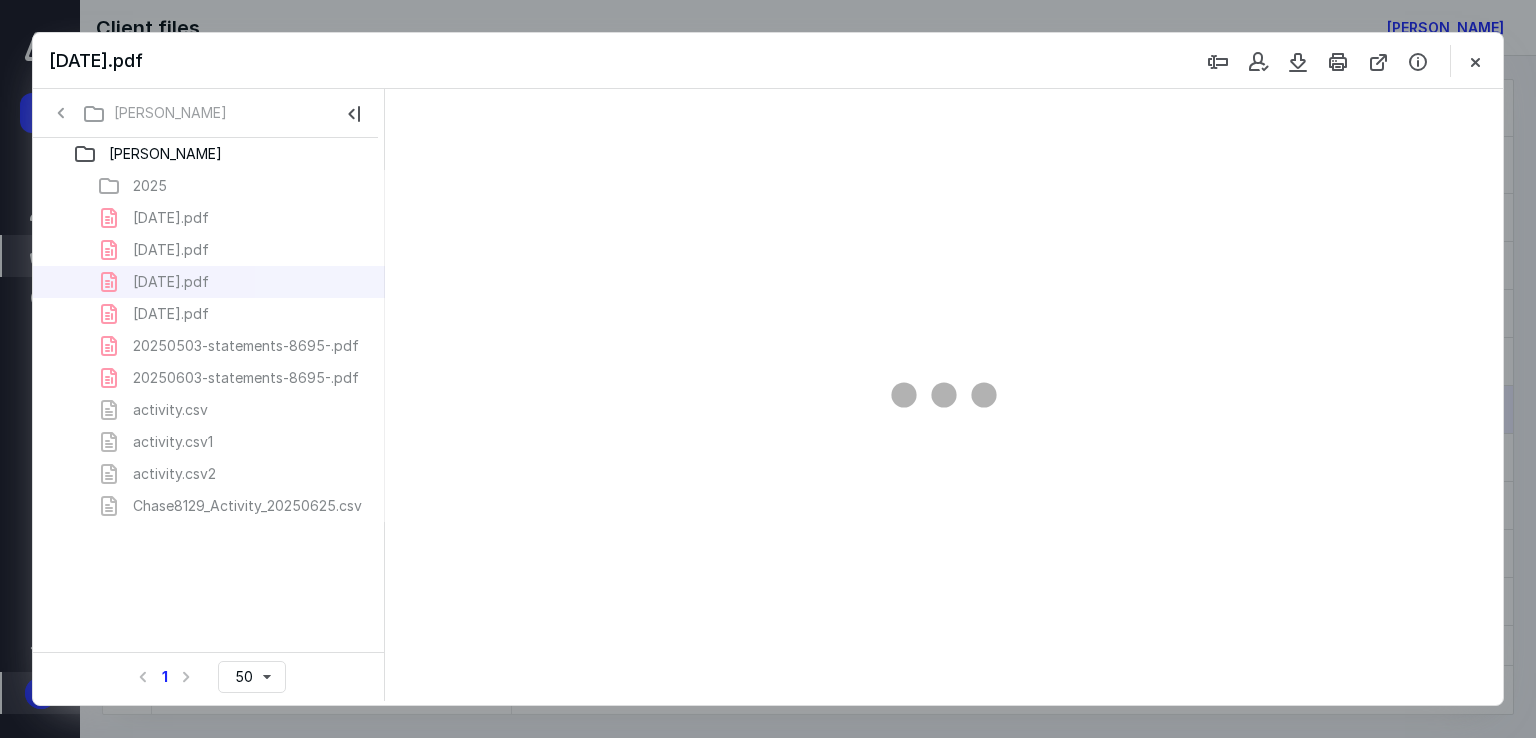 scroll, scrollTop: 0, scrollLeft: 0, axis: both 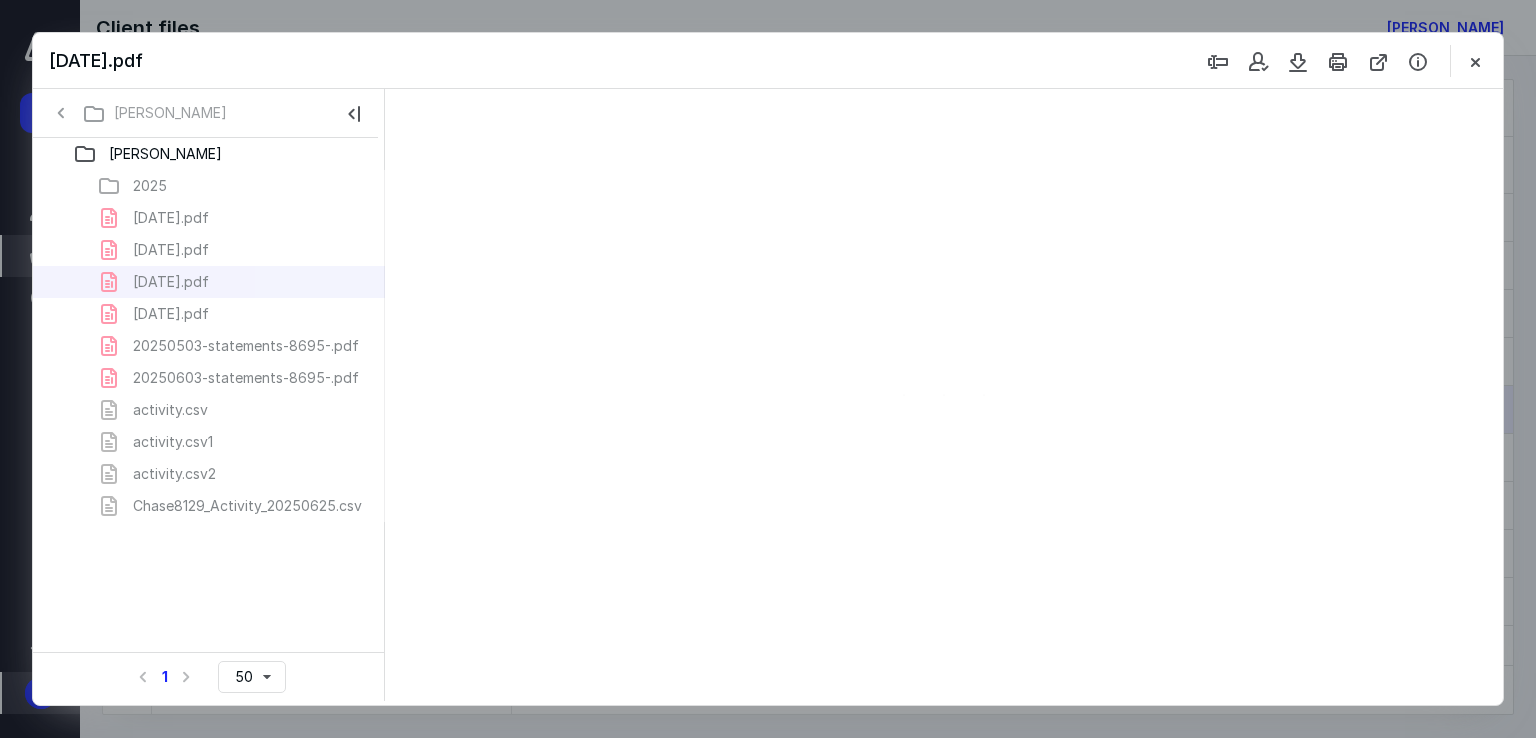 type on "72" 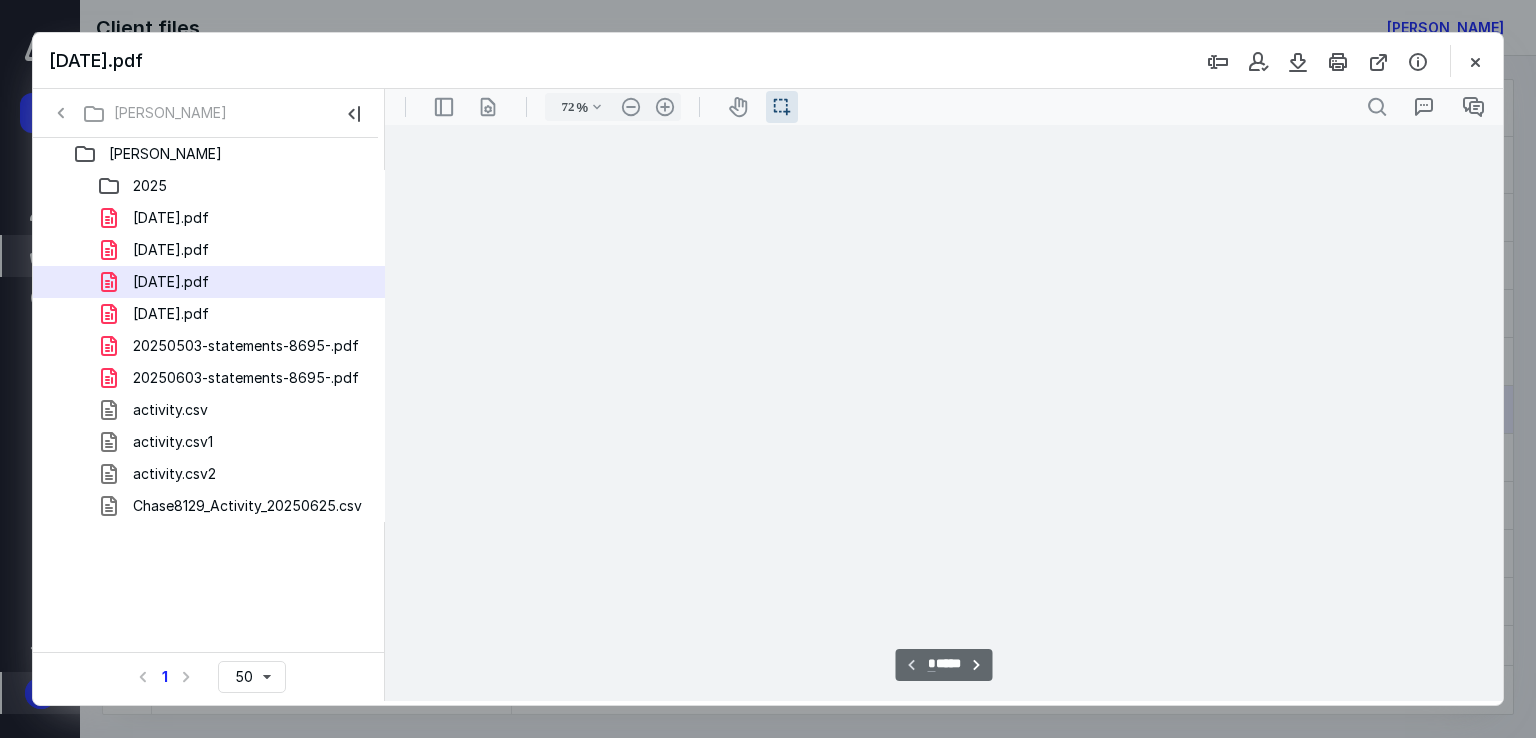 scroll, scrollTop: 39, scrollLeft: 0, axis: vertical 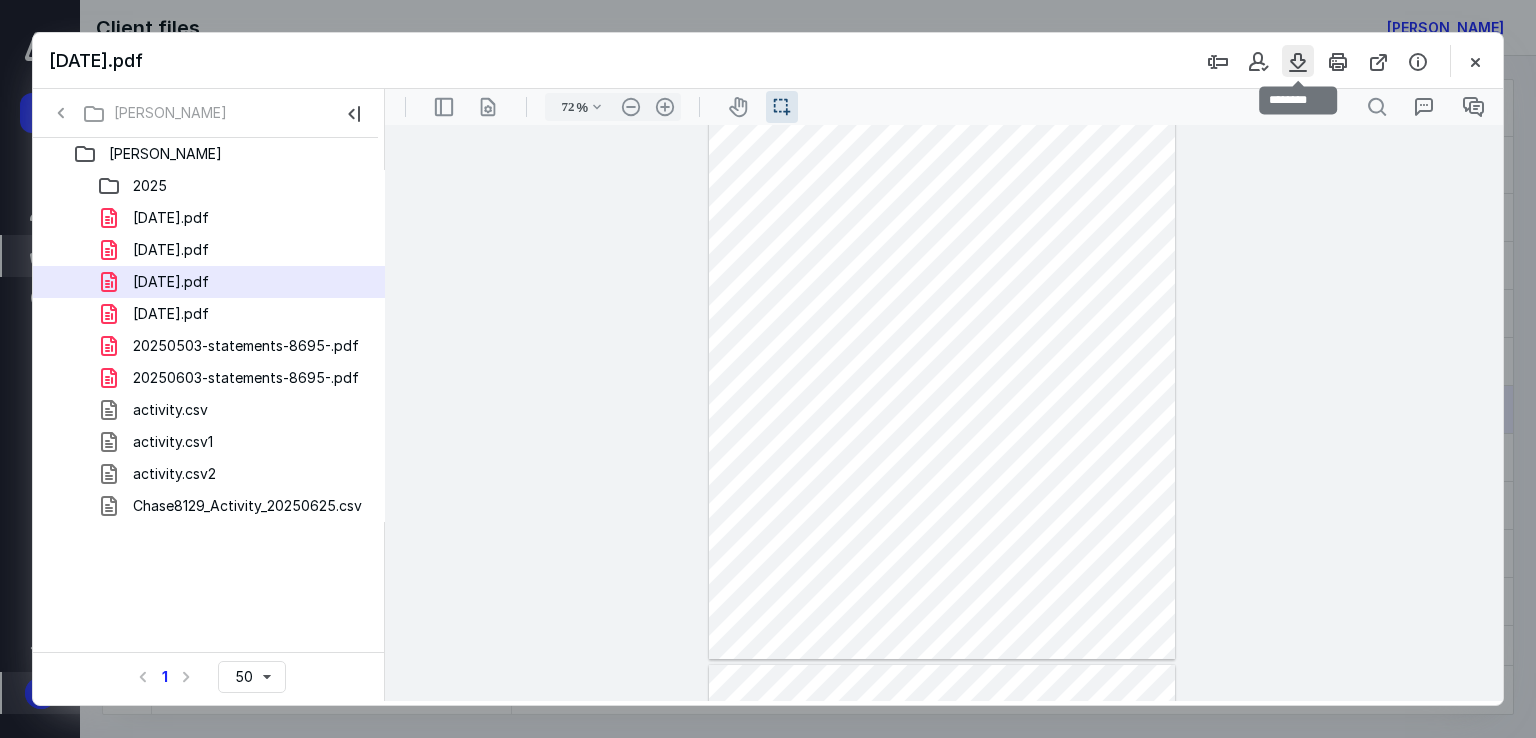 click at bounding box center [1298, 61] 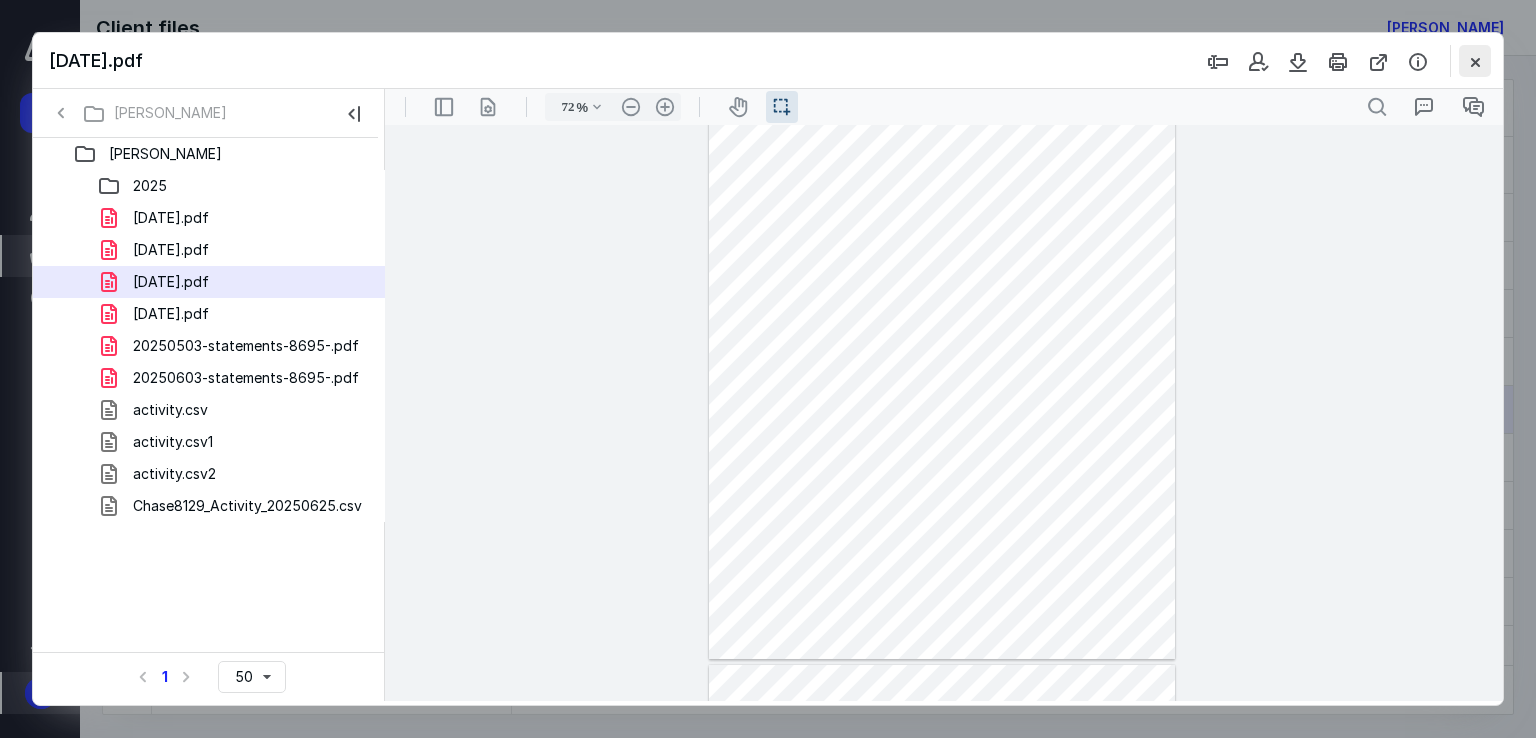 click at bounding box center [1475, 61] 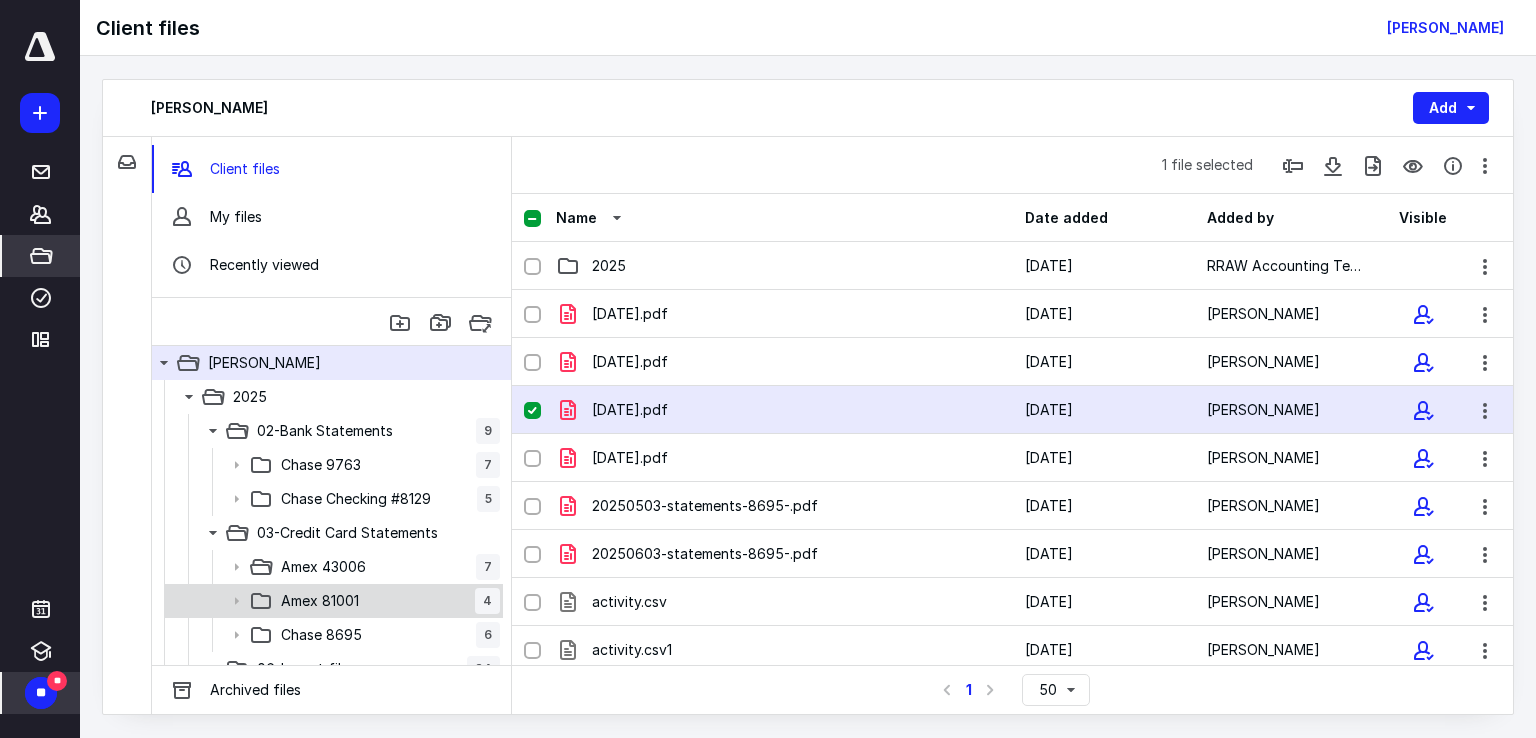 click 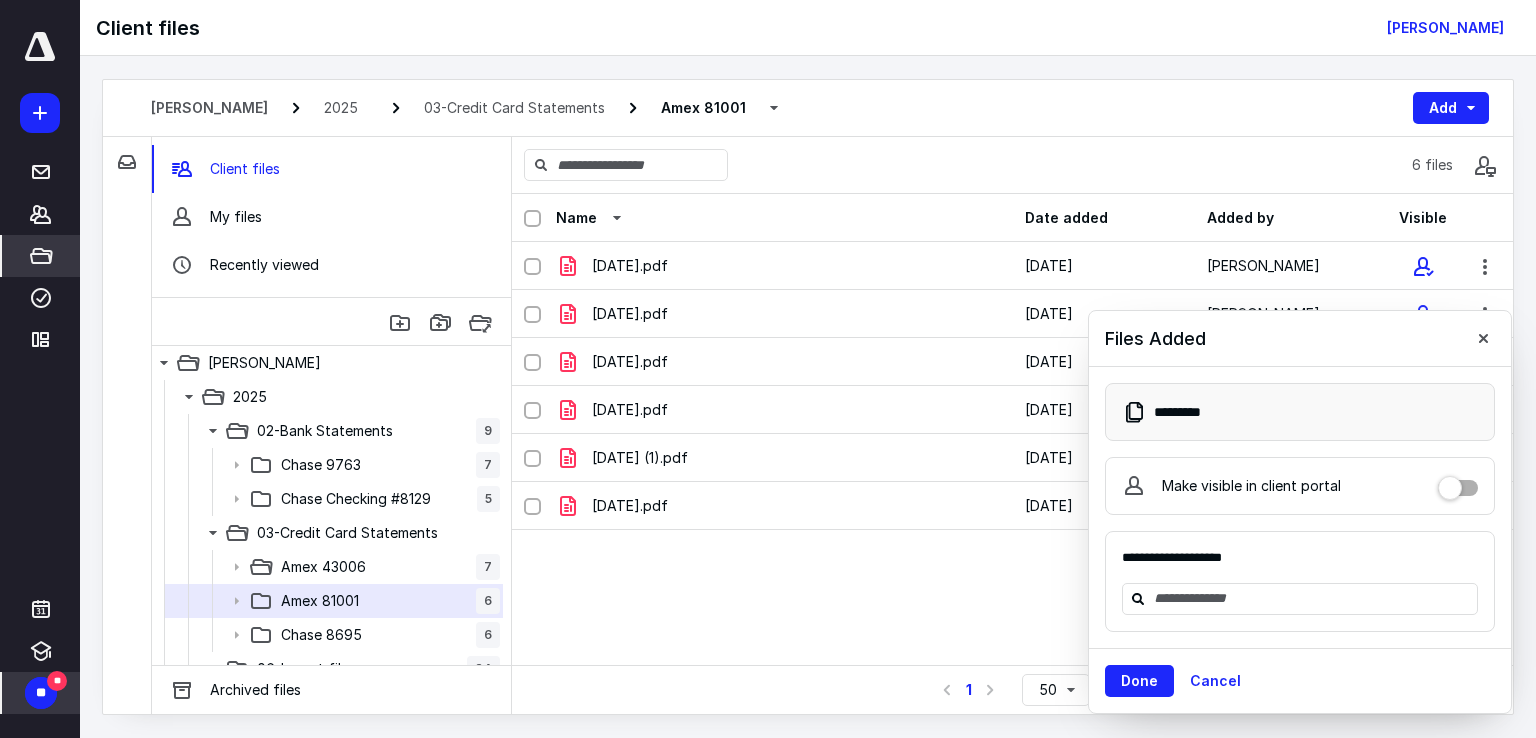 click on "Name Date added Added by Visible [DATE].pdf [DATE] [PERSON_NAME] [DATE].pdf [DATE] [PERSON_NAME] [DATE].pdf [DATE] [PERSON_NAME] [DATE].pdf [DATE] [PERSON_NAME] [DATE] (1).pdf [DATE] [PERSON_NAME]  (me) [DATE].pdf [DATE] [PERSON_NAME]  (me)" at bounding box center (1012, 429) 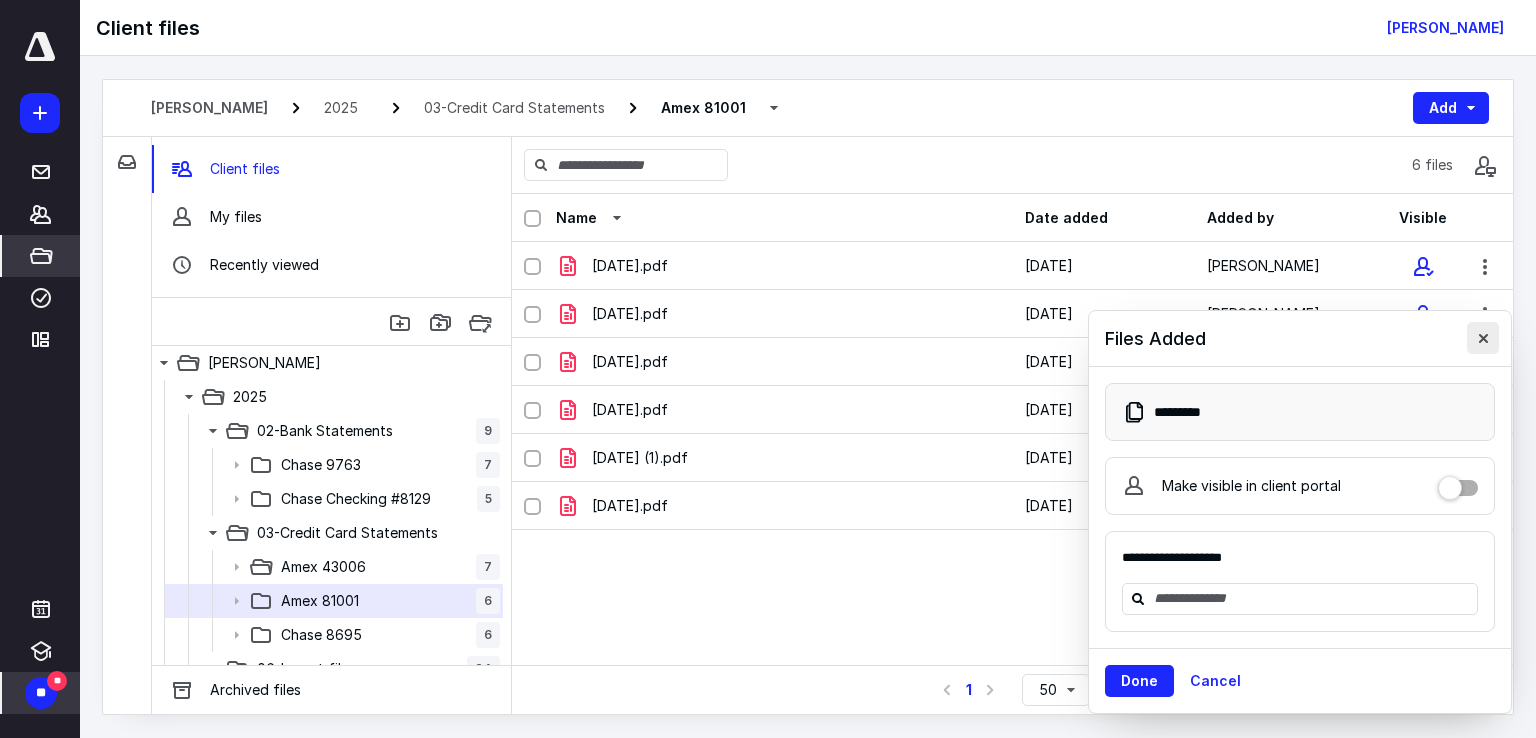 click at bounding box center [1483, 338] 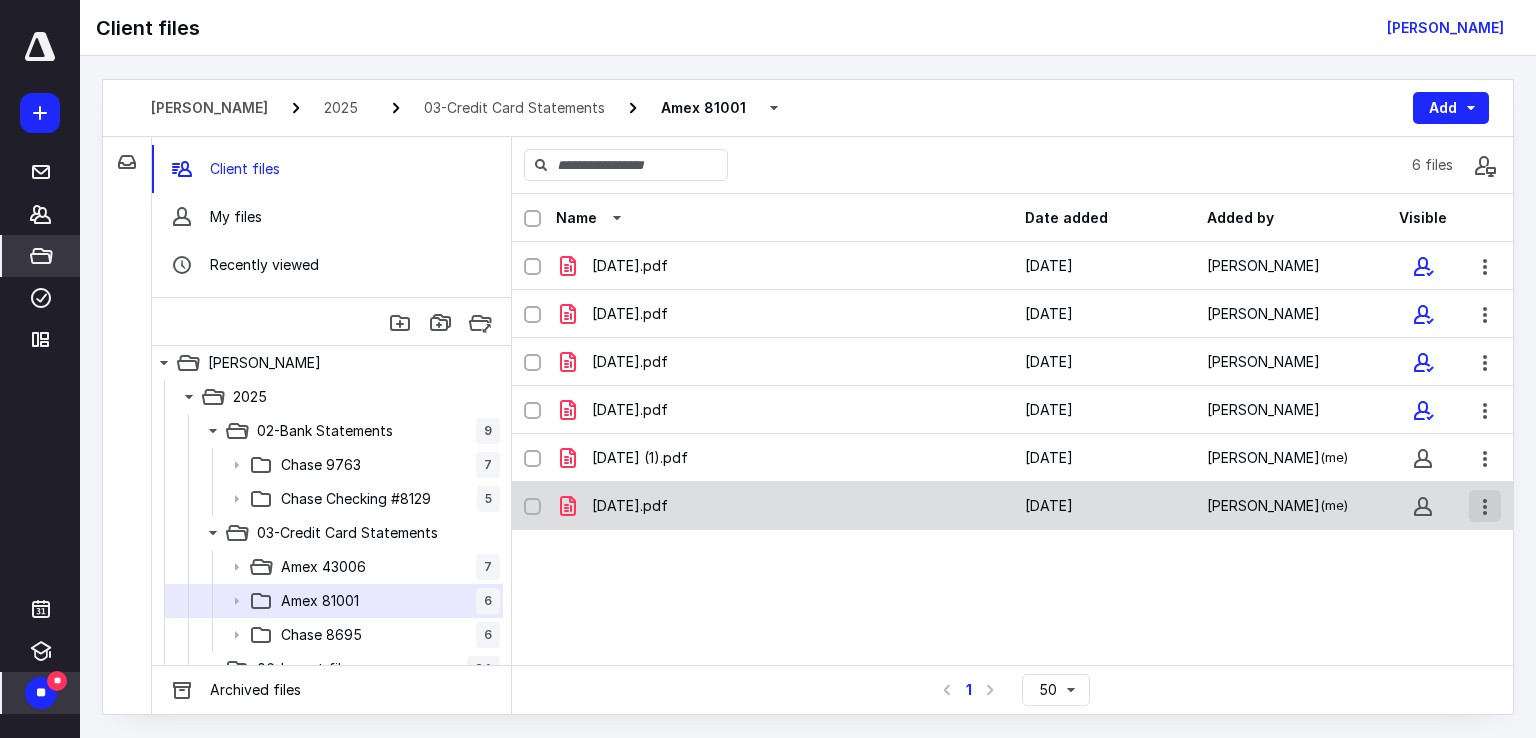 click at bounding box center [1485, 506] 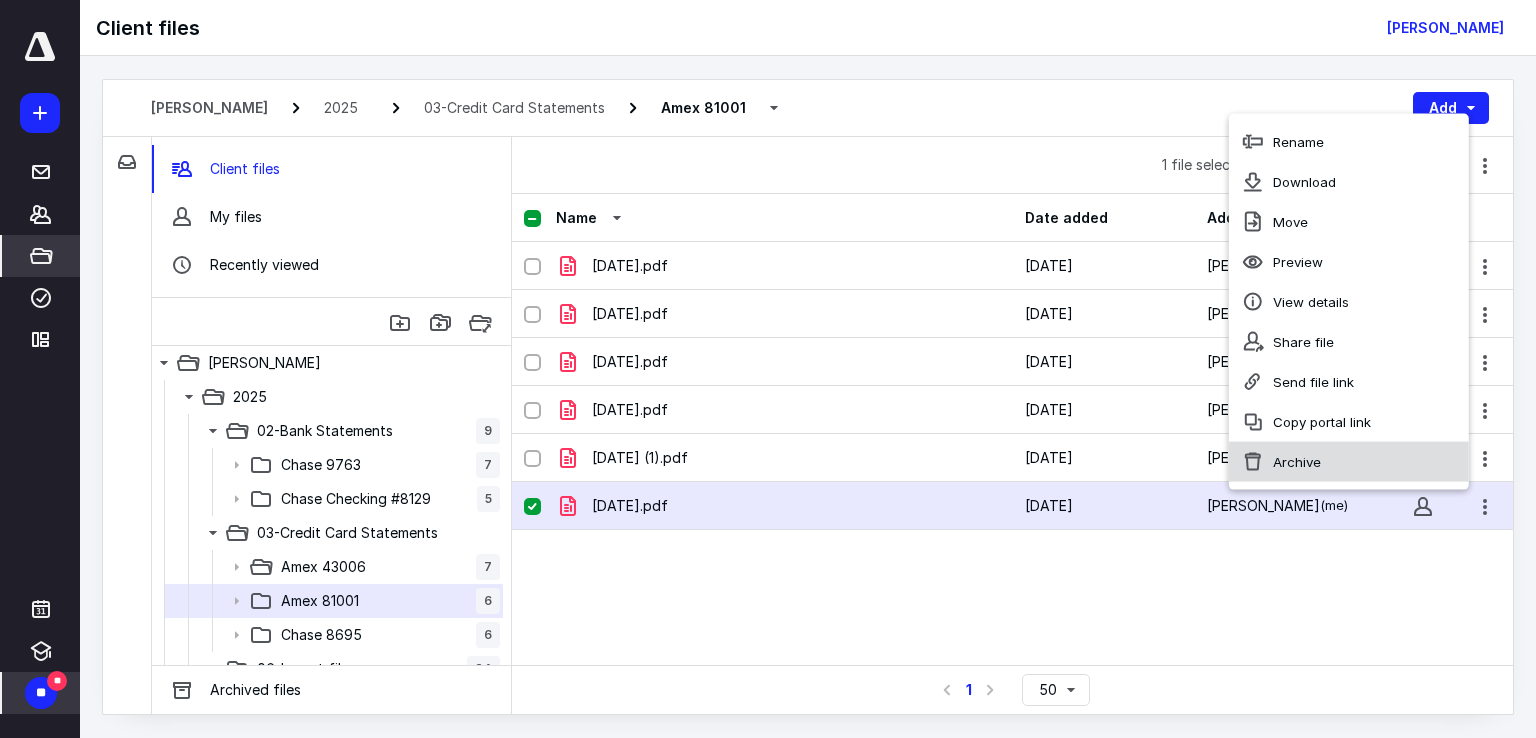 click on "Archive" at bounding box center (1297, 461) 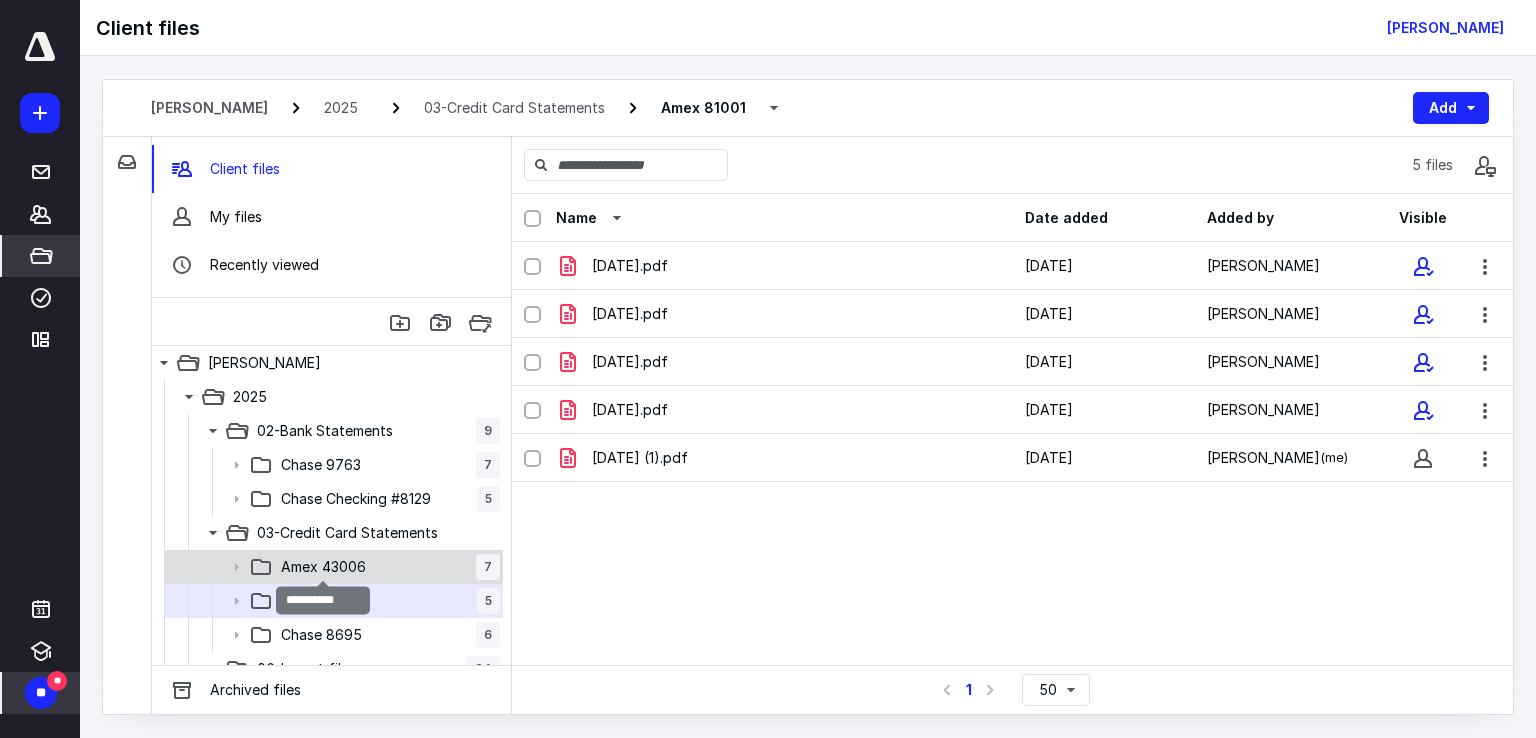 click on "Amex 43006" at bounding box center (323, 567) 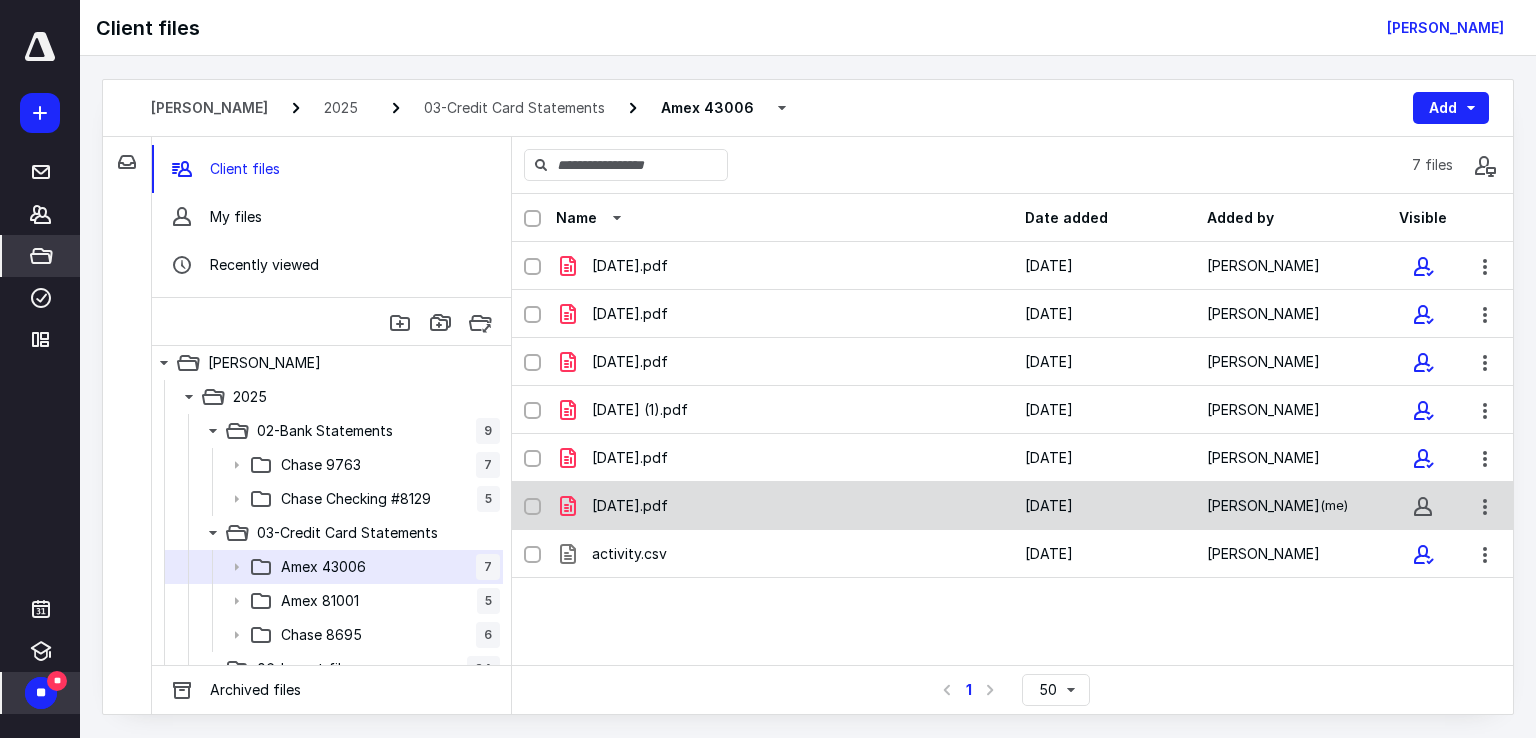 click 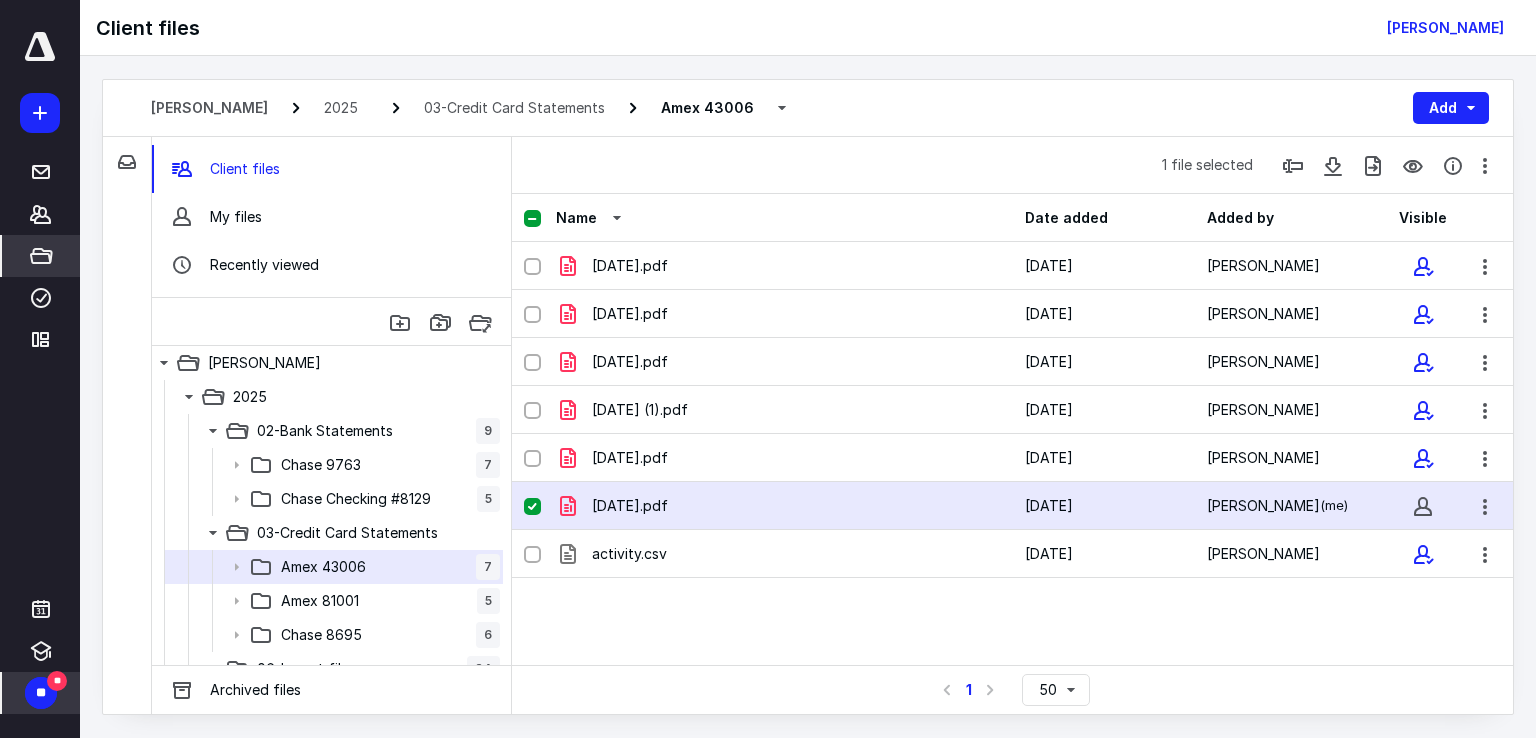 click 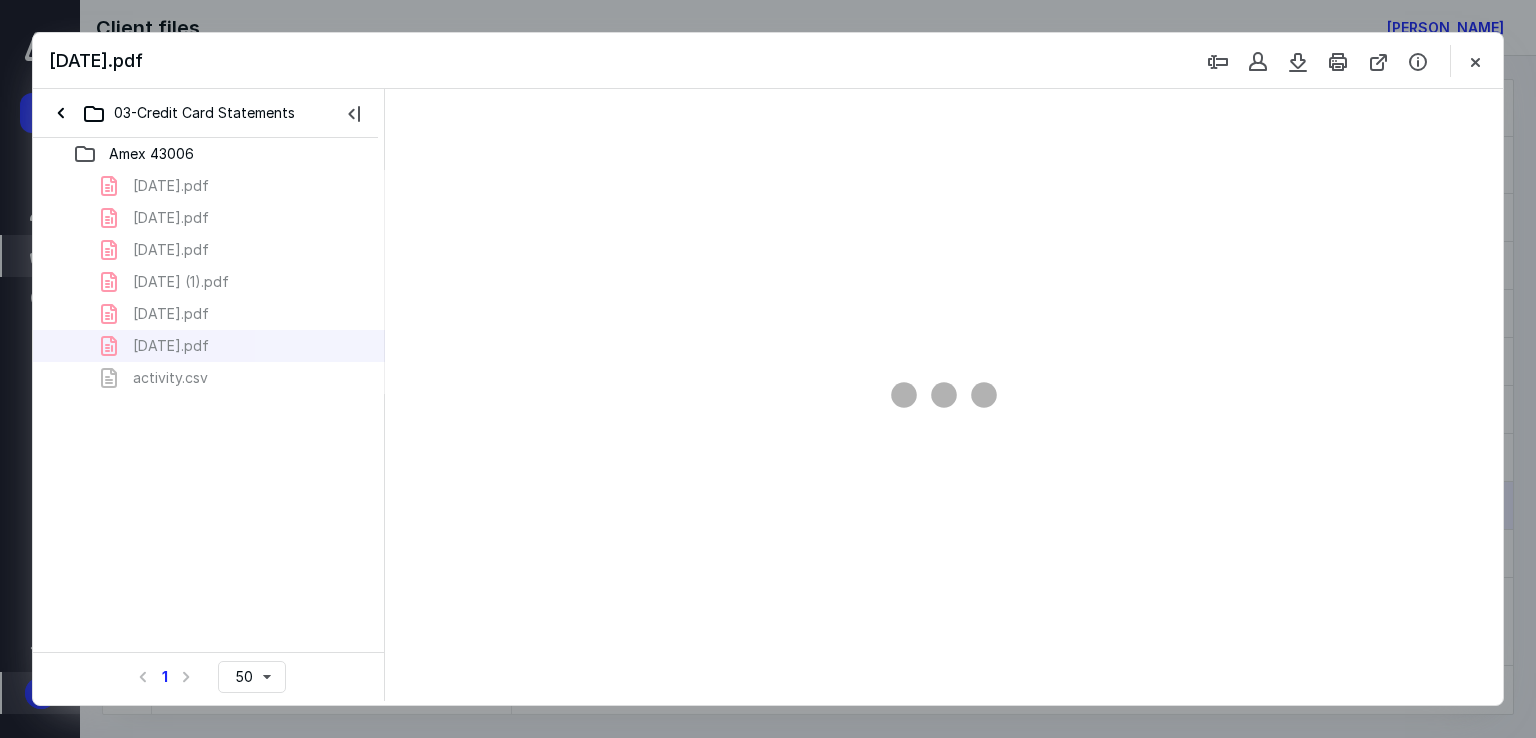 scroll, scrollTop: 0, scrollLeft: 0, axis: both 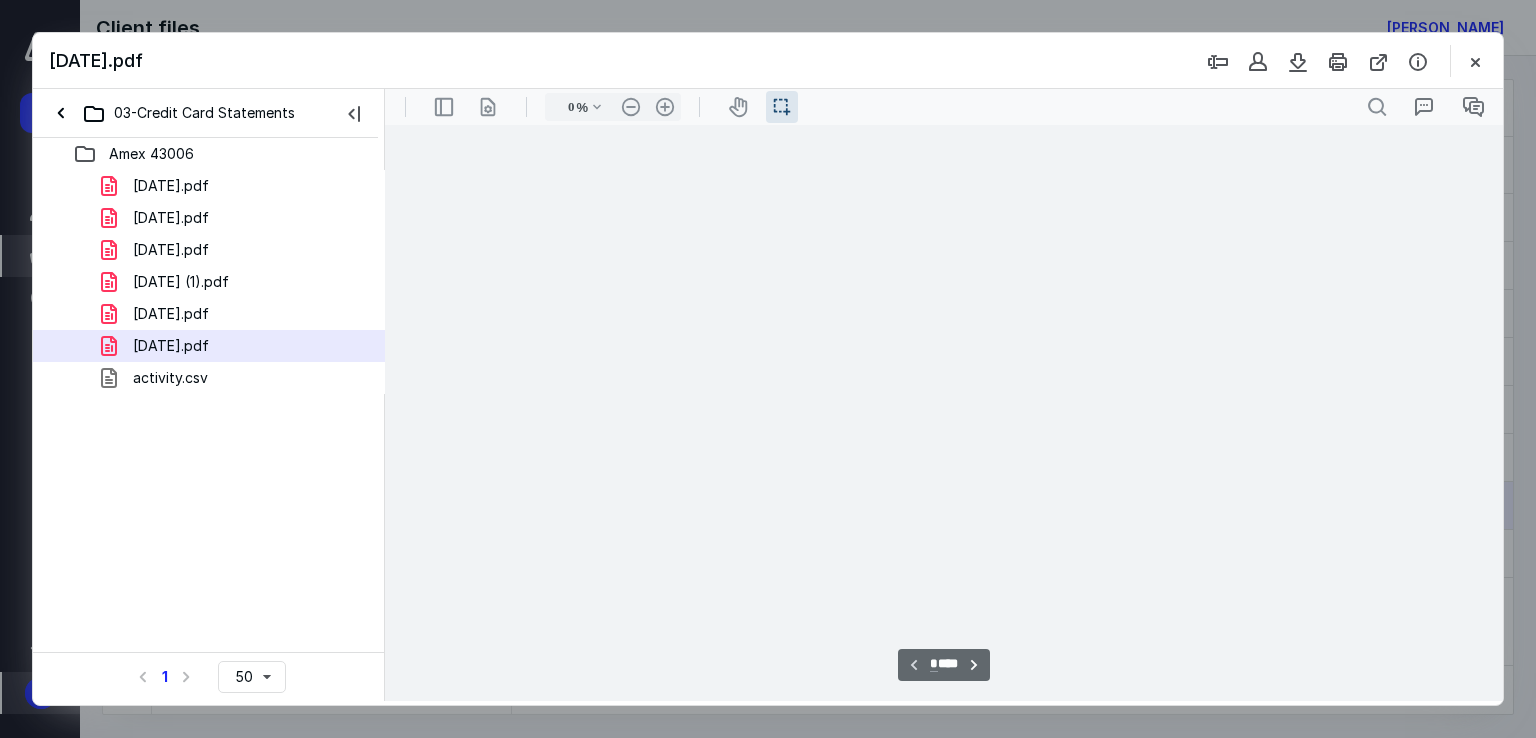 type on "72" 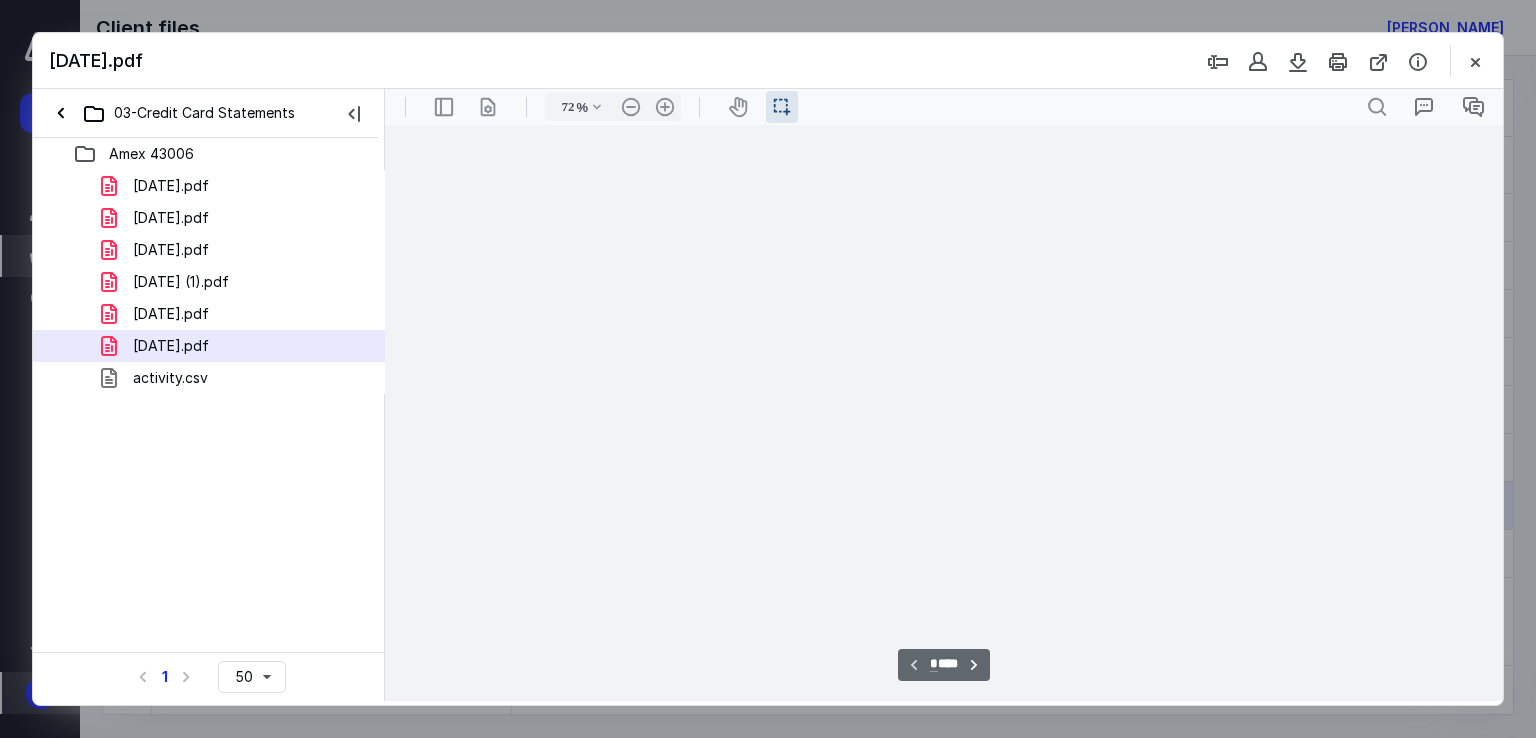 scroll, scrollTop: 39, scrollLeft: 0, axis: vertical 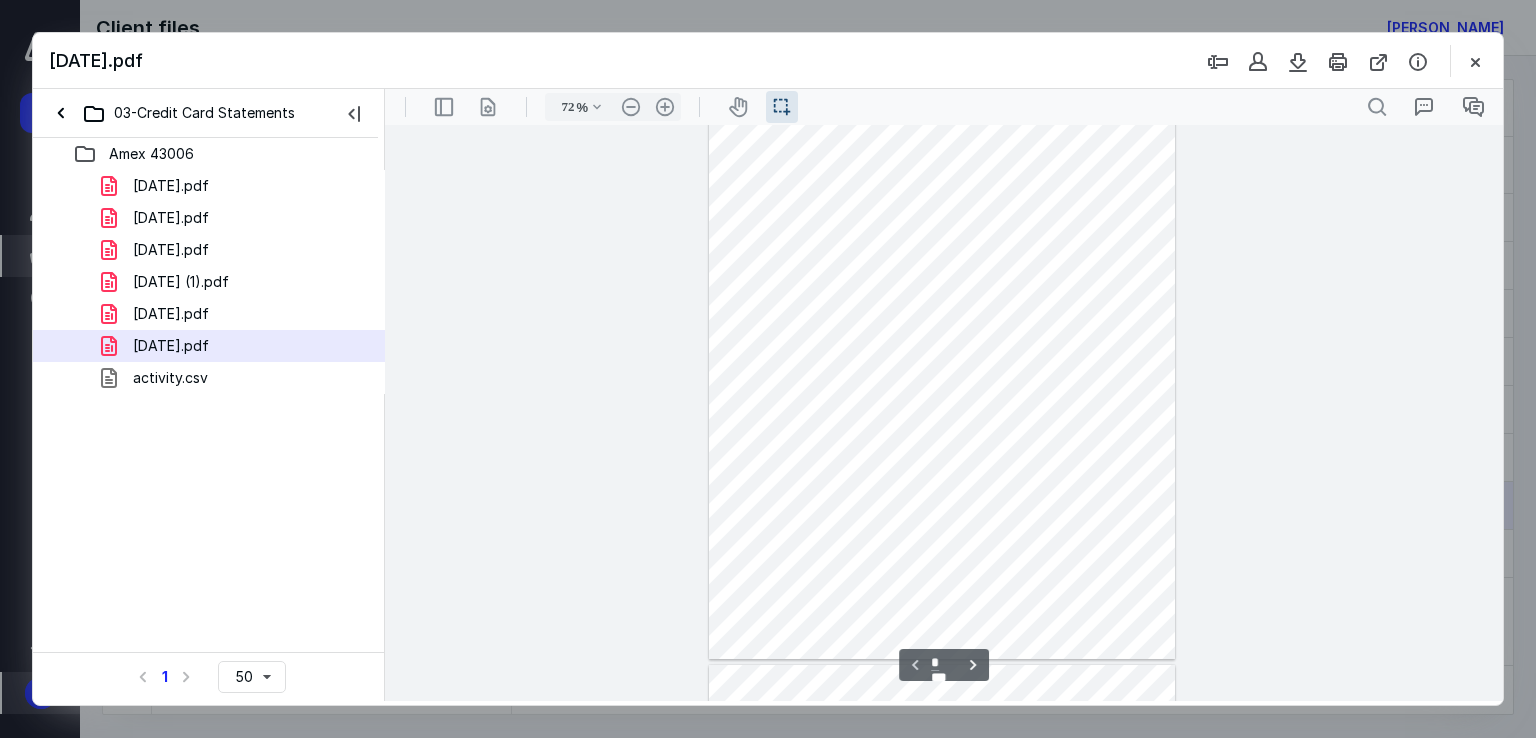 click at bounding box center (942, 374) 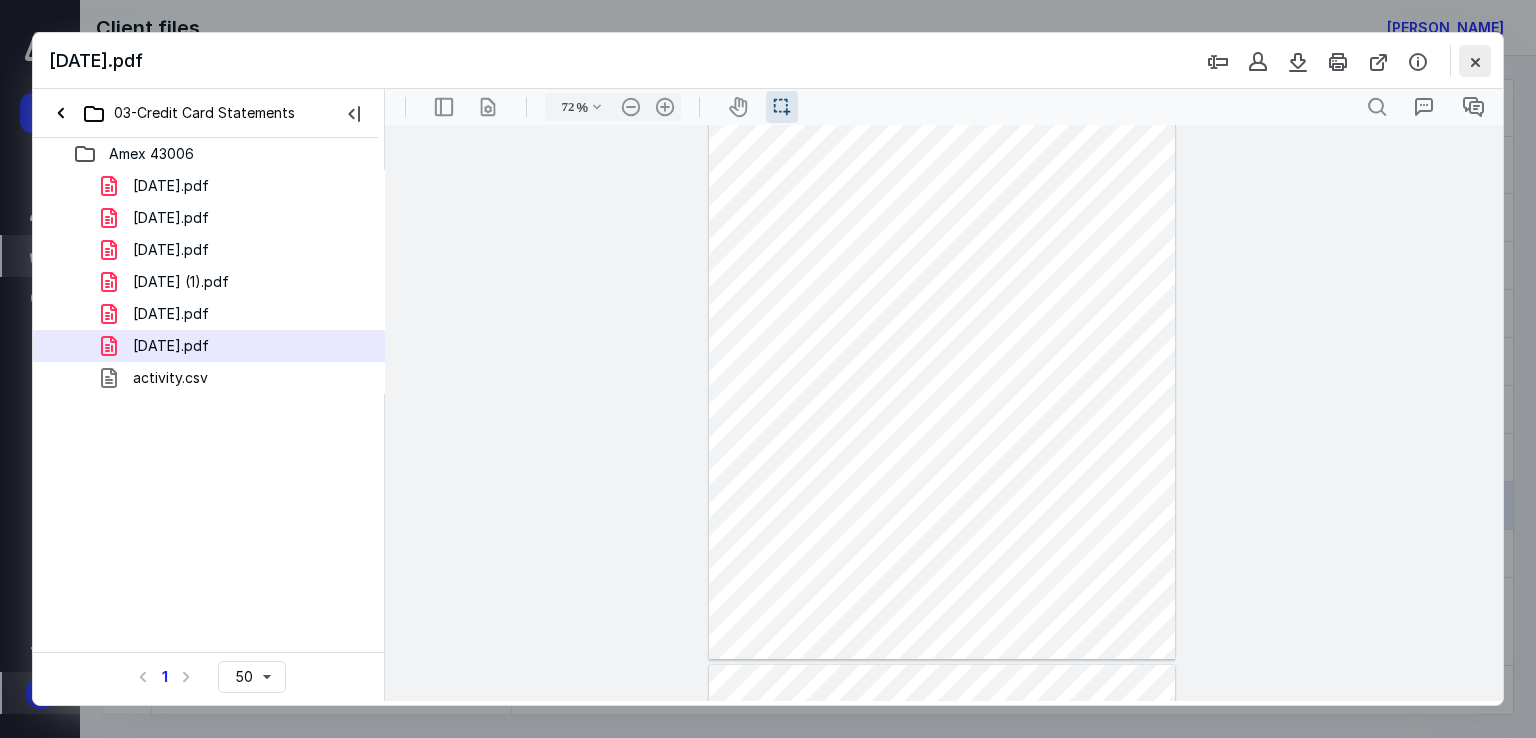 click at bounding box center (1475, 61) 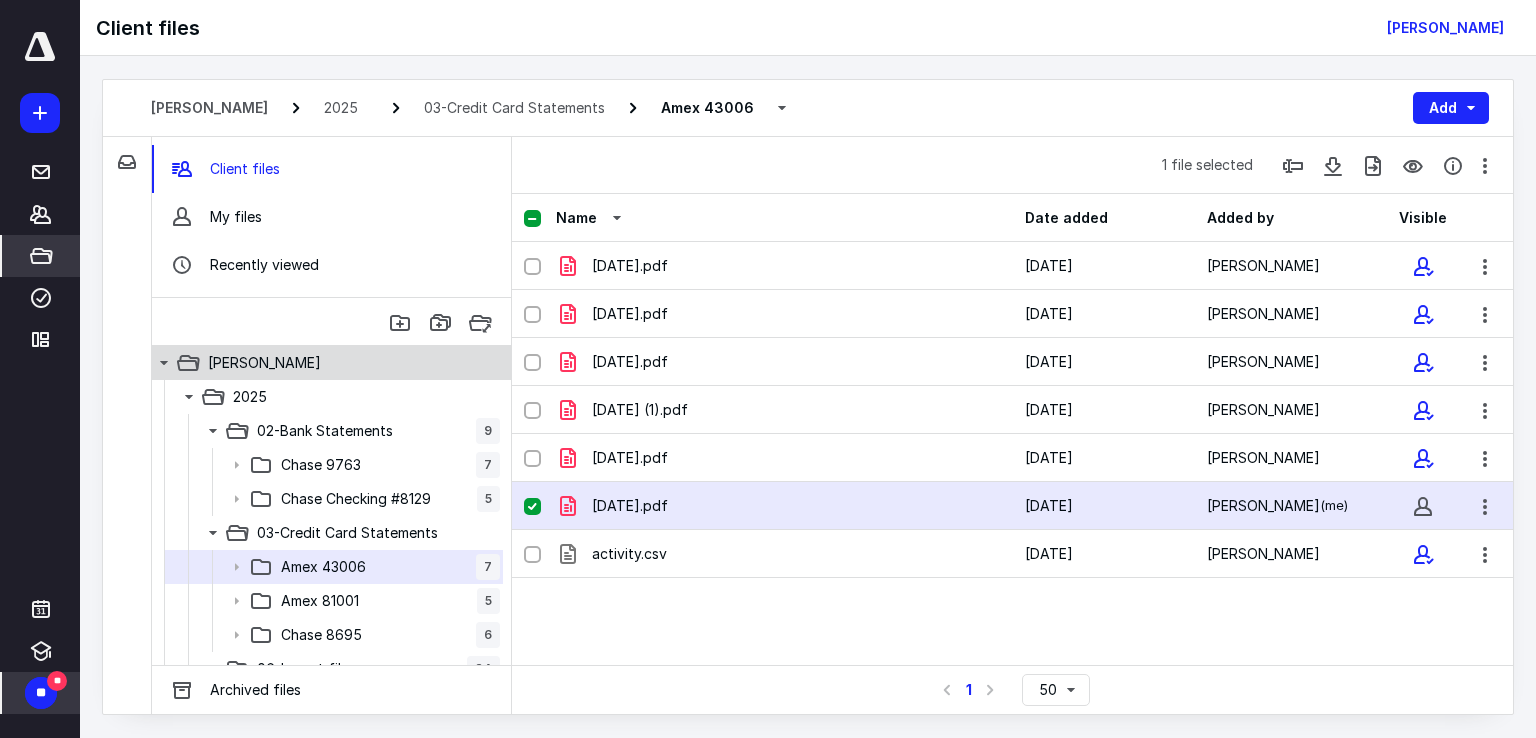 click 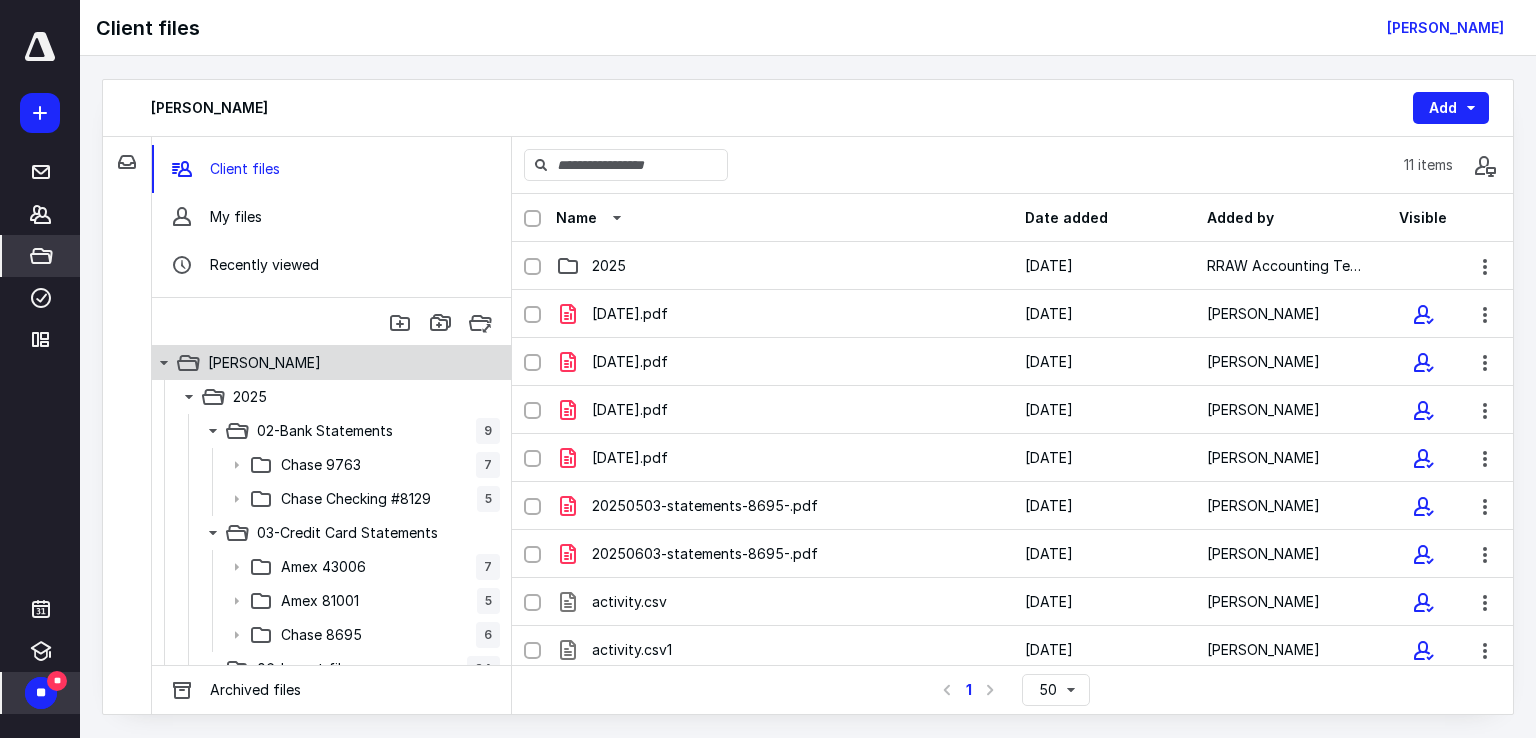 click 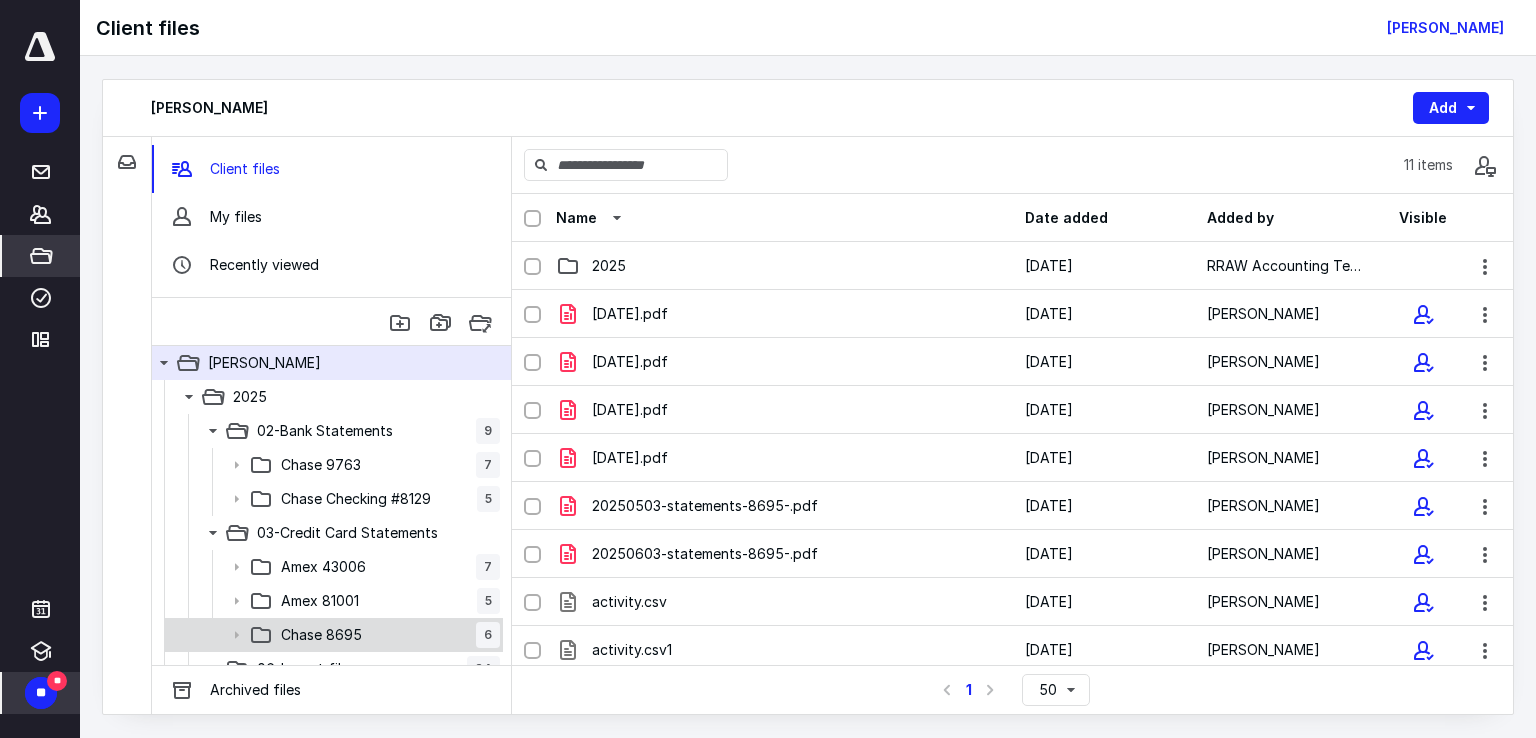 click 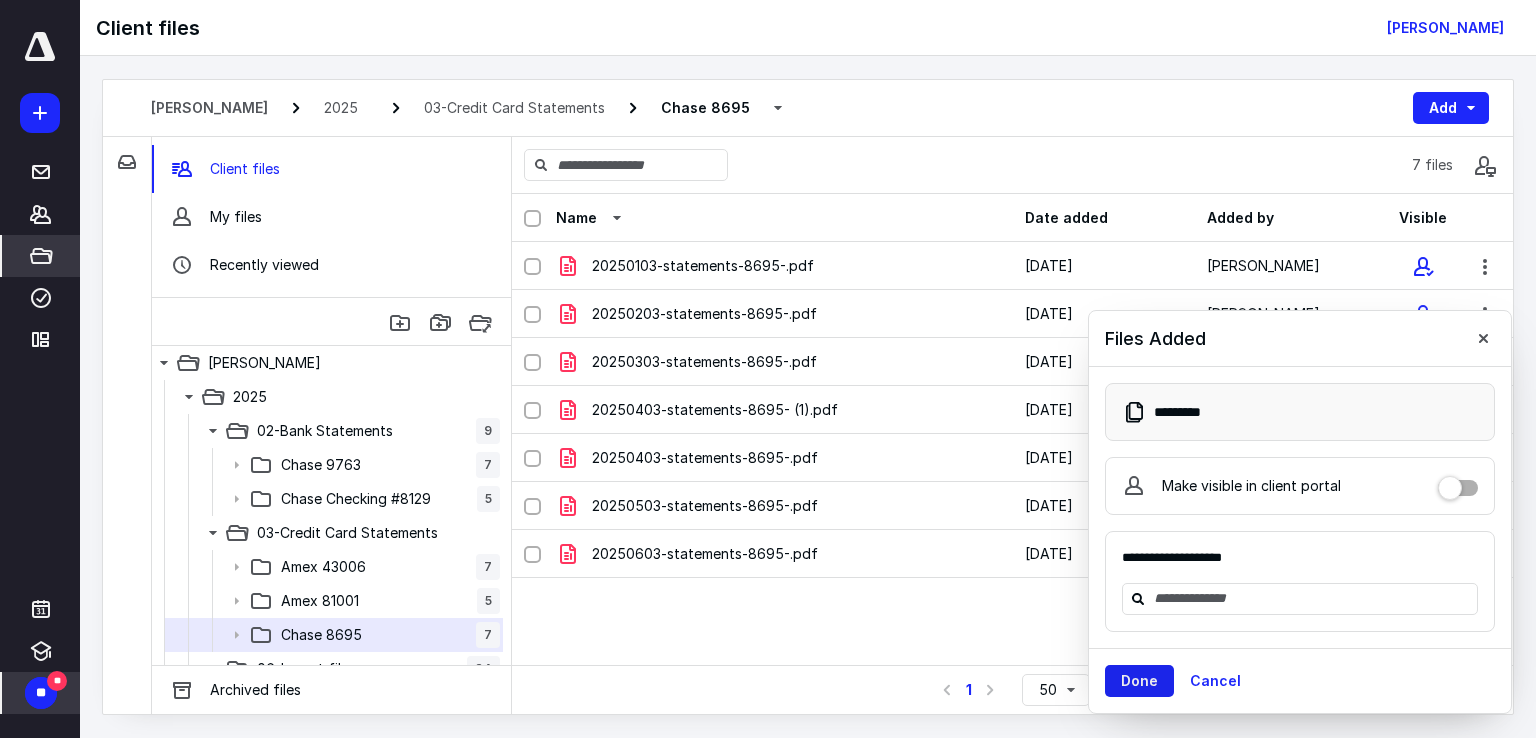 click on "Done" at bounding box center (1139, 681) 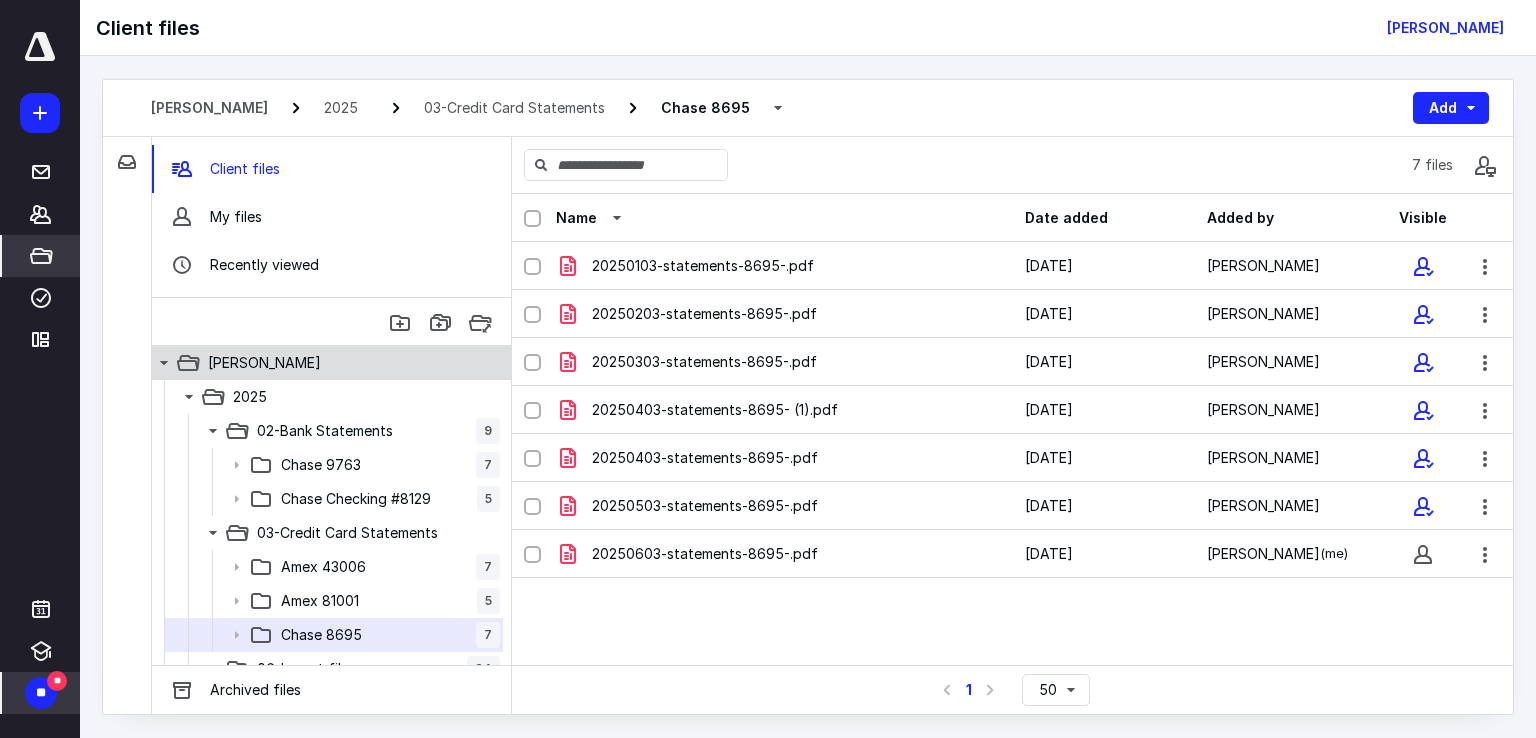 click 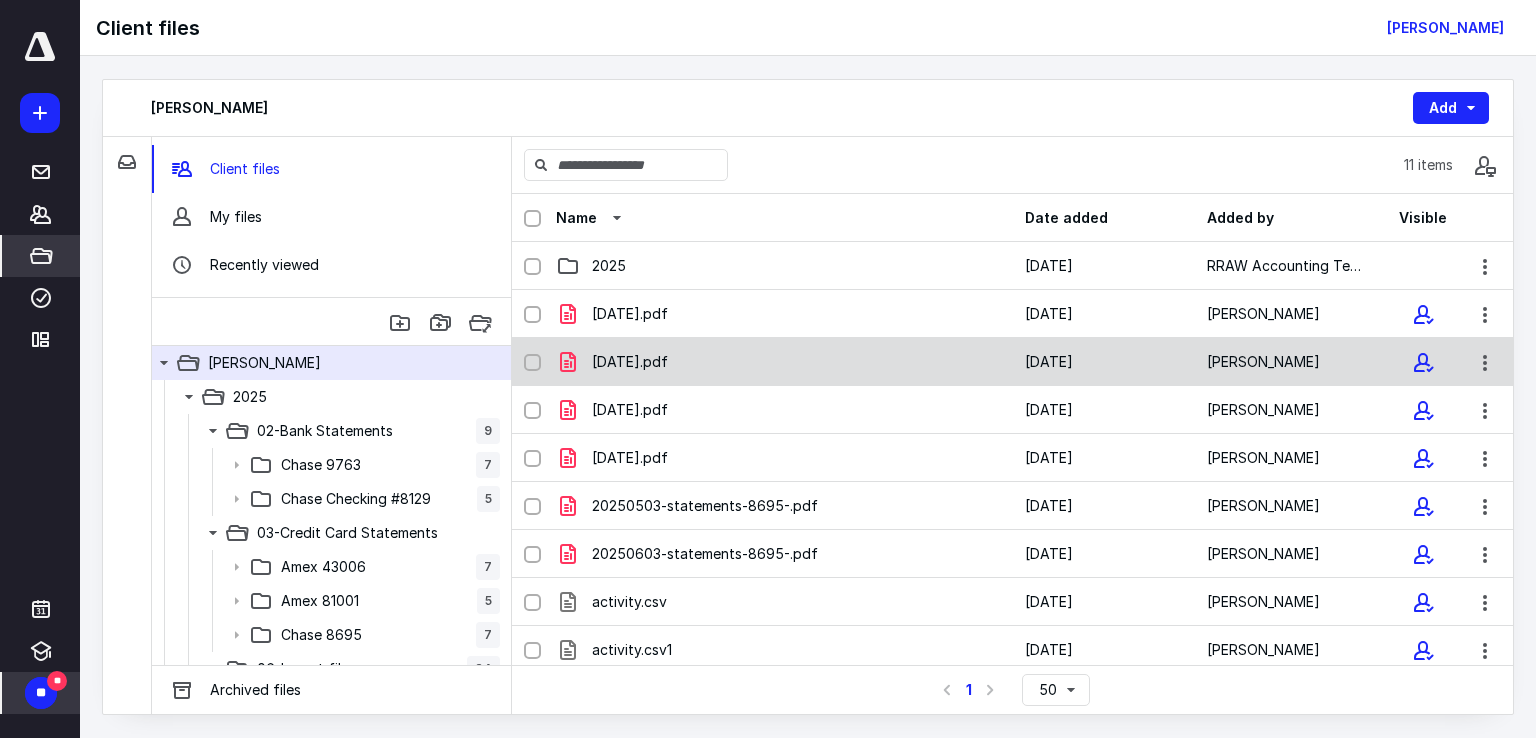click on "[DATE].pdf [DATE] [PERSON_NAME]" at bounding box center (1012, 362) 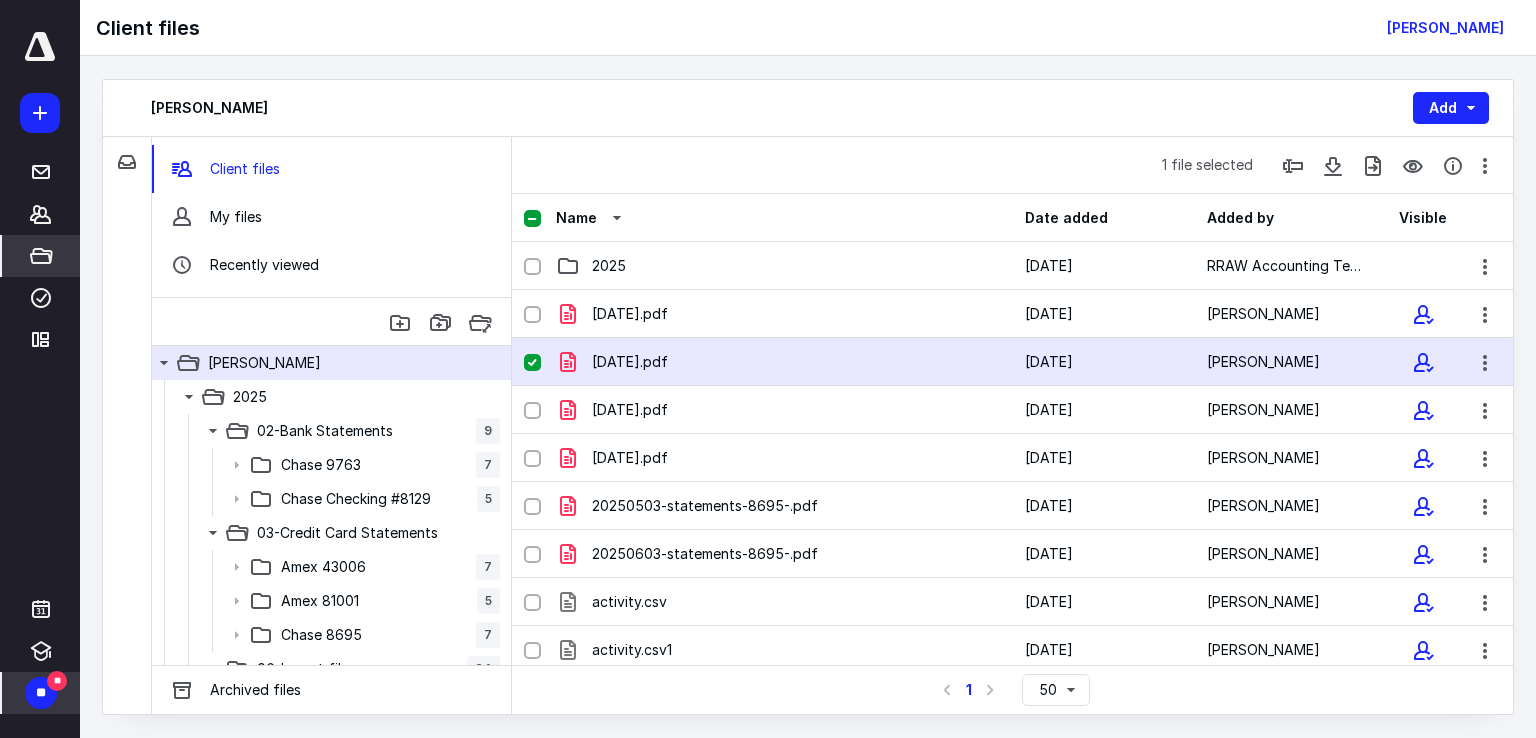 click on "[DATE].pdf [DATE] [PERSON_NAME]" at bounding box center (1012, 362) 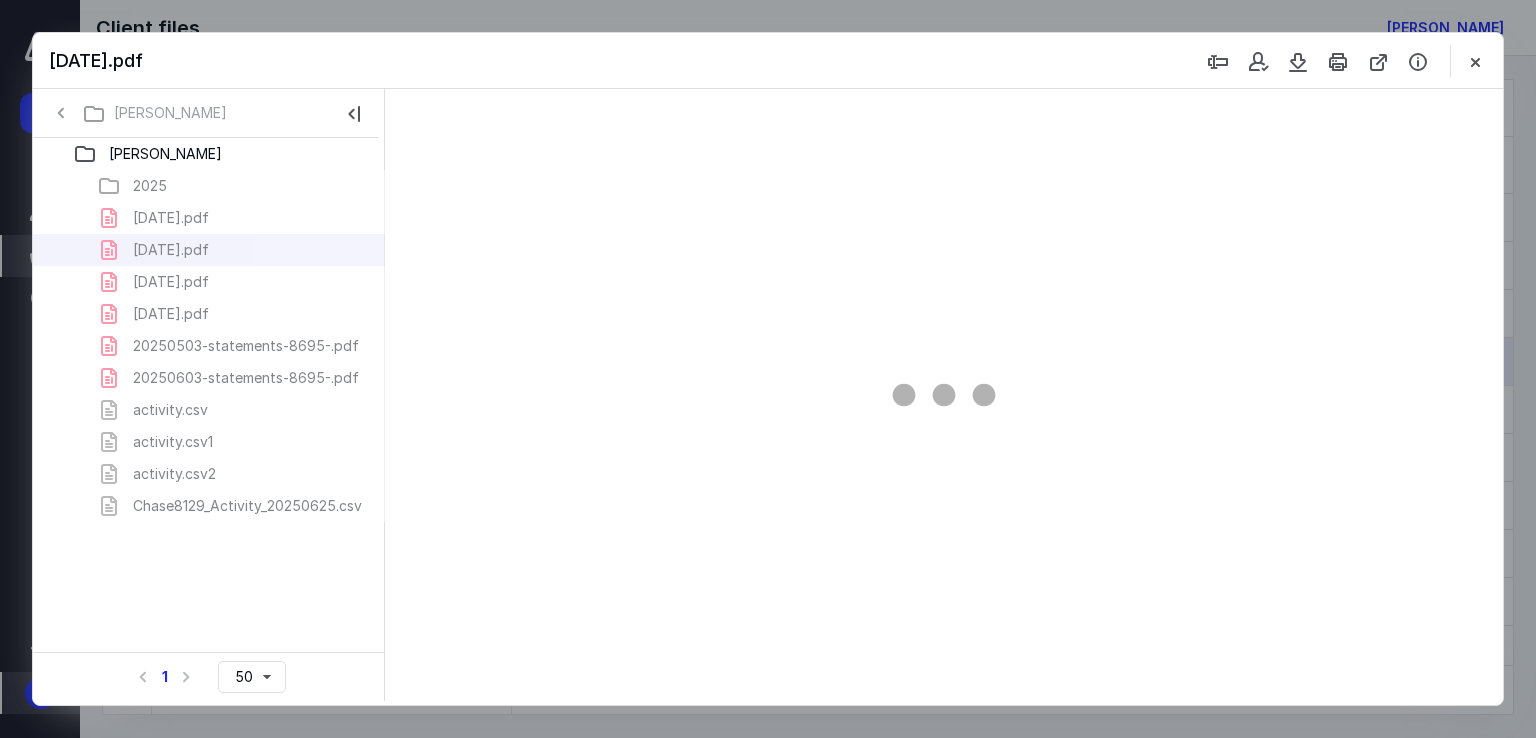 scroll, scrollTop: 0, scrollLeft: 0, axis: both 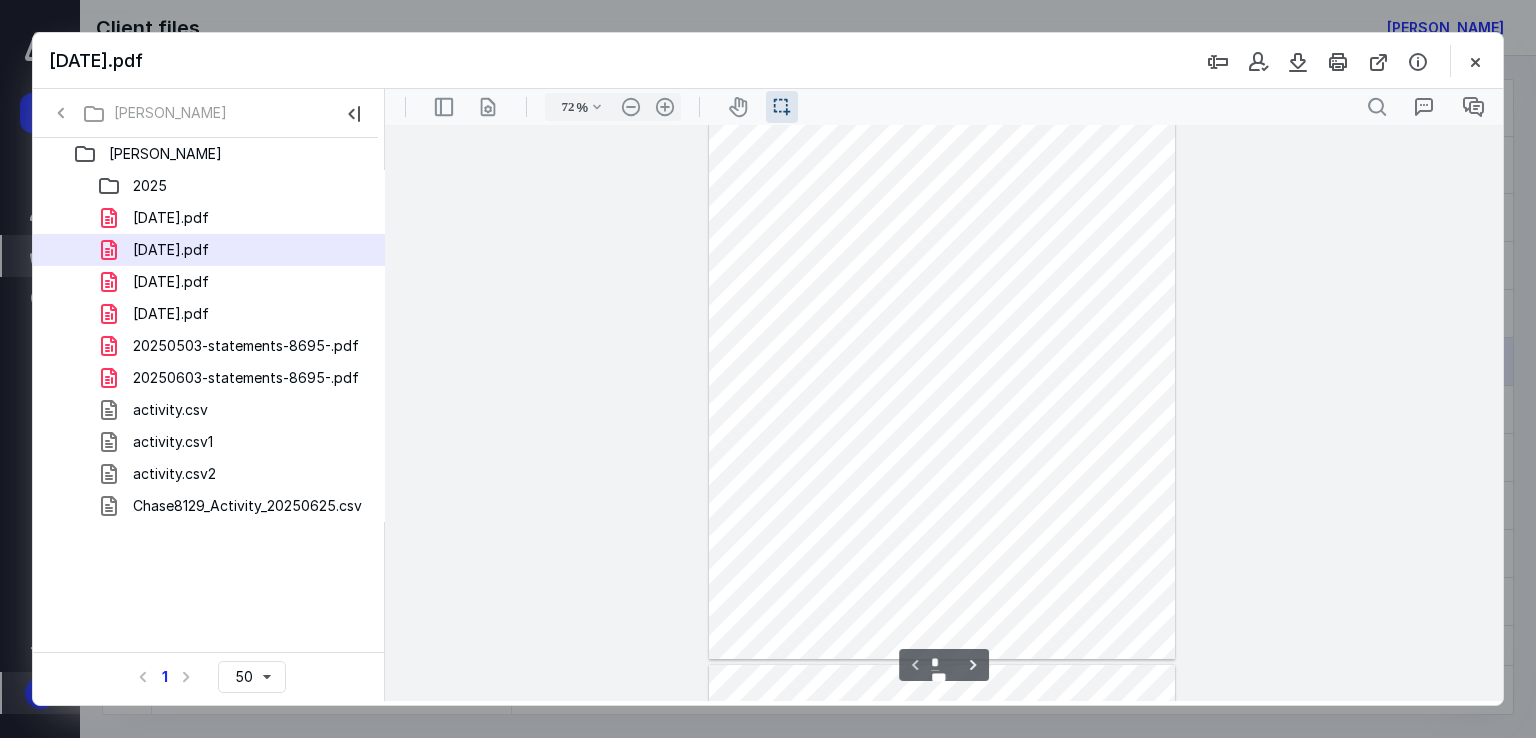 click at bounding box center [942, 374] 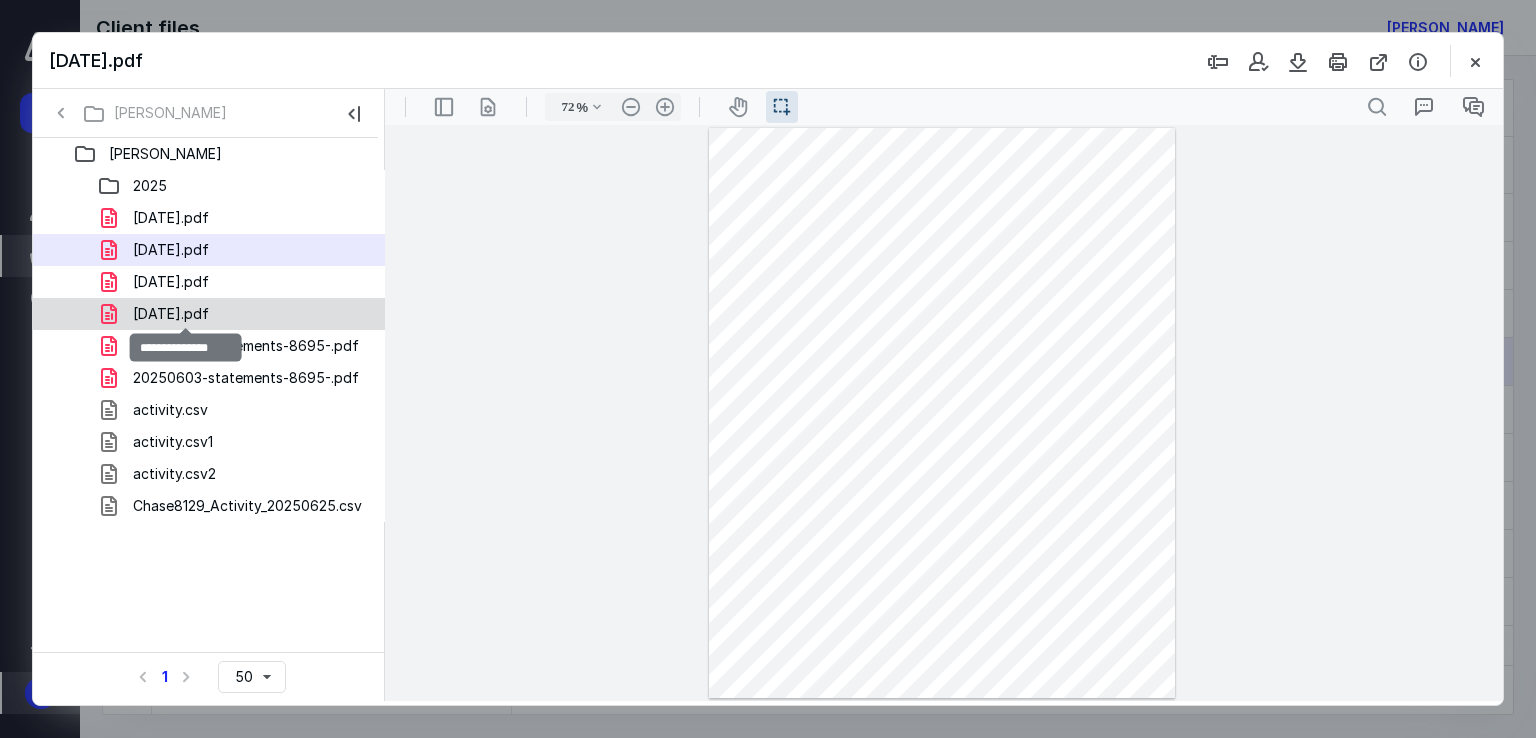 click on "[DATE].pdf" at bounding box center [171, 314] 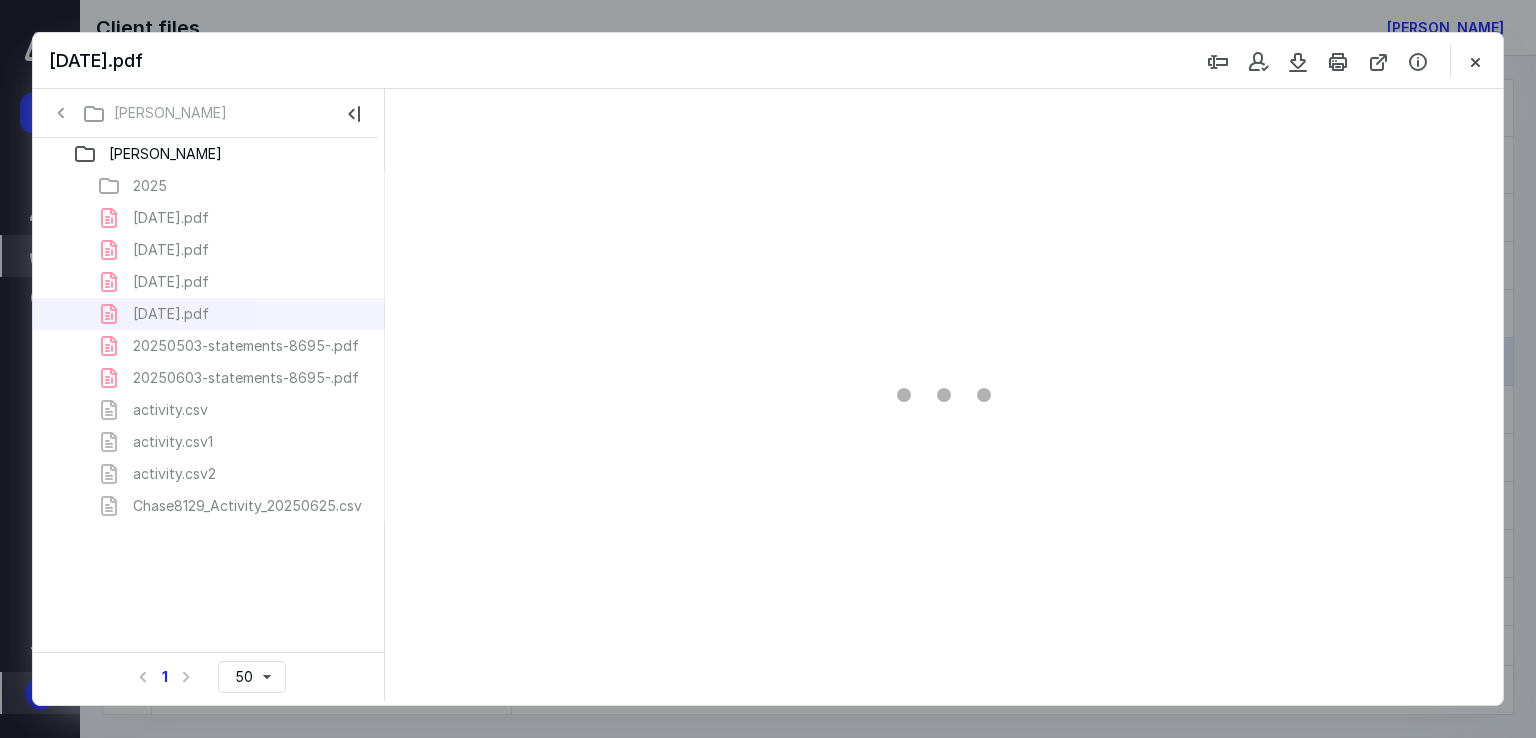 scroll, scrollTop: 39, scrollLeft: 0, axis: vertical 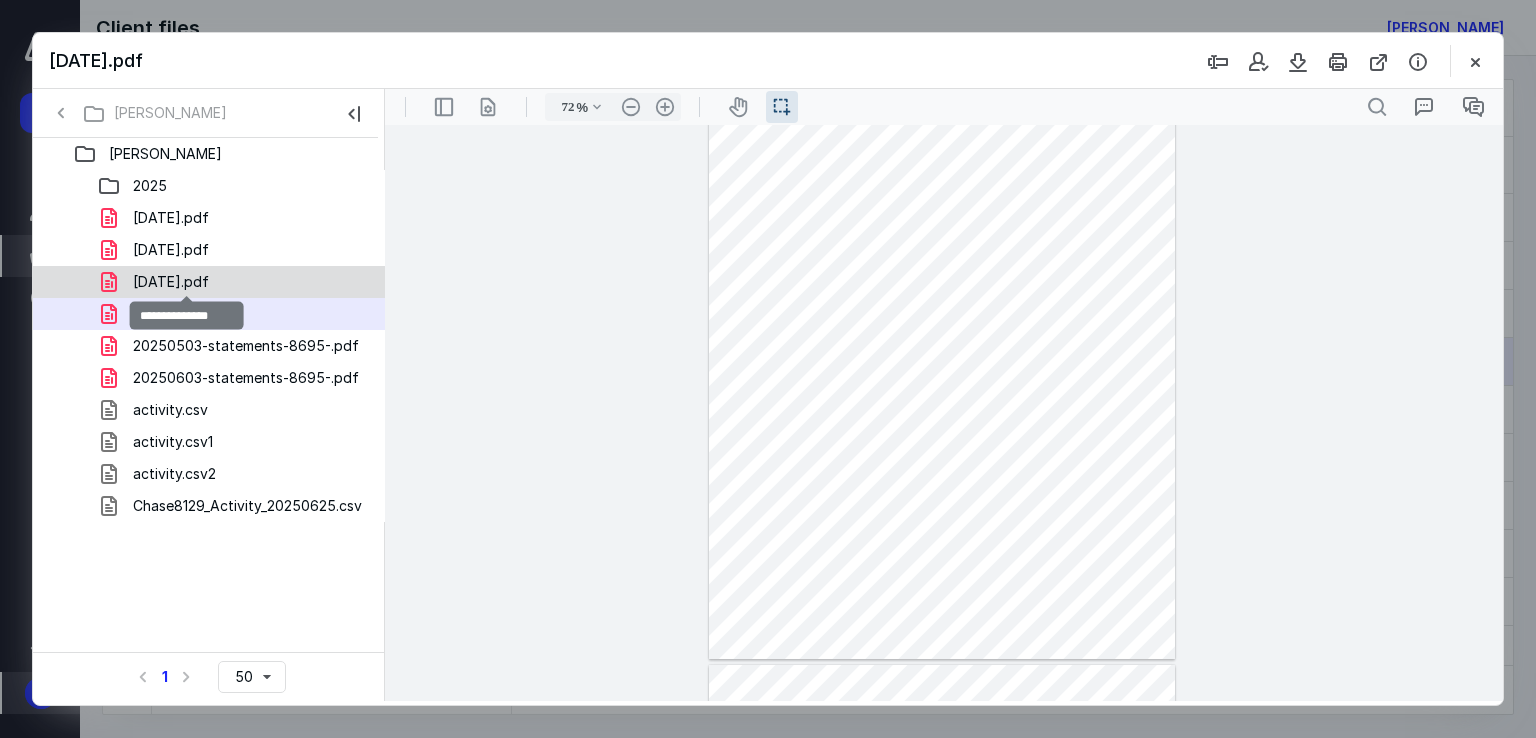 click on "[DATE].pdf" at bounding box center (171, 282) 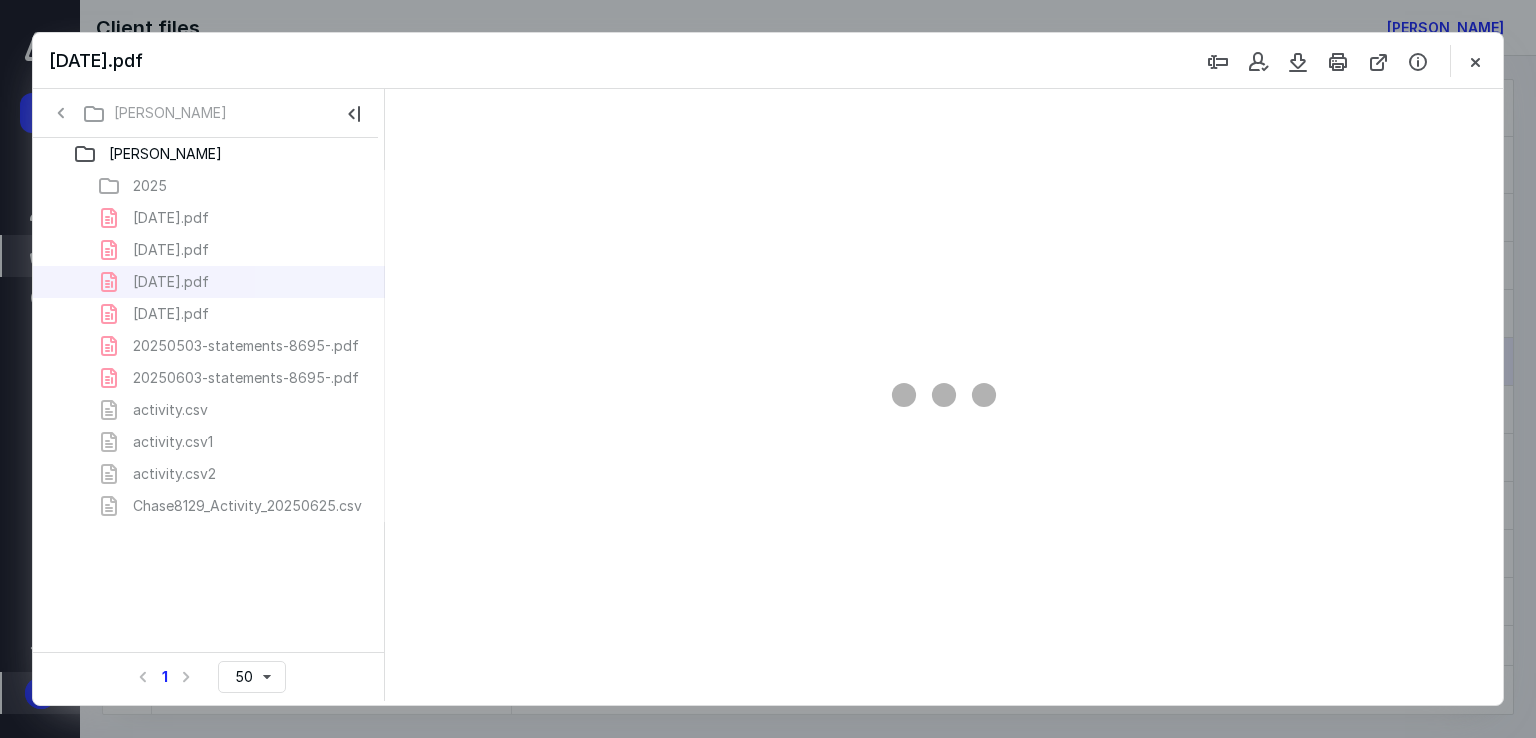 scroll, scrollTop: 39, scrollLeft: 0, axis: vertical 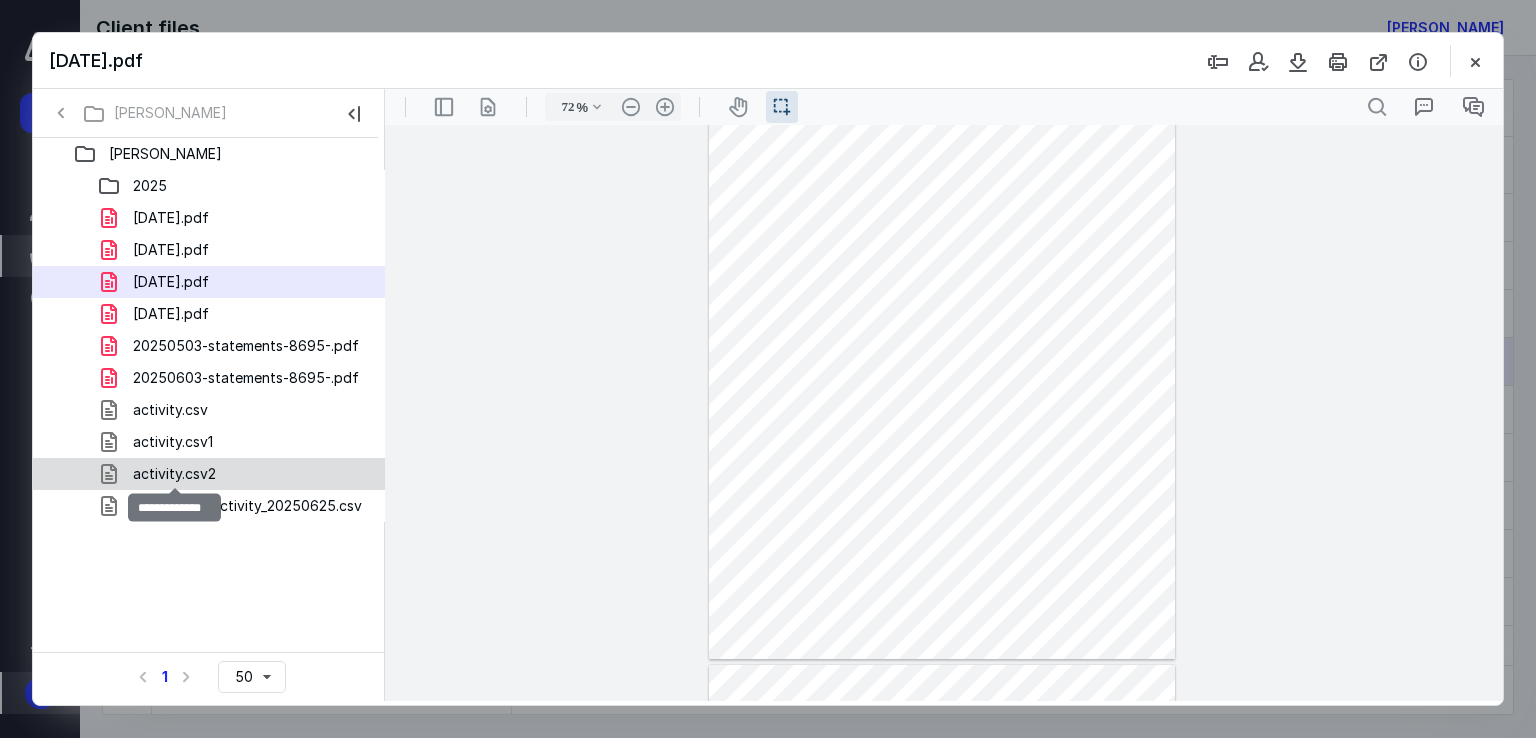 click on "activity.csv2" at bounding box center (174, 474) 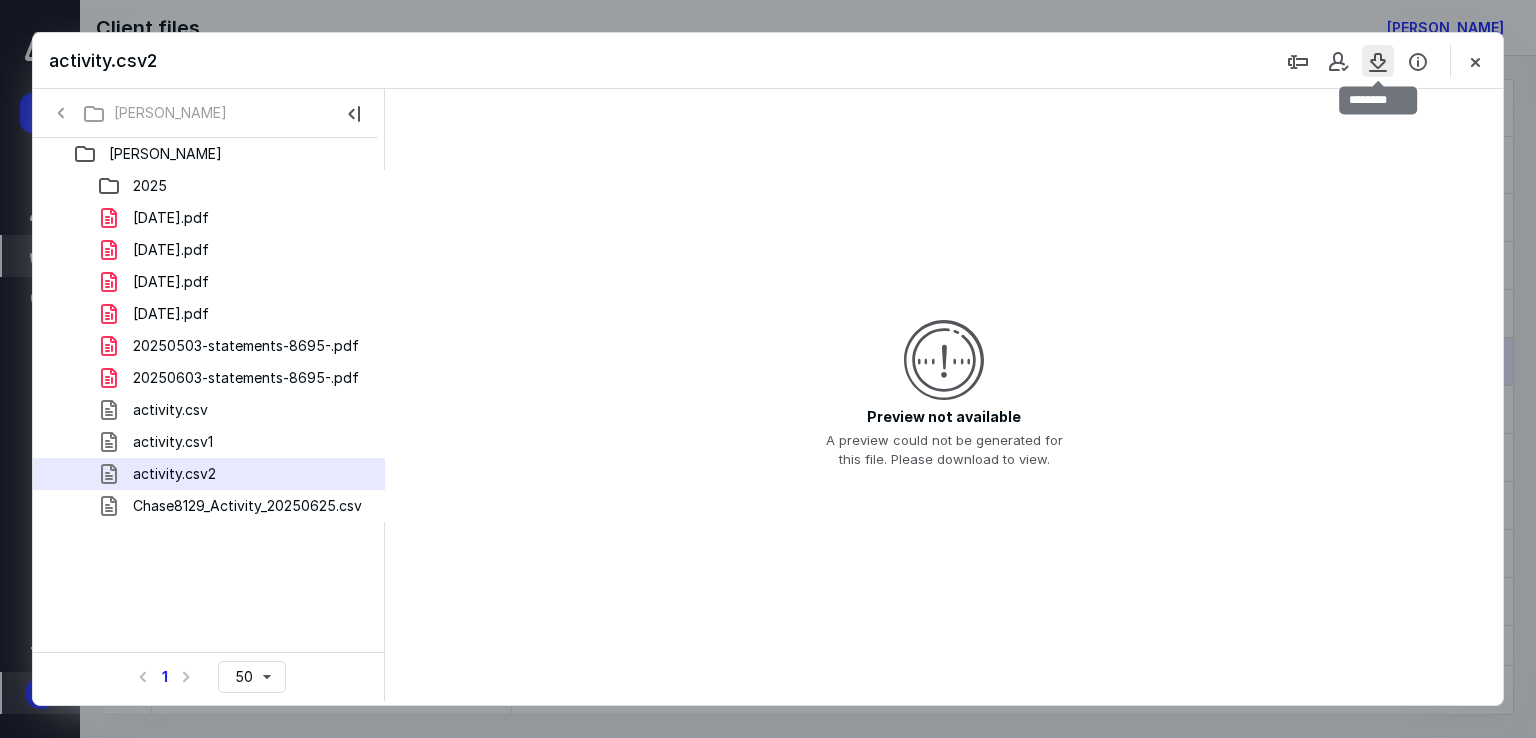 click at bounding box center [1378, 61] 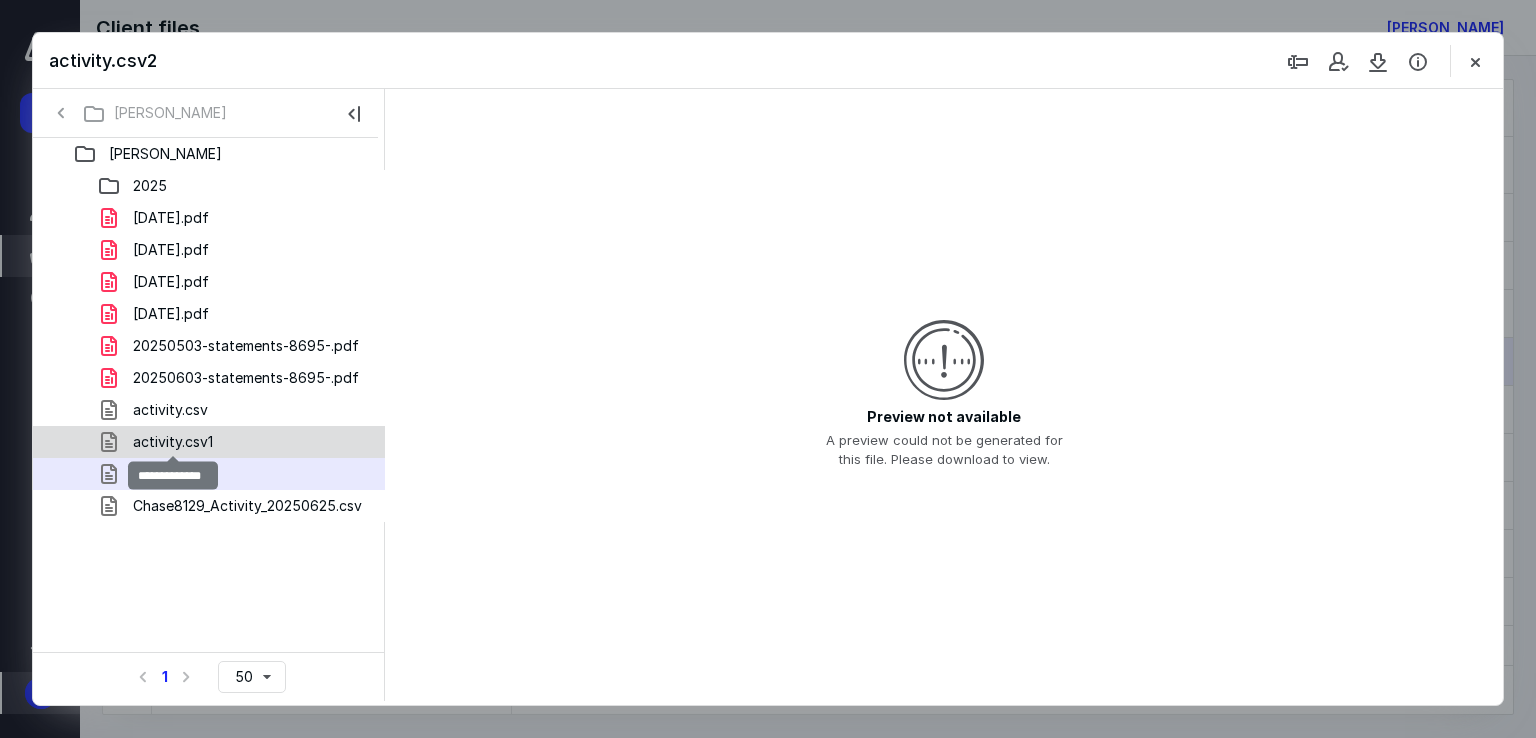 click on "activity.csv1" at bounding box center (173, 442) 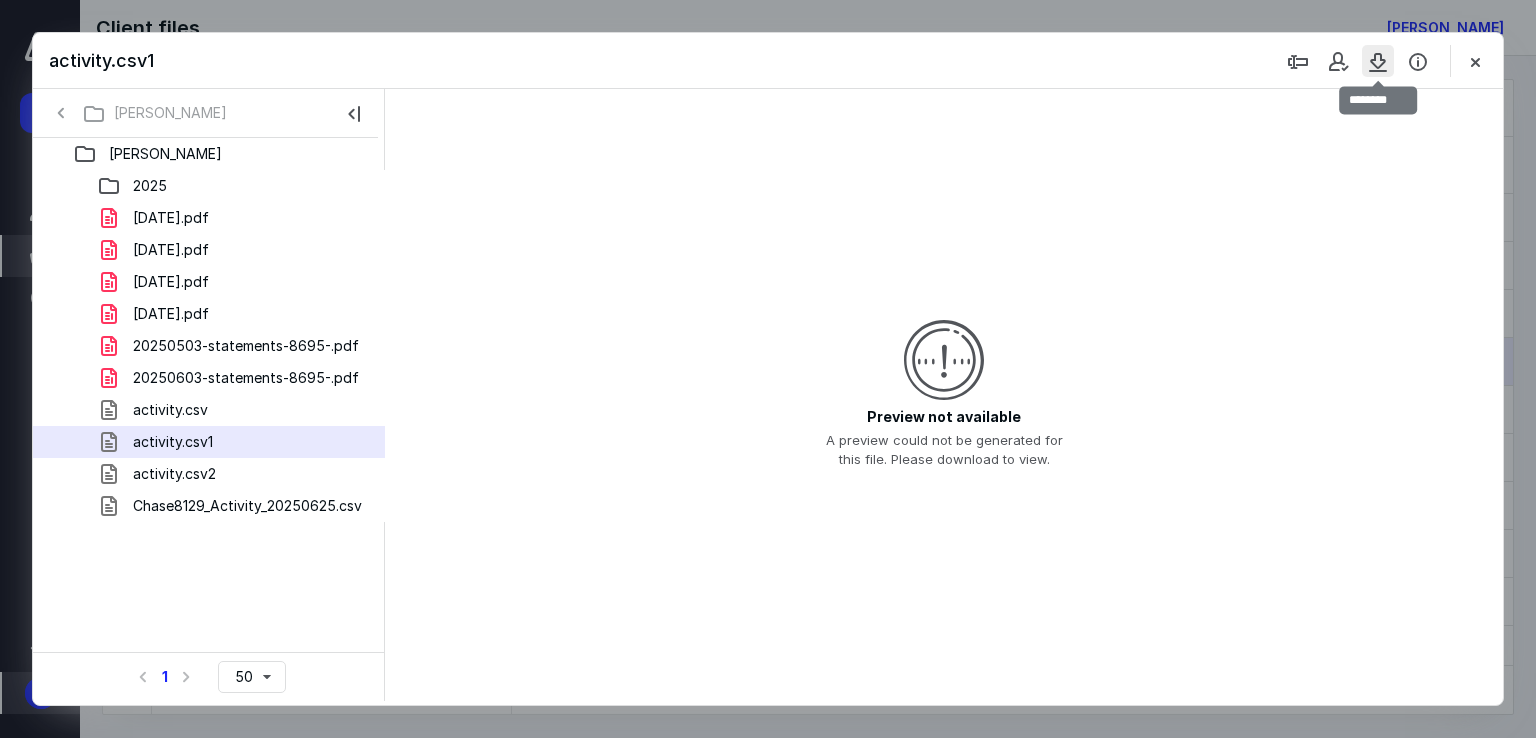 click at bounding box center [1378, 61] 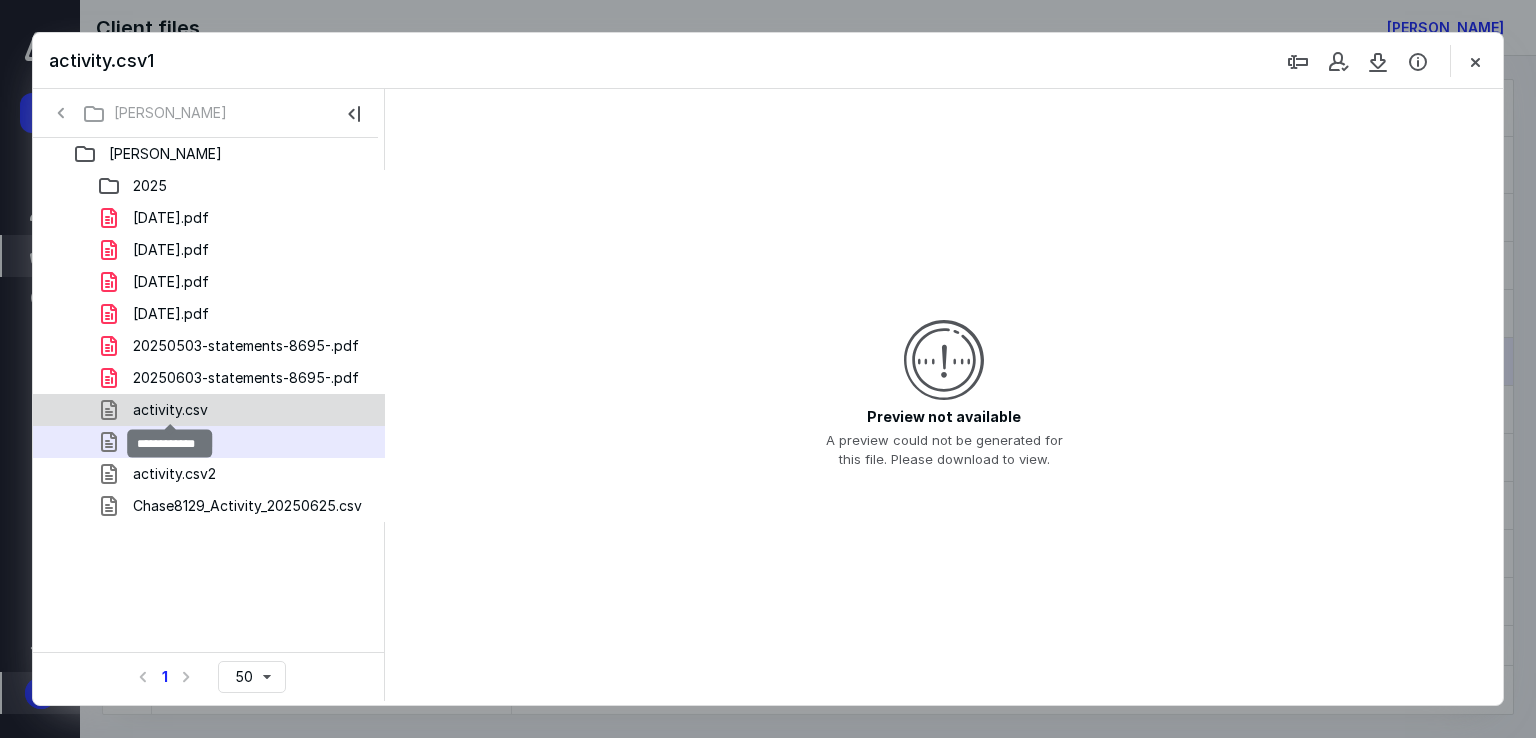 click on "activity.csv" at bounding box center [170, 410] 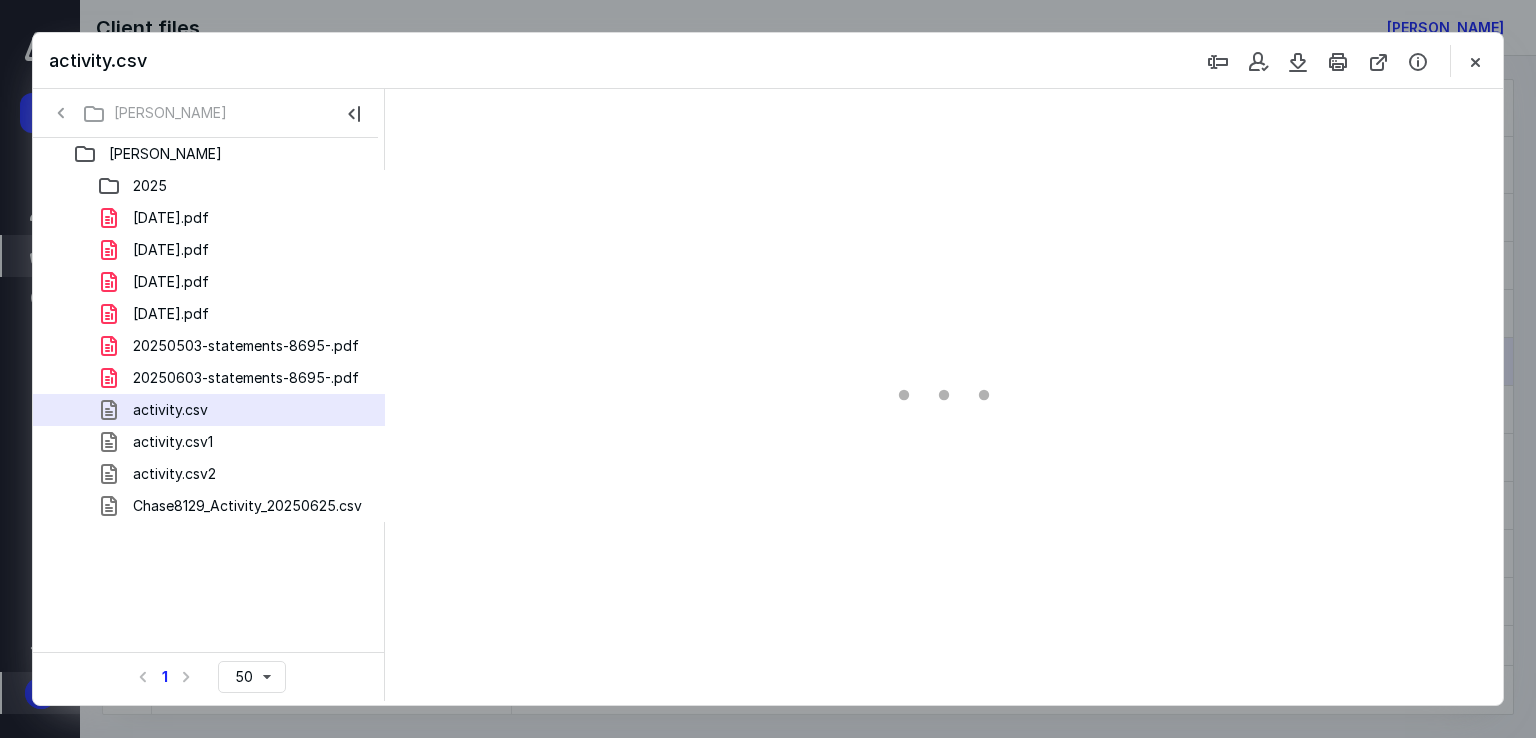 type on "72" 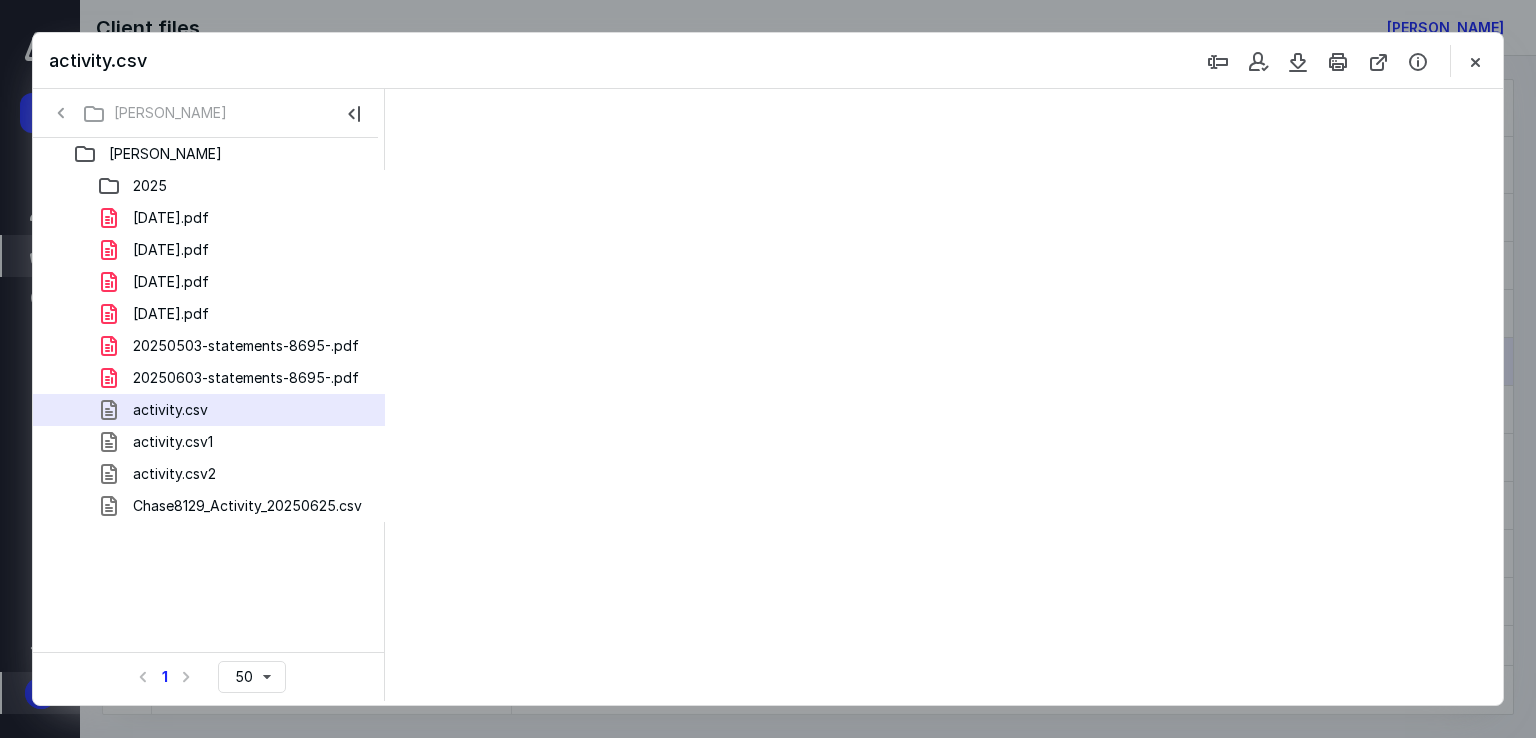 scroll, scrollTop: 0, scrollLeft: 0, axis: both 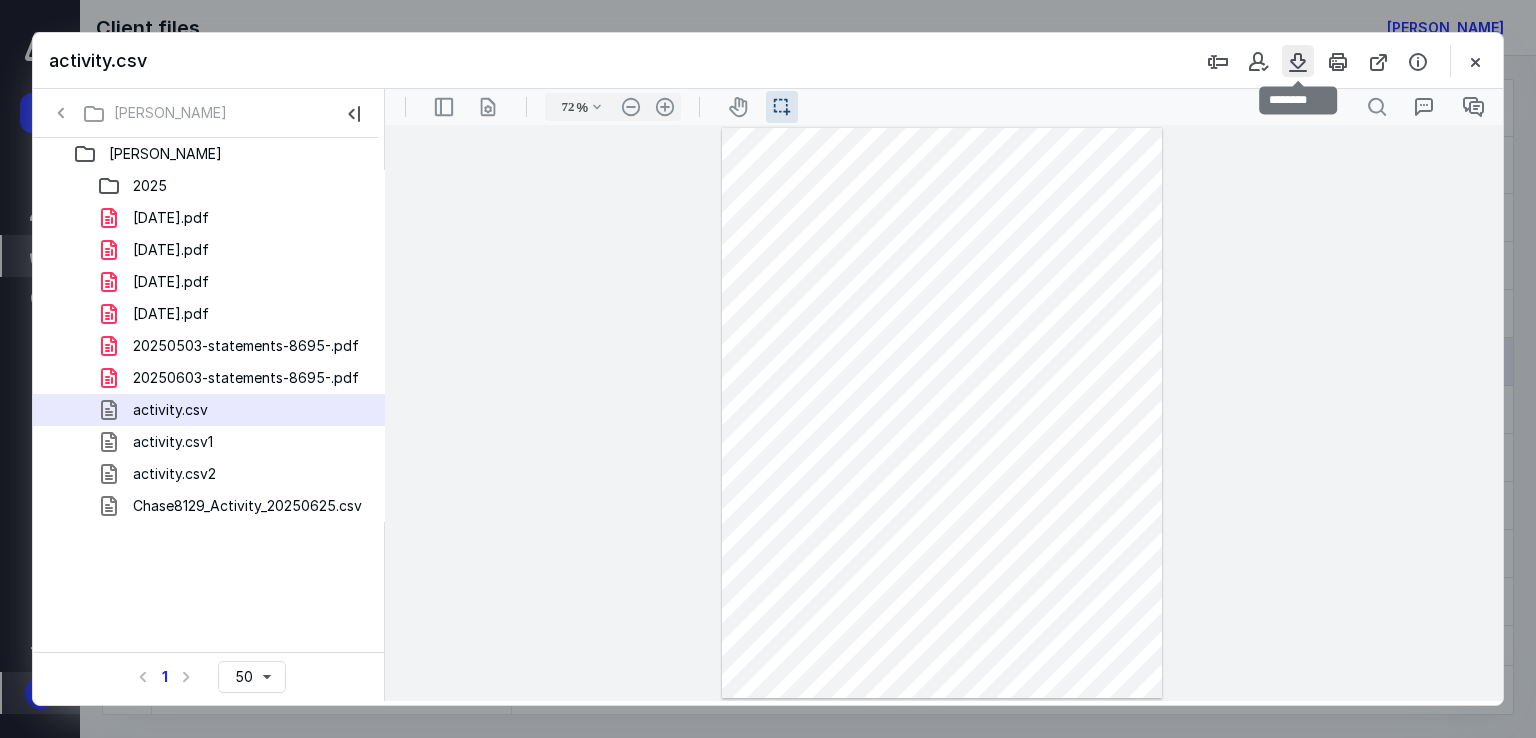 click at bounding box center [1298, 61] 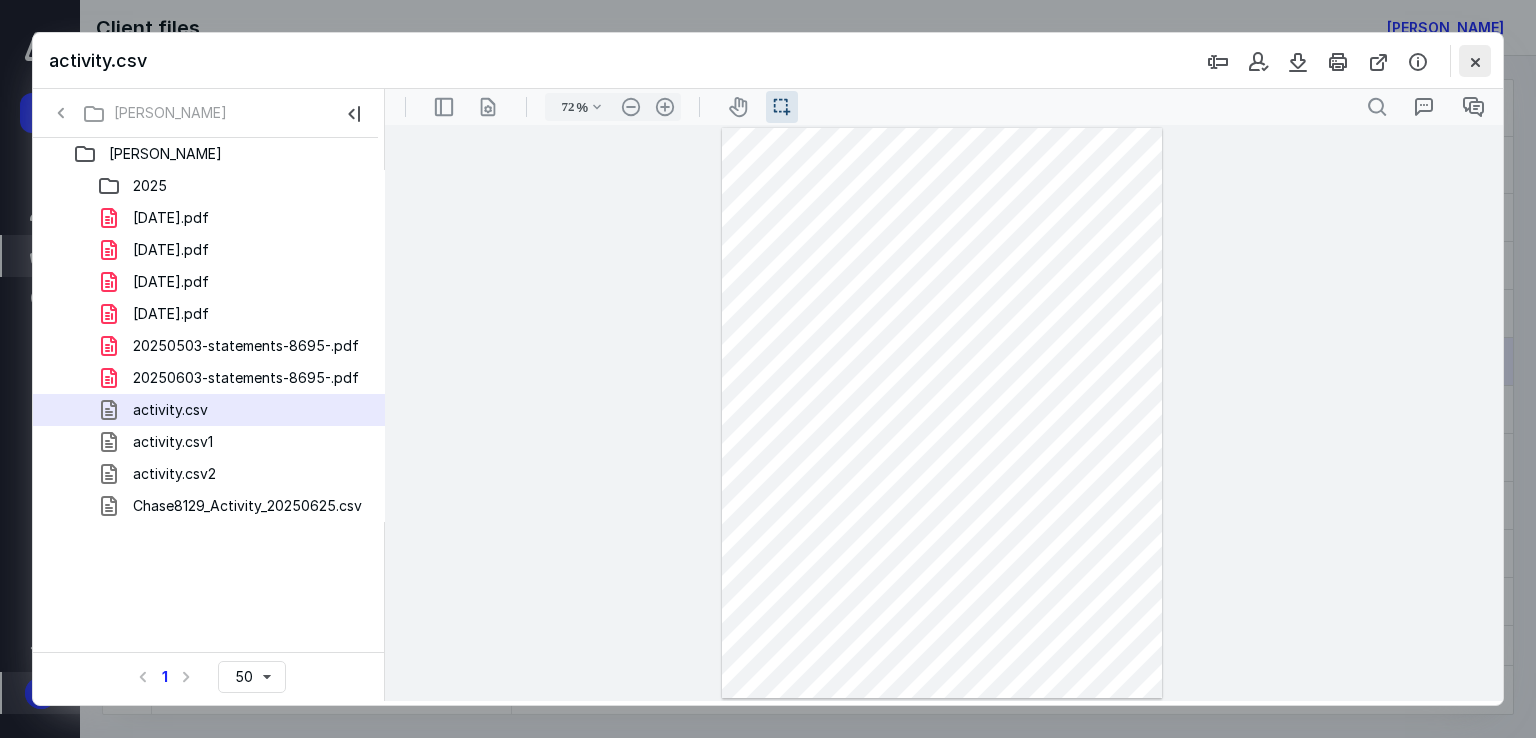 click at bounding box center [1475, 61] 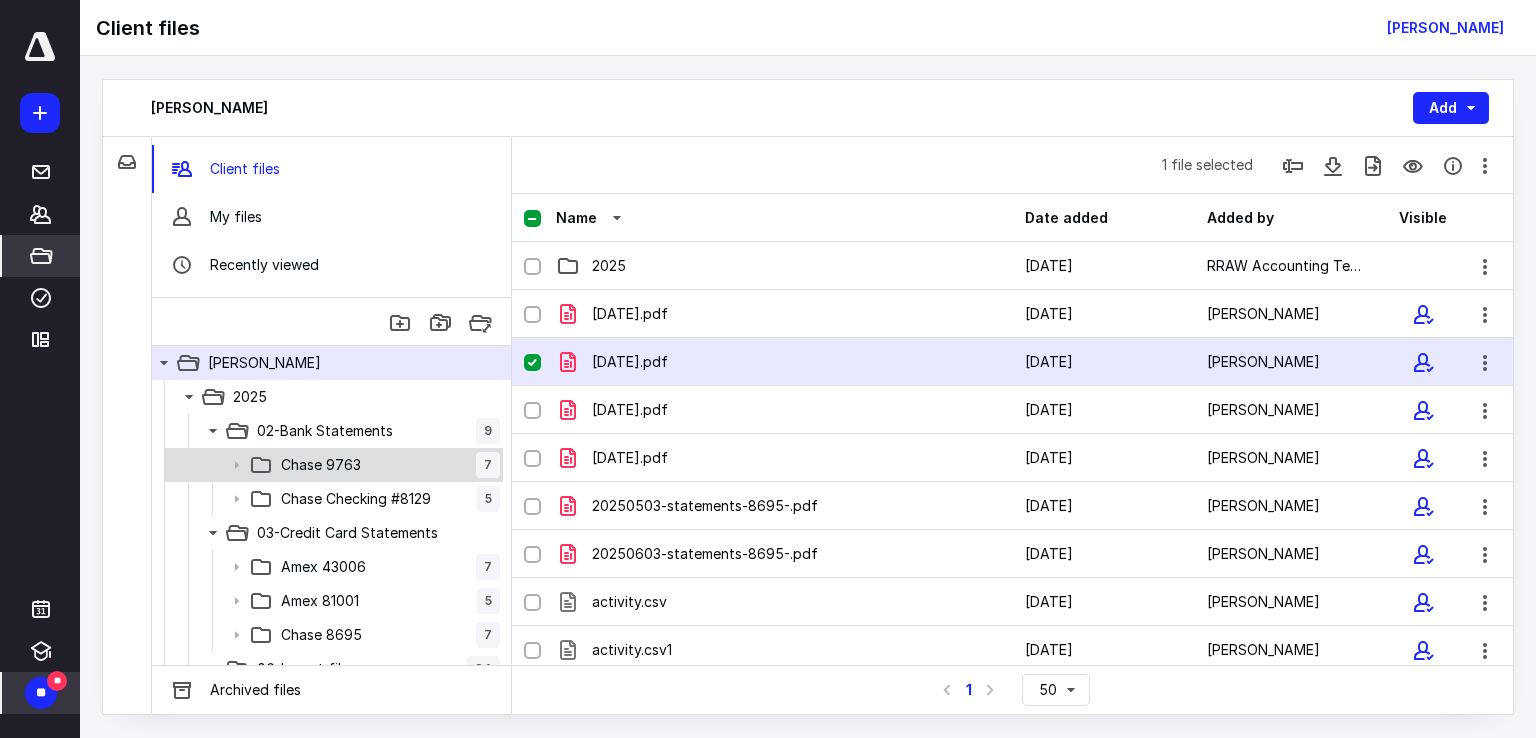 click 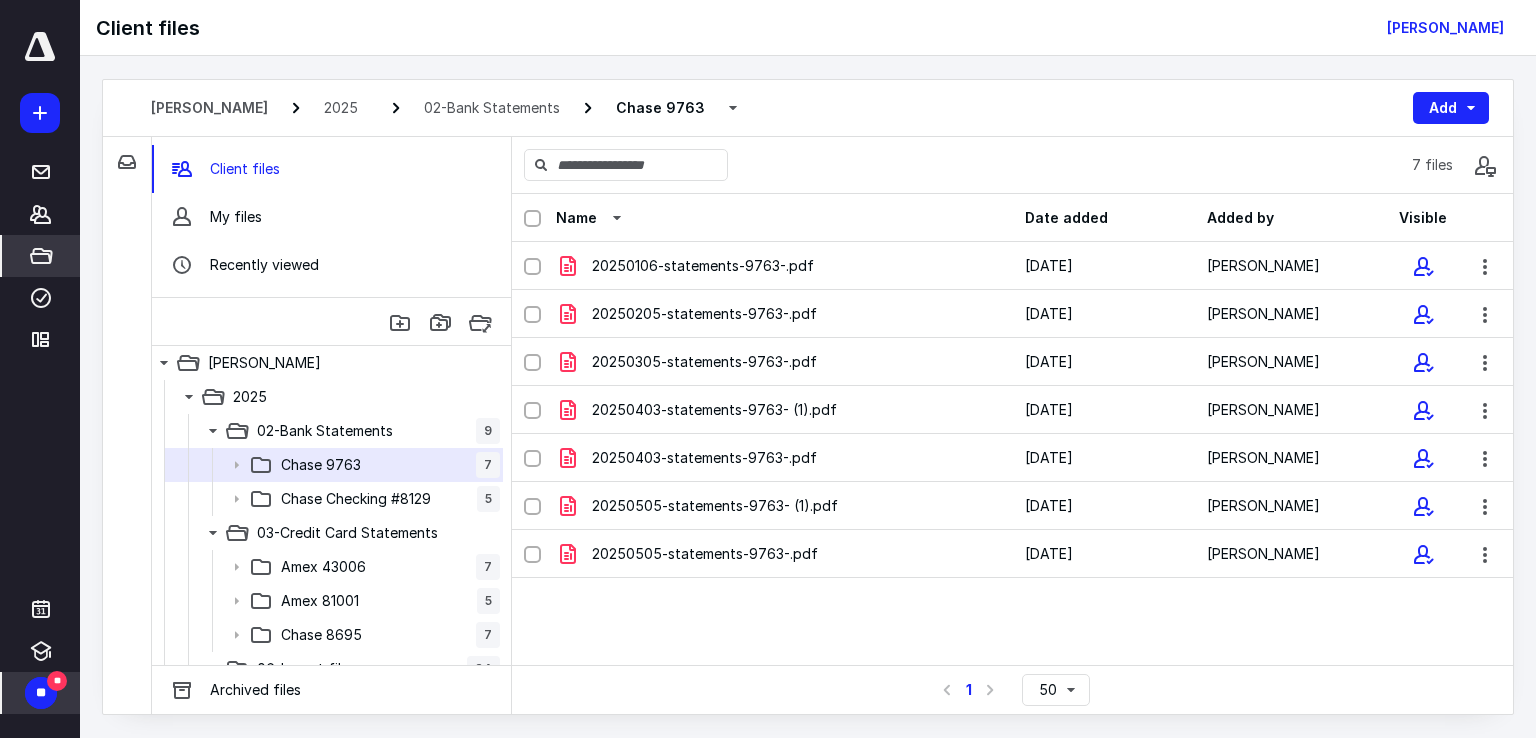 scroll, scrollTop: 20, scrollLeft: 0, axis: vertical 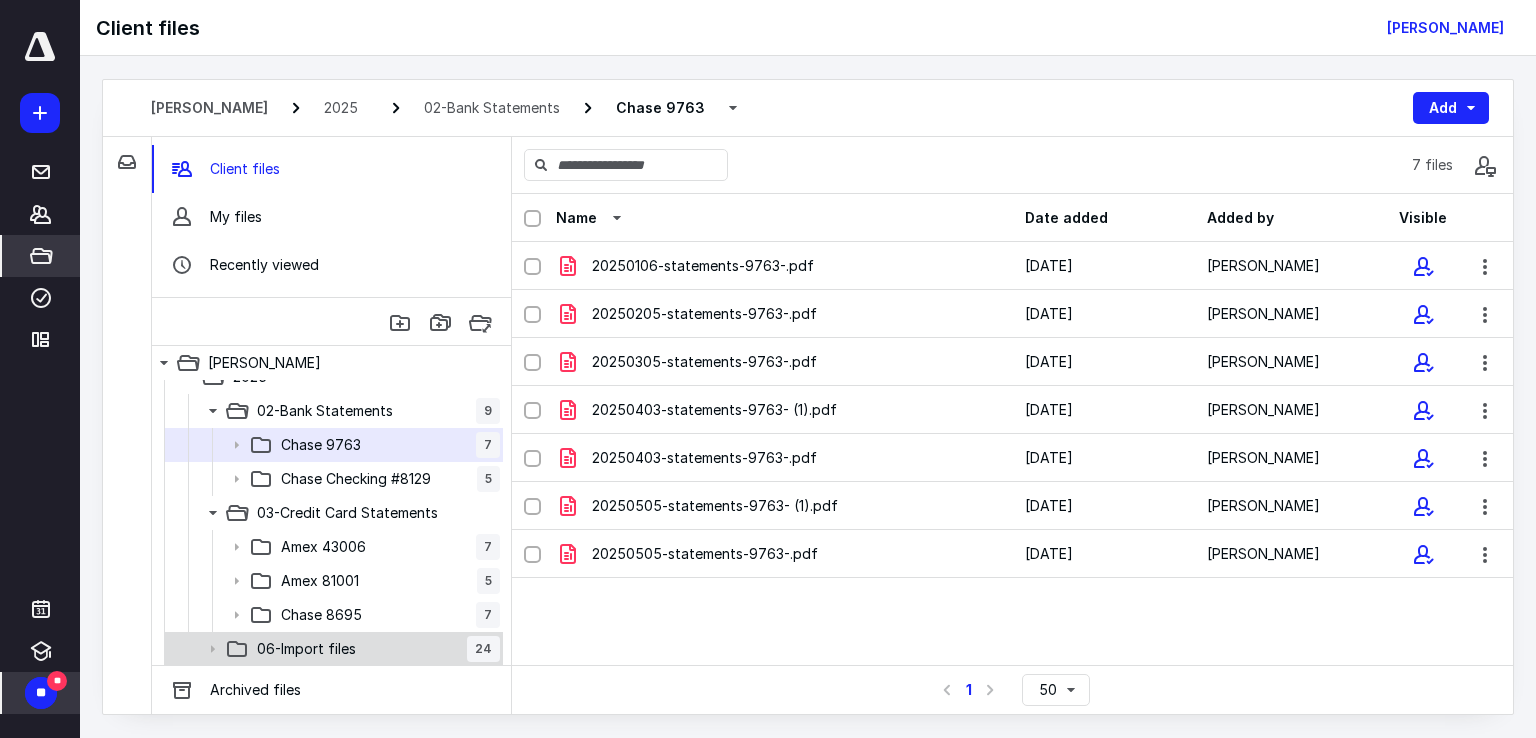 click 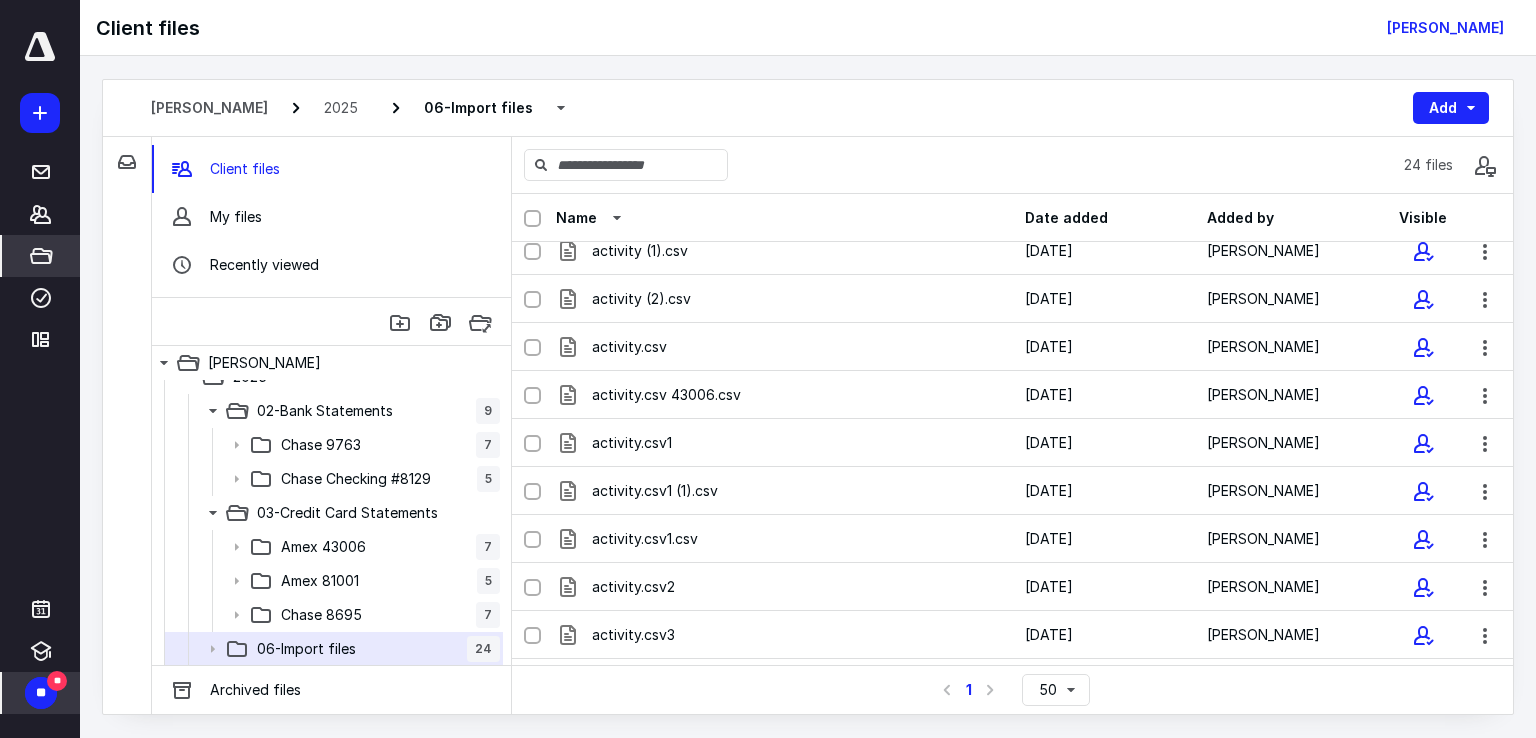 scroll, scrollTop: 0, scrollLeft: 0, axis: both 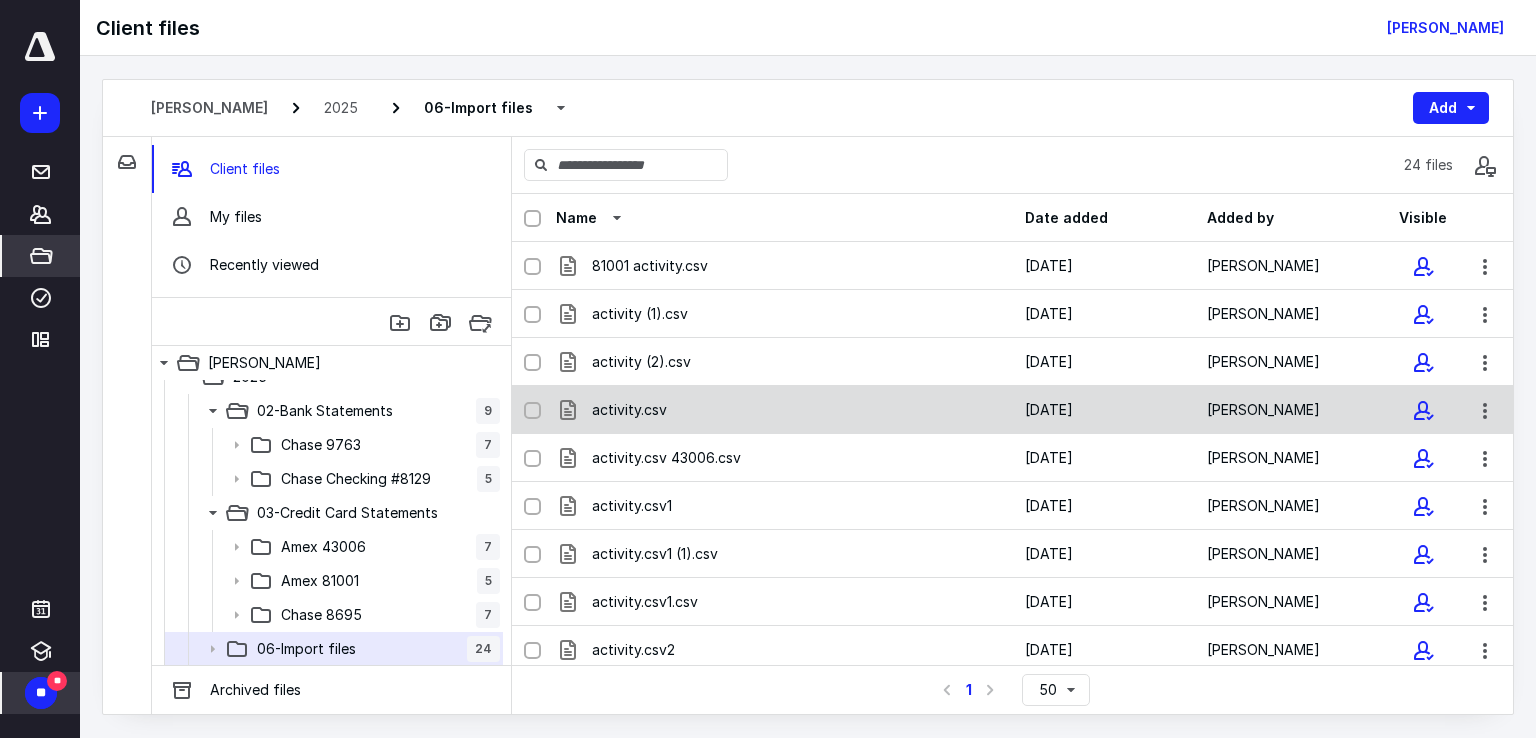 click 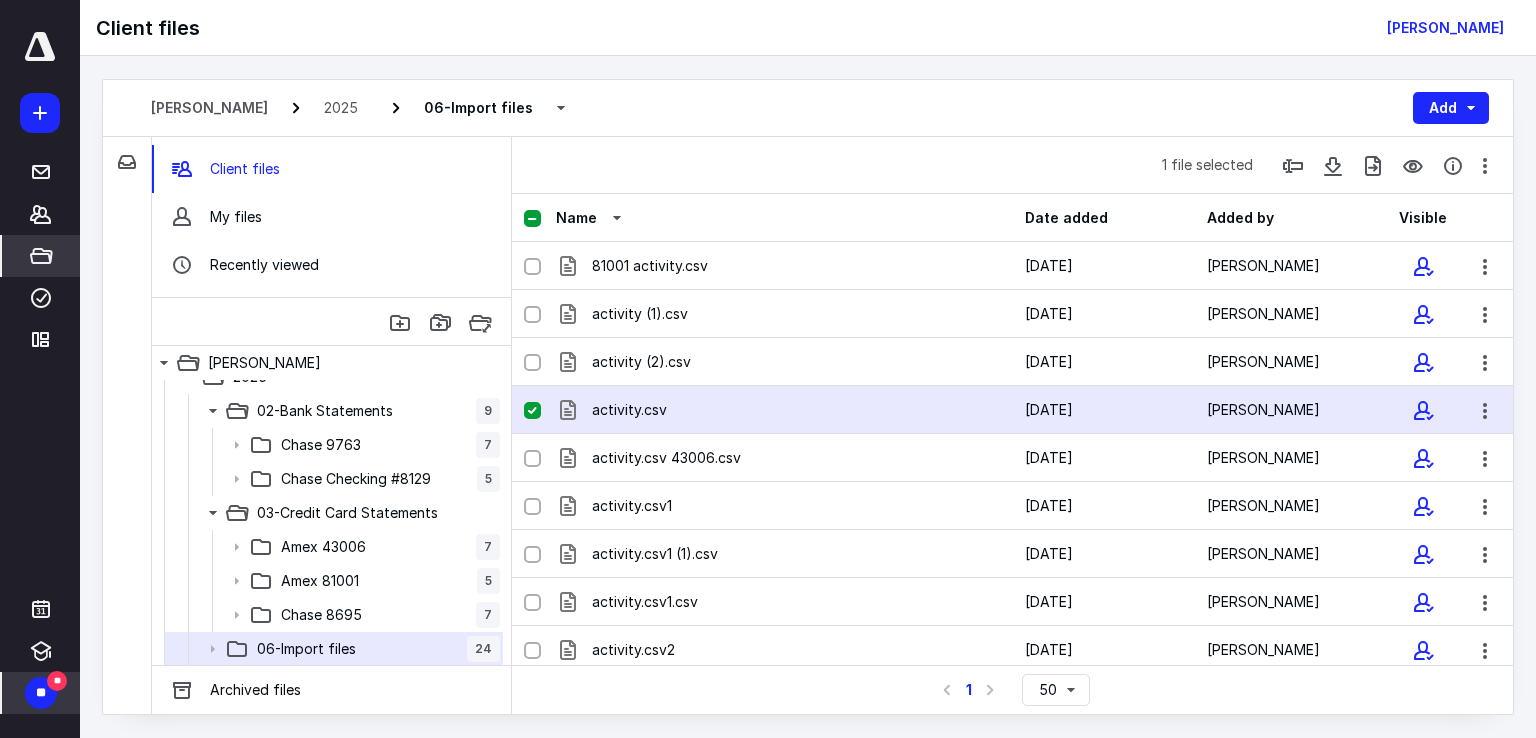 click 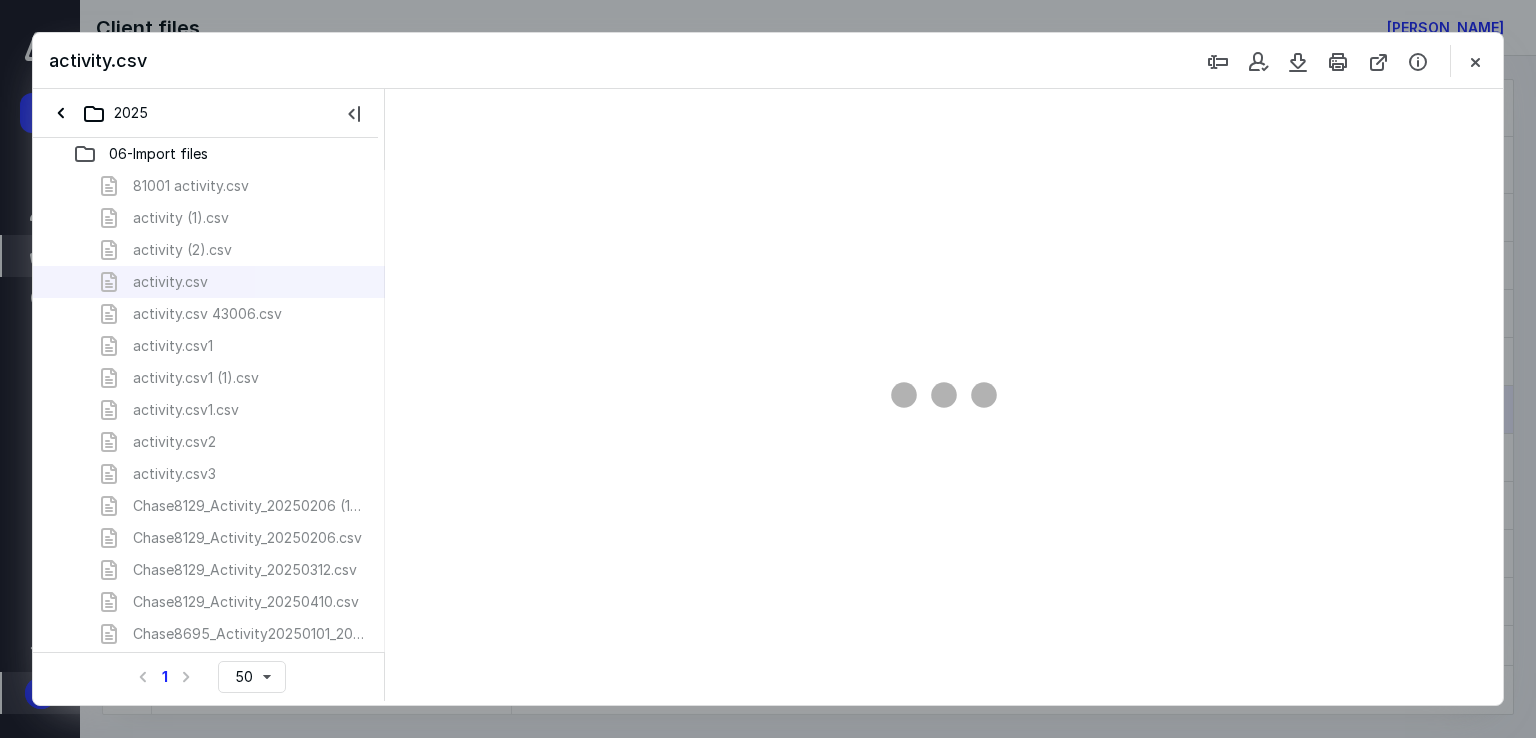 scroll, scrollTop: 0, scrollLeft: 0, axis: both 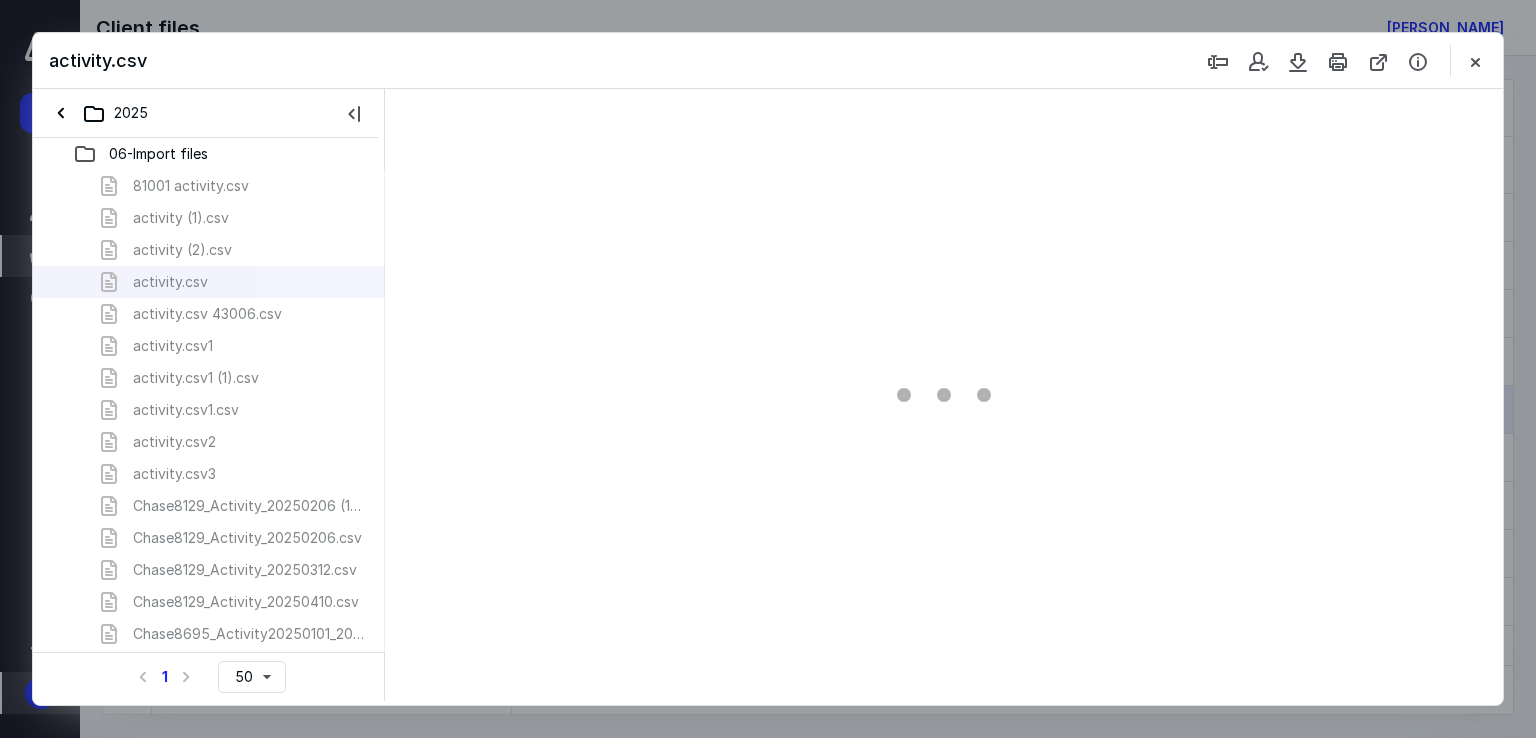 type on "72" 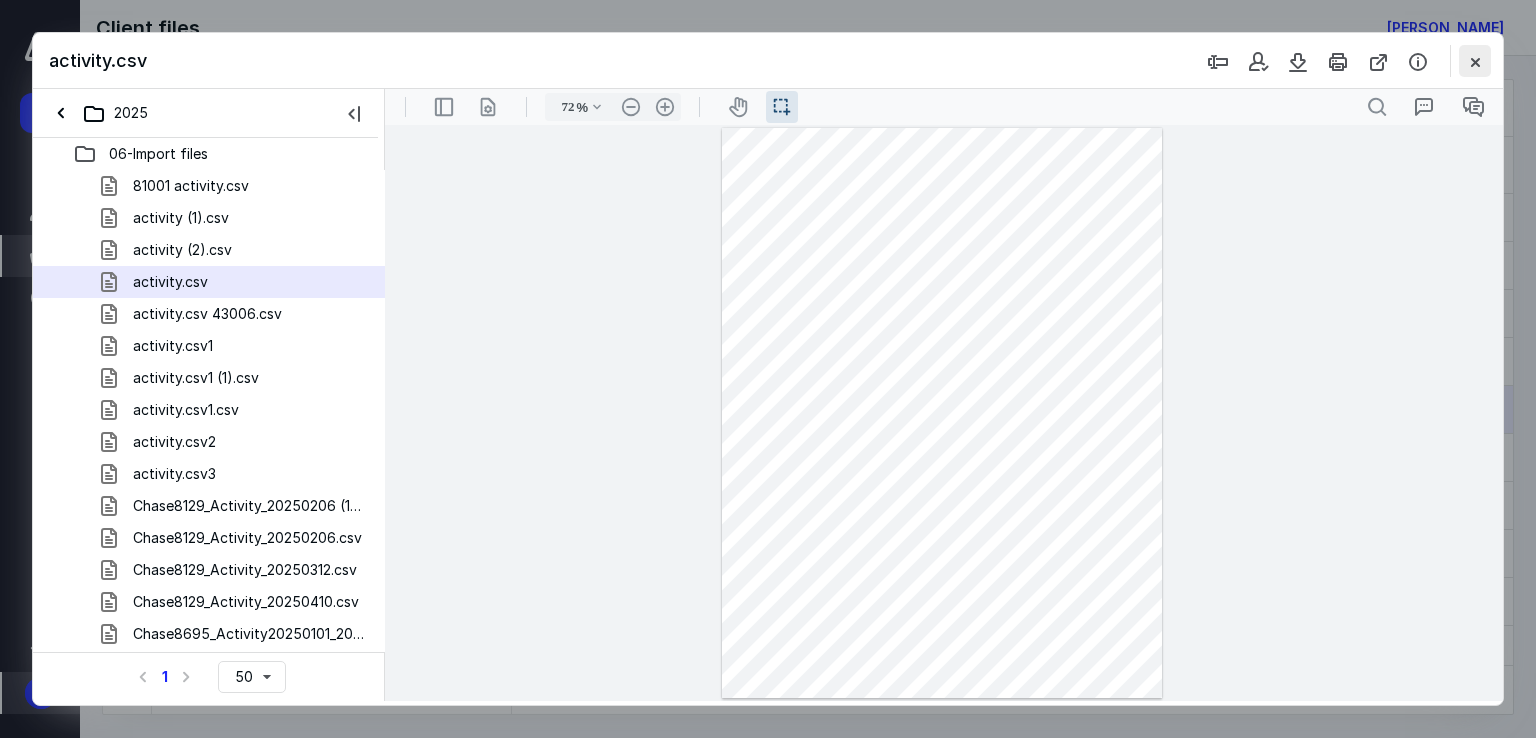 click at bounding box center (1475, 61) 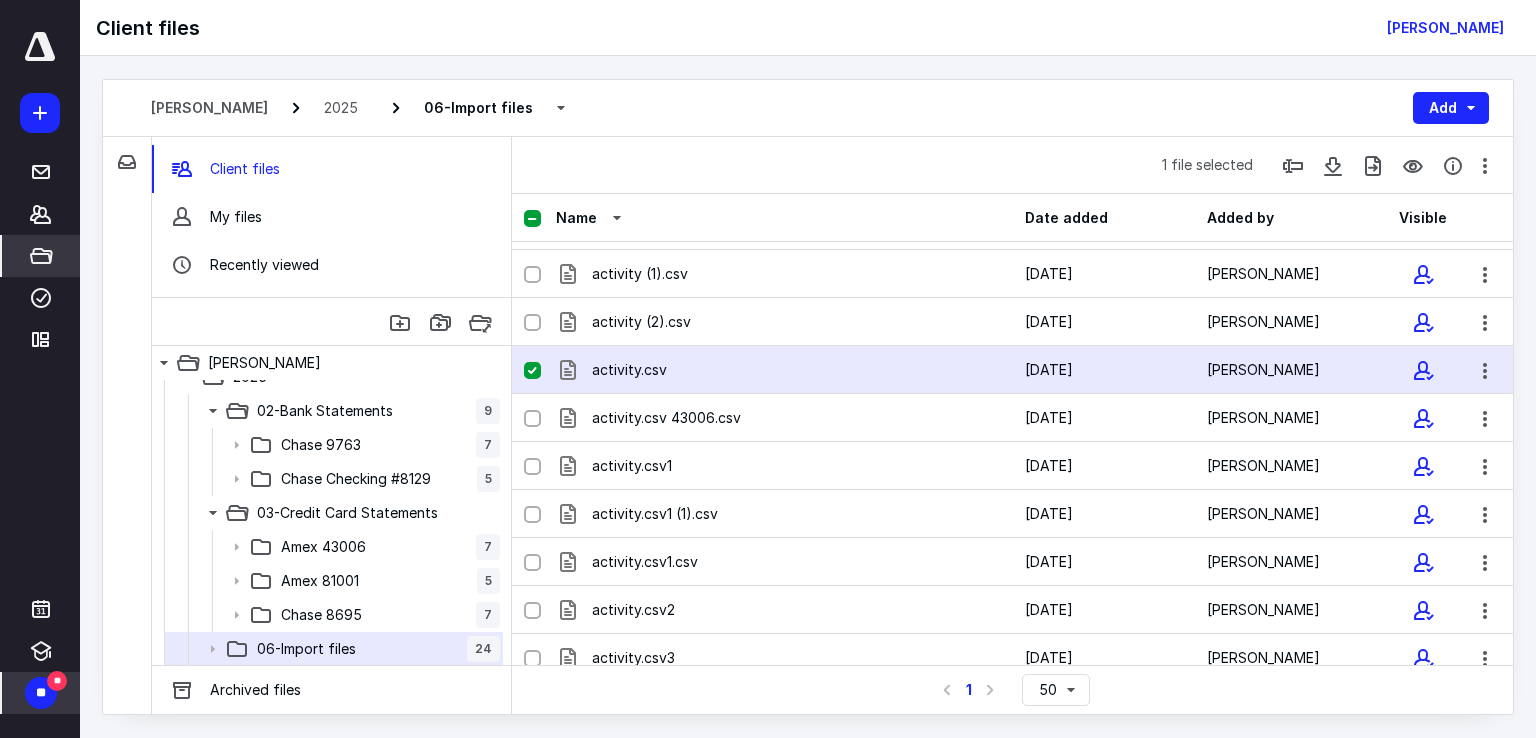 scroll, scrollTop: 80, scrollLeft: 0, axis: vertical 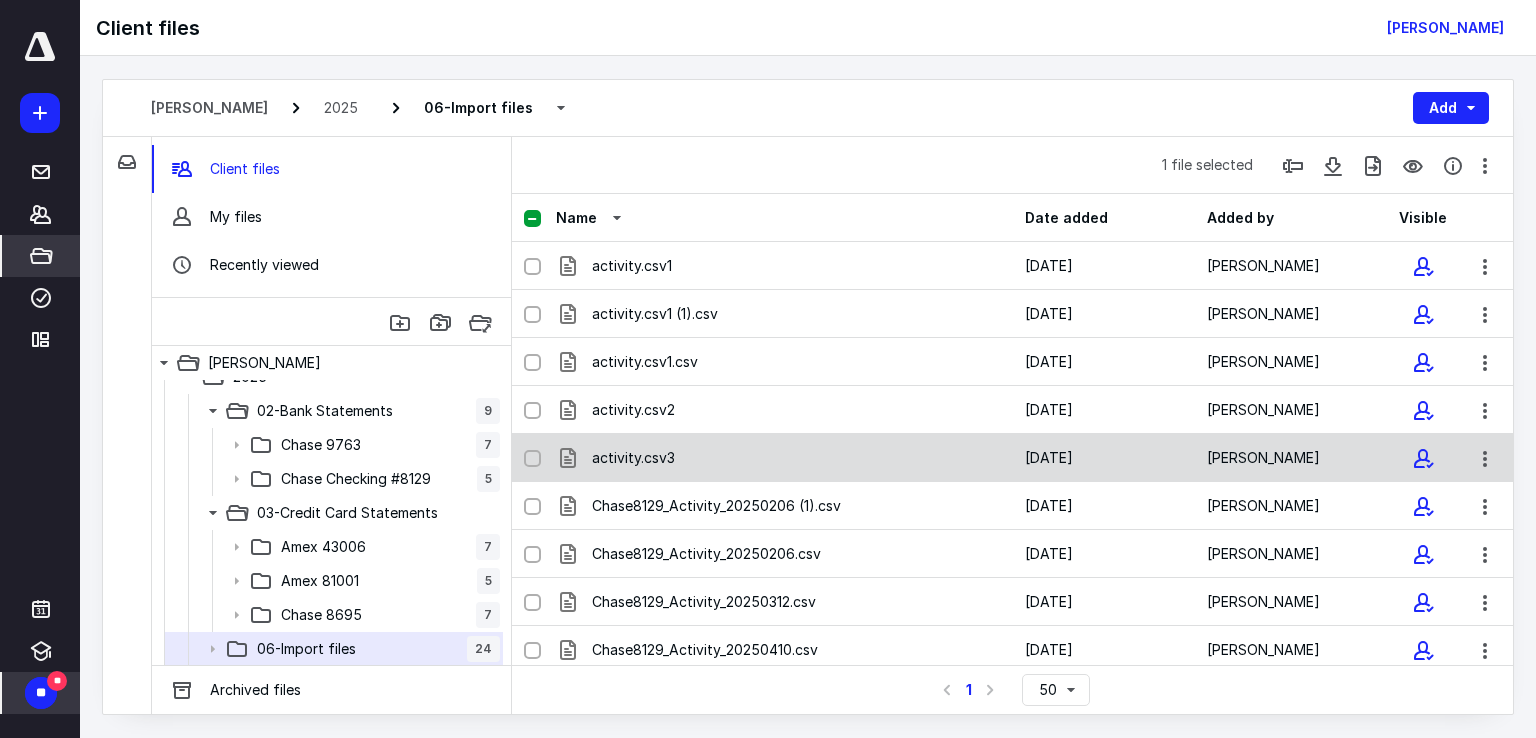 click 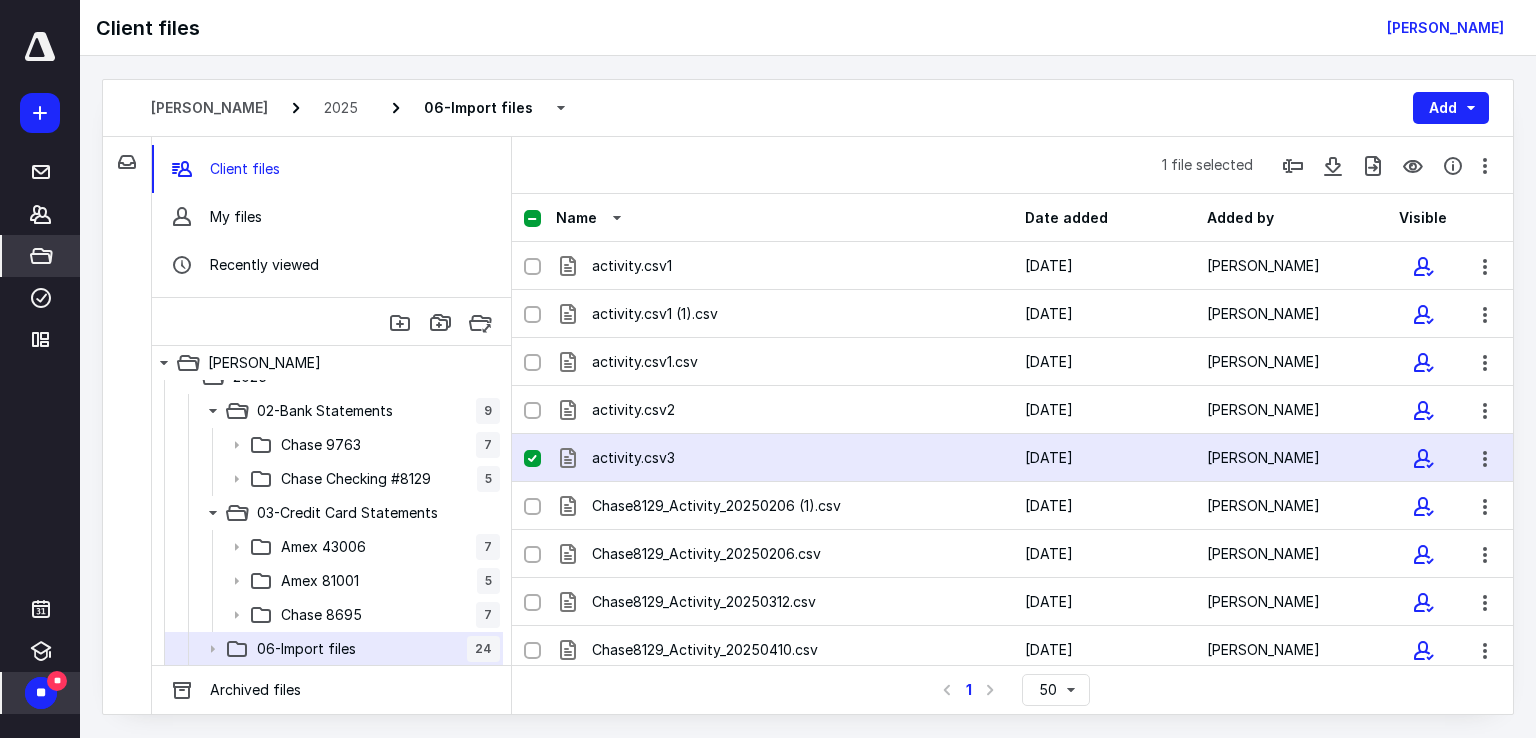 click 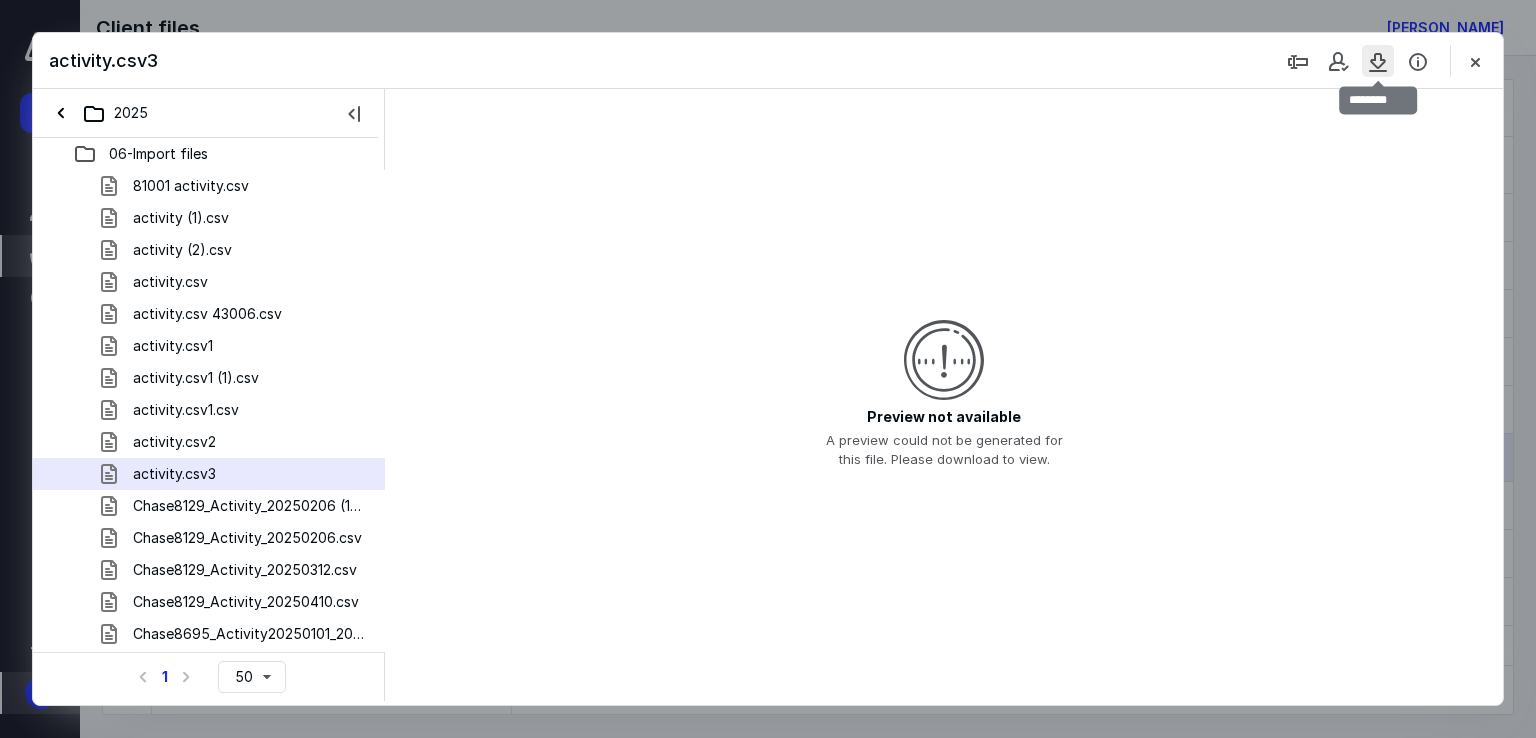 click at bounding box center [1378, 61] 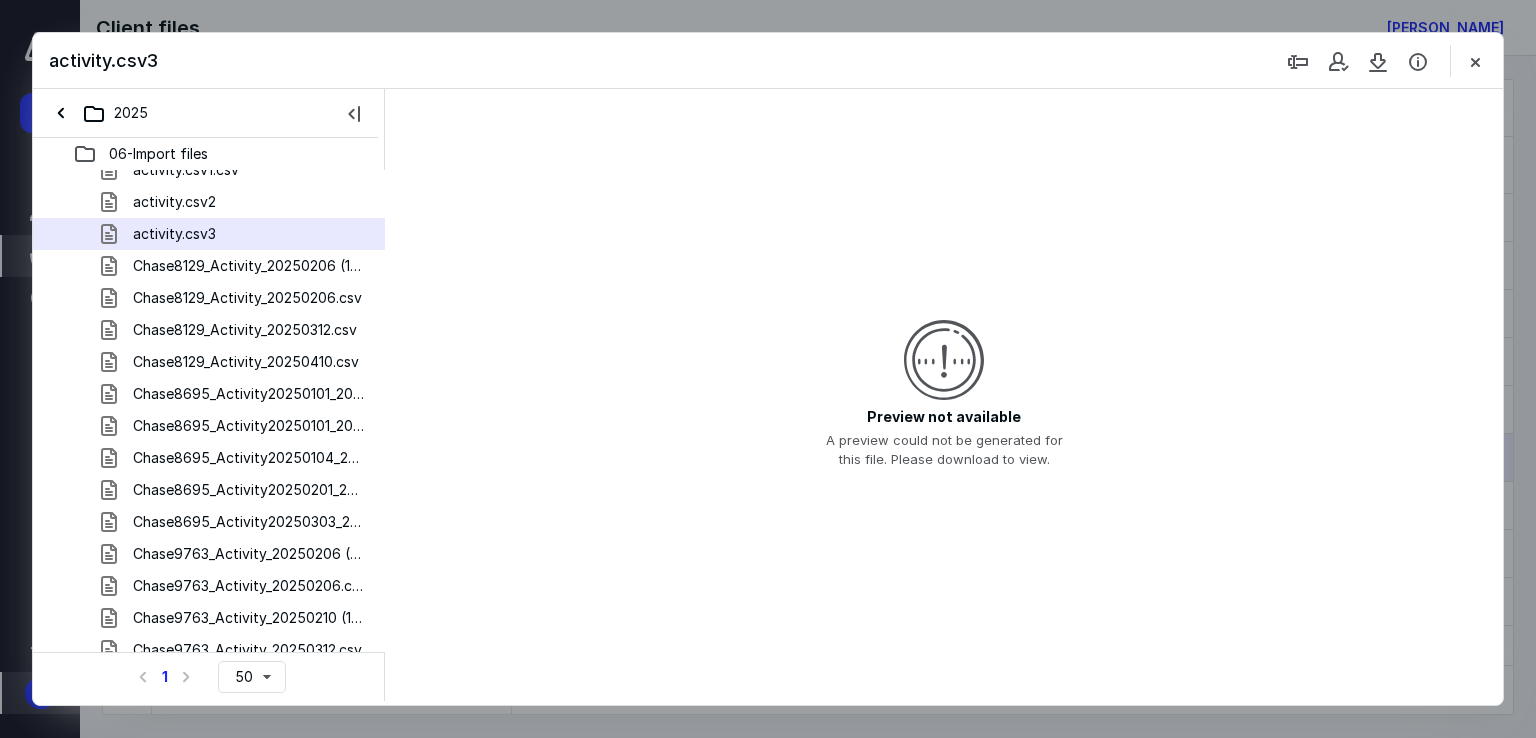 scroll, scrollTop: 285, scrollLeft: 0, axis: vertical 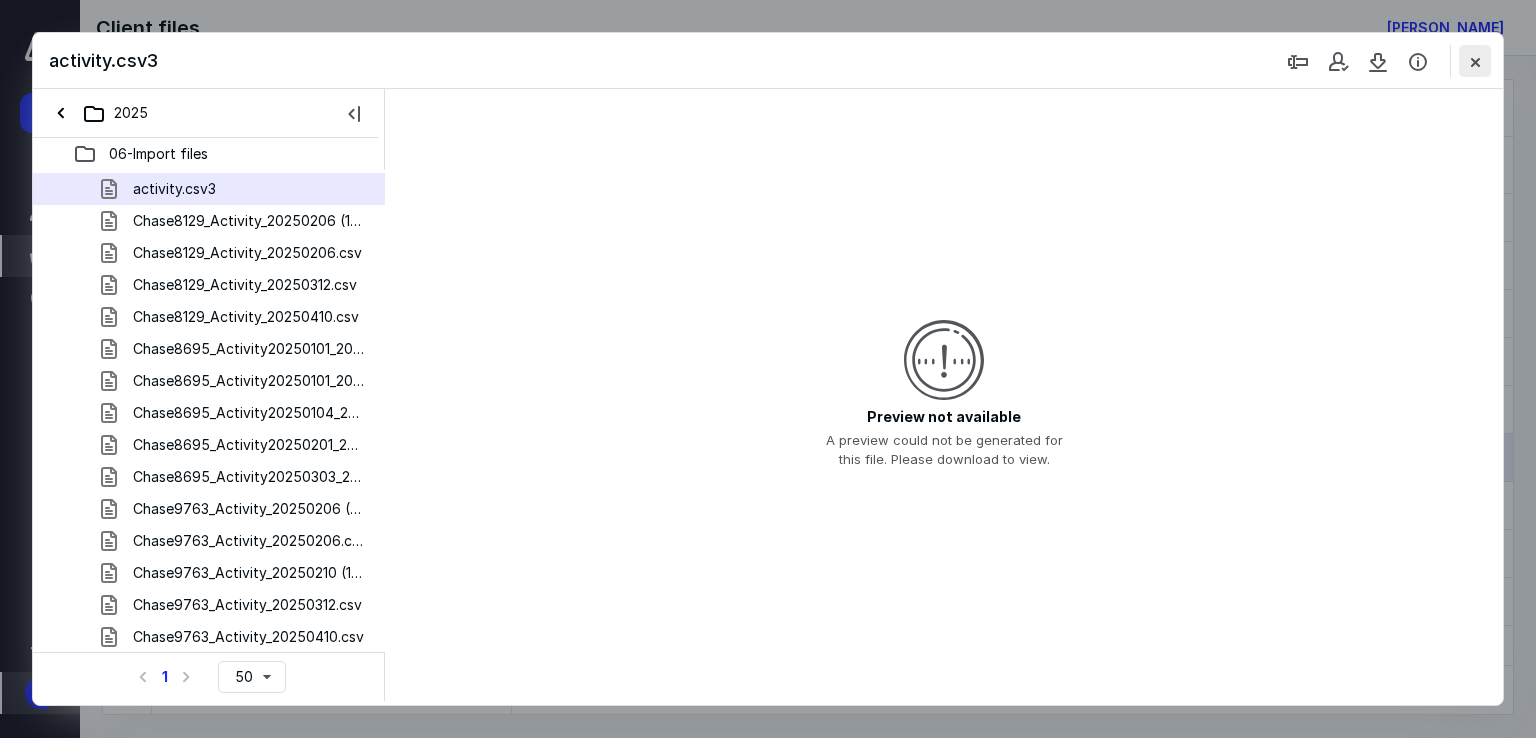 click at bounding box center (1475, 61) 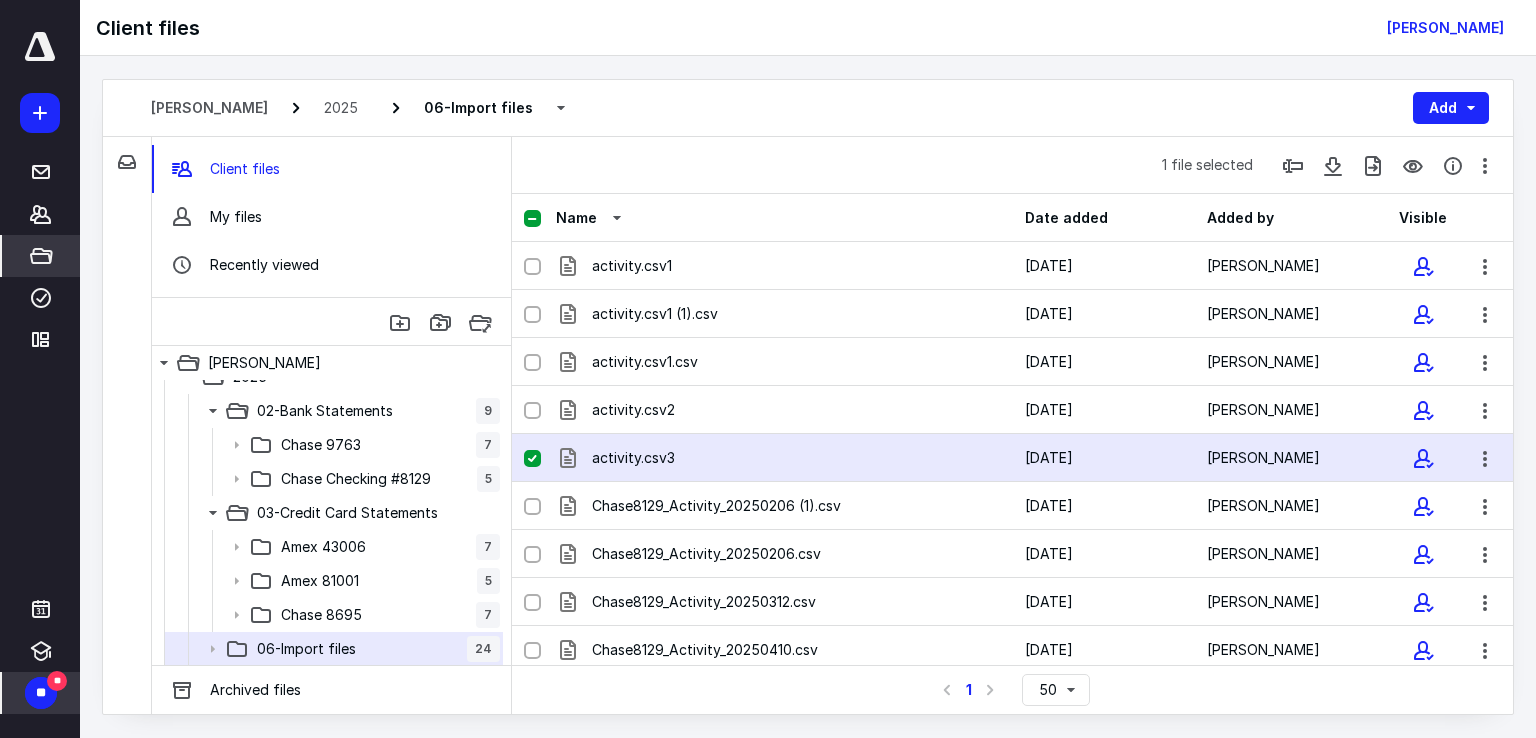 click 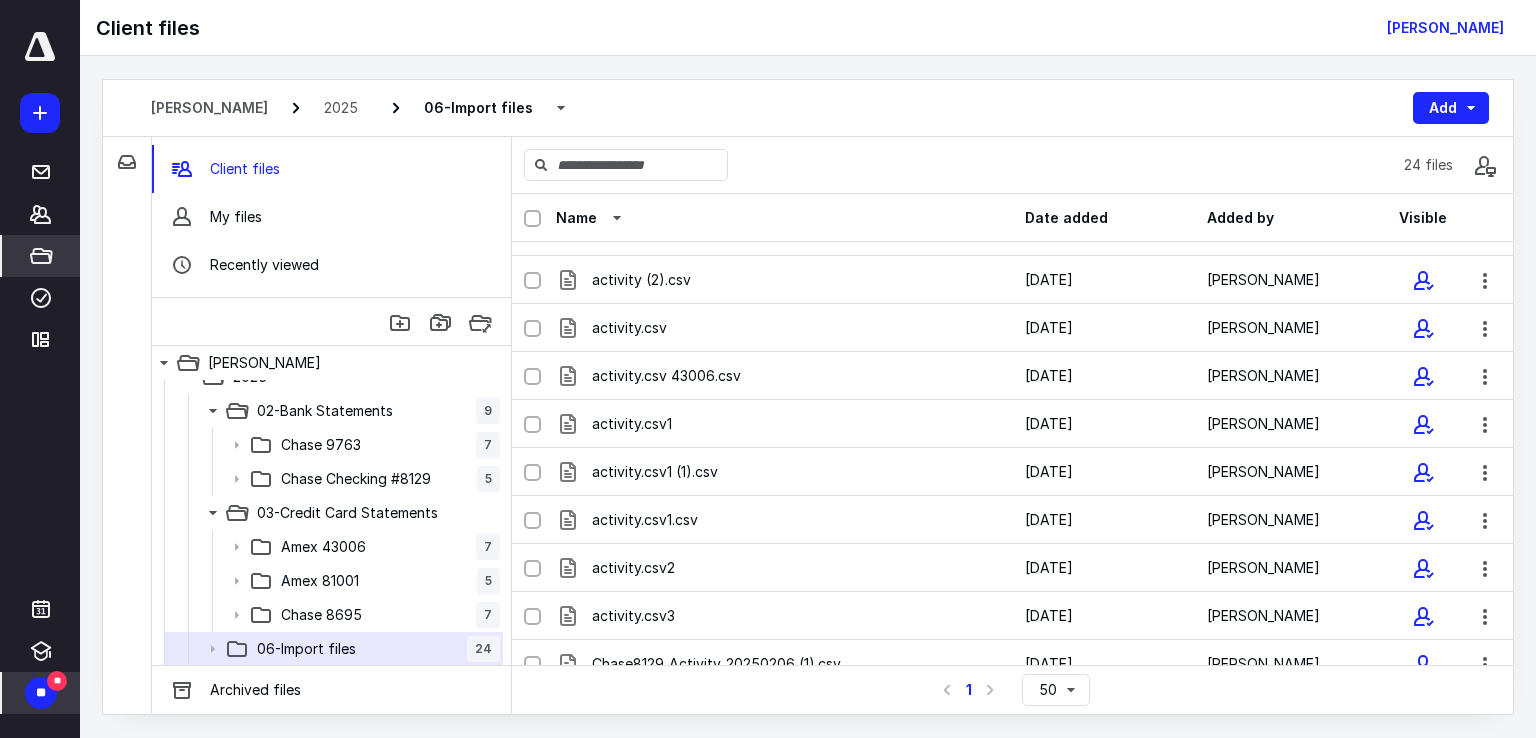 scroll, scrollTop: 0, scrollLeft: 0, axis: both 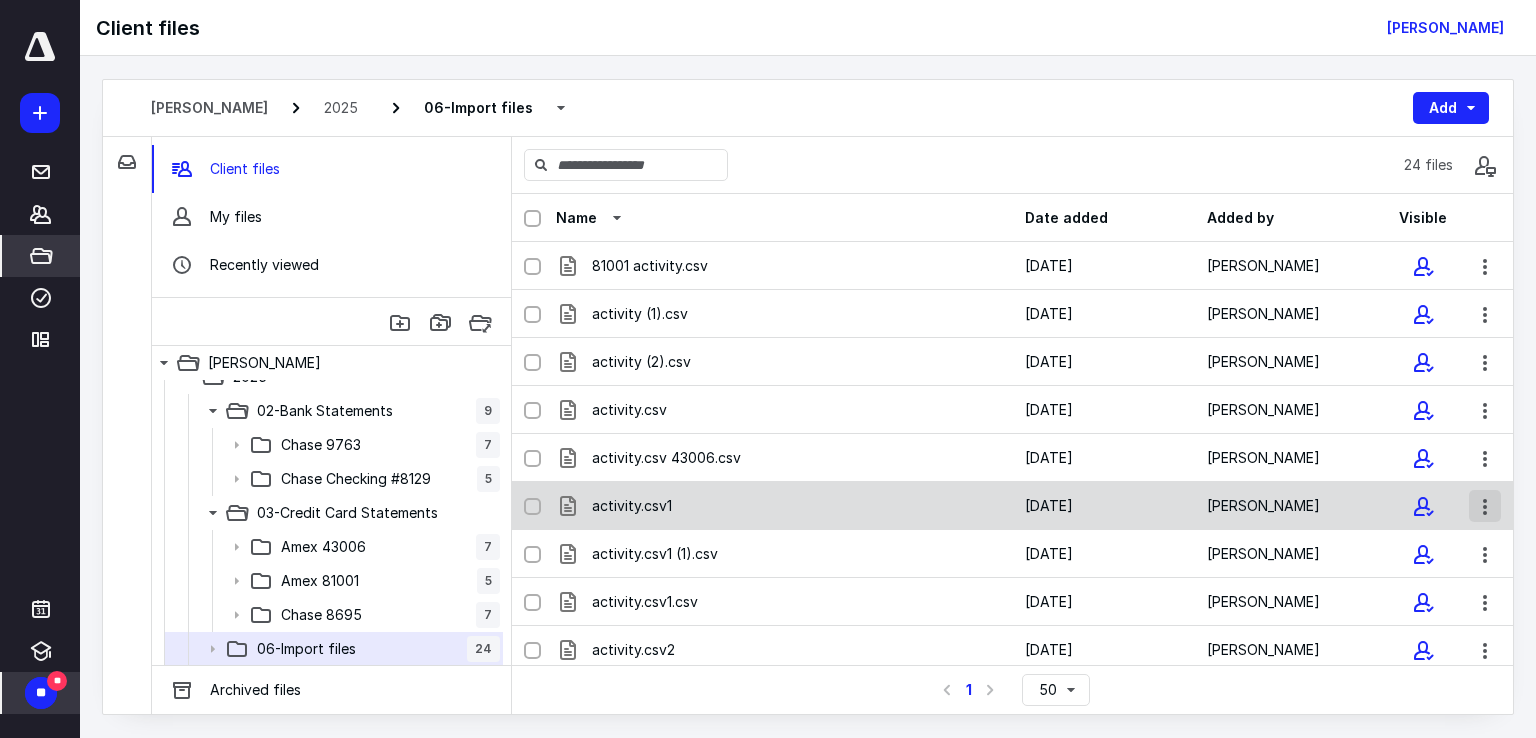 checkbox on "true" 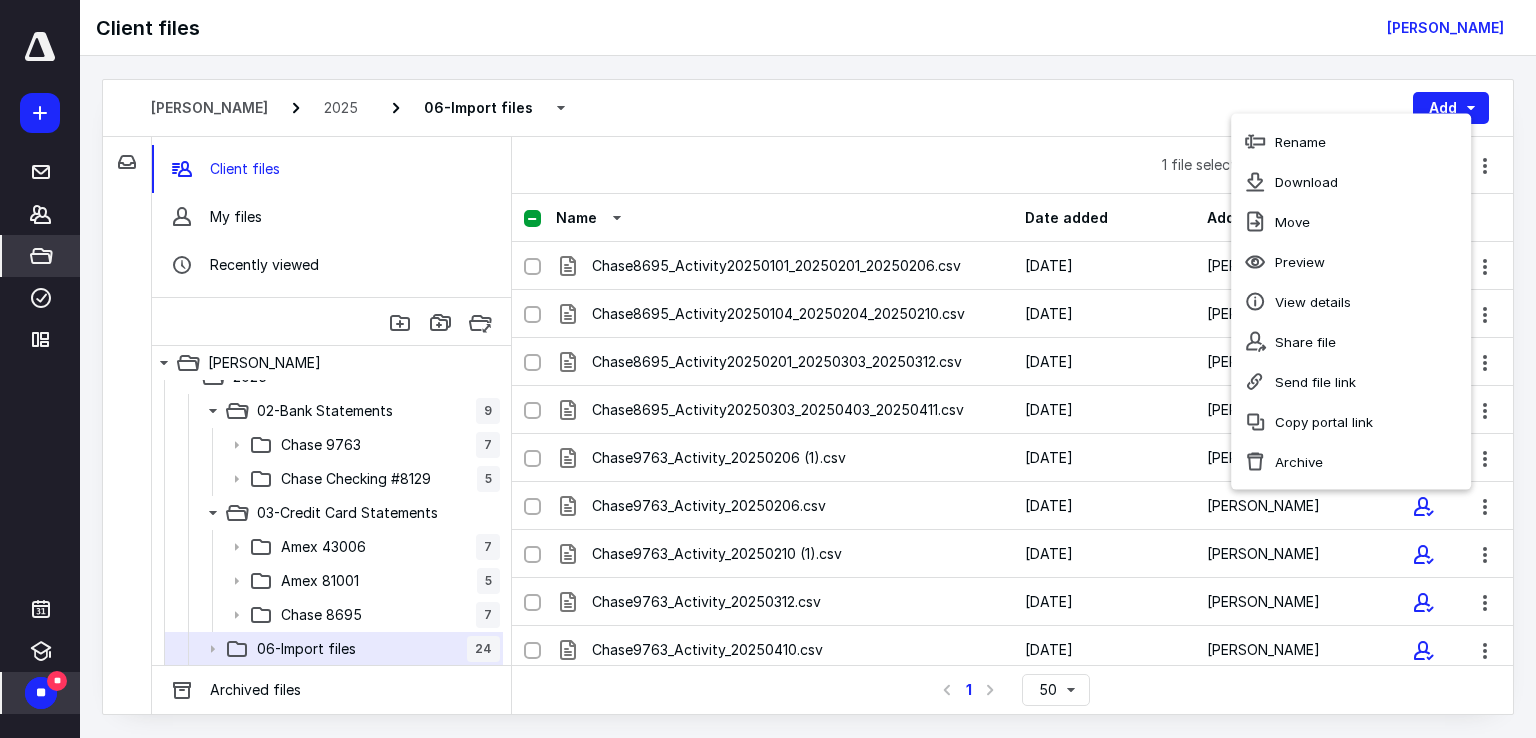 scroll, scrollTop: 724, scrollLeft: 0, axis: vertical 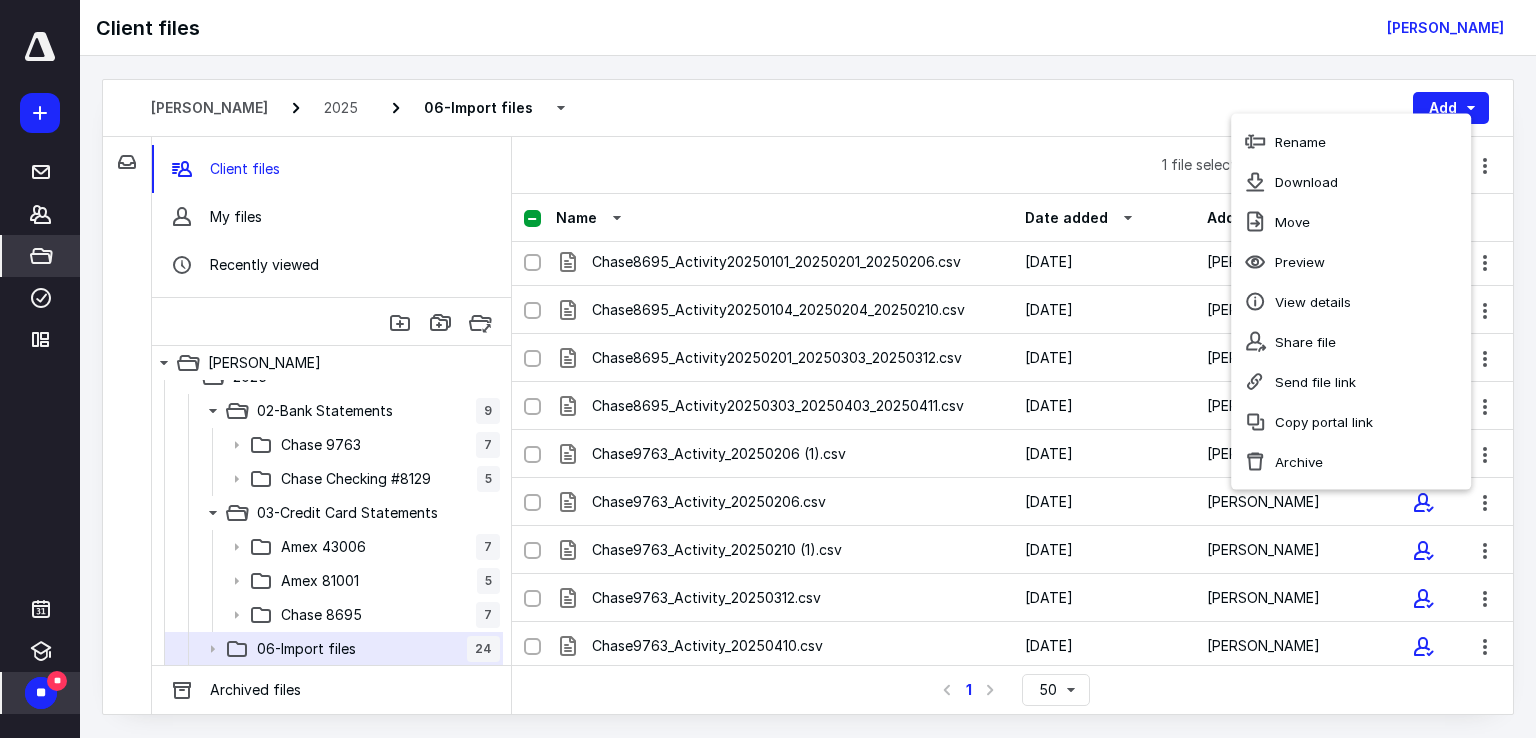 click on "Date added" at bounding box center (1066, 218) 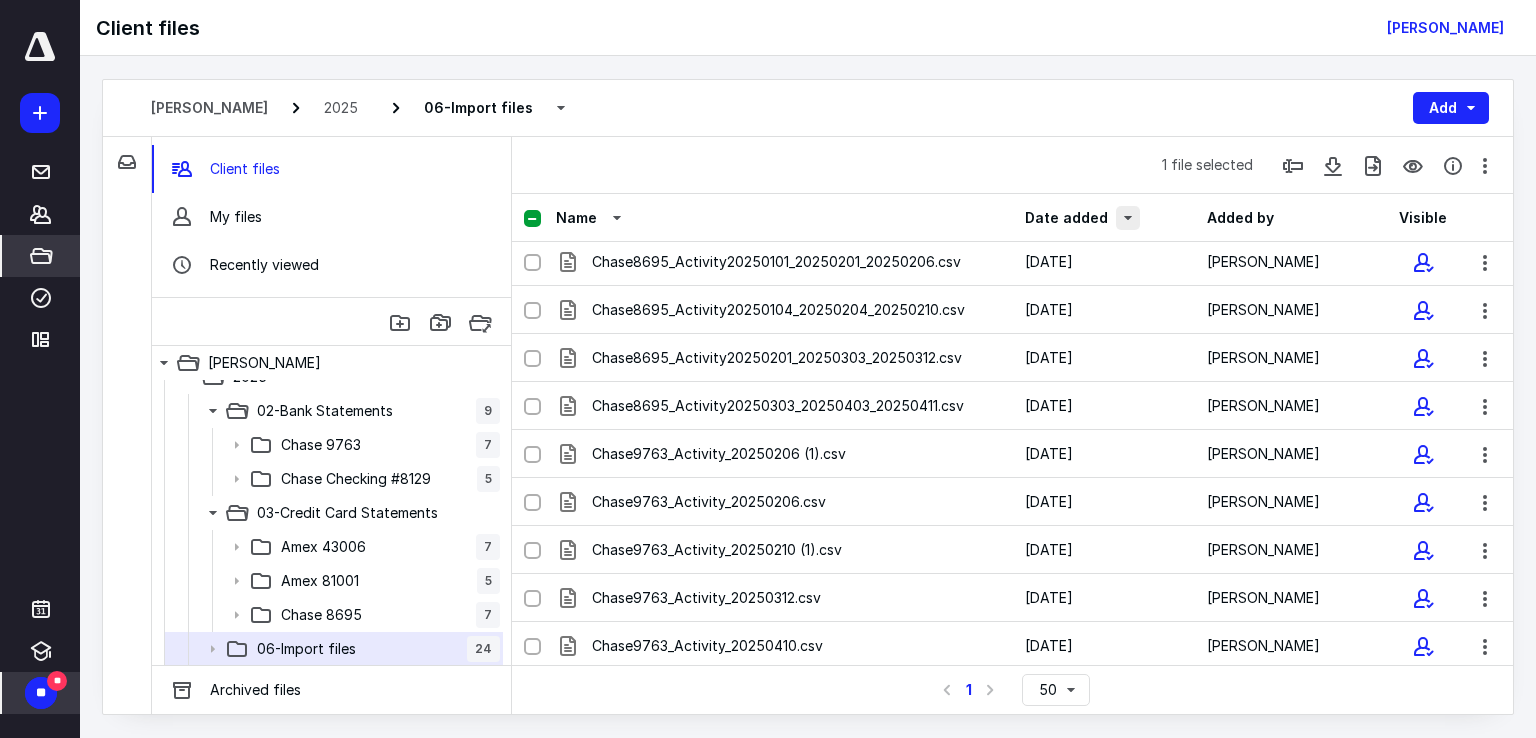 click at bounding box center (1128, 218) 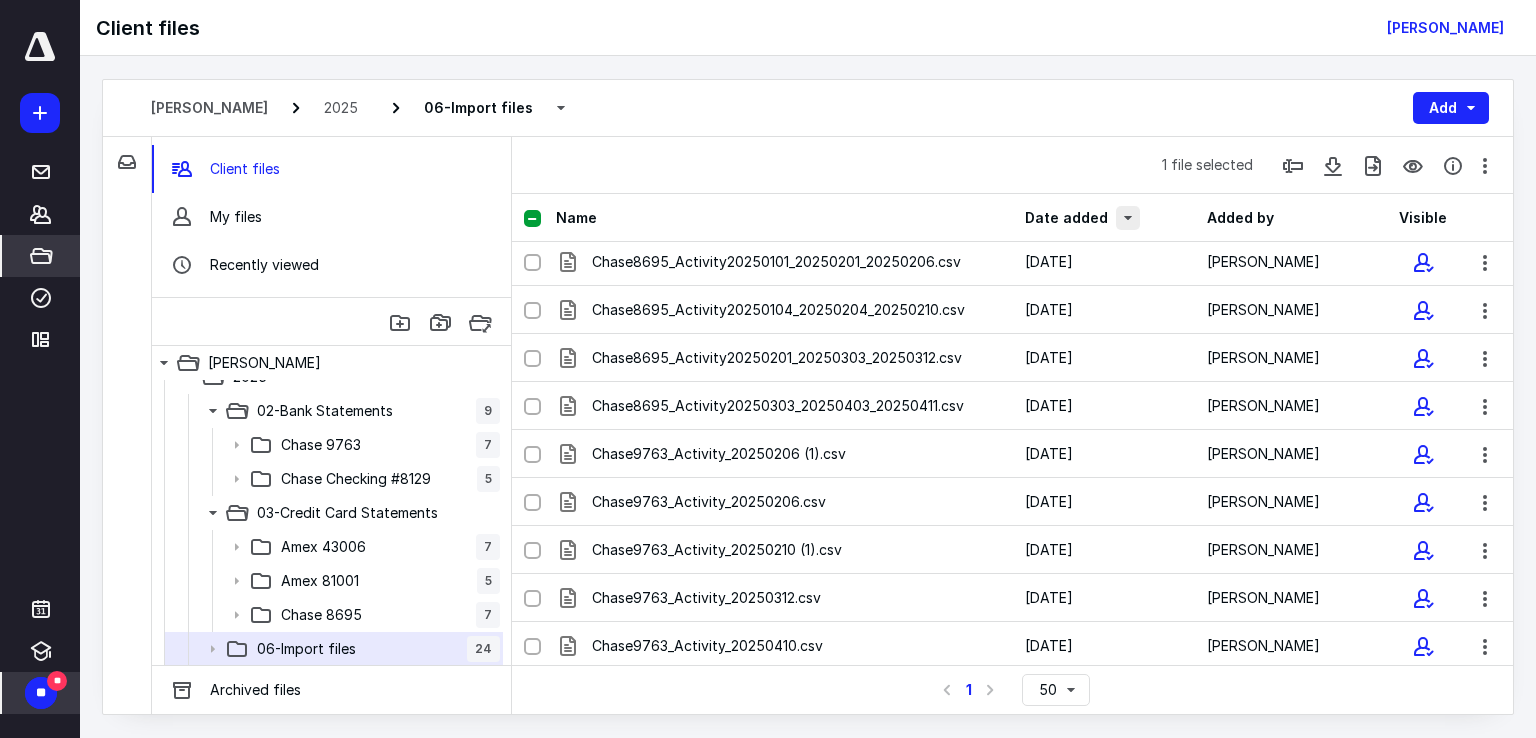 scroll, scrollTop: 0, scrollLeft: 0, axis: both 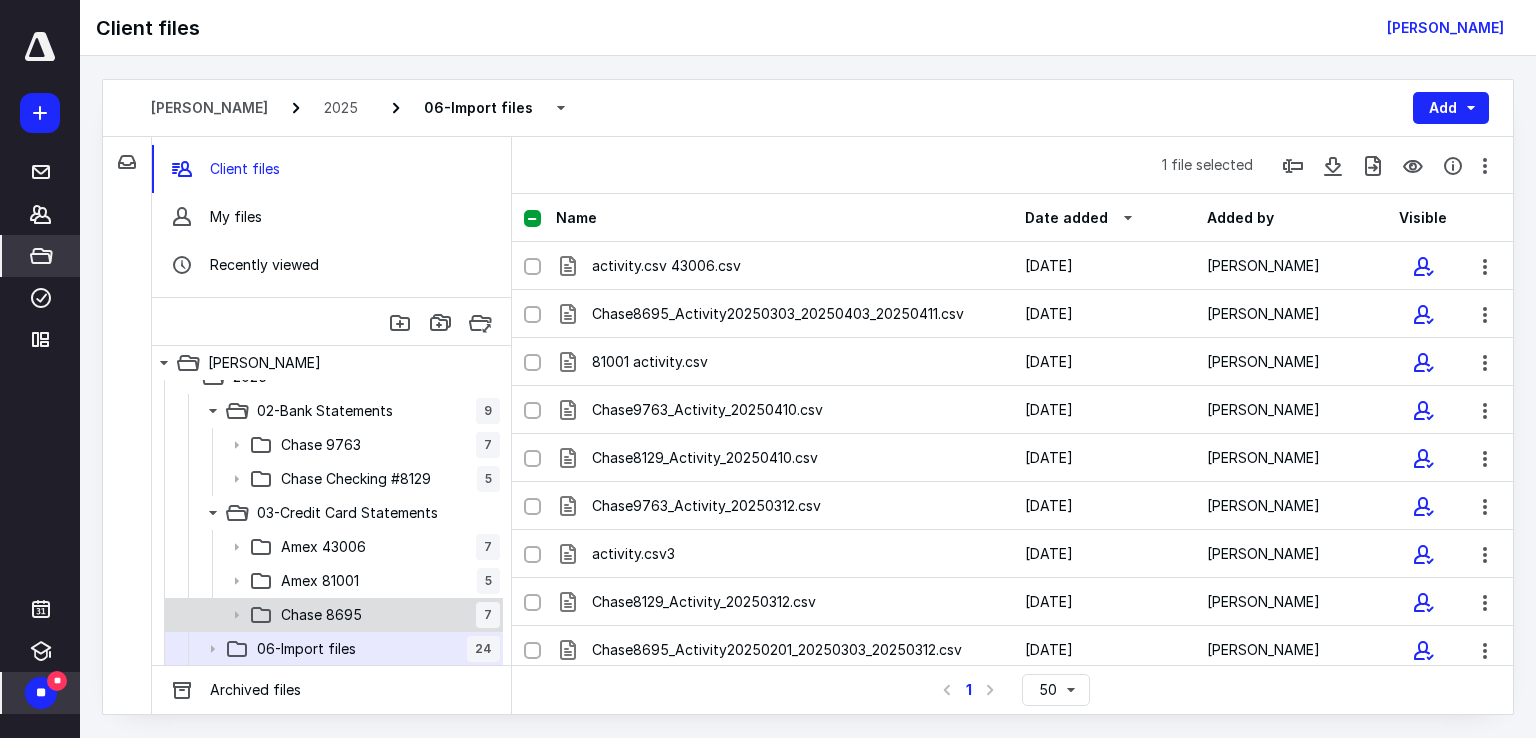 click 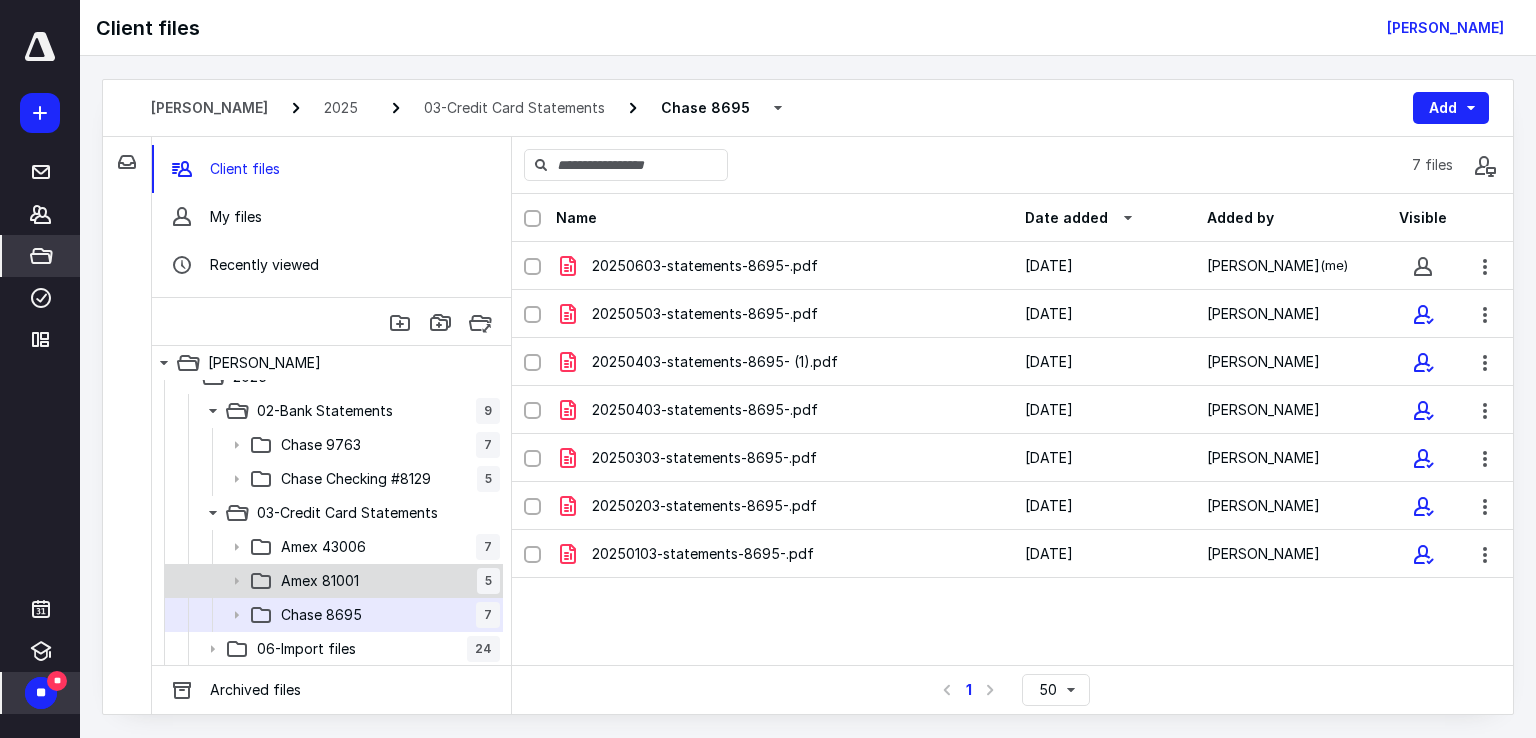 click 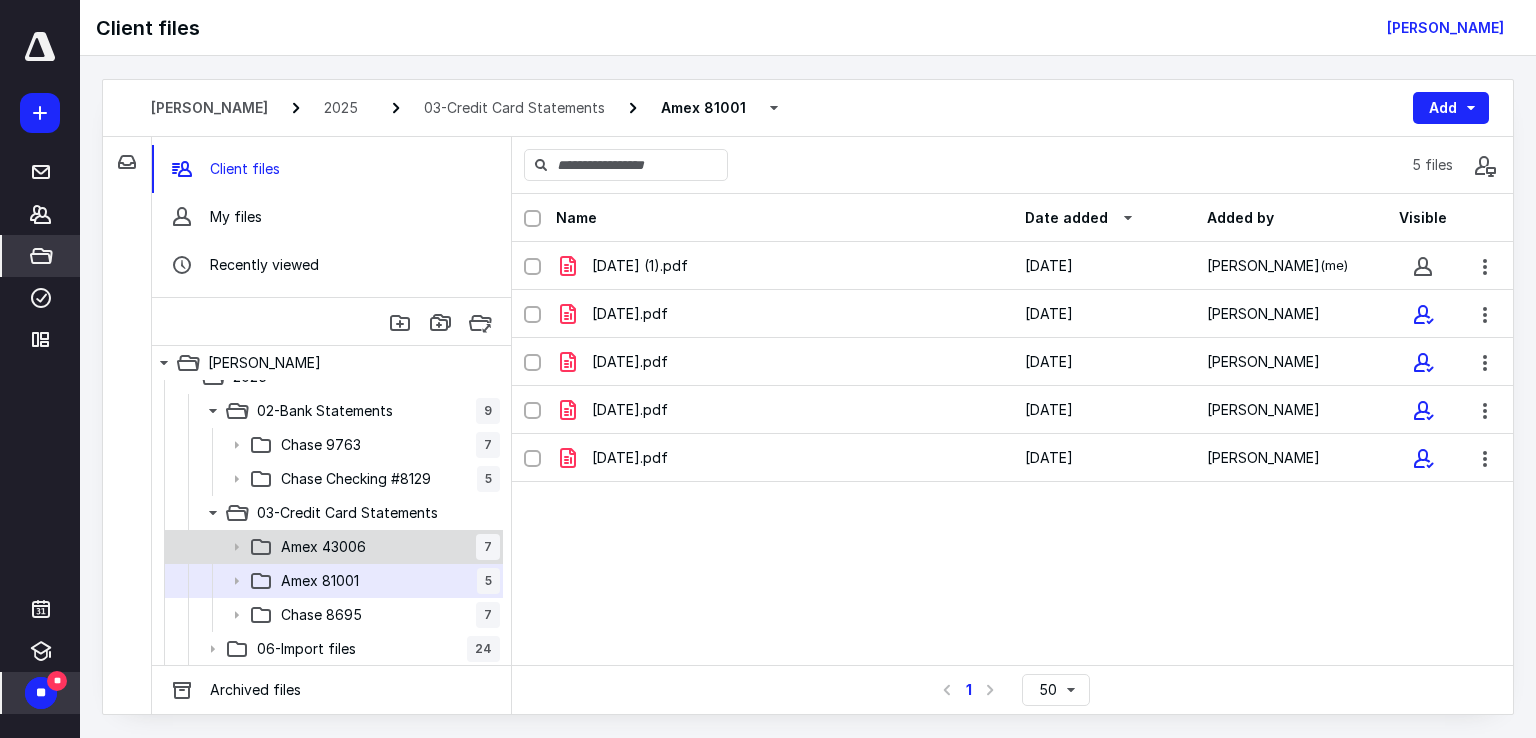 click 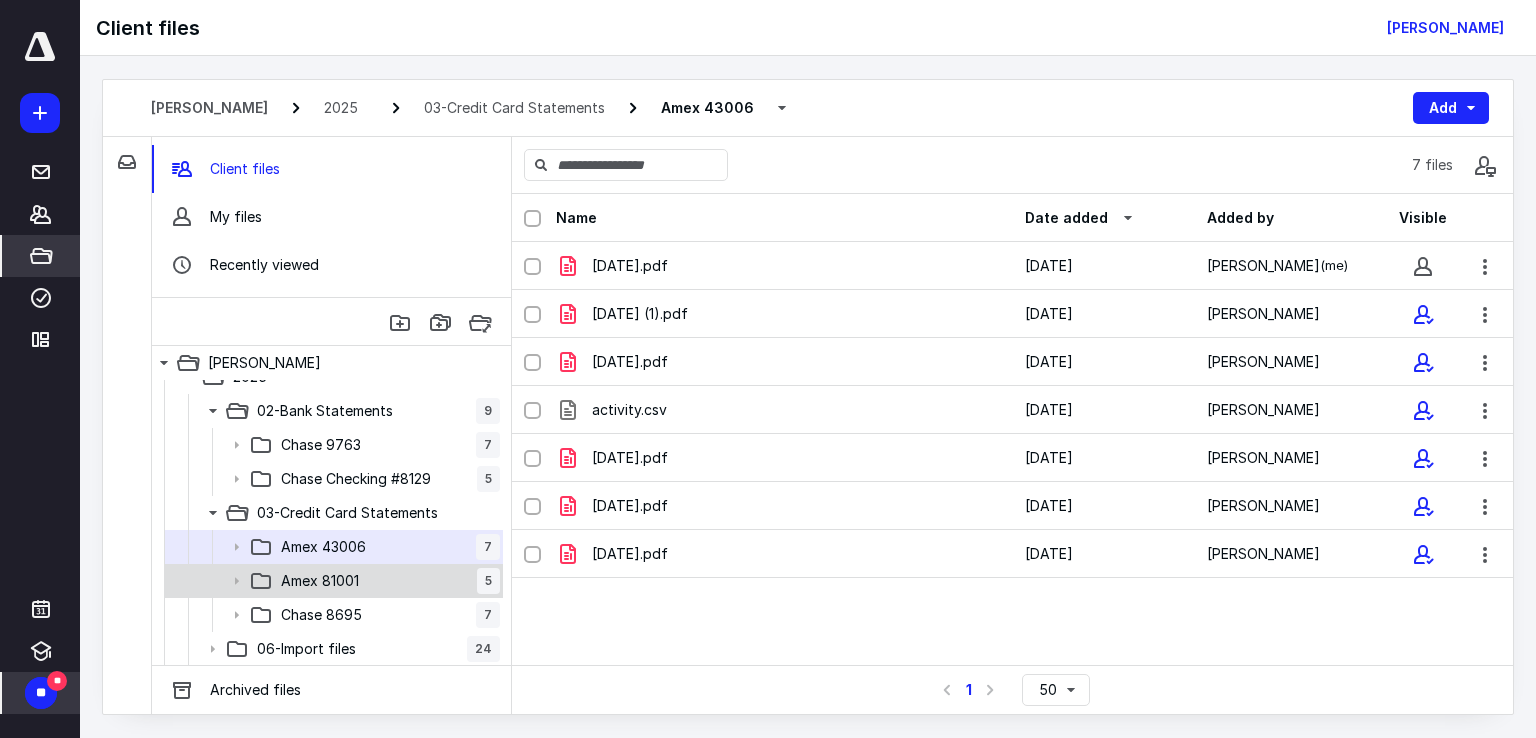 click 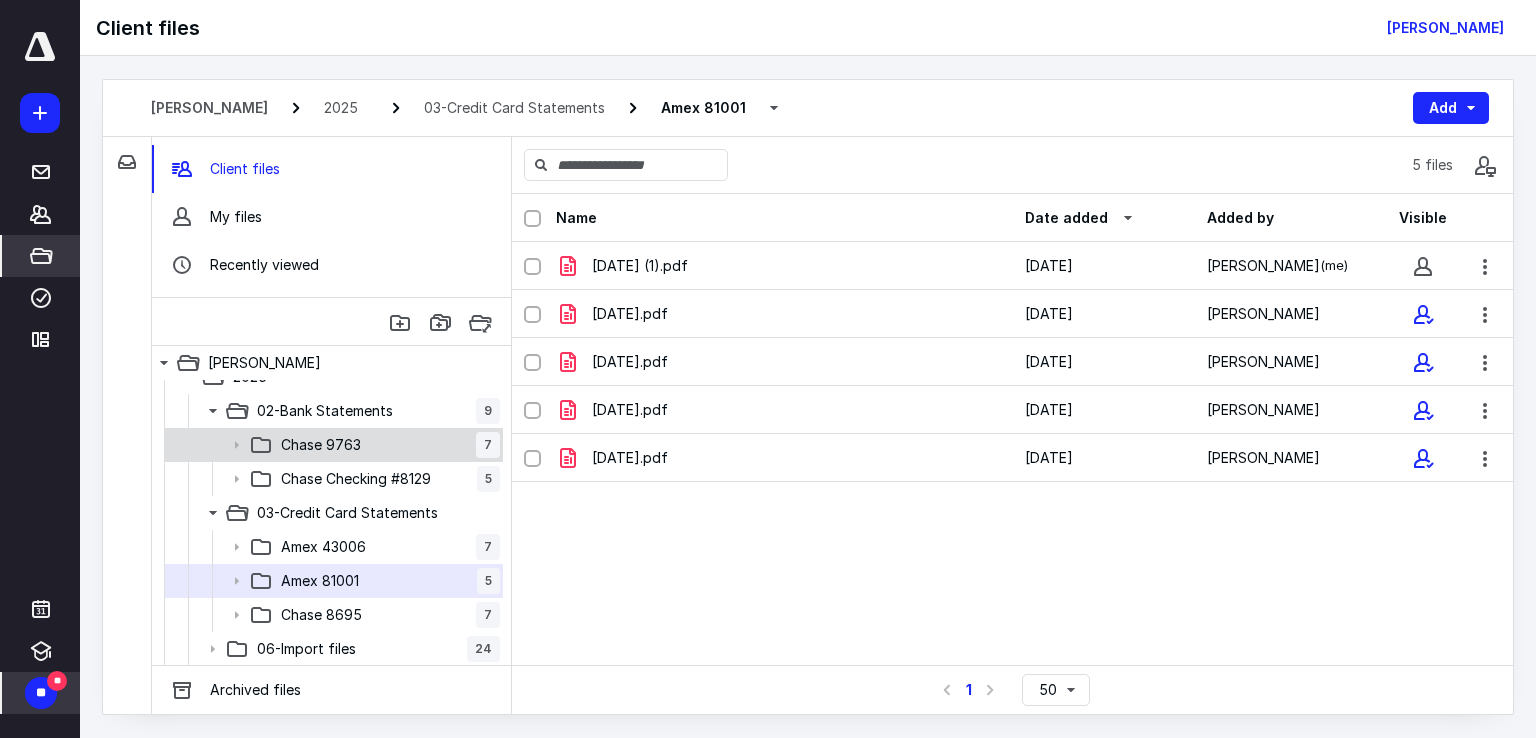 click 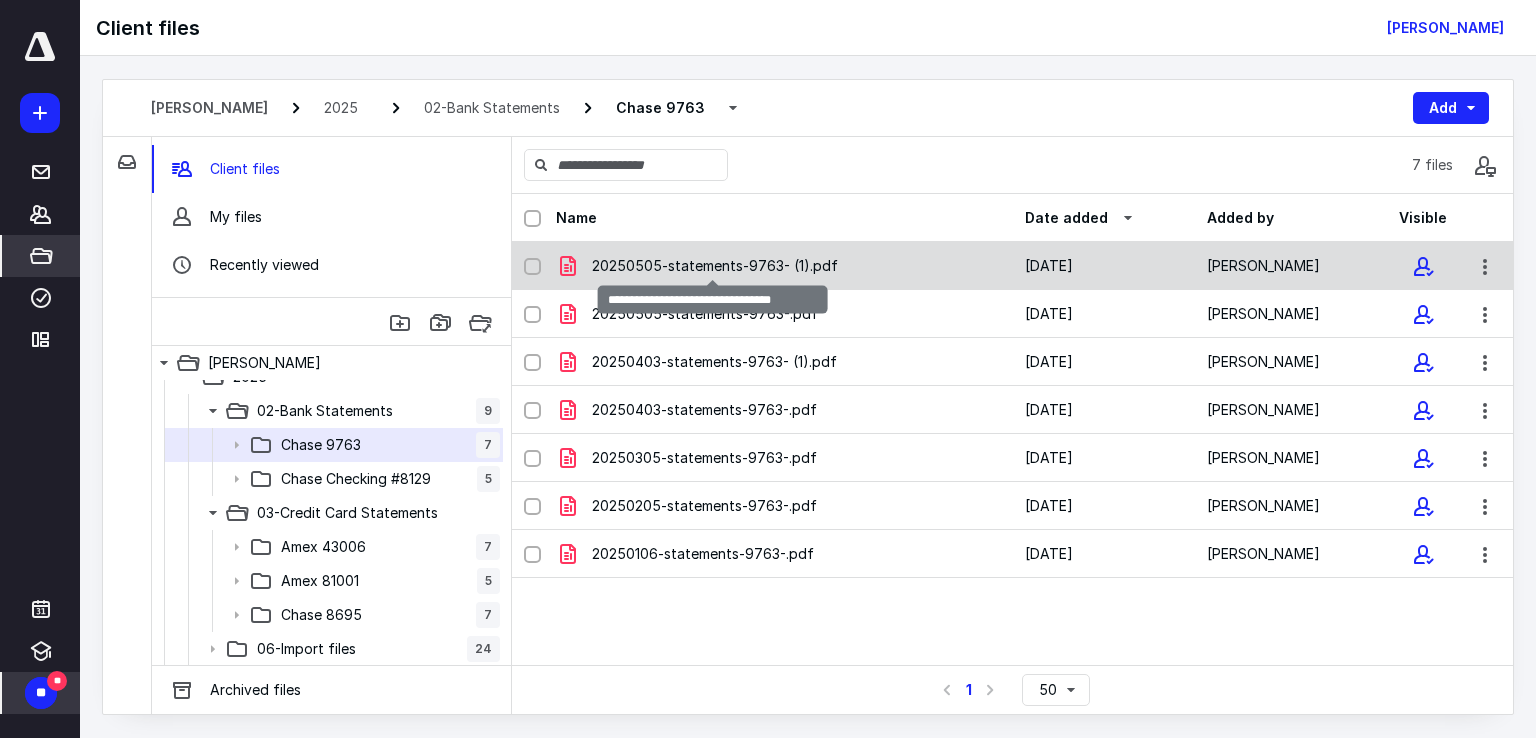 click on "20250505-statements-9763- (1).pdf" at bounding box center (715, 266) 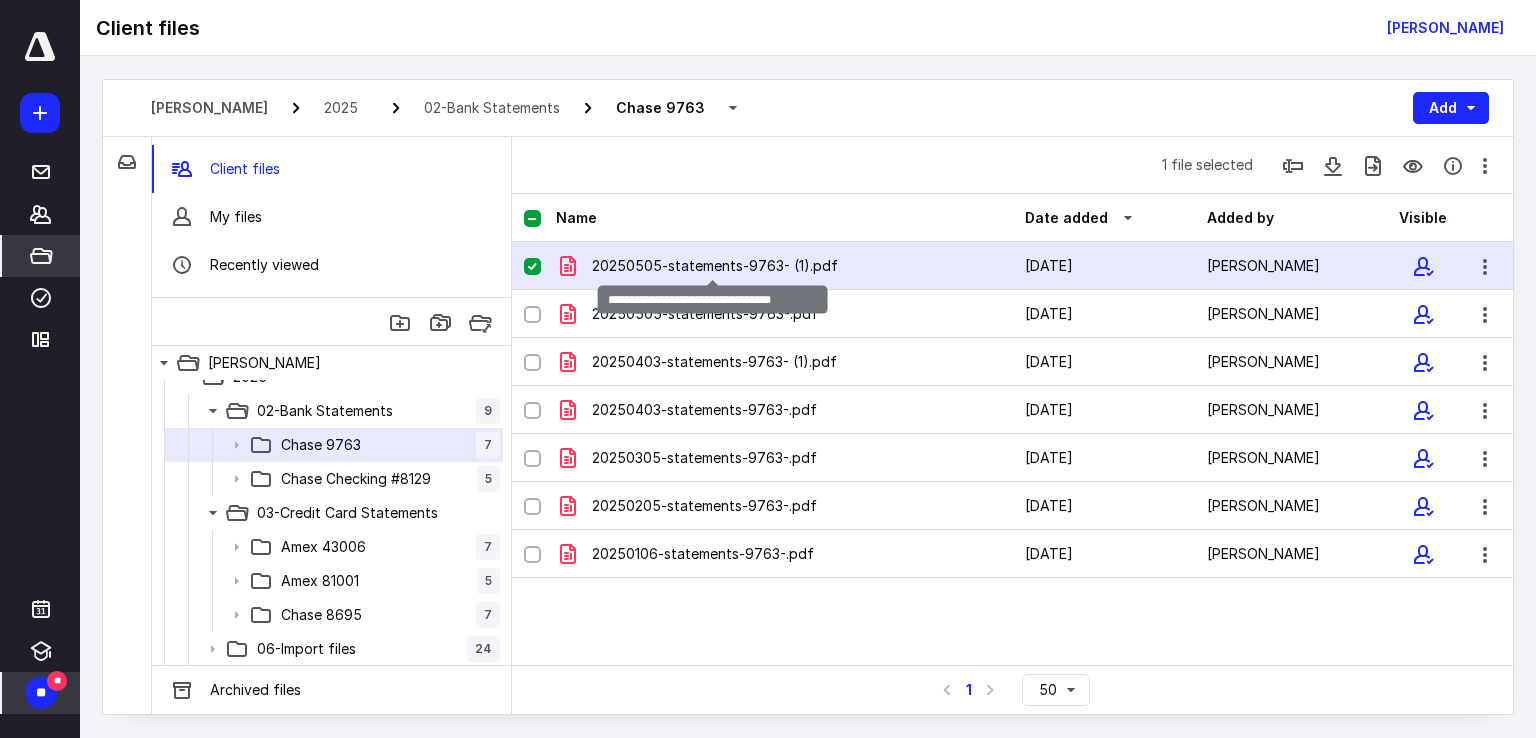 click on "20250505-statements-9763- (1).pdf" at bounding box center (715, 266) 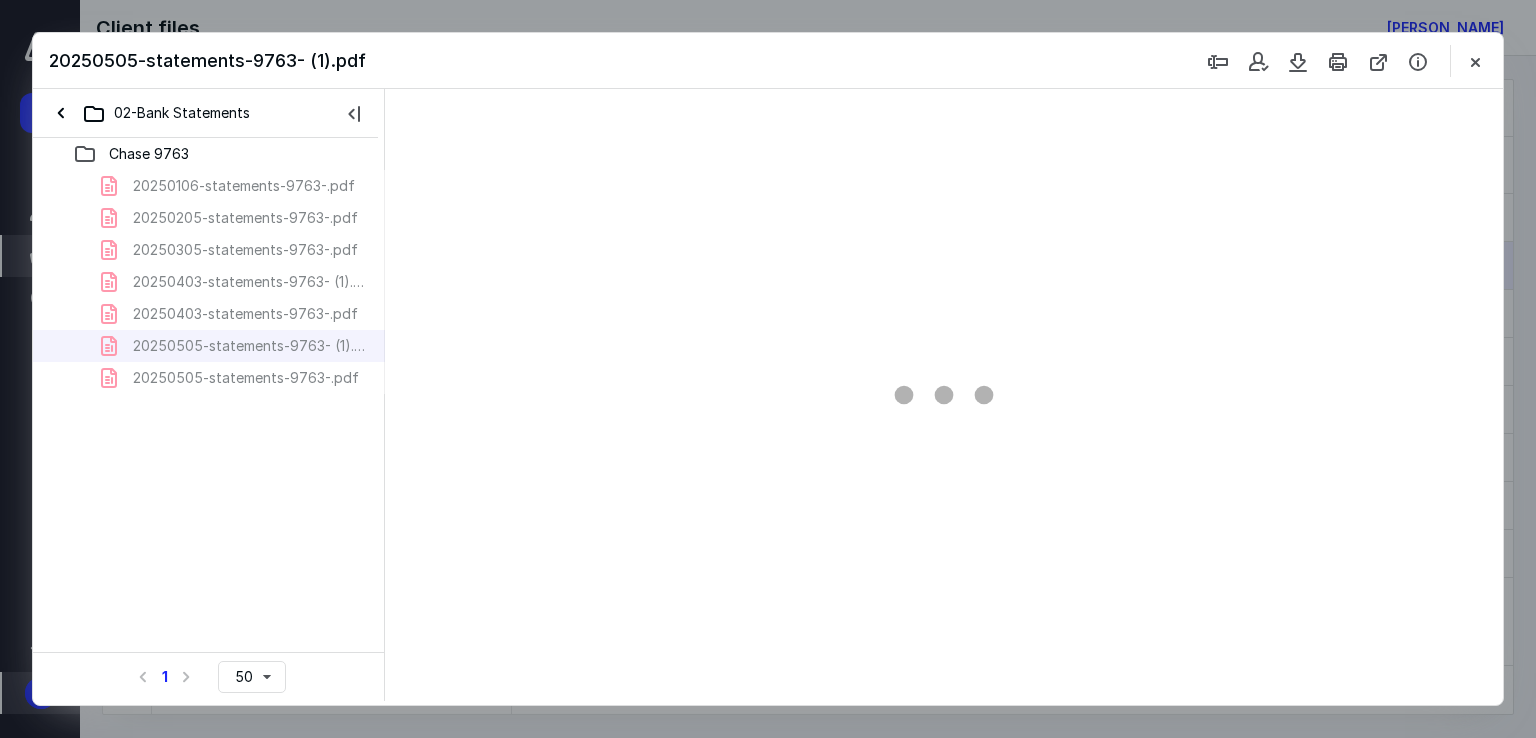 scroll, scrollTop: 0, scrollLeft: 0, axis: both 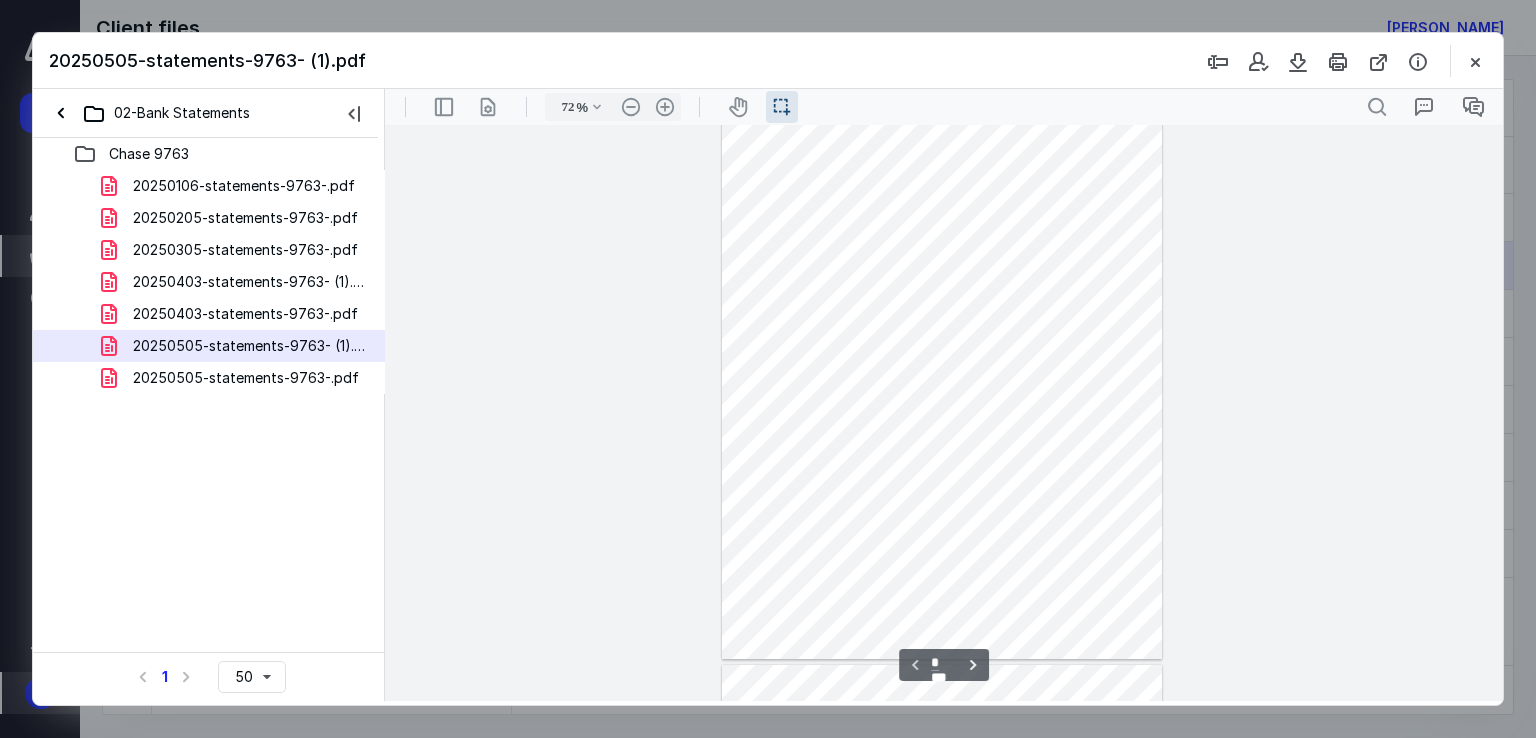 click at bounding box center (942, 374) 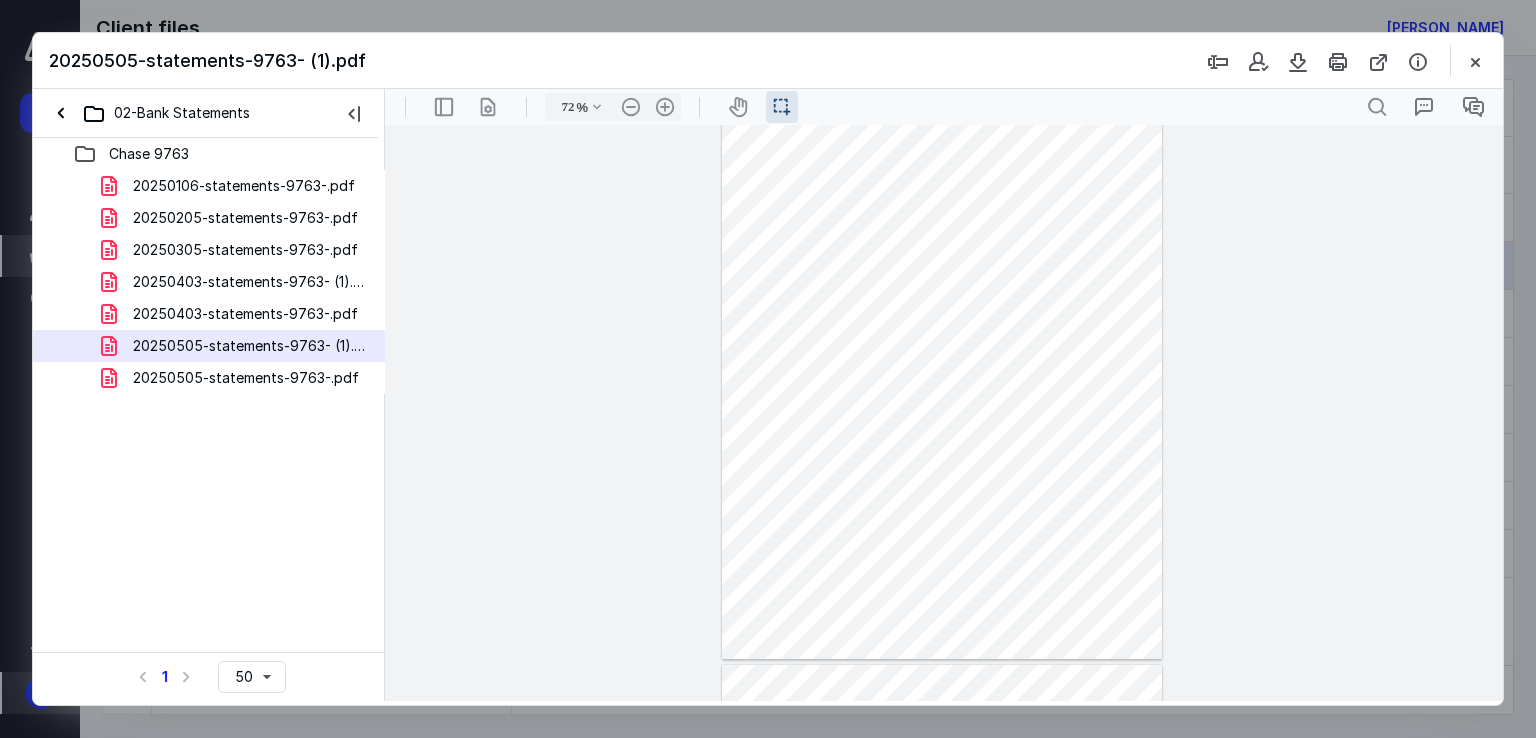 click at bounding box center (942, 374) 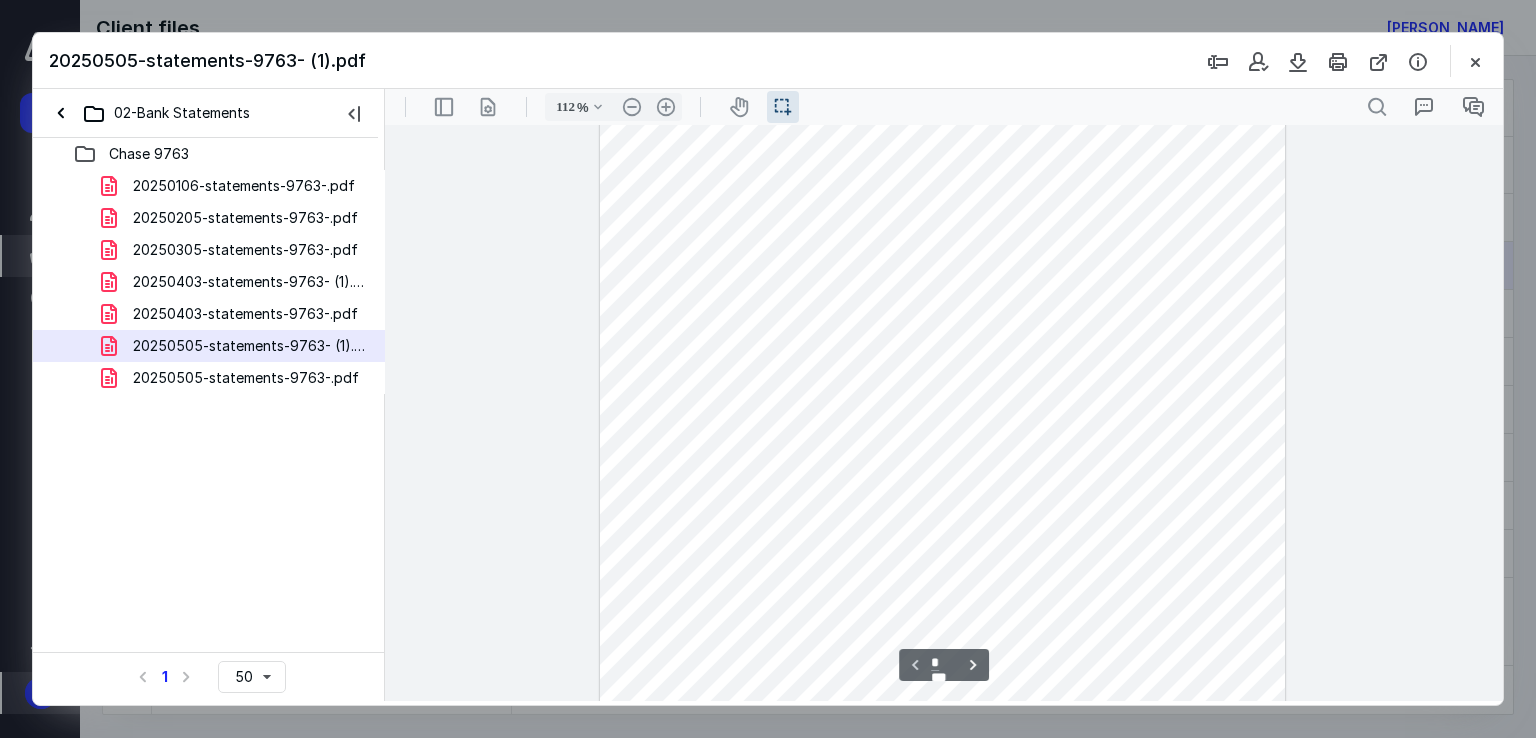scroll, scrollTop: 0, scrollLeft: 0, axis: both 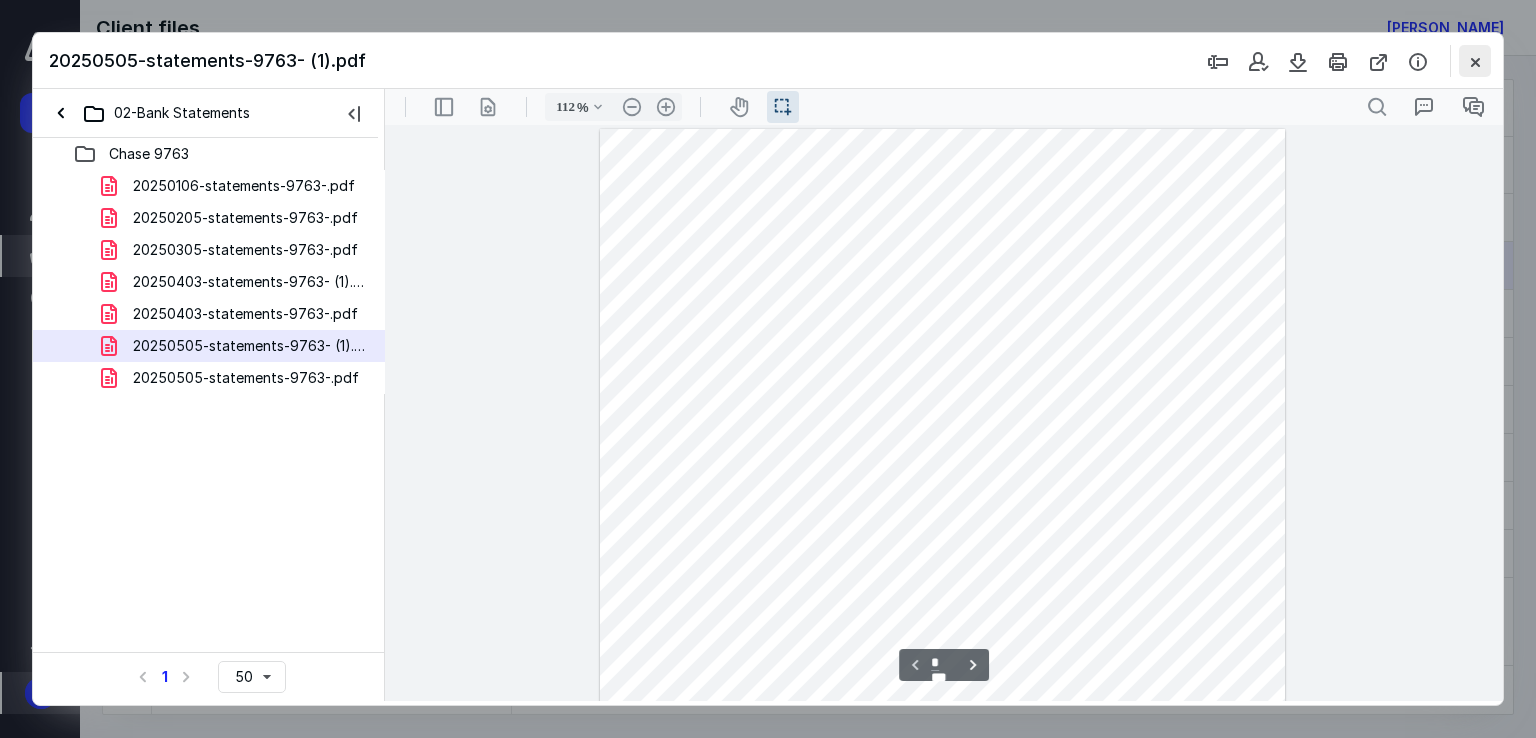 click at bounding box center [1475, 61] 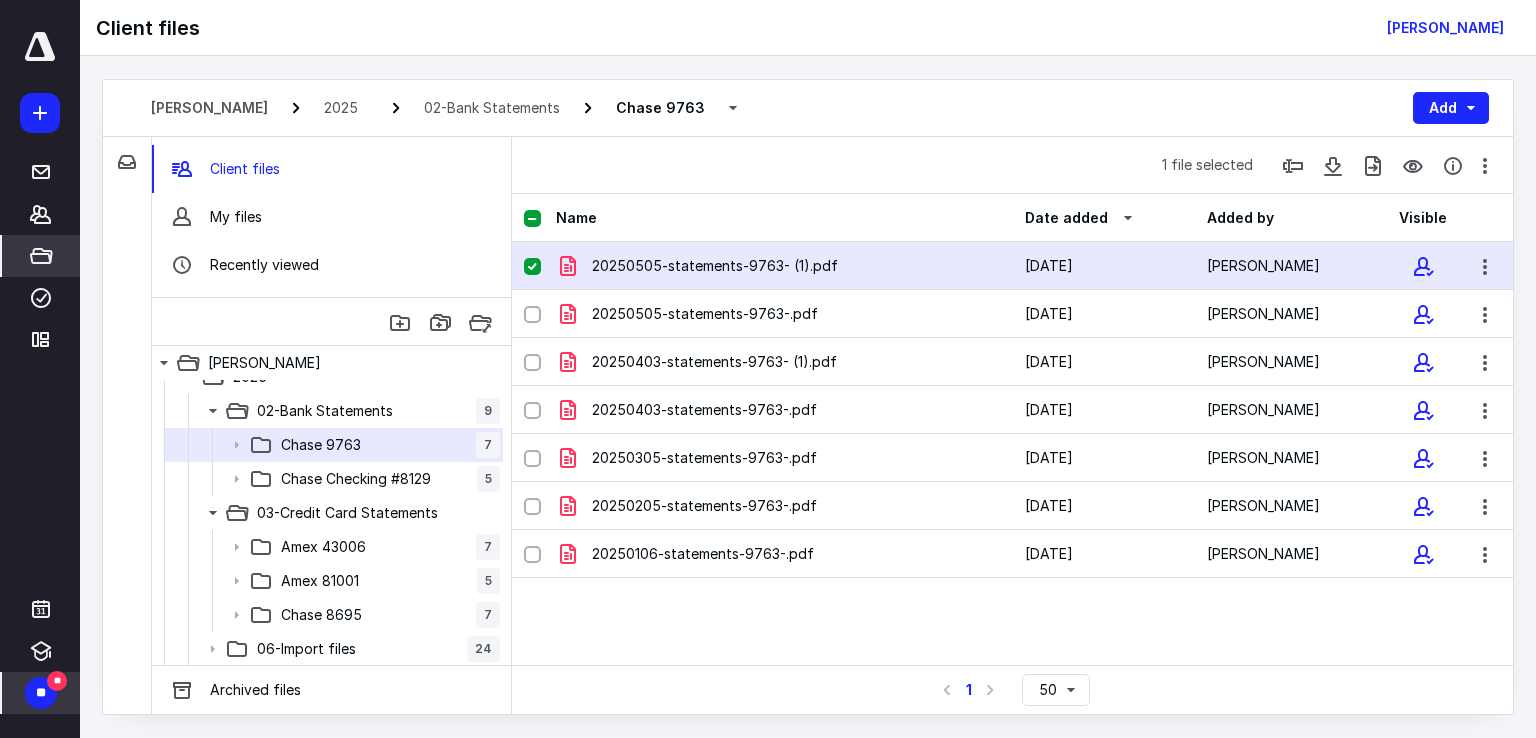 scroll, scrollTop: 0, scrollLeft: 0, axis: both 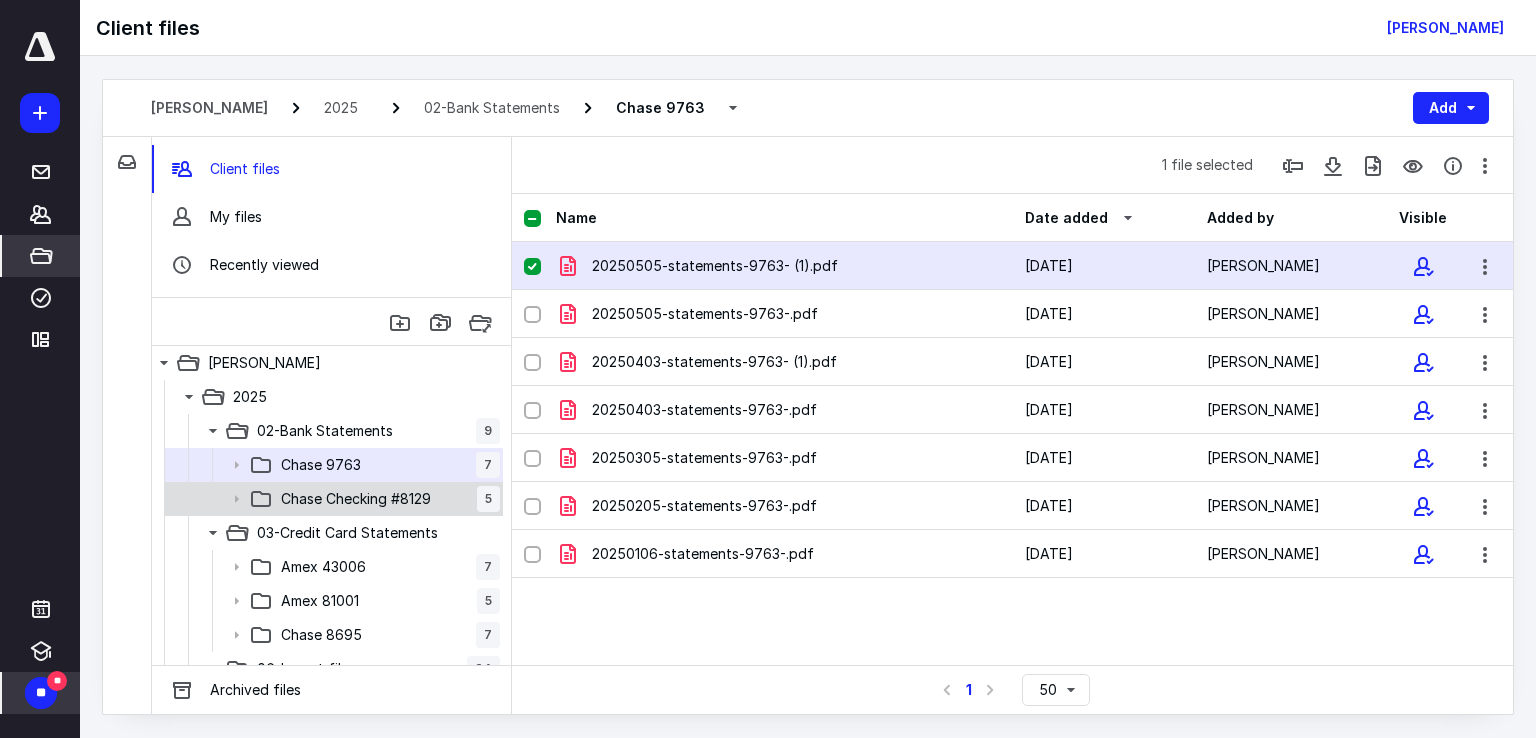 click 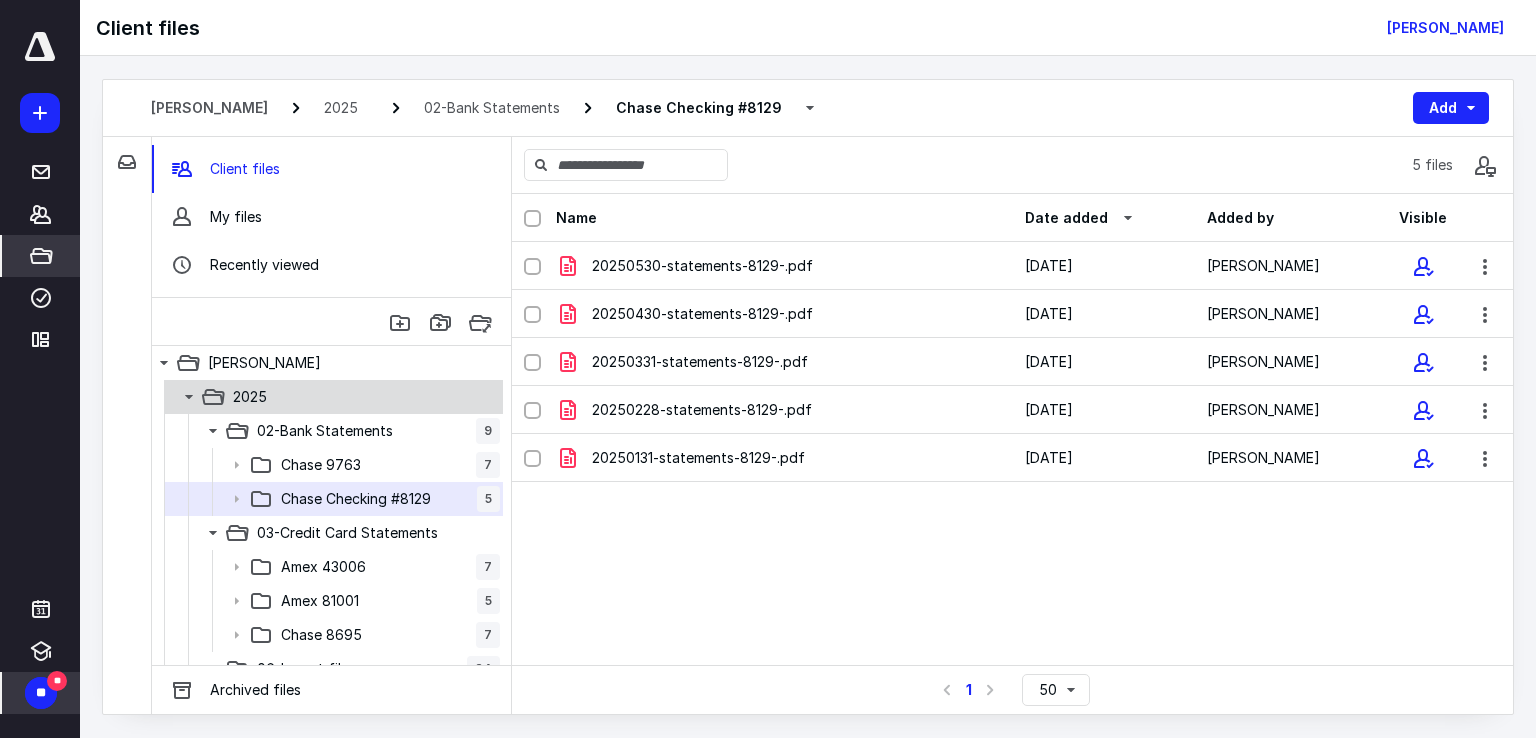 click 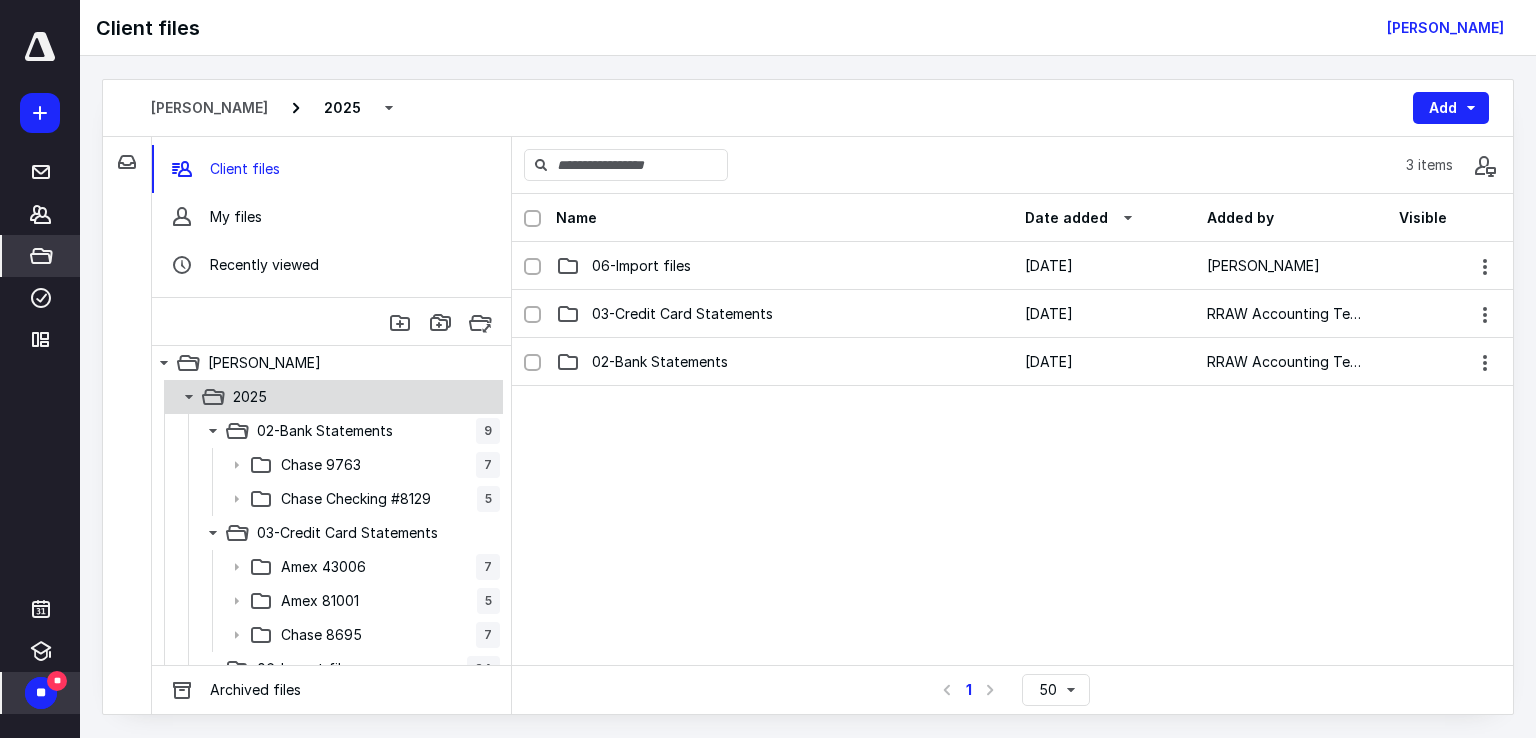 click 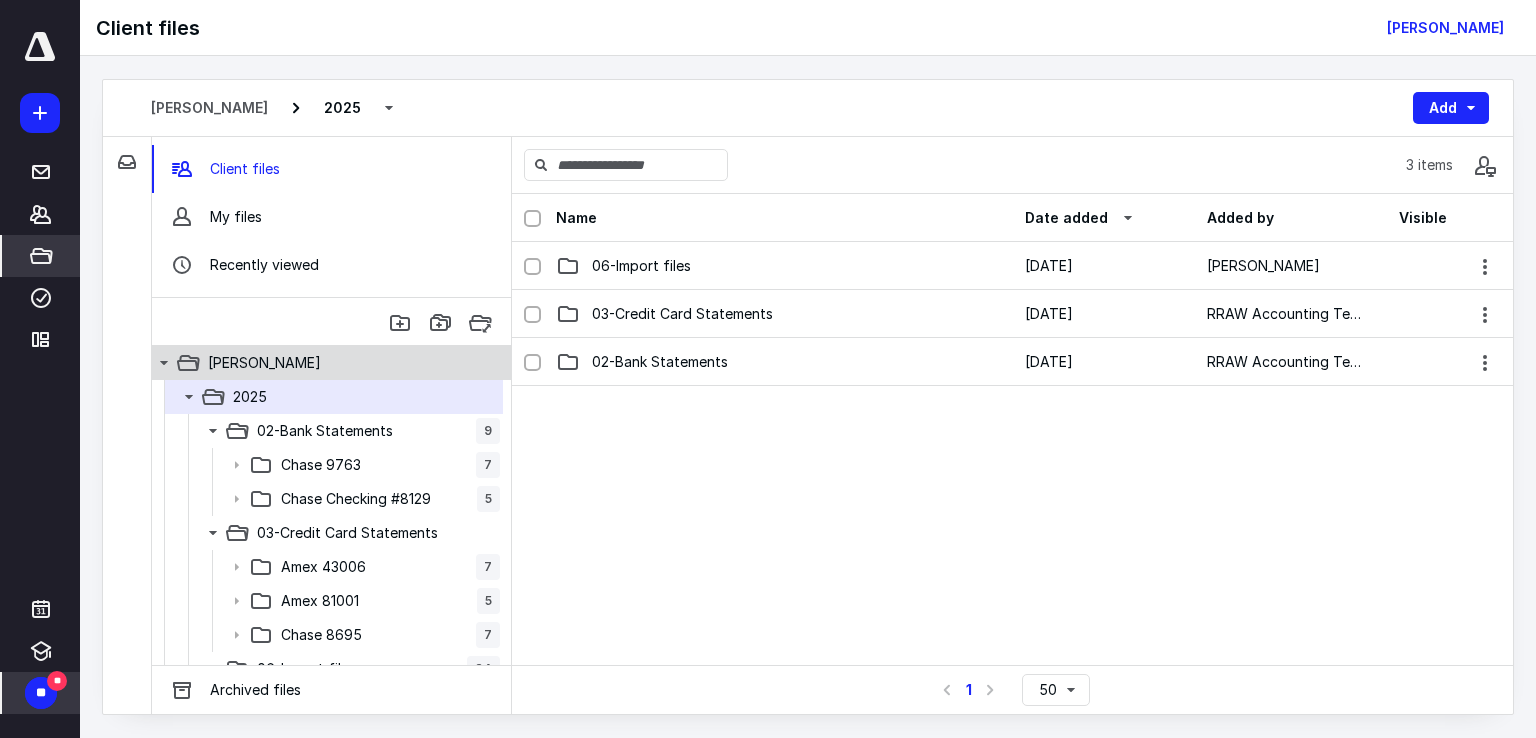 click on "[PERSON_NAME]" at bounding box center (320, 363) 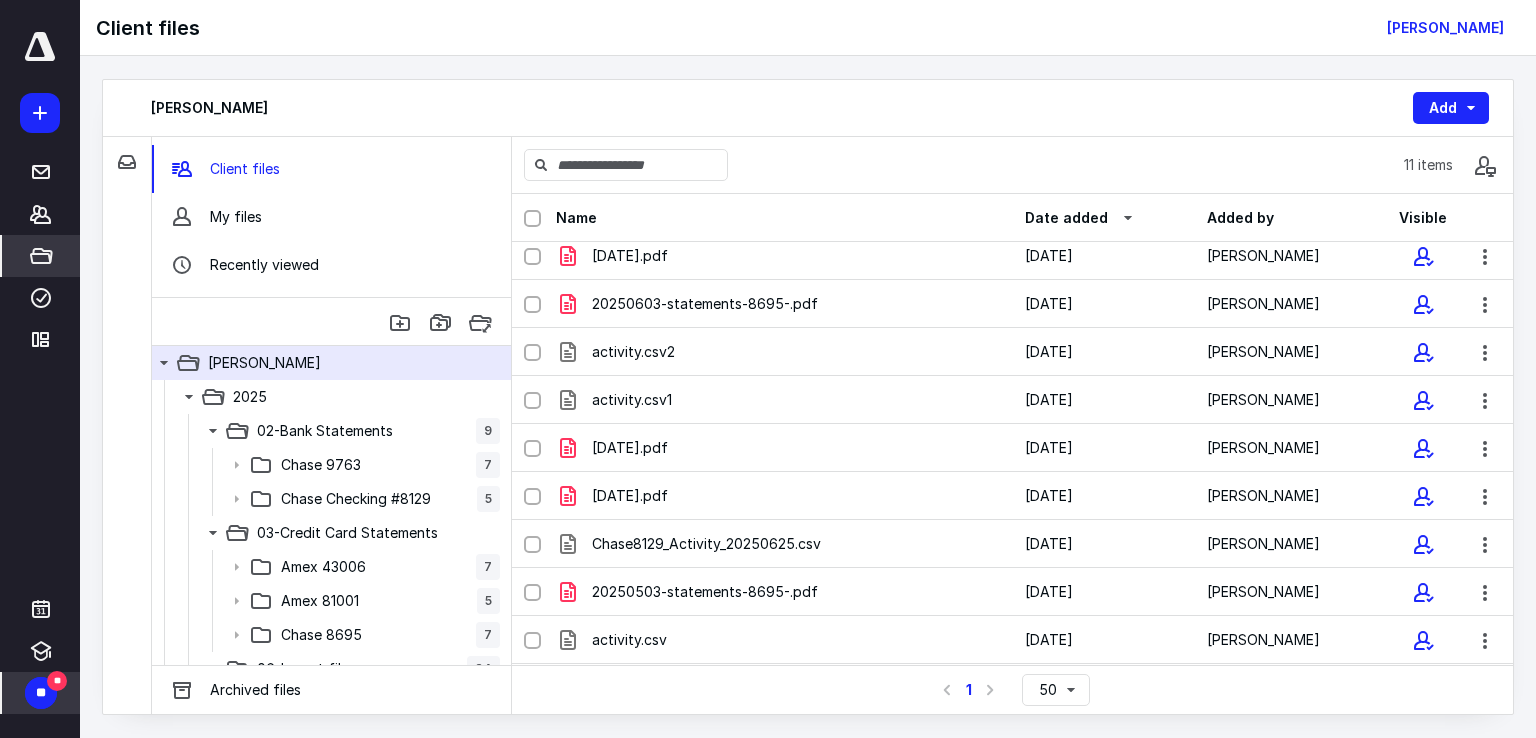 scroll, scrollTop: 102, scrollLeft: 0, axis: vertical 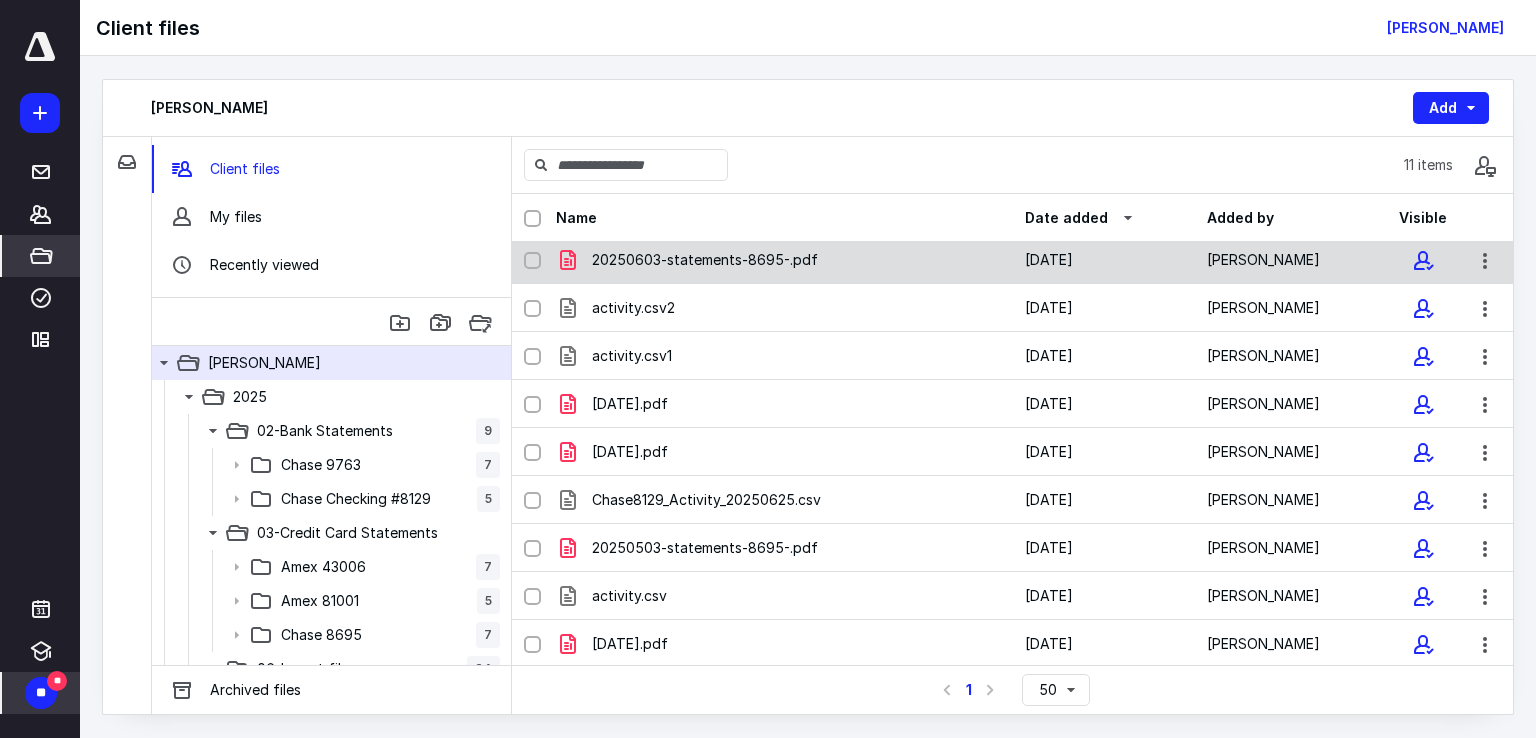 click on "20250603-statements-8695-.pdf [DATE] [PERSON_NAME]" at bounding box center (1012, 260) 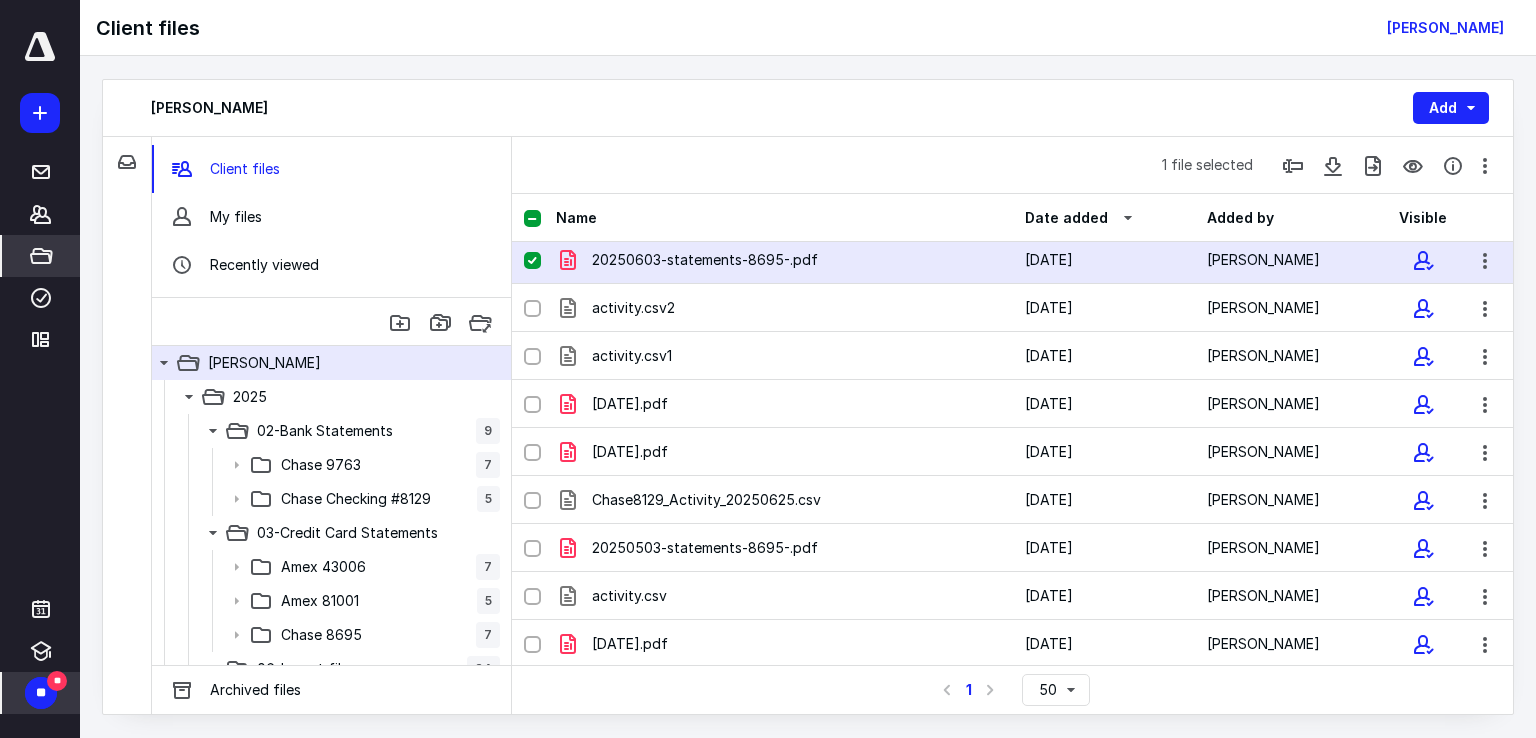 click on "20250603-statements-8695-.pdf [DATE] [PERSON_NAME]" at bounding box center (1012, 260) 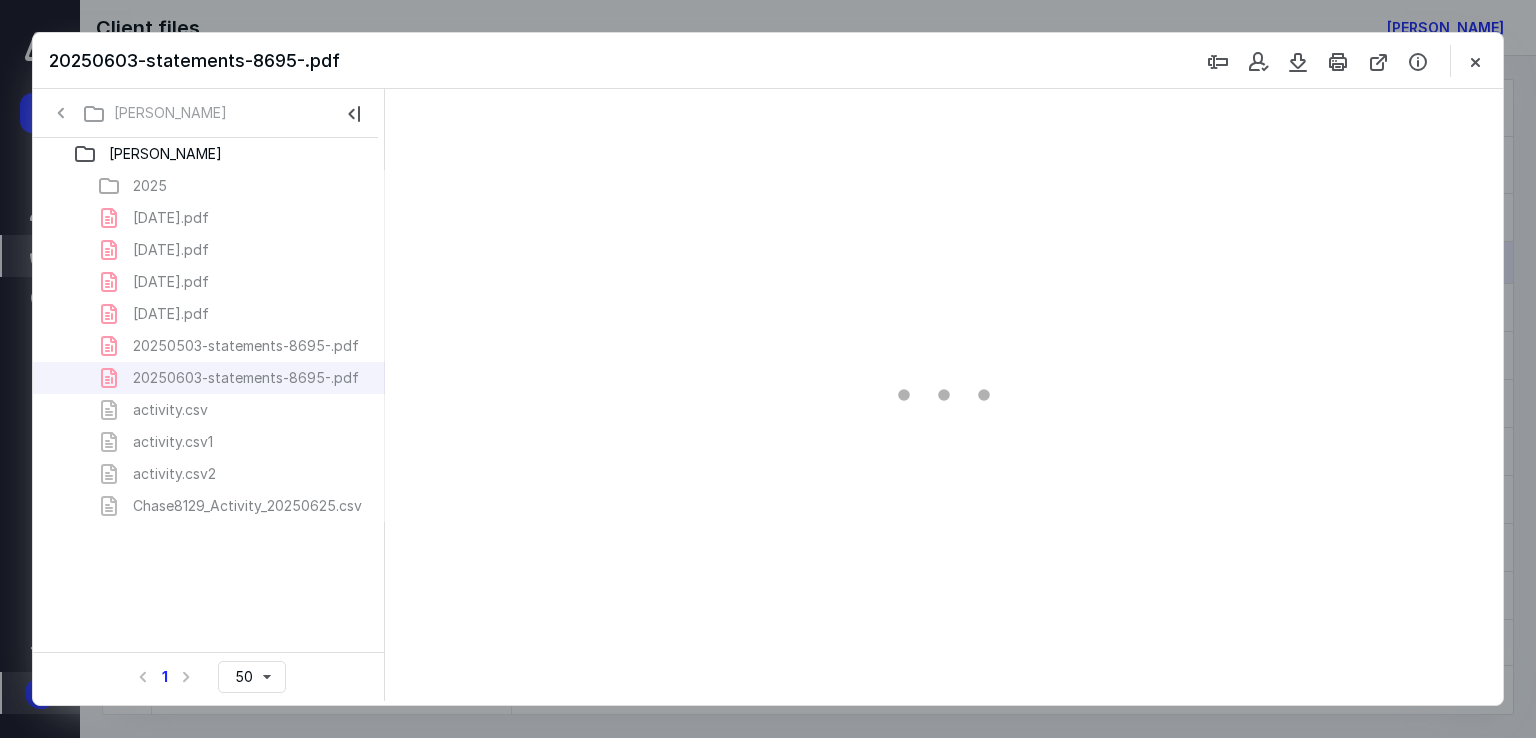click at bounding box center (944, 395) 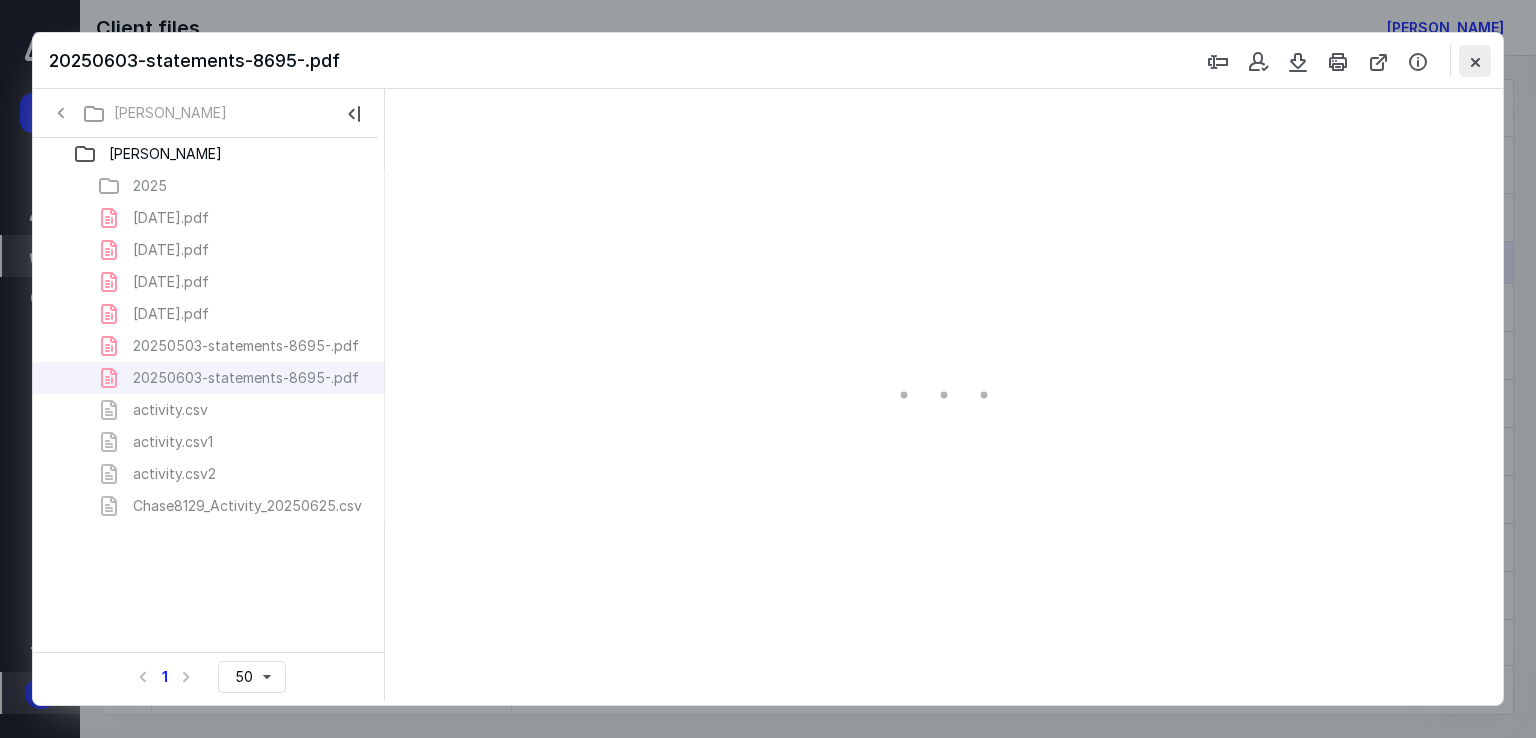 scroll, scrollTop: 0, scrollLeft: 0, axis: both 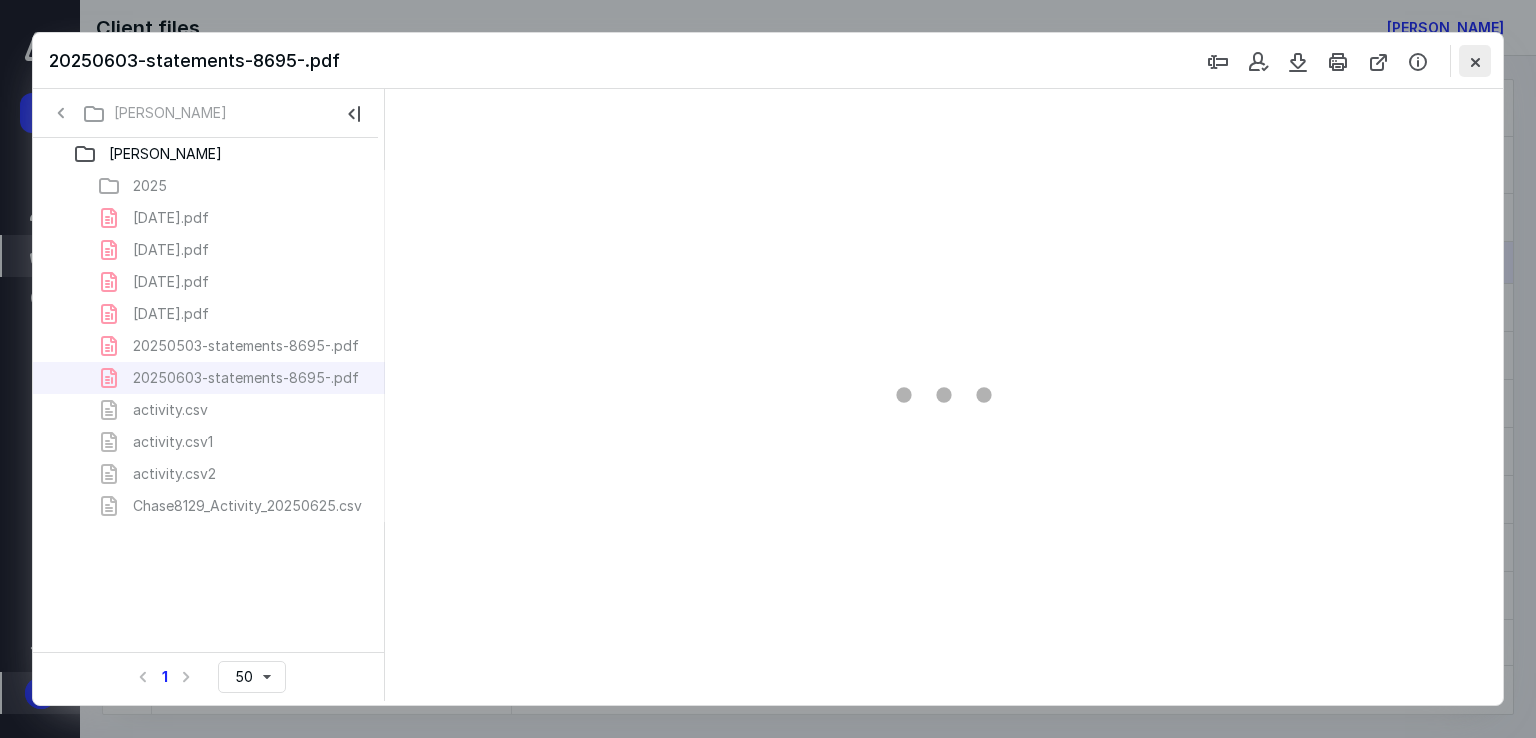 click at bounding box center [1475, 61] 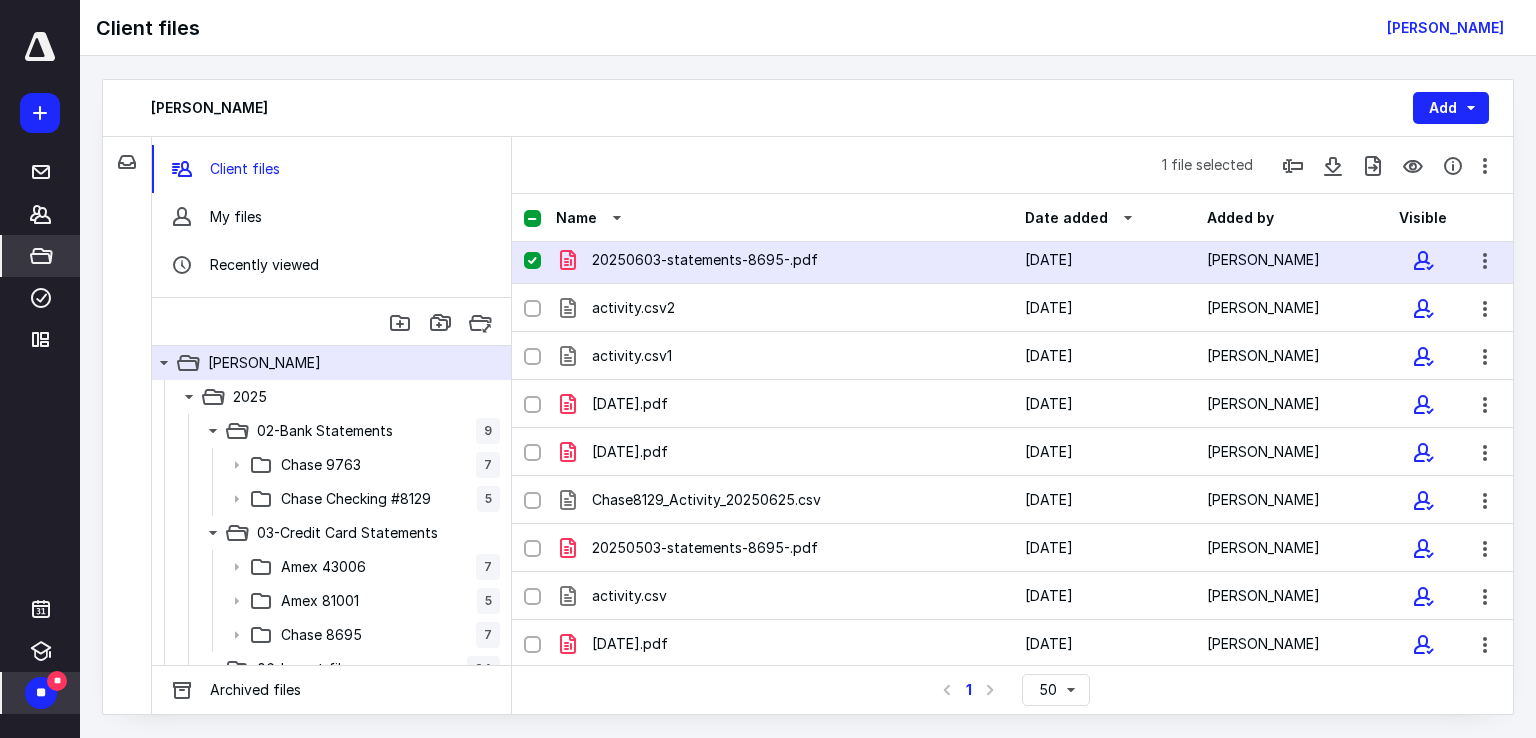 click on "Name" at bounding box center [576, 218] 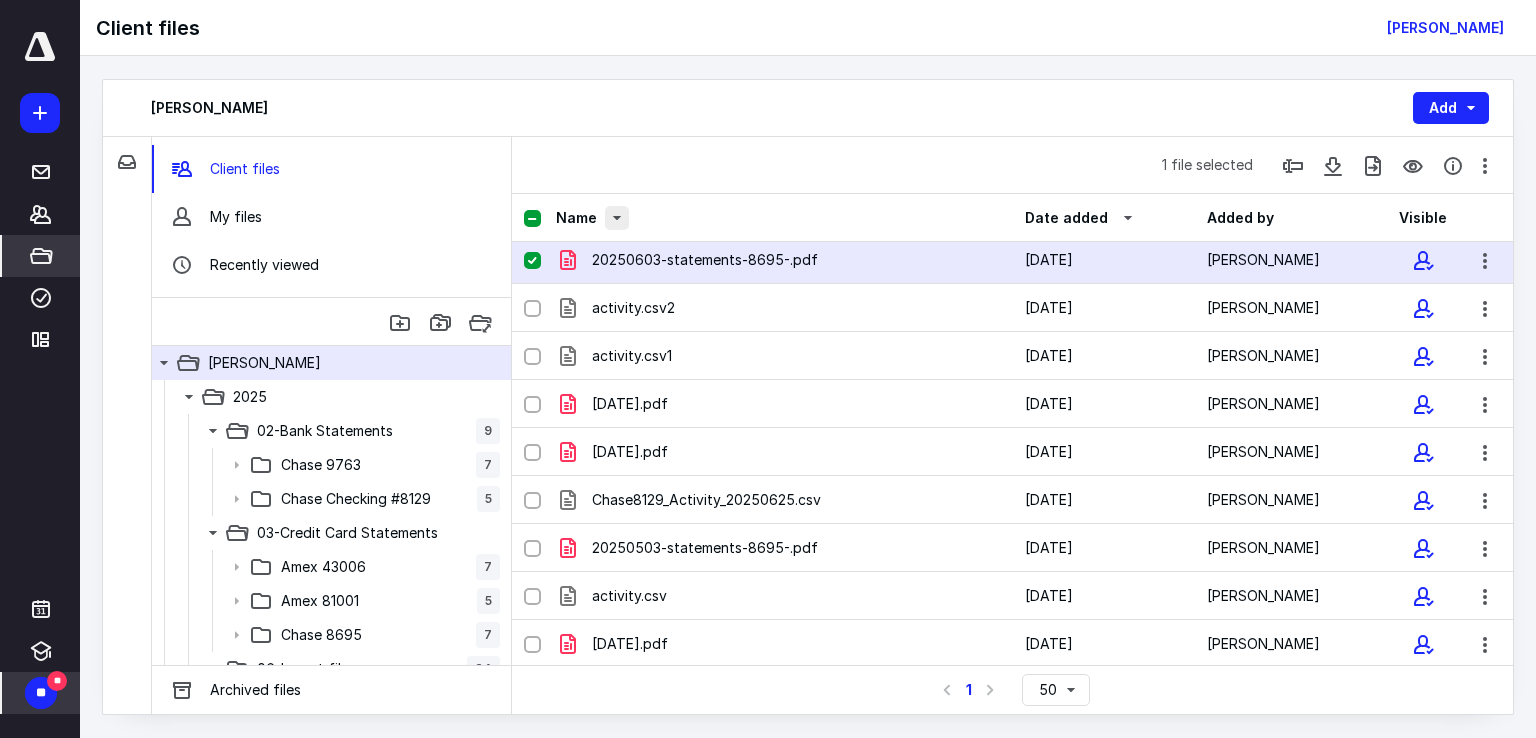 click at bounding box center (617, 218) 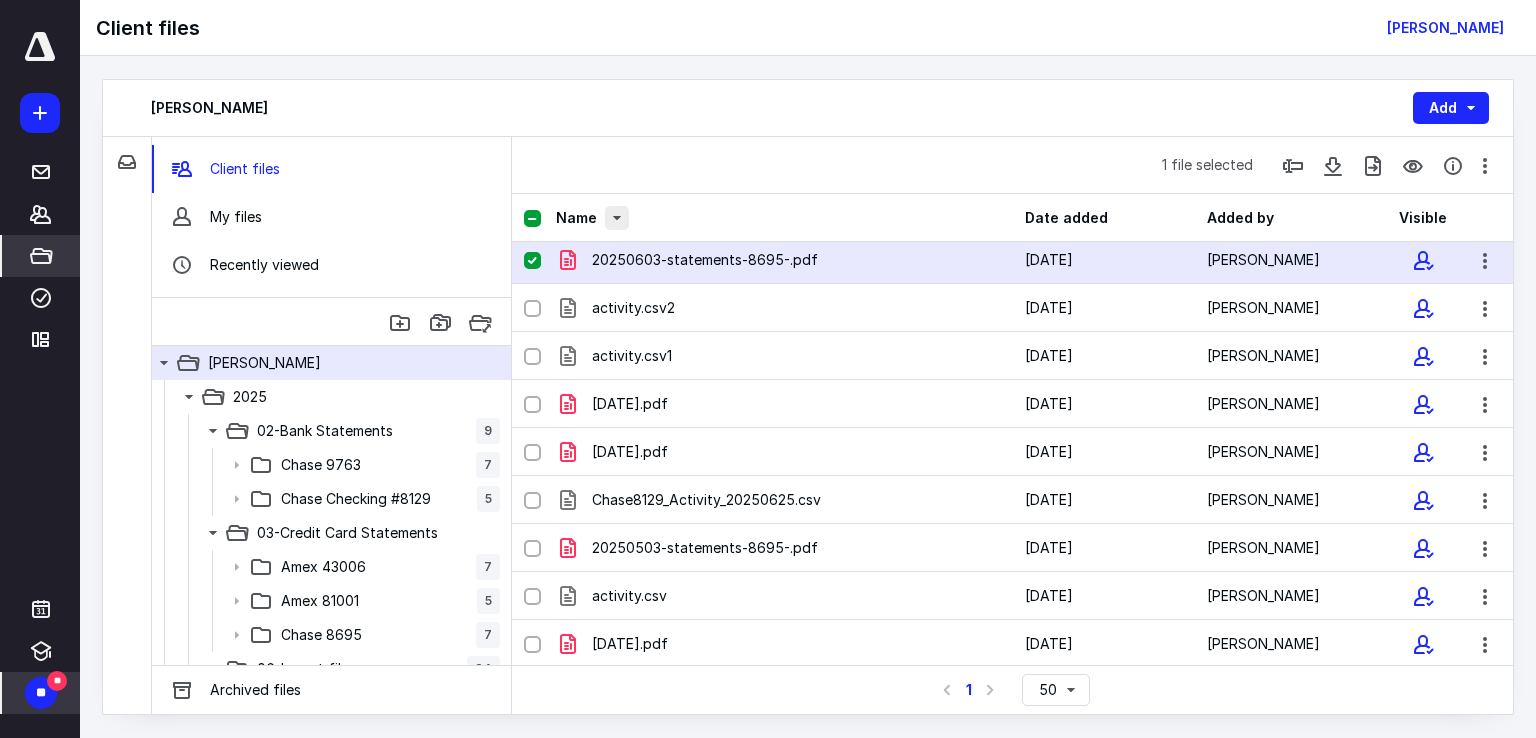 click at bounding box center [617, 218] 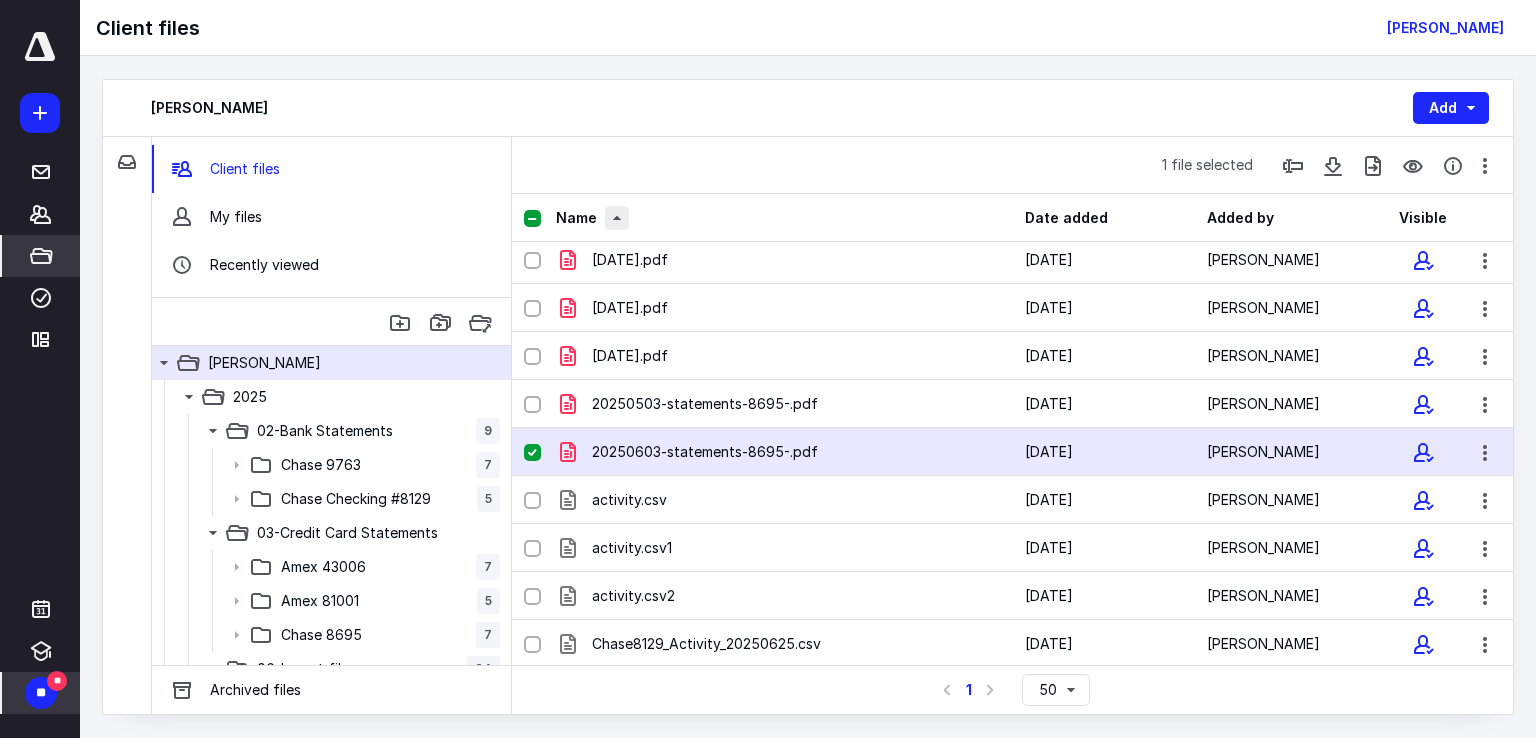 scroll, scrollTop: 0, scrollLeft: 0, axis: both 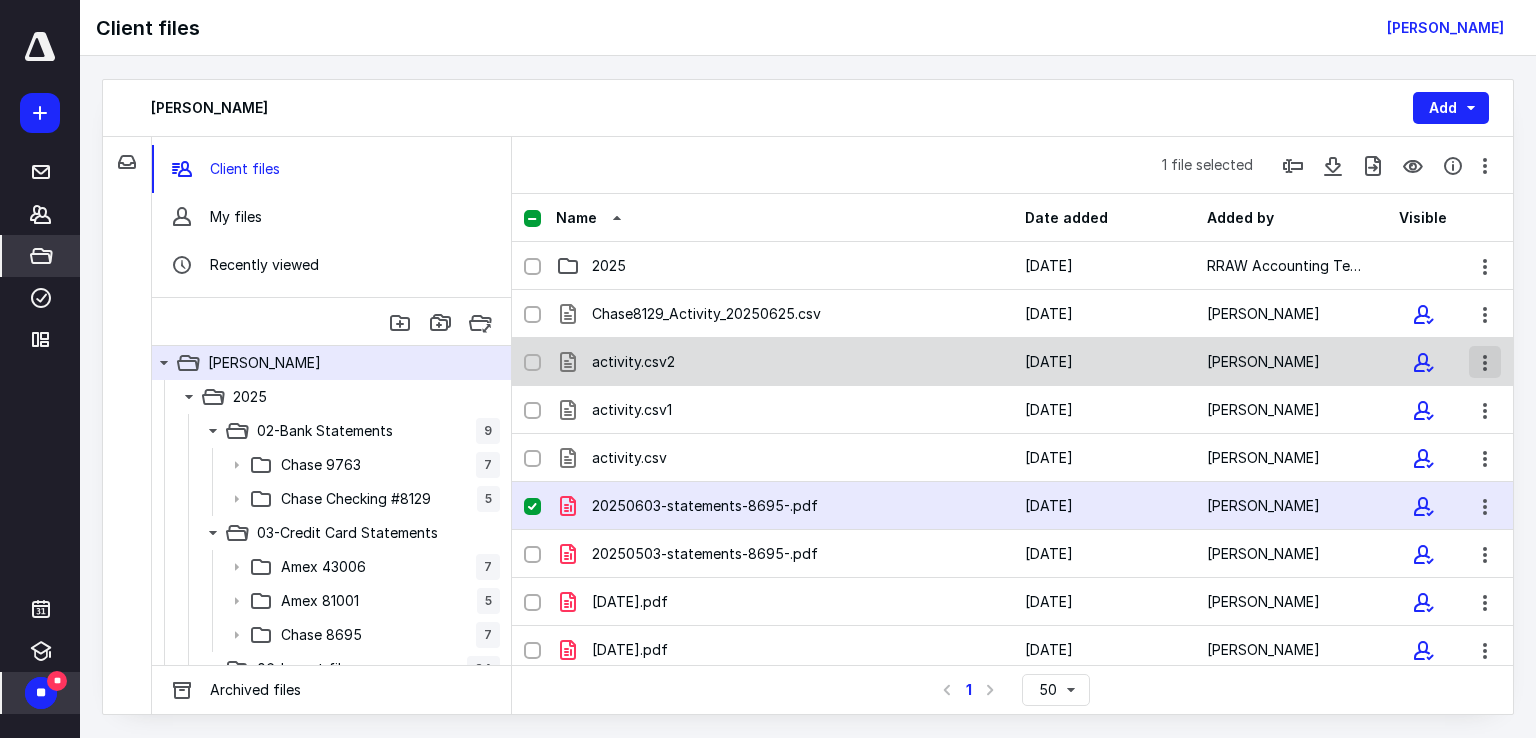 click at bounding box center [1485, 362] 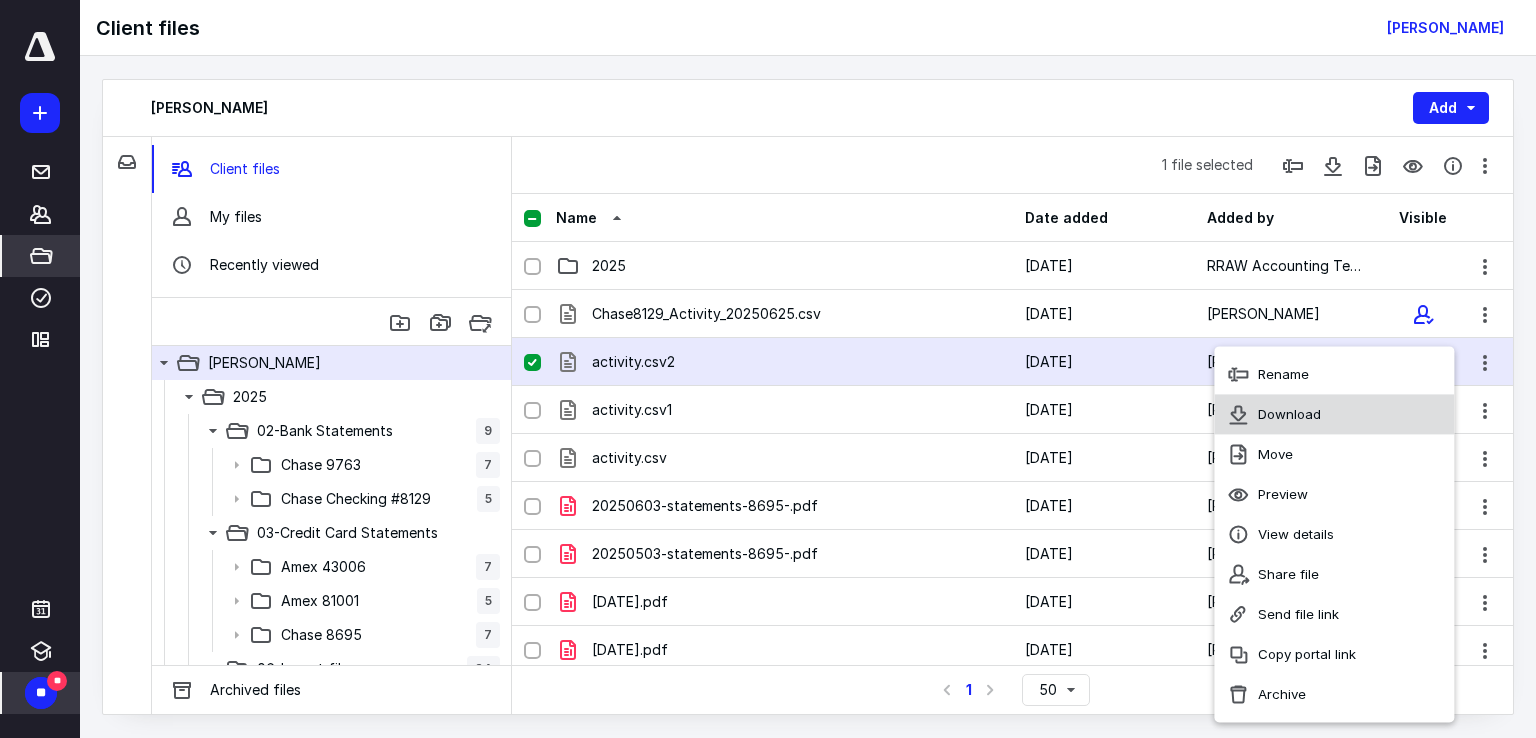 click on "Download" at bounding box center [1289, 414] 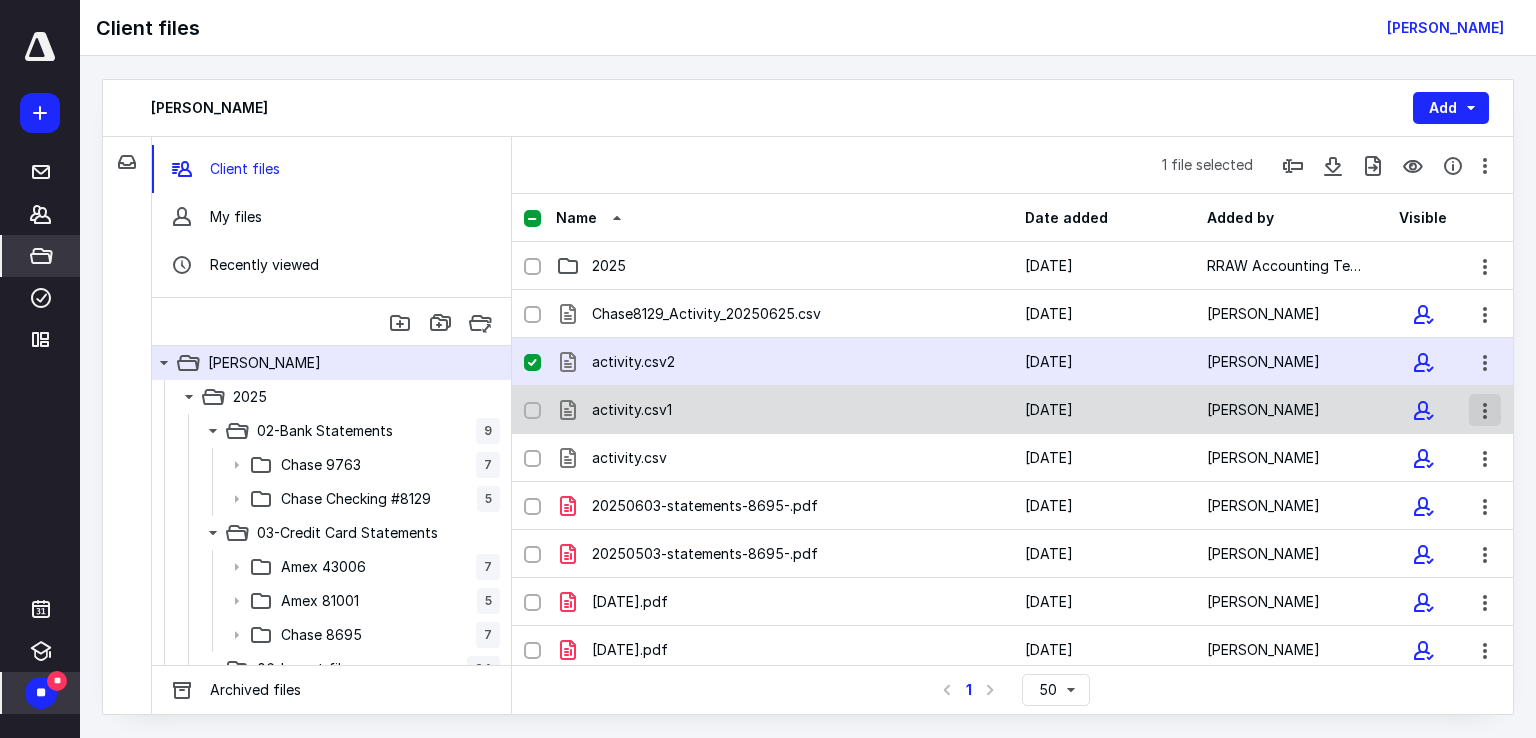 click at bounding box center (1485, 410) 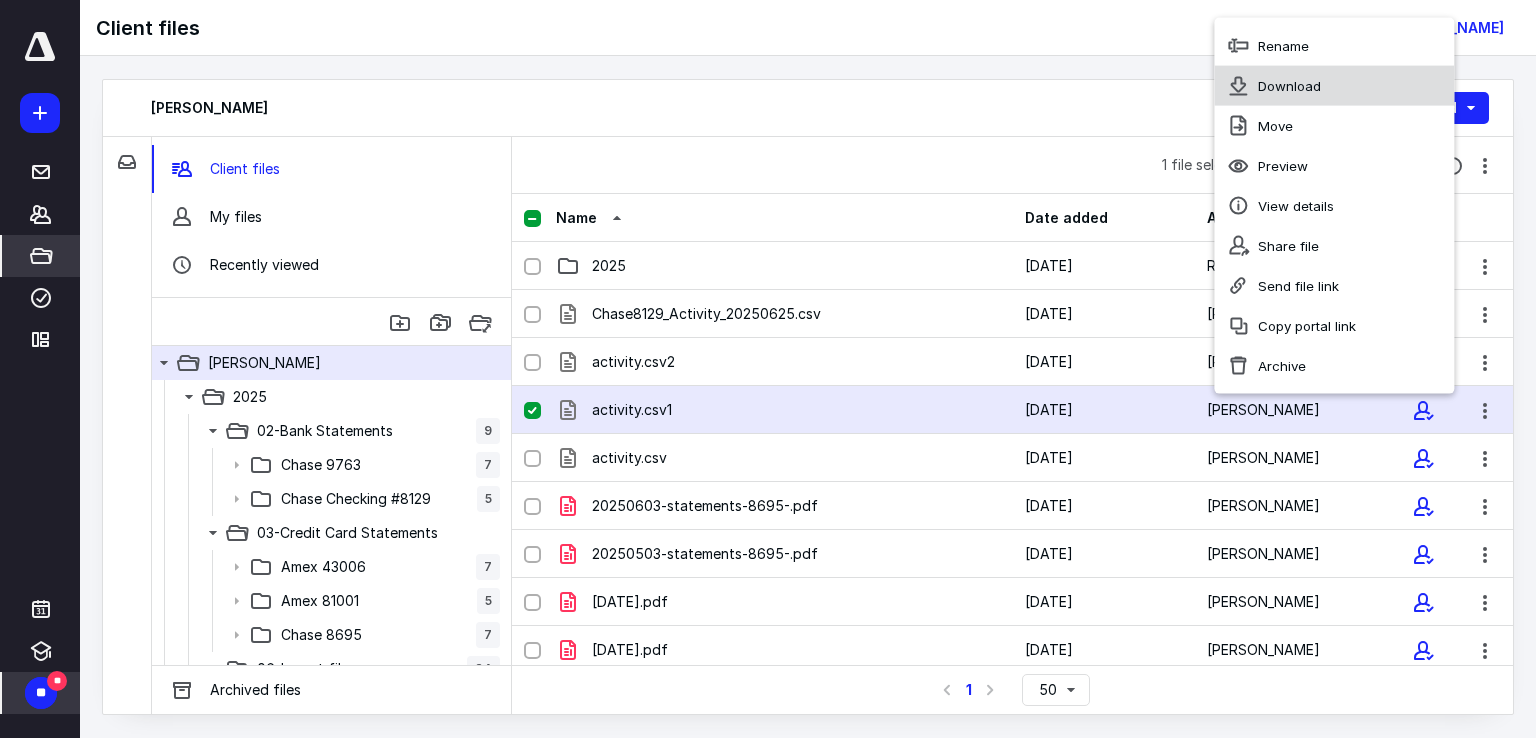 click on "Download" at bounding box center (1334, 85) 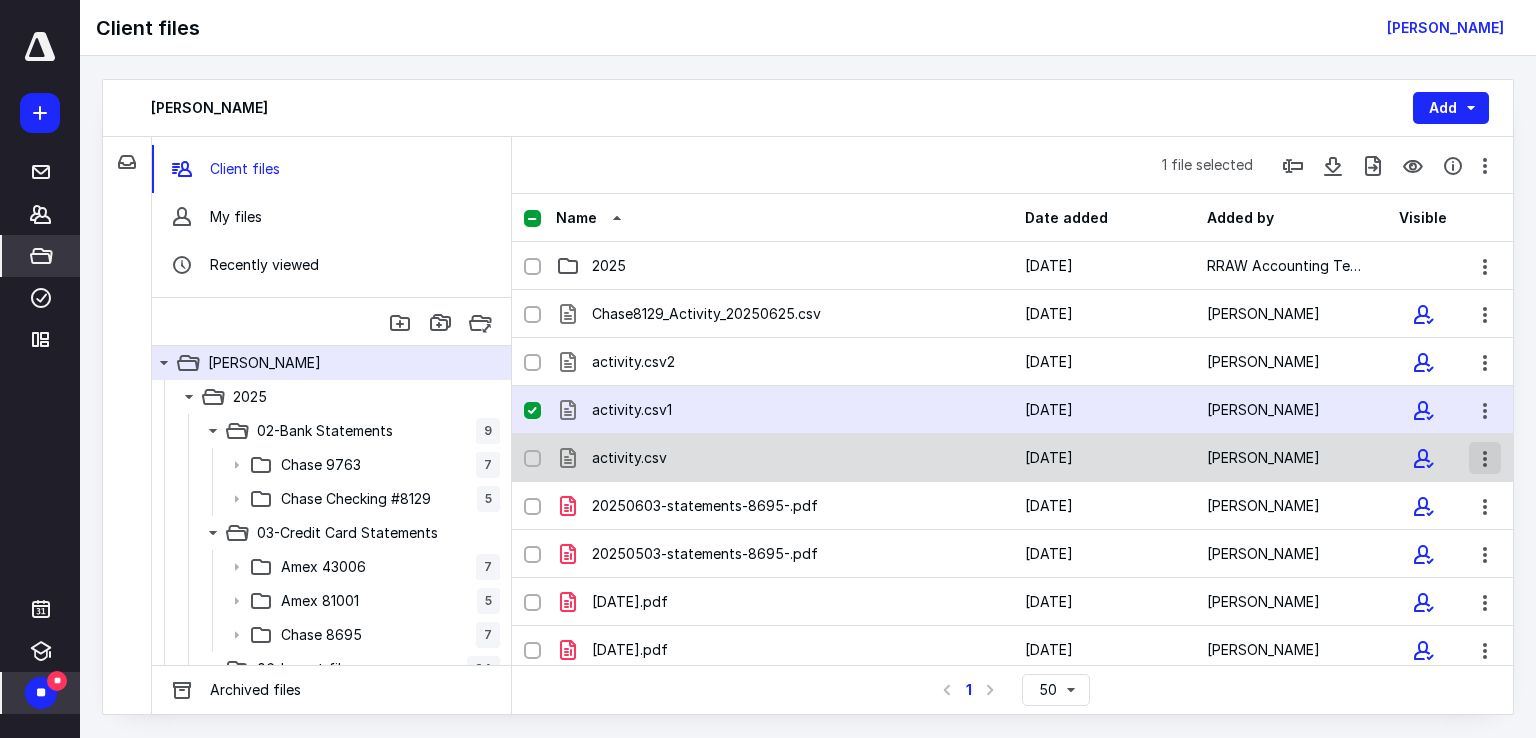 click at bounding box center [1485, 458] 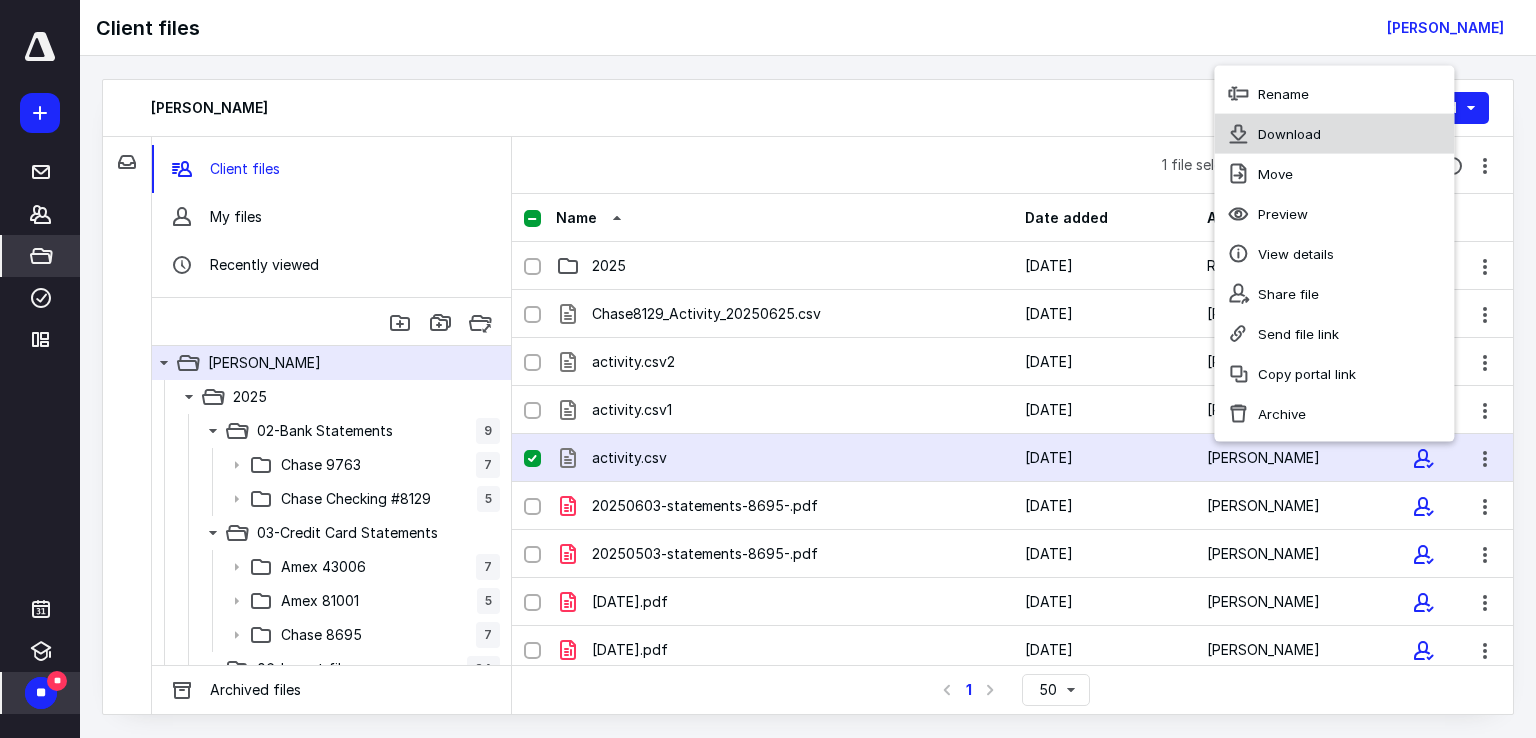 click on "Download" at bounding box center [1289, 133] 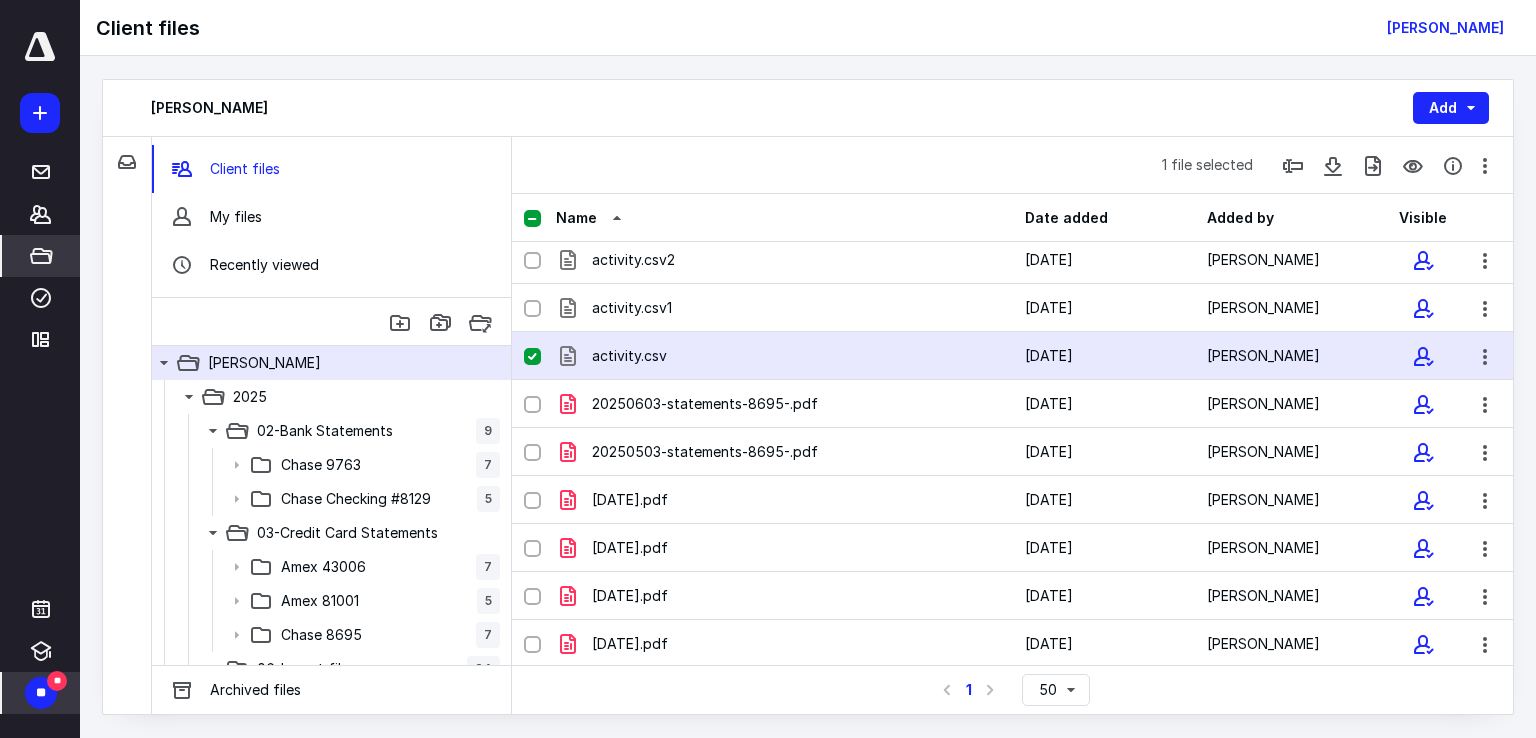 scroll, scrollTop: 0, scrollLeft: 0, axis: both 